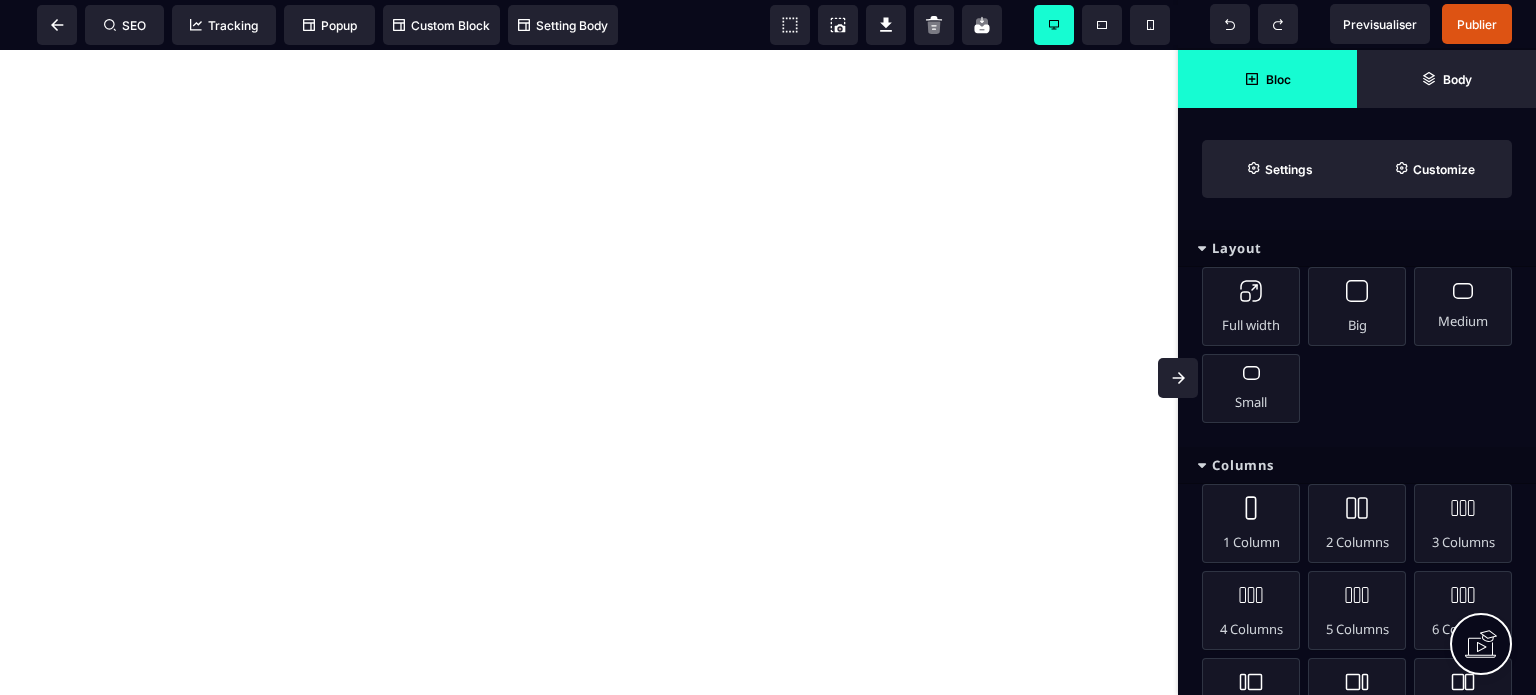 scroll, scrollTop: 0, scrollLeft: 0, axis: both 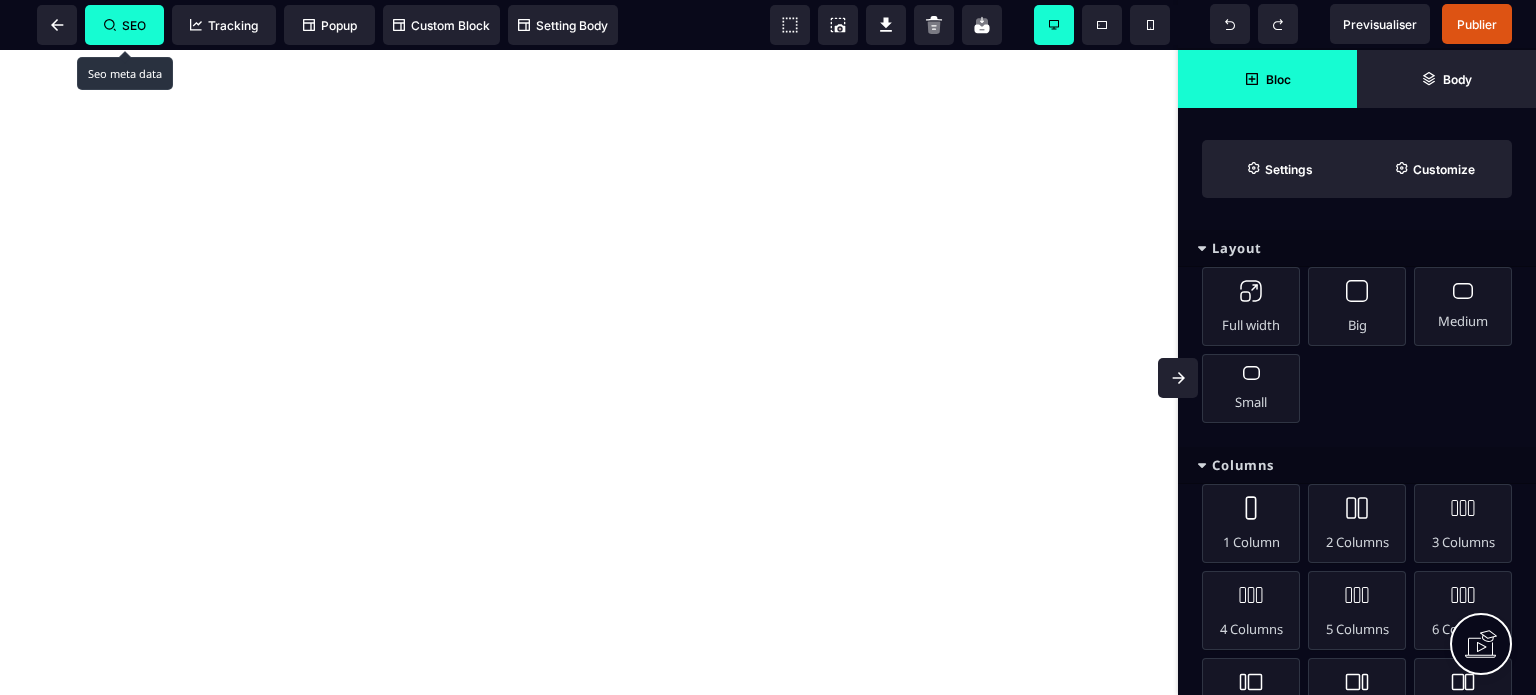 click on "SEO" at bounding box center [124, 25] 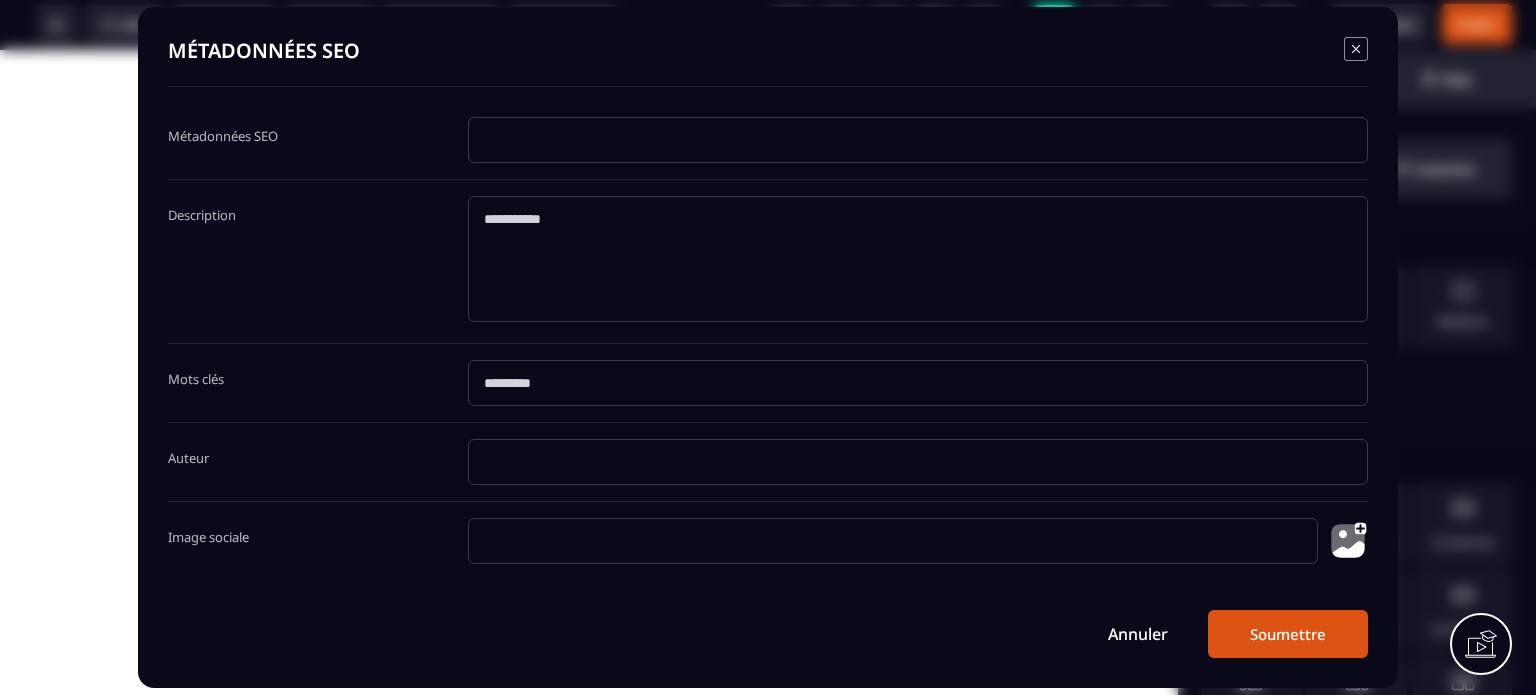 click at bounding box center [918, 140] 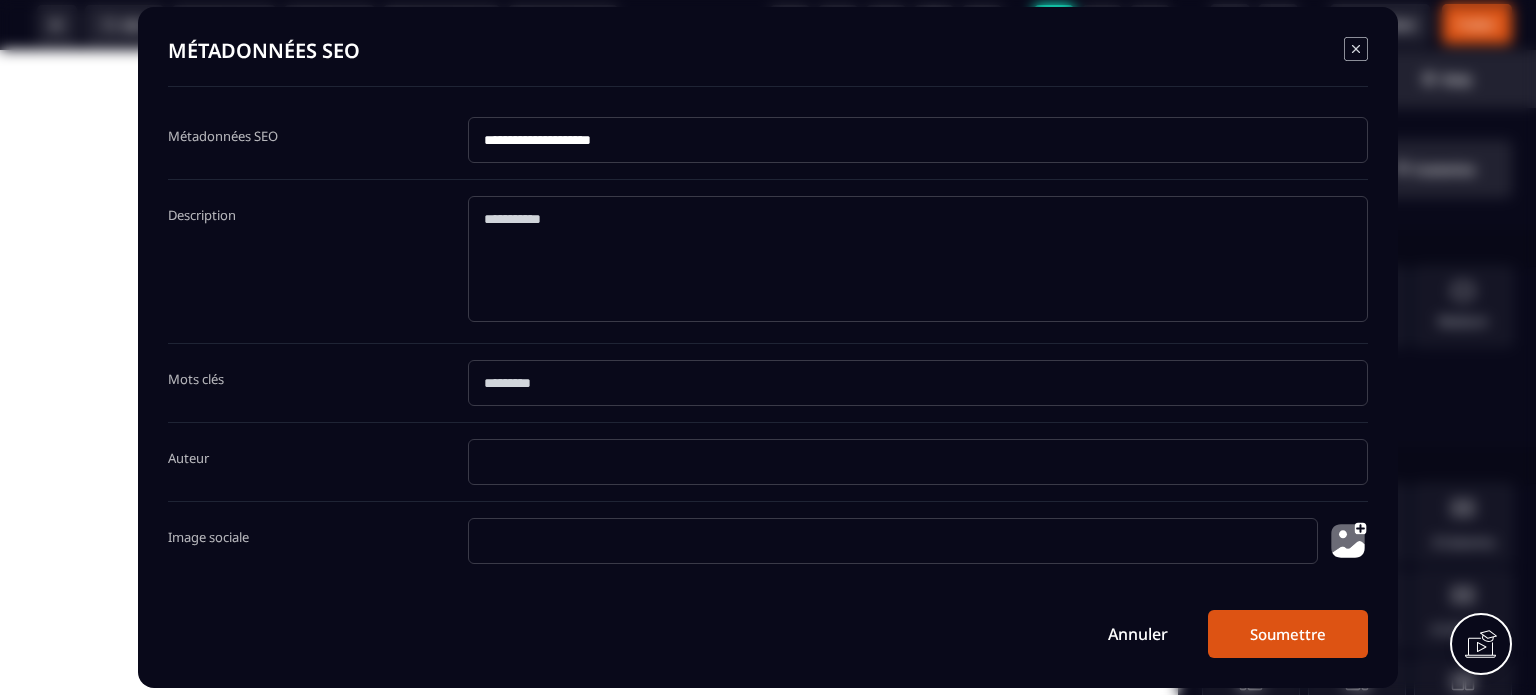 type on "**********" 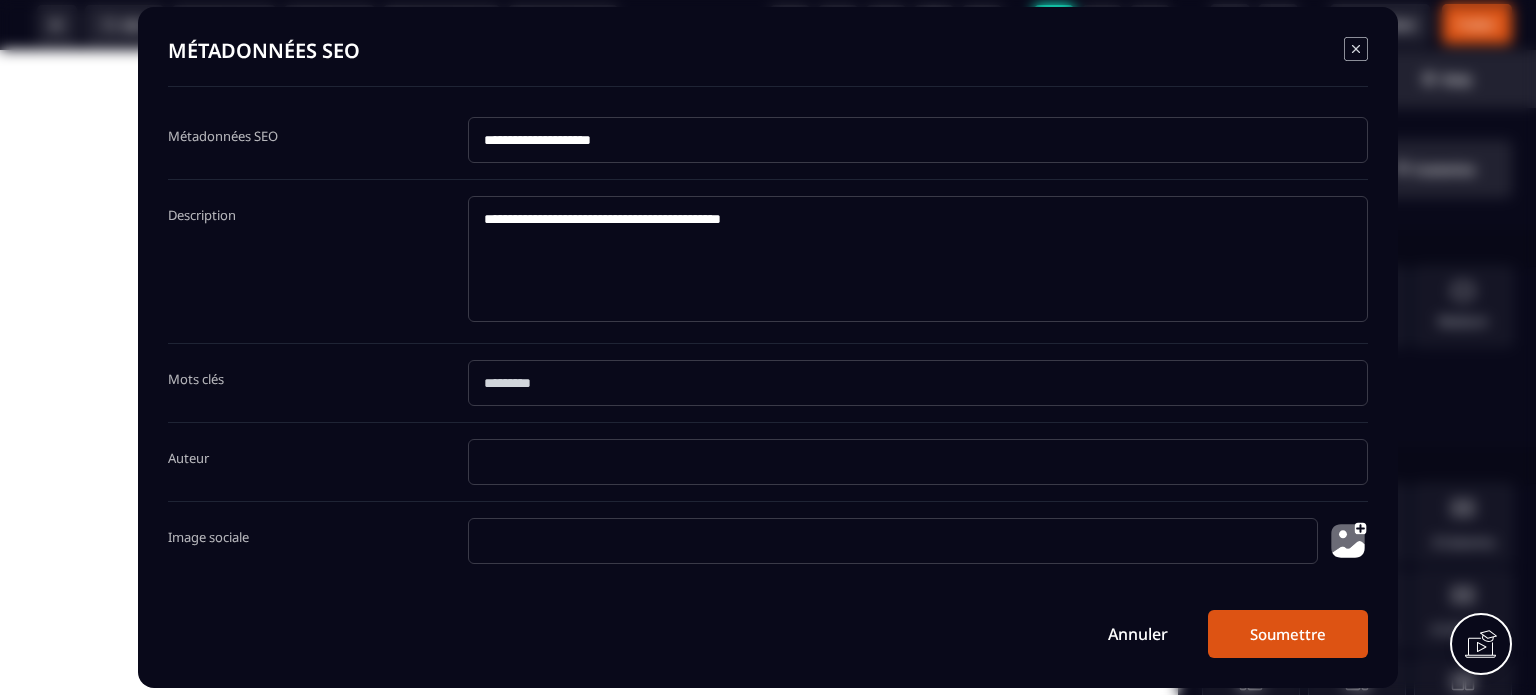 type on "**********" 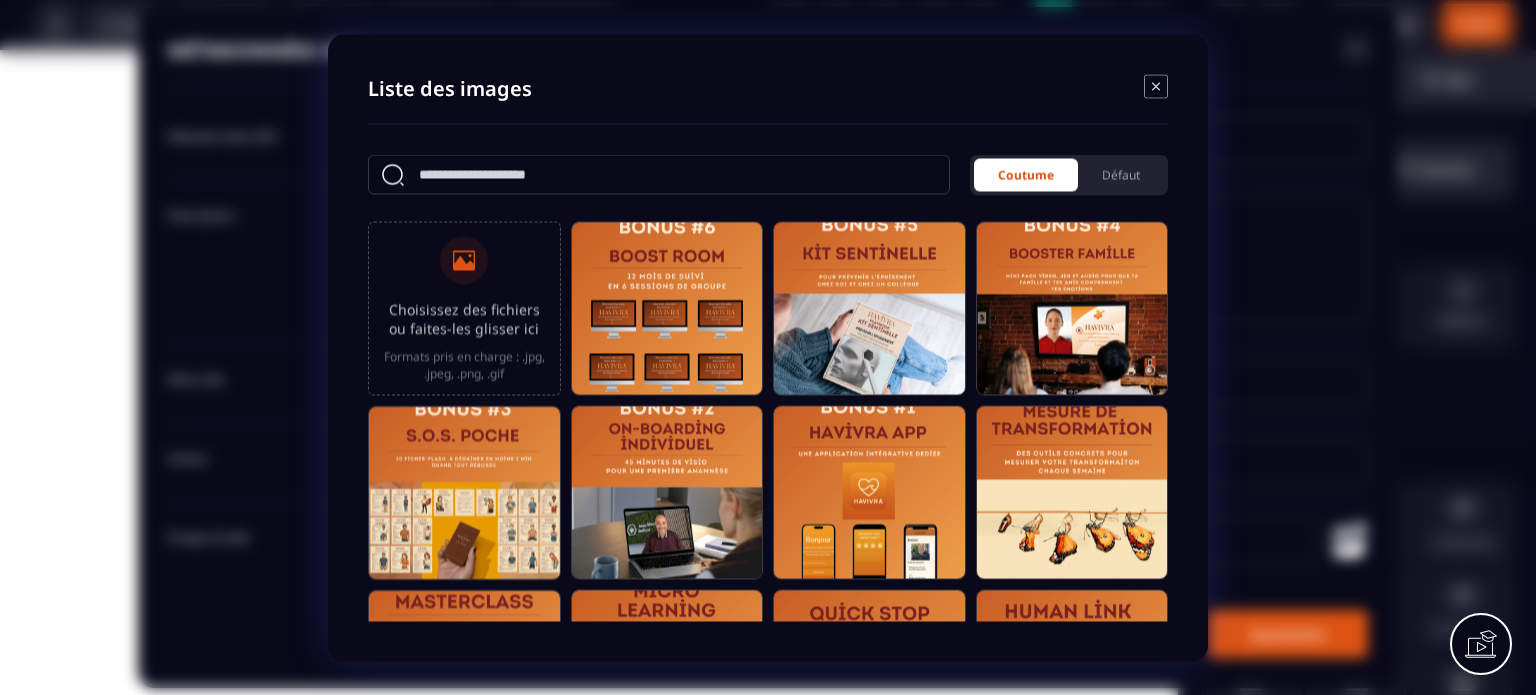 click 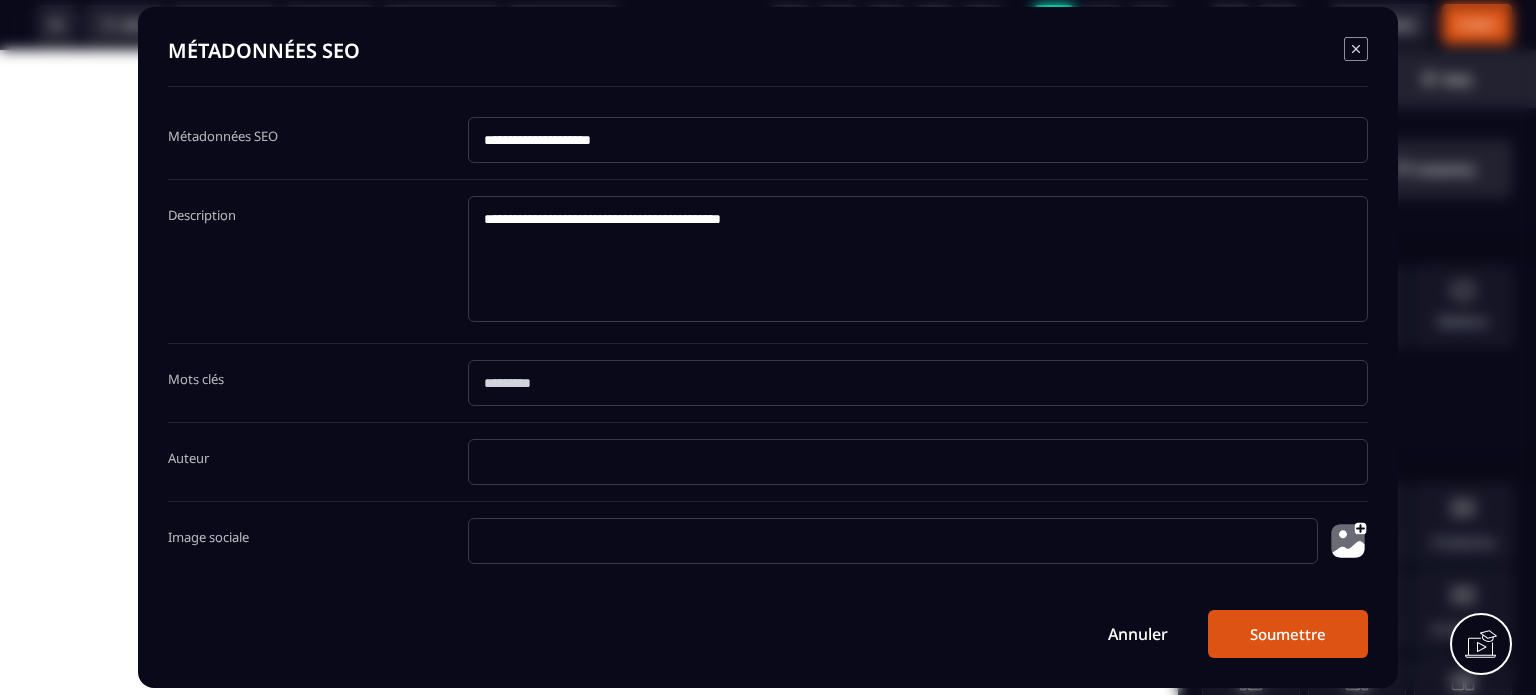 click on "Soumettre" at bounding box center [1288, 634] 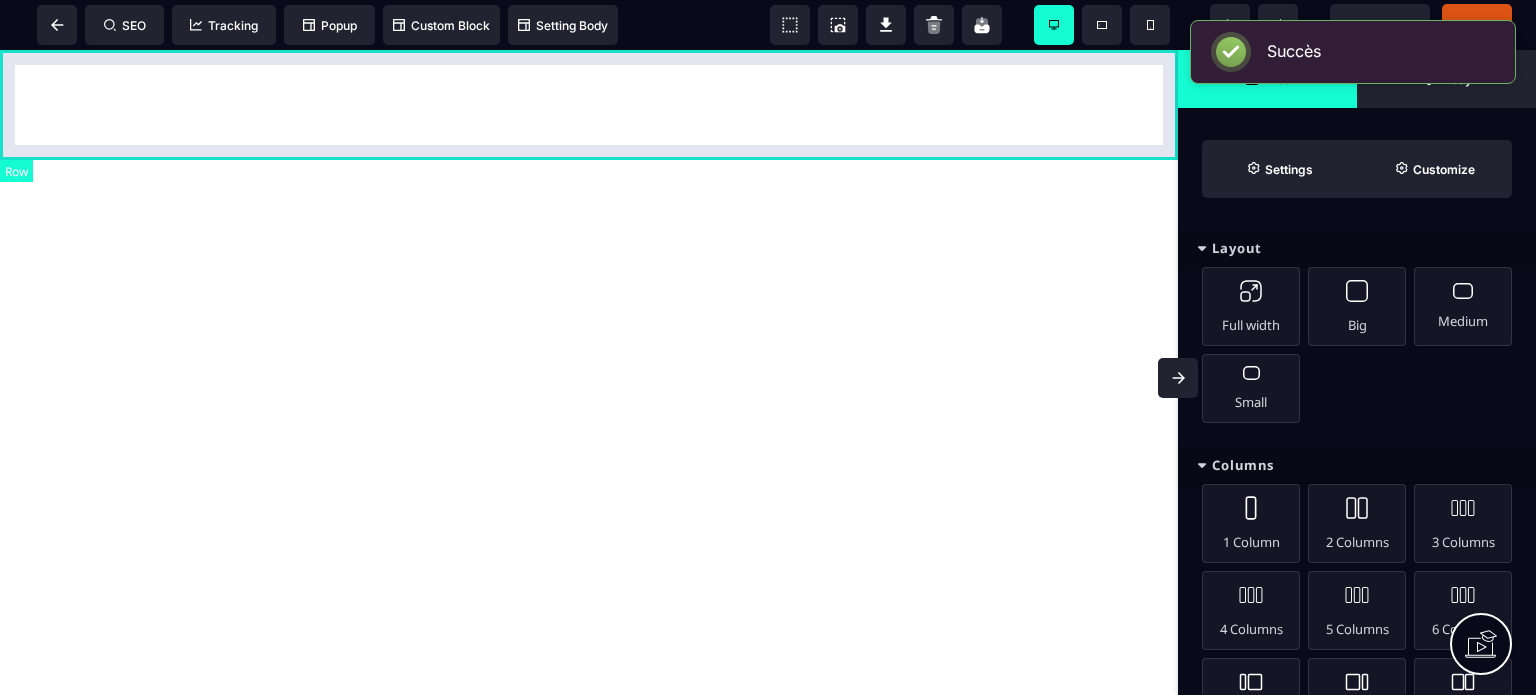click at bounding box center [589, 105] 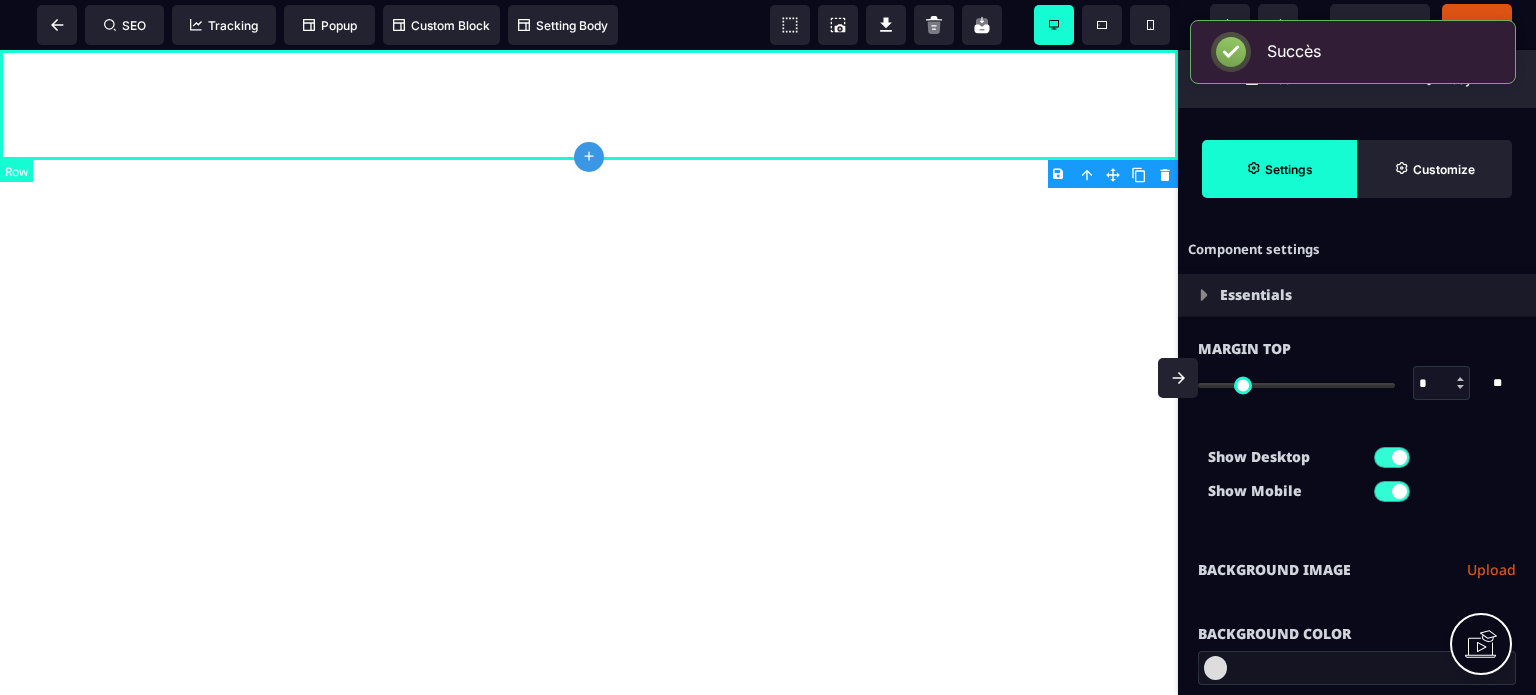 type on "*" 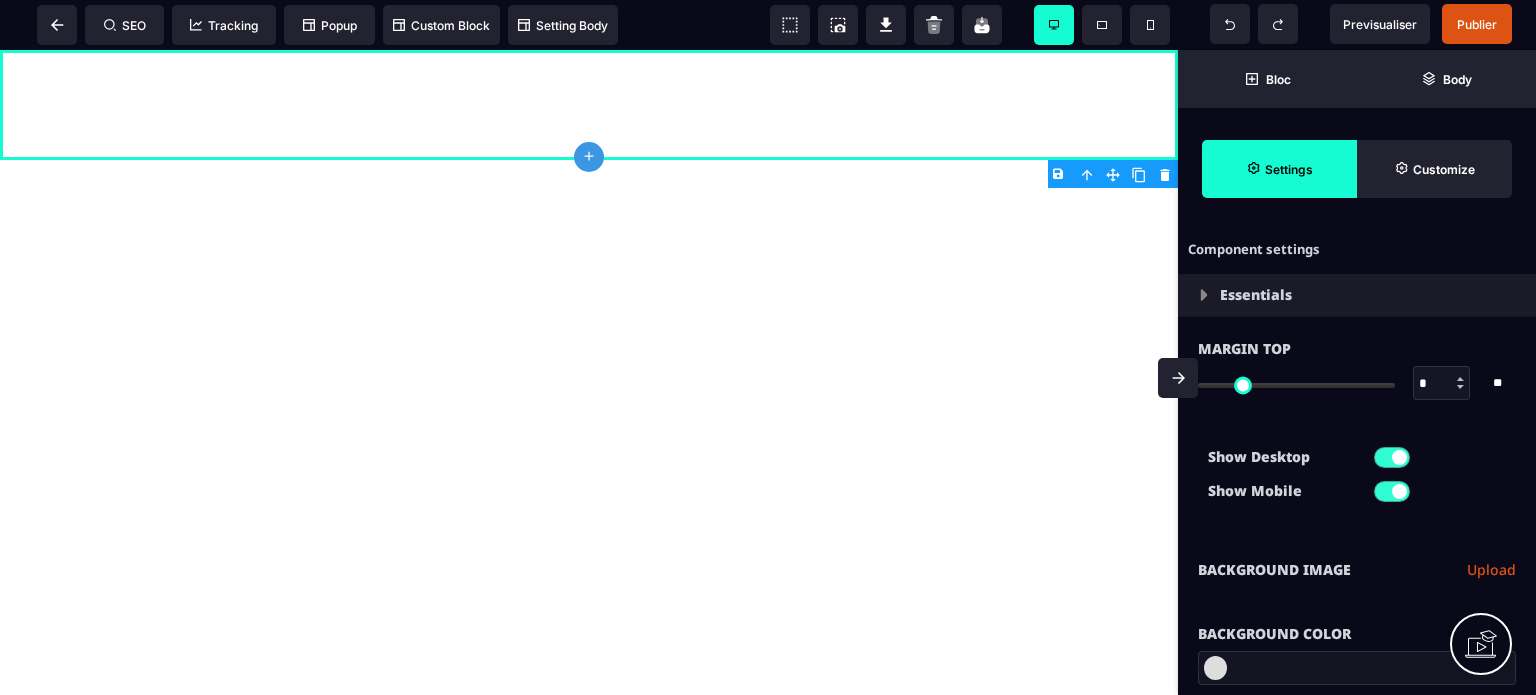 click on "Upload" at bounding box center (1491, 570) 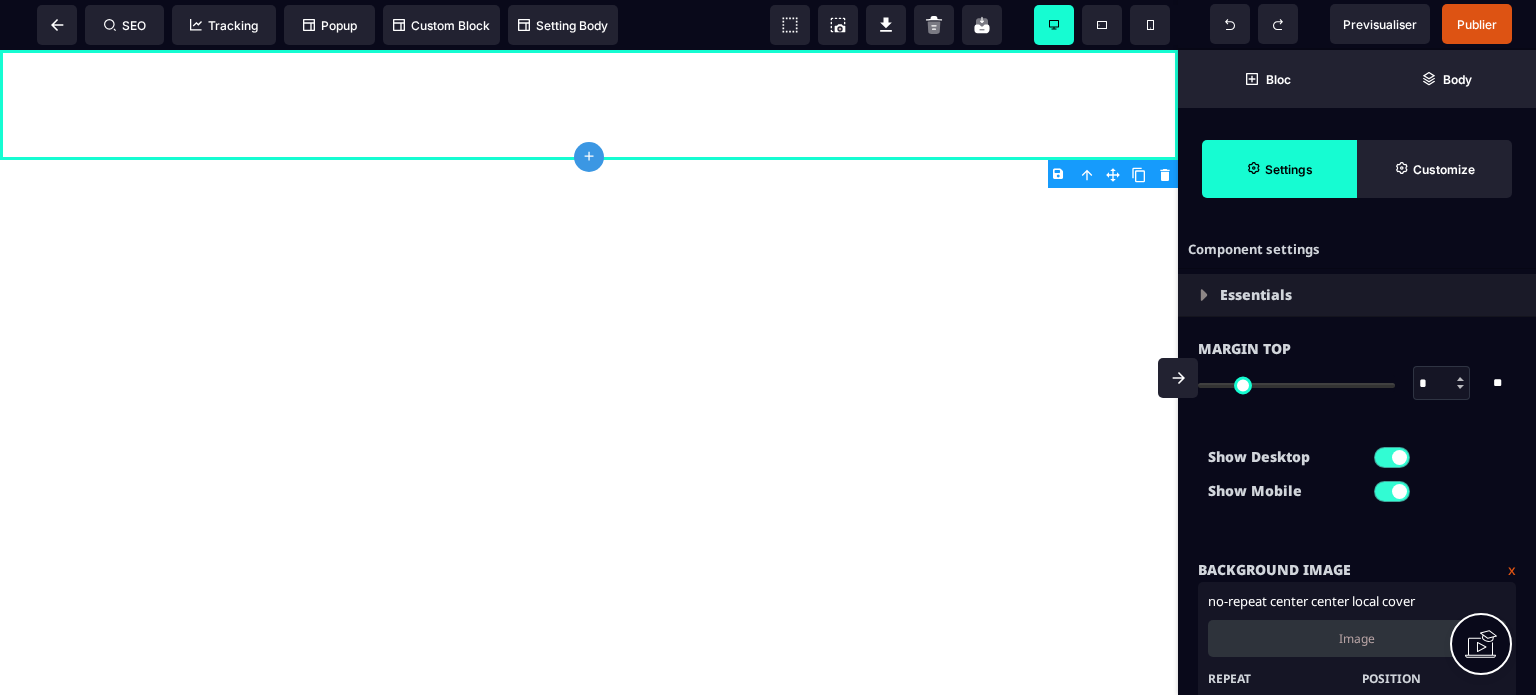 click on "Image" at bounding box center [1357, 638] 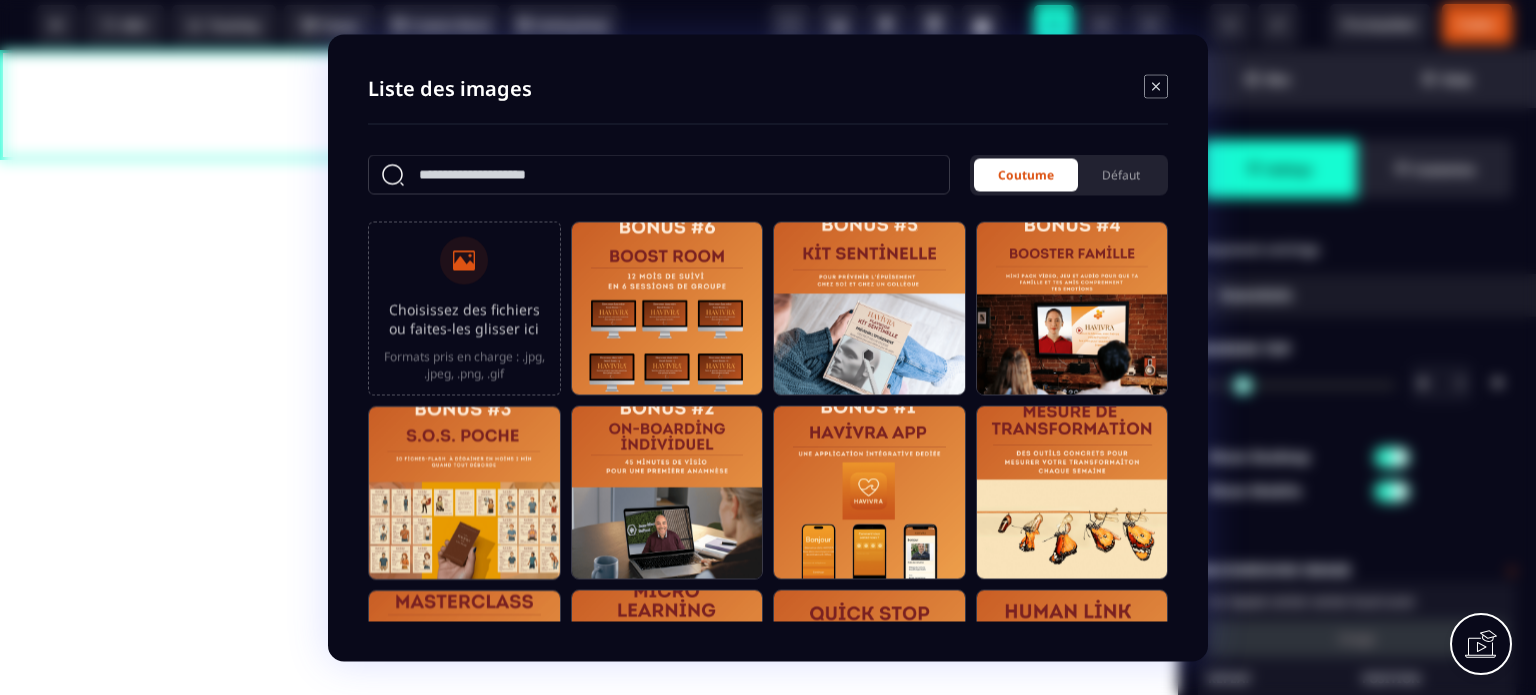 click on "Choisissez des fichiers ou faites-les glisser ici Formats pris en charge : .jpg, .jpeg, .png, .gif" at bounding box center [464, 308] 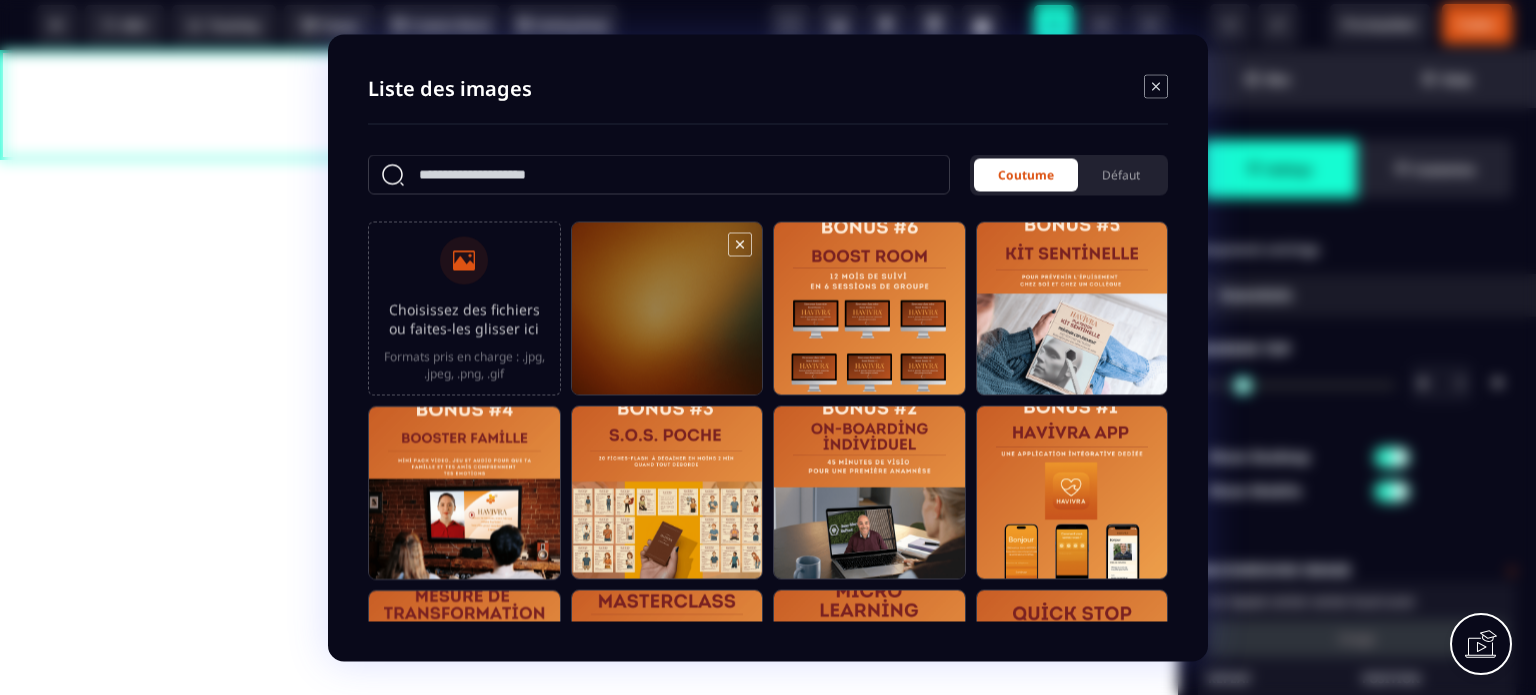 click at bounding box center [667, 317] 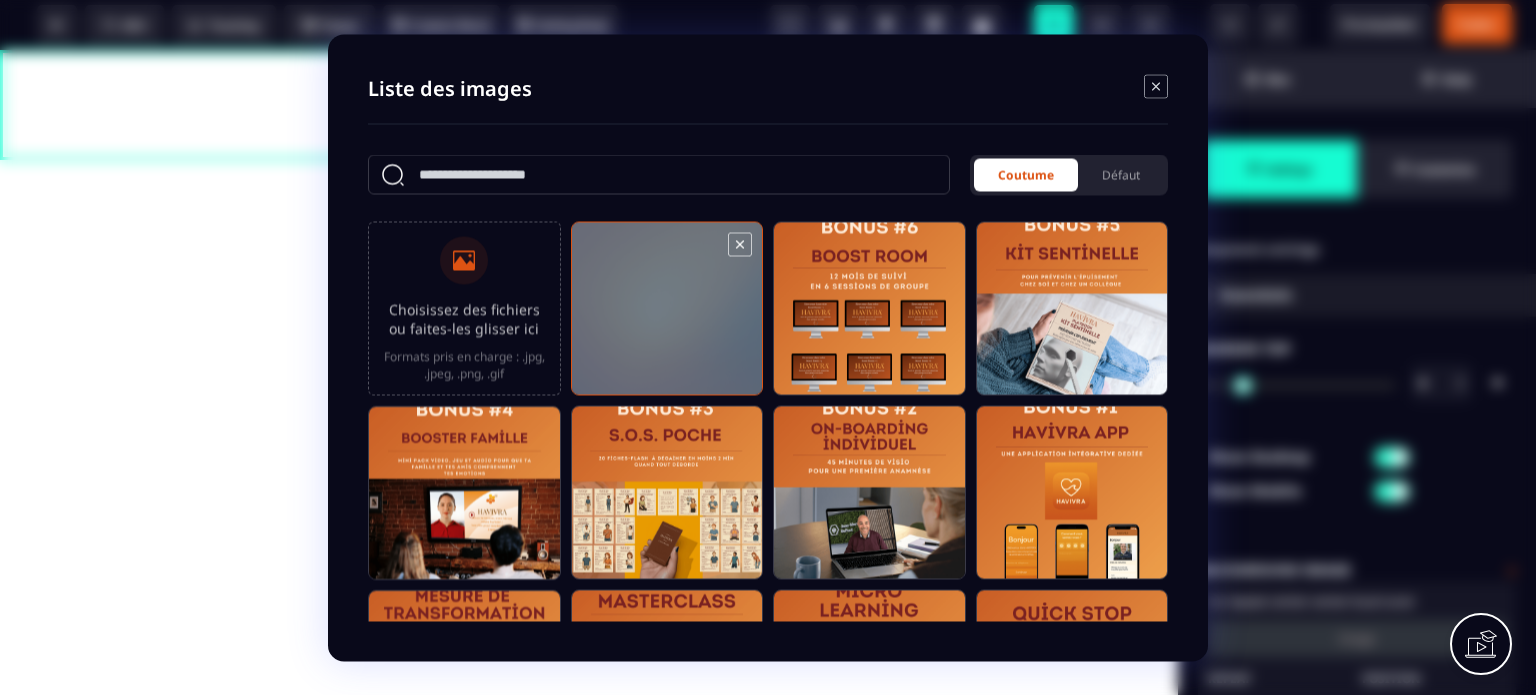 click at bounding box center [667, 317] 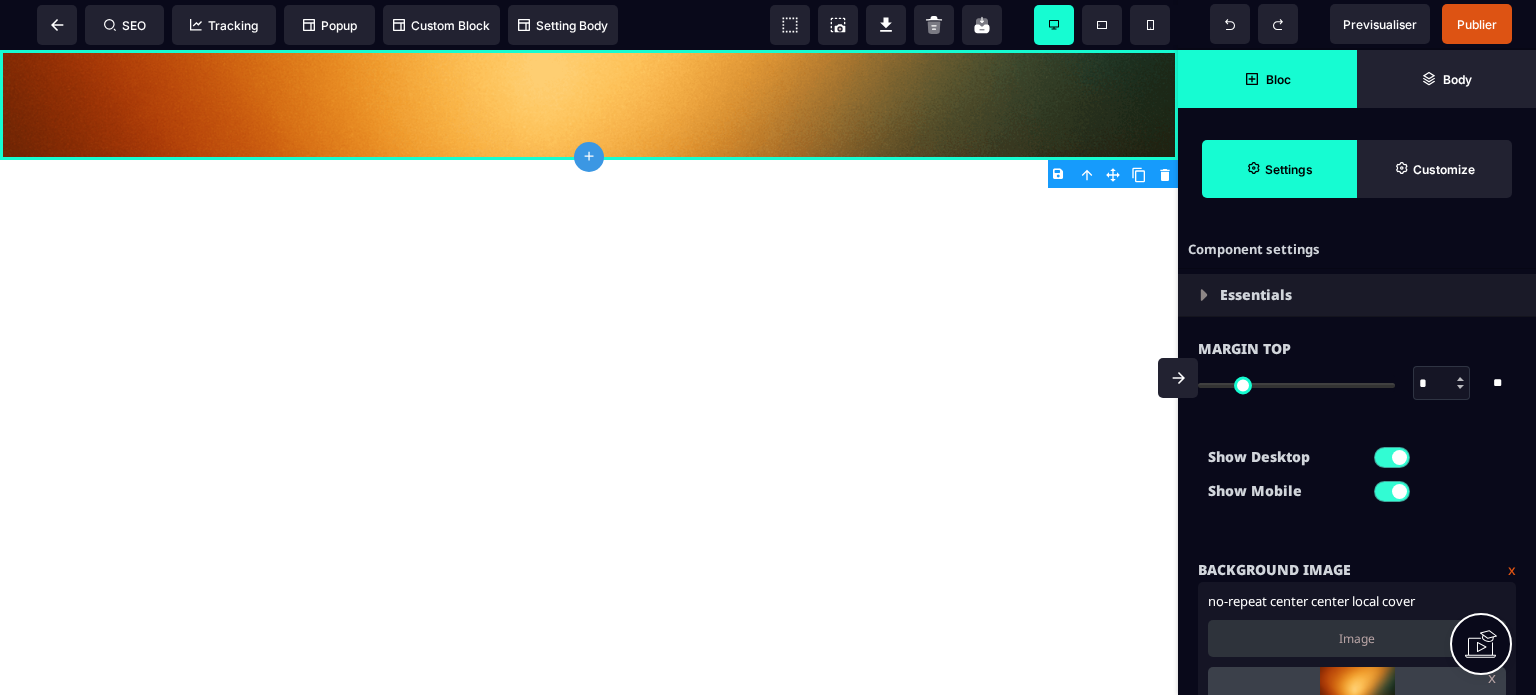 click on "Bloc" at bounding box center (1267, 79) 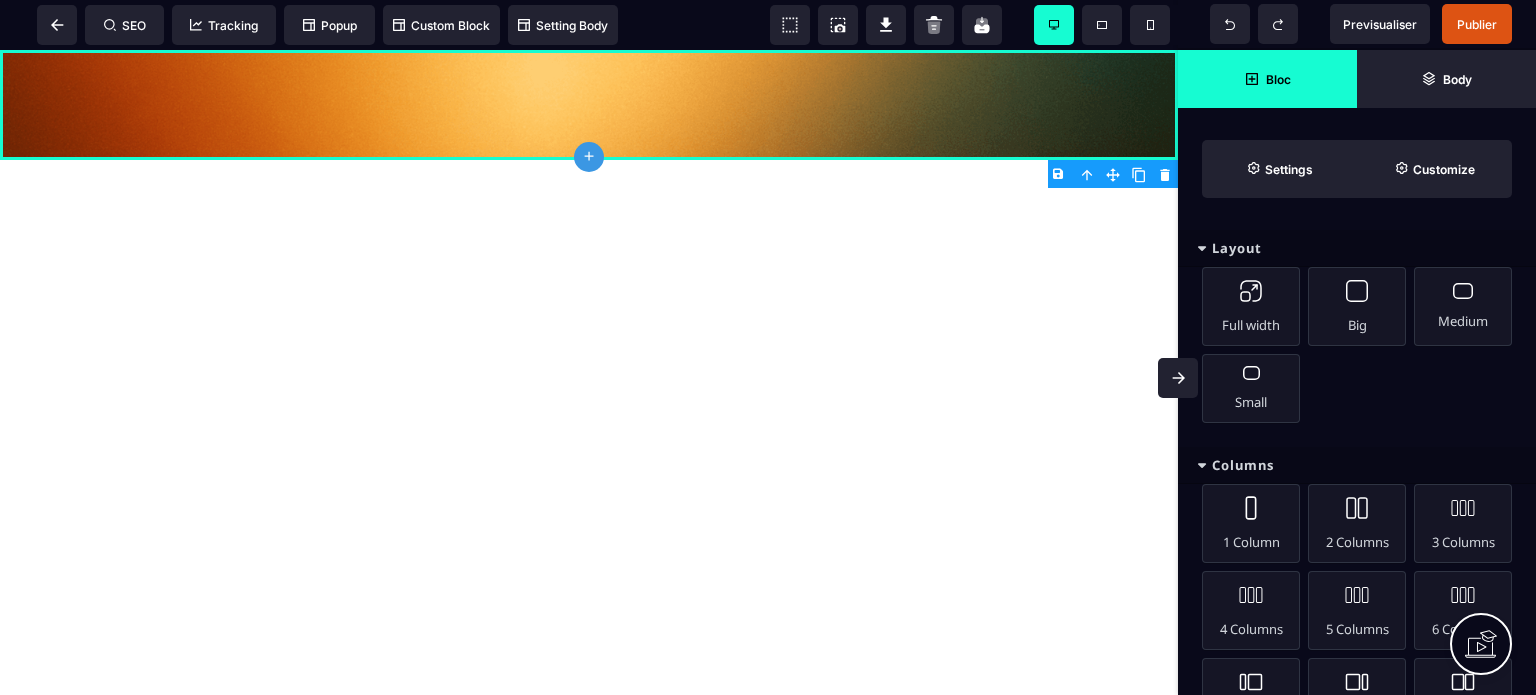 click on "Columns" at bounding box center (1357, 465) 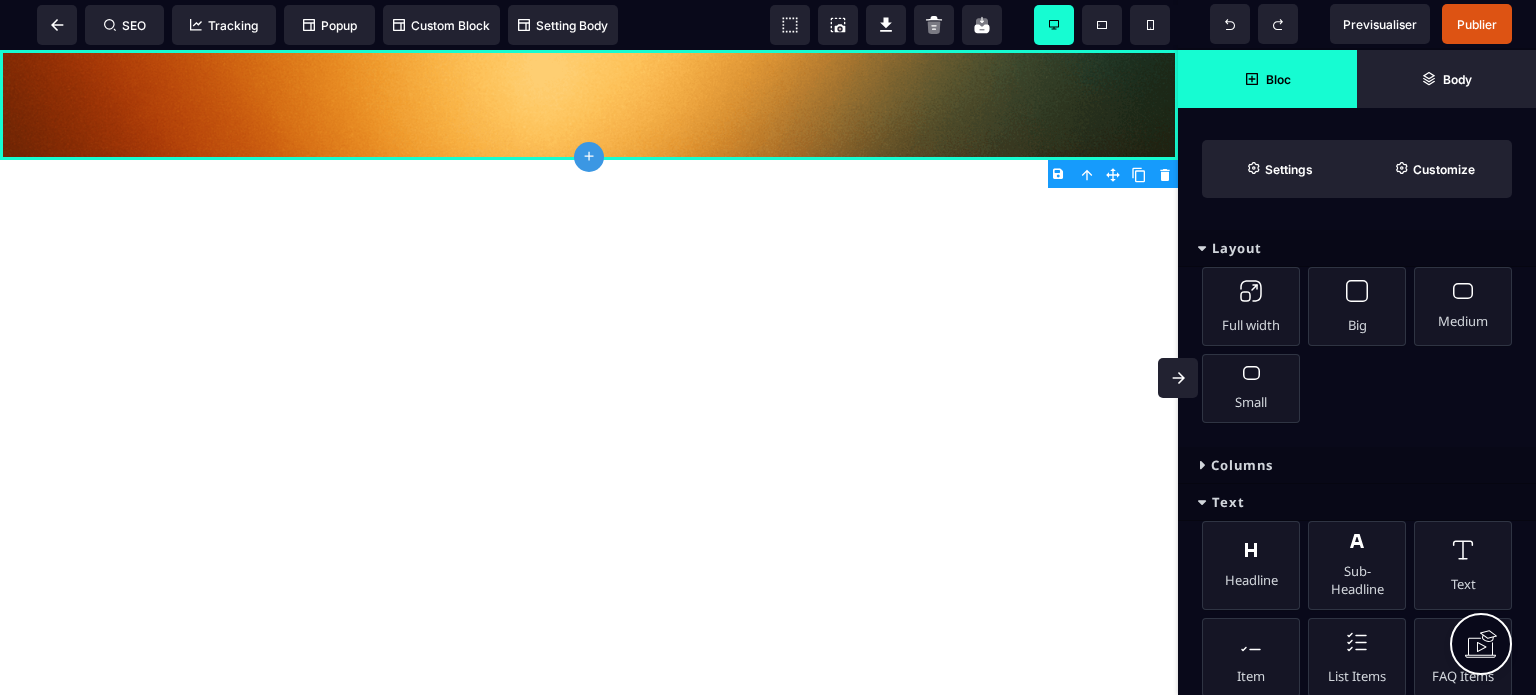click on "Layout" at bounding box center [1357, 248] 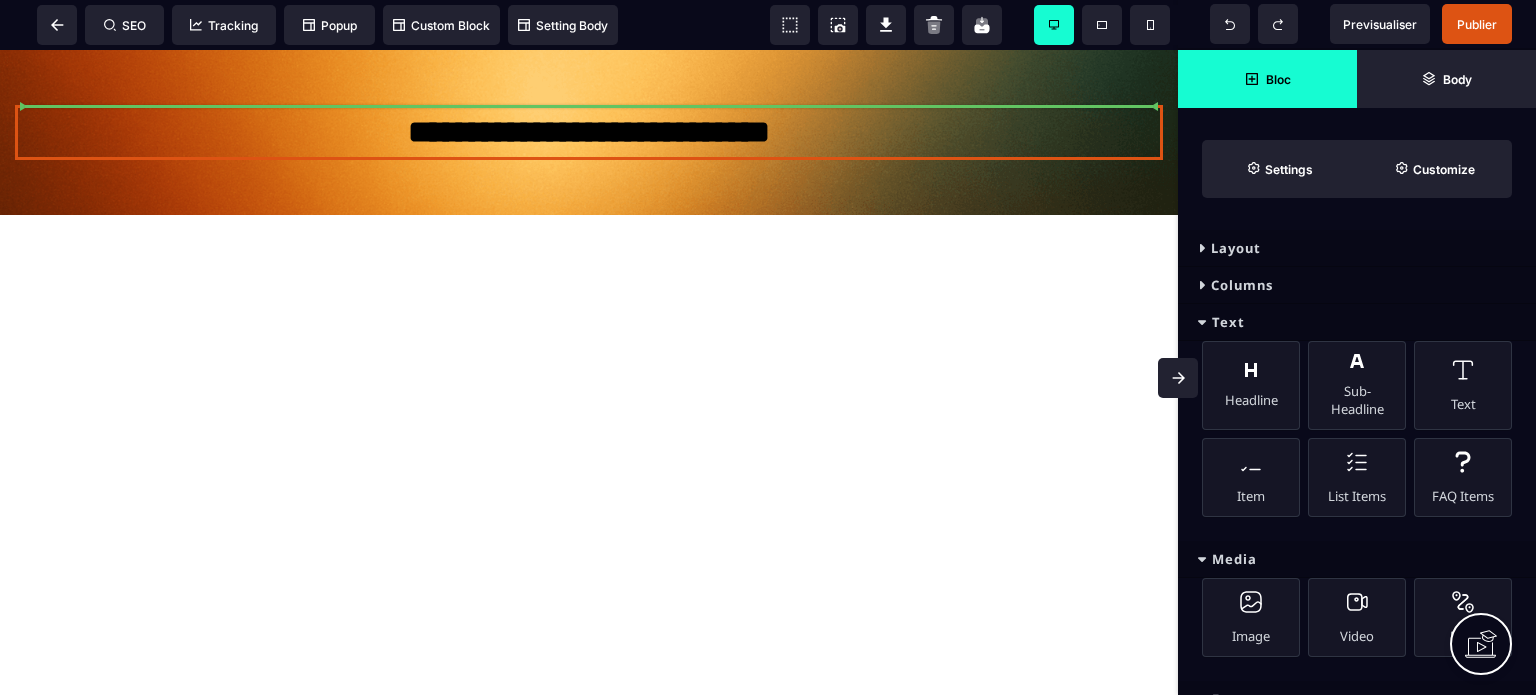 select on "***" 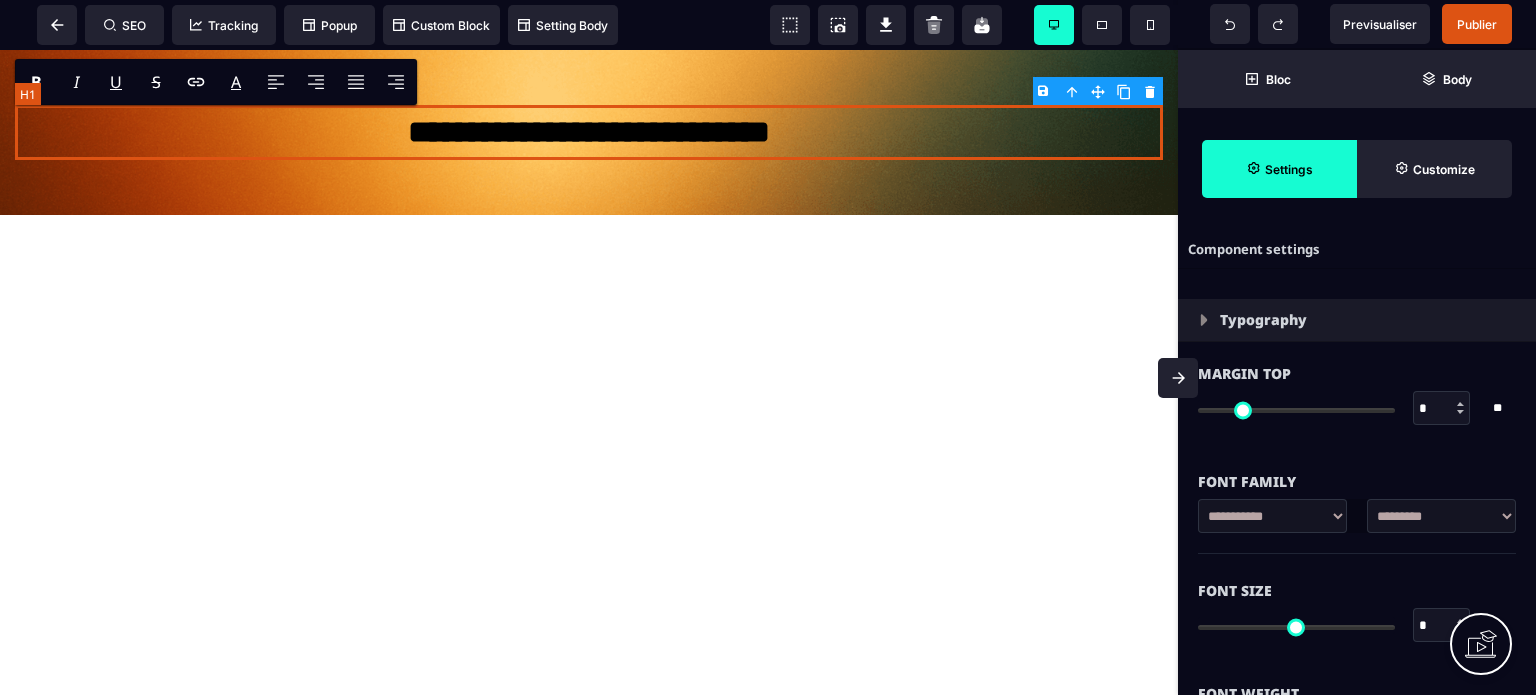 type on "**" 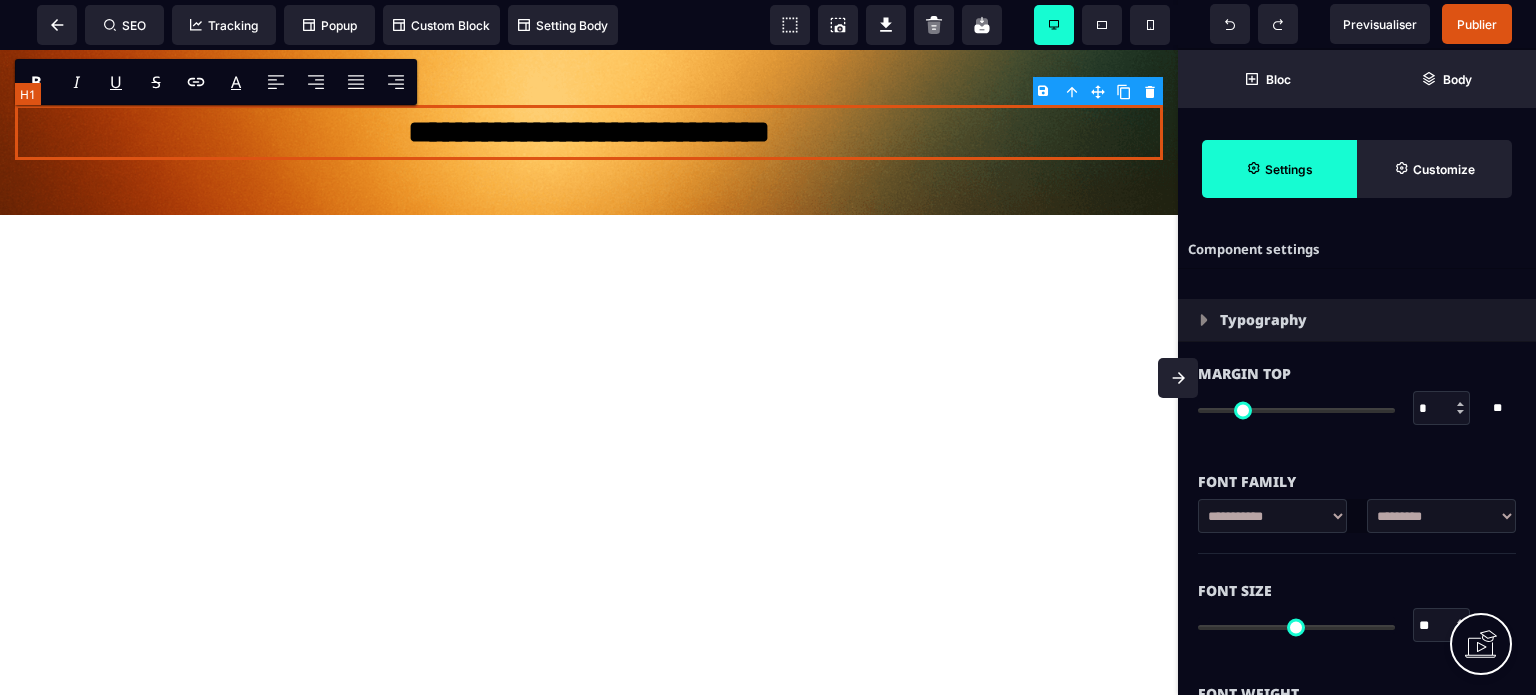 type on "*" 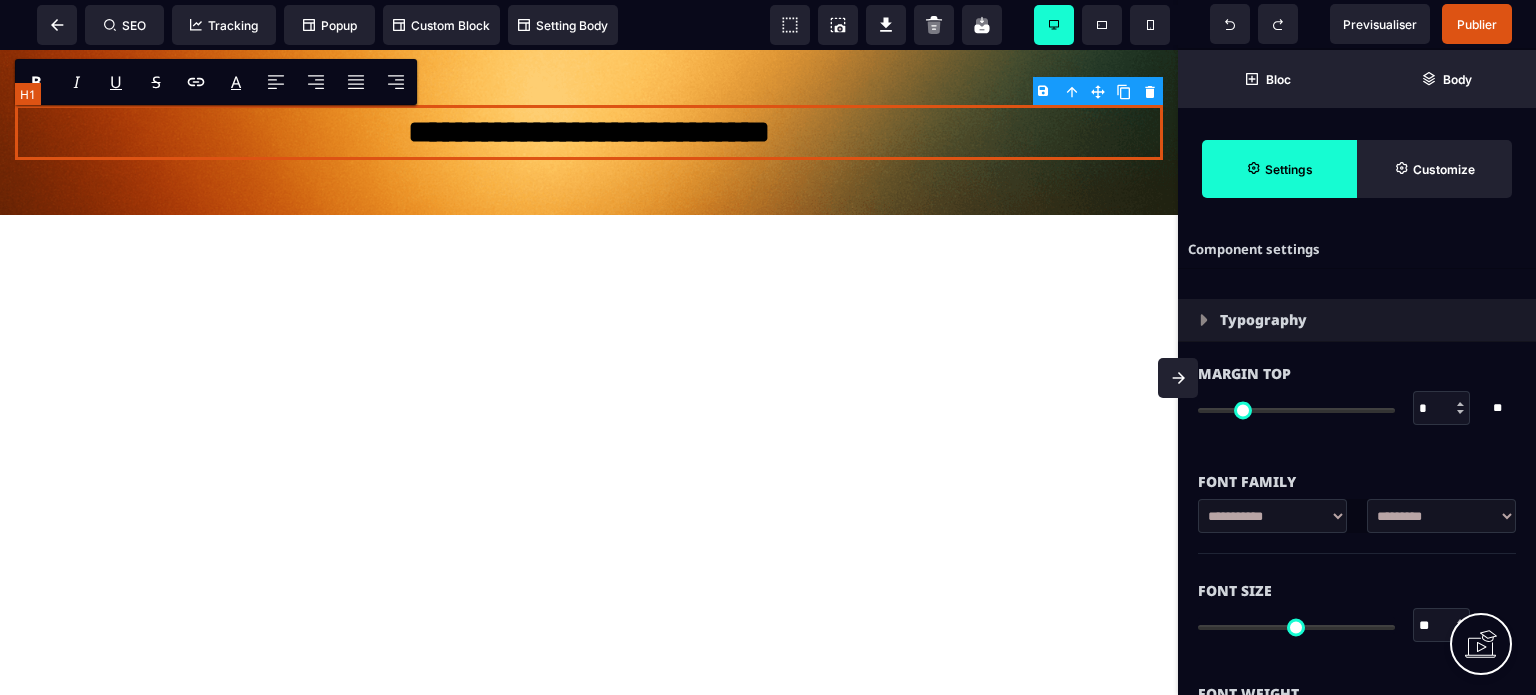 type on "**" 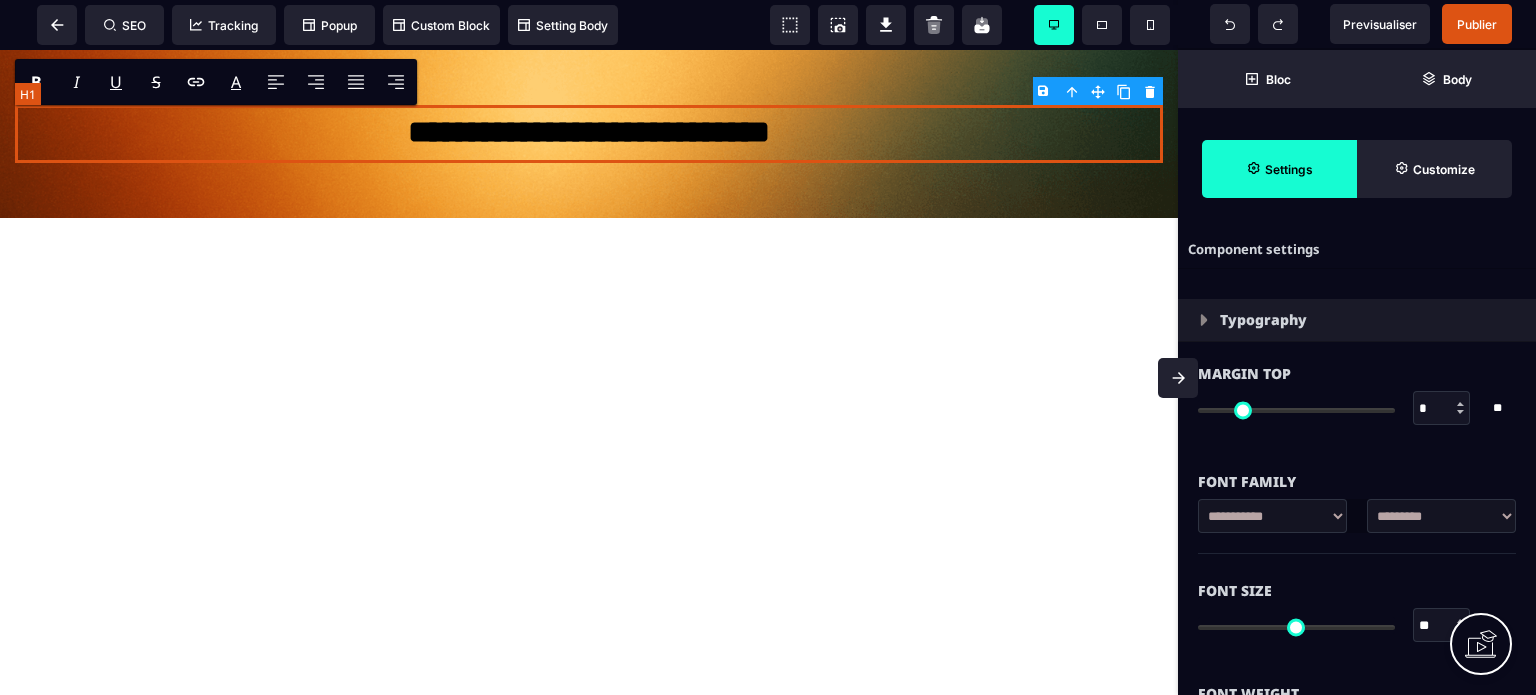 type on "**" 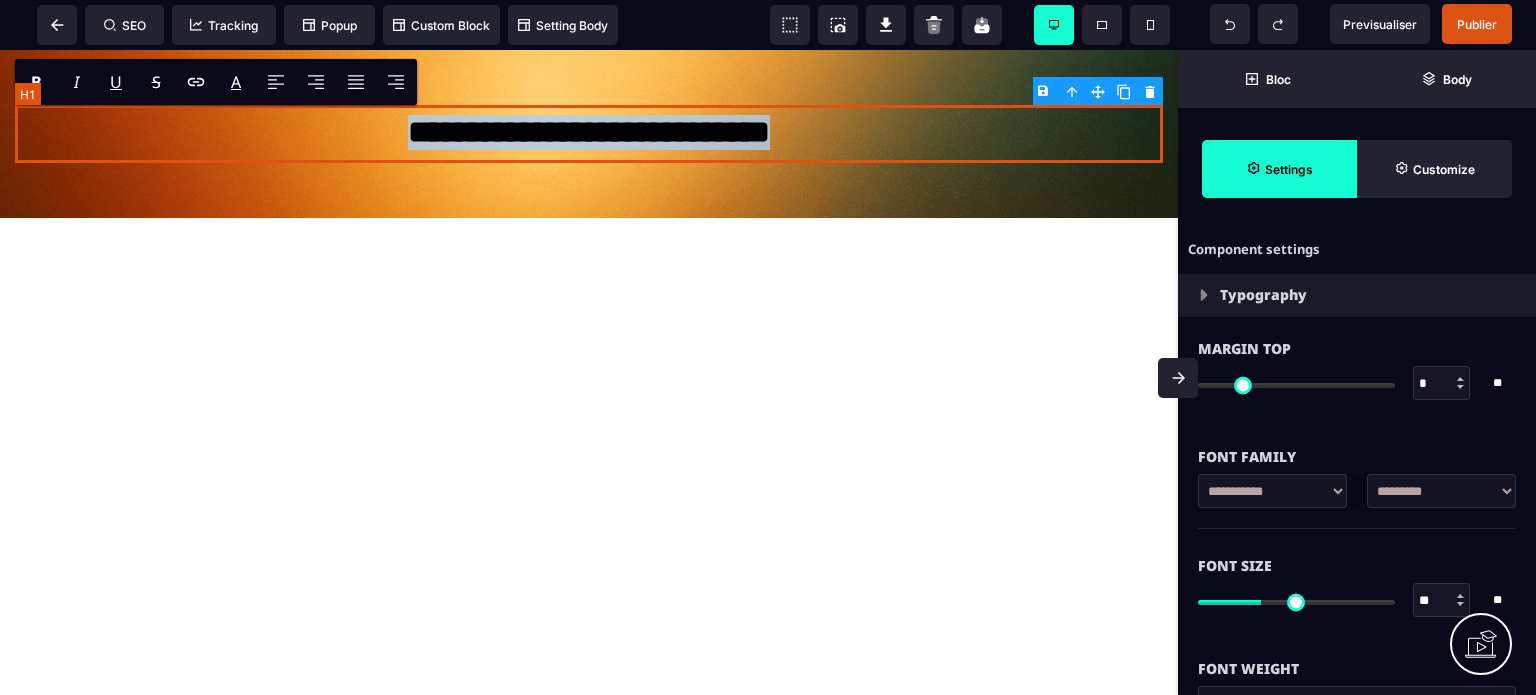 type 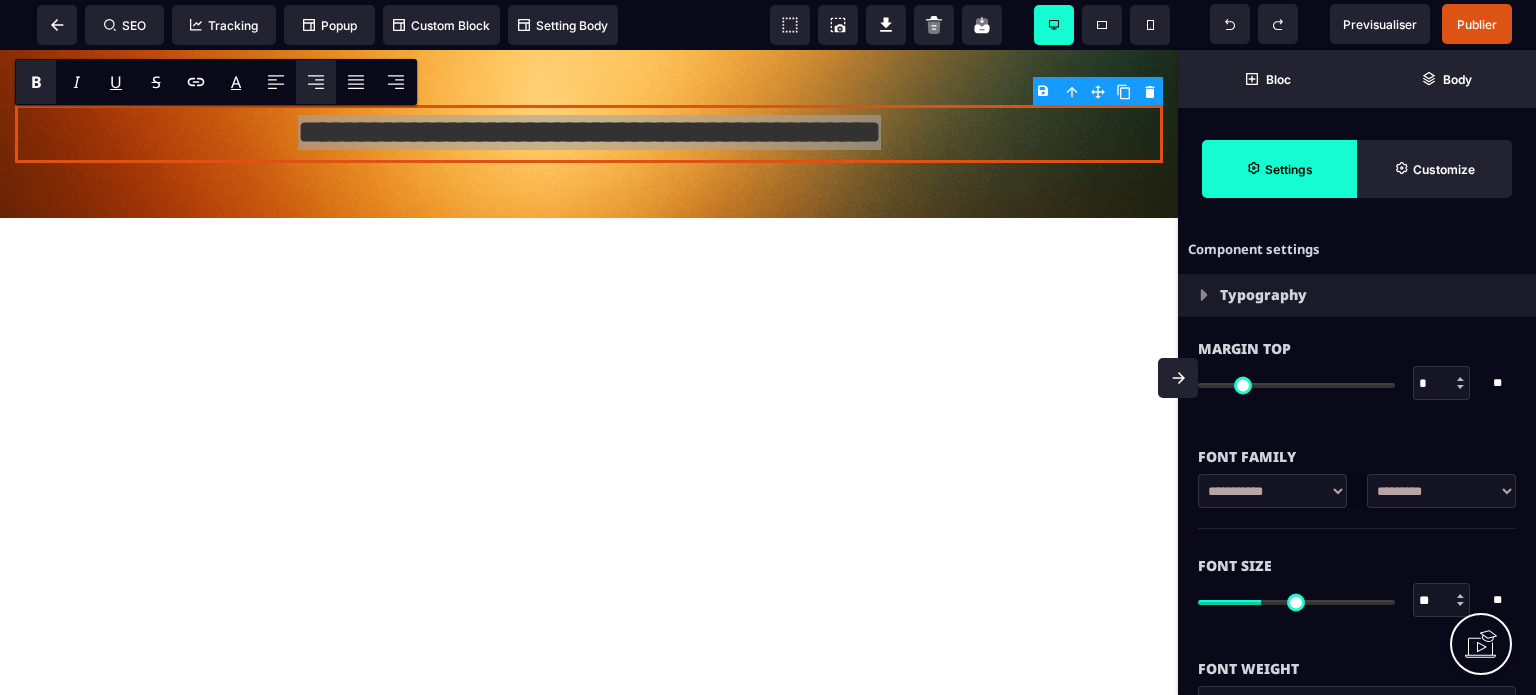 click on "**********" at bounding box center (1357, 501) 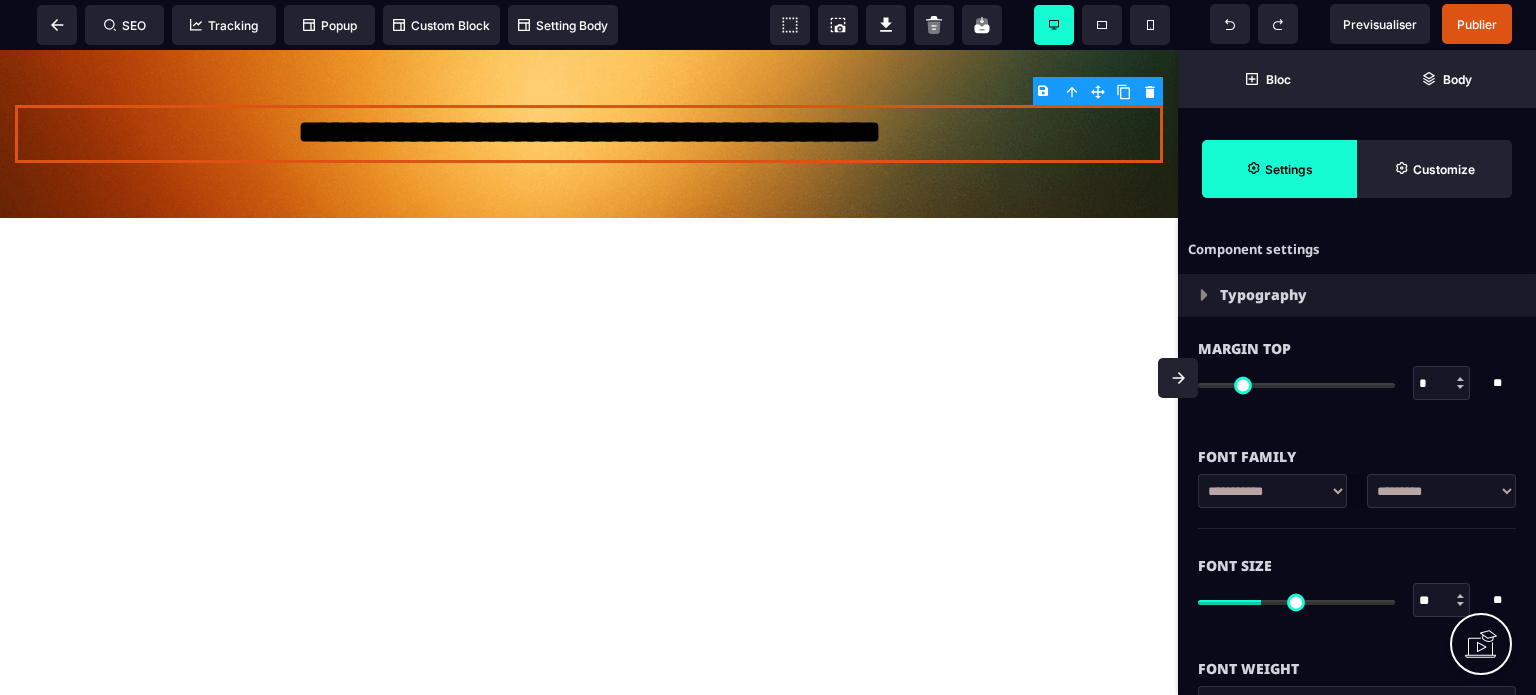 click on "**********" at bounding box center [1441, 491] 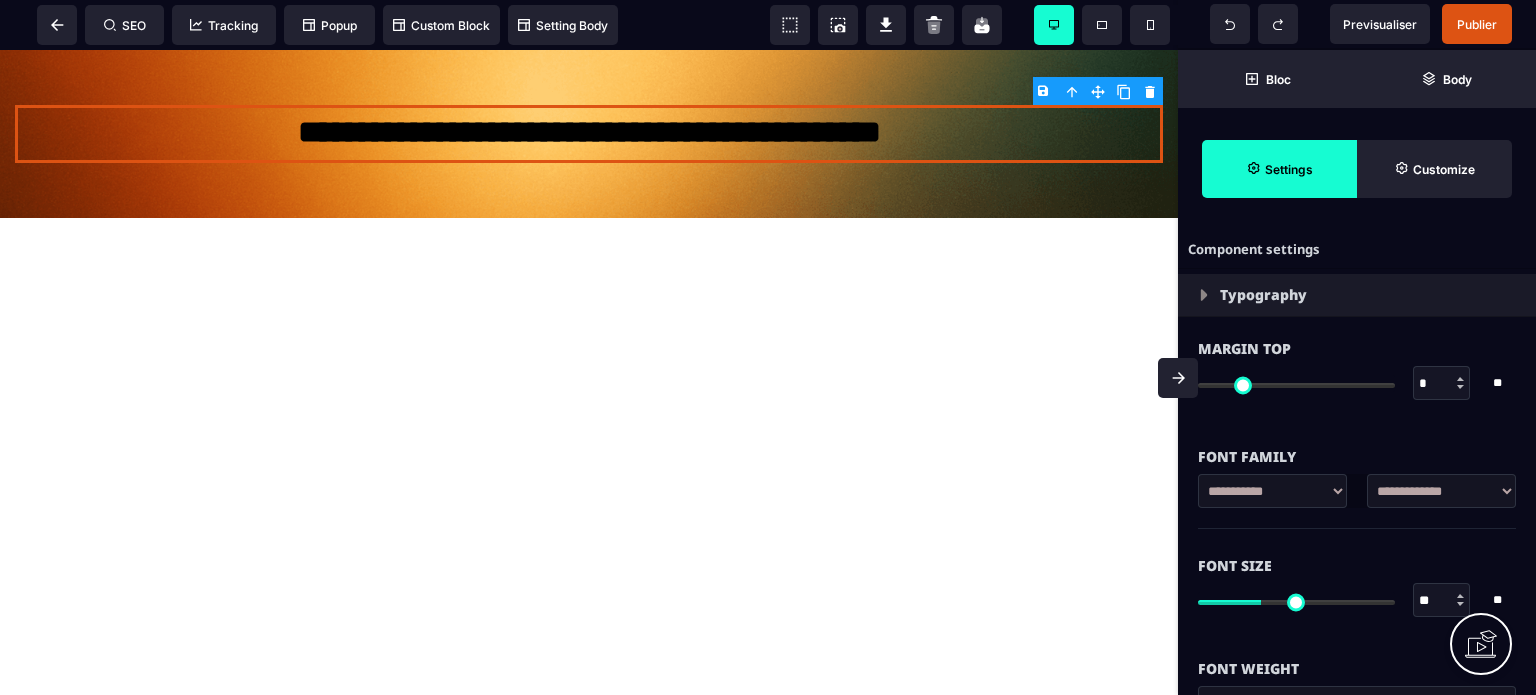 click on "**********" at bounding box center (1441, 491) 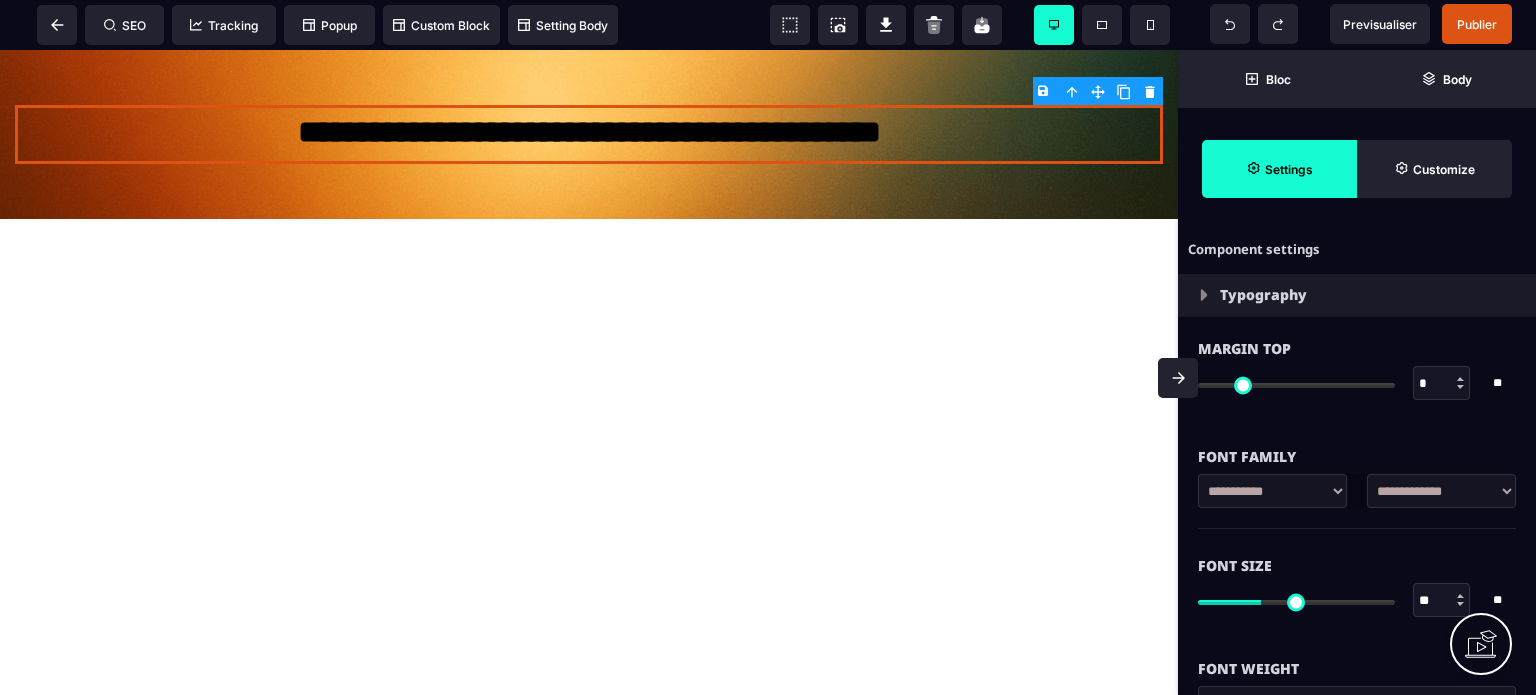 drag, startPoint x: 1438, startPoint y: 598, endPoint x: 1400, endPoint y: 602, distance: 38.209946 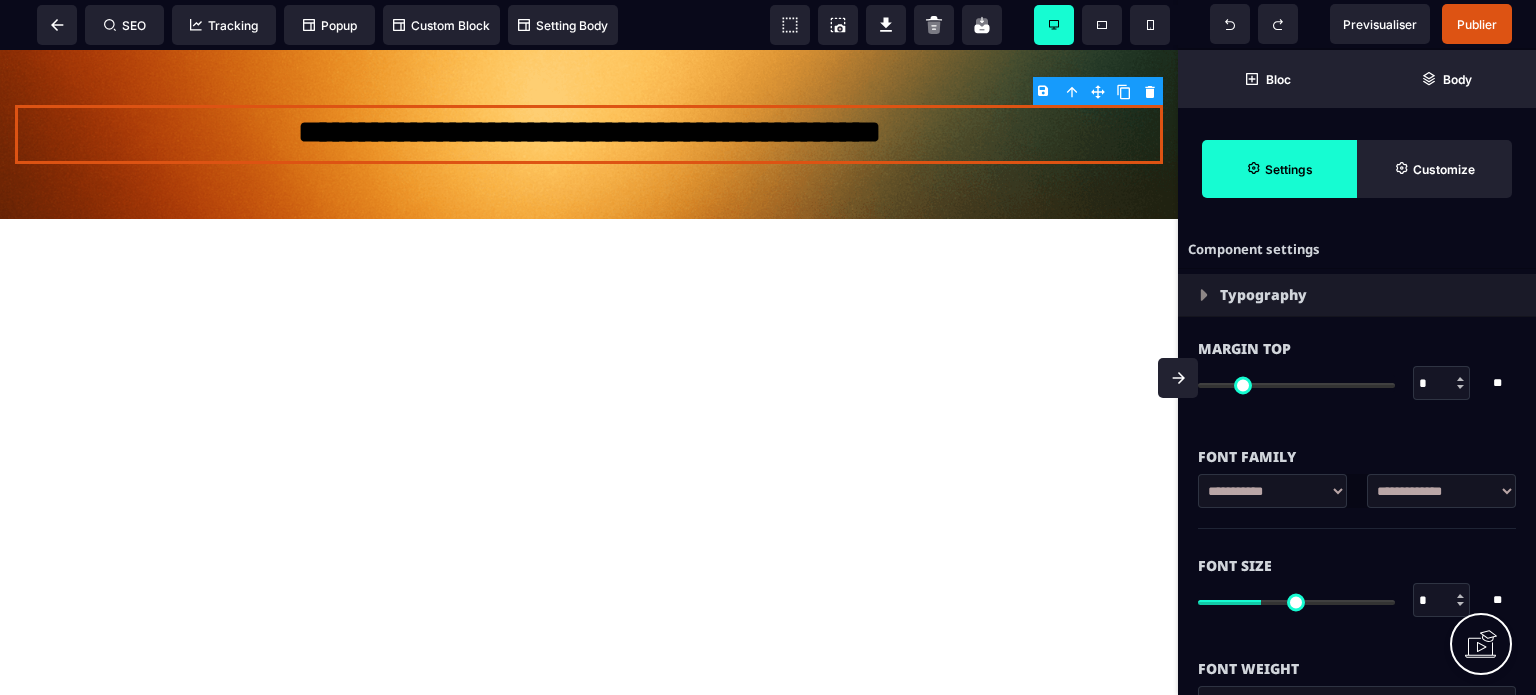 type on "*" 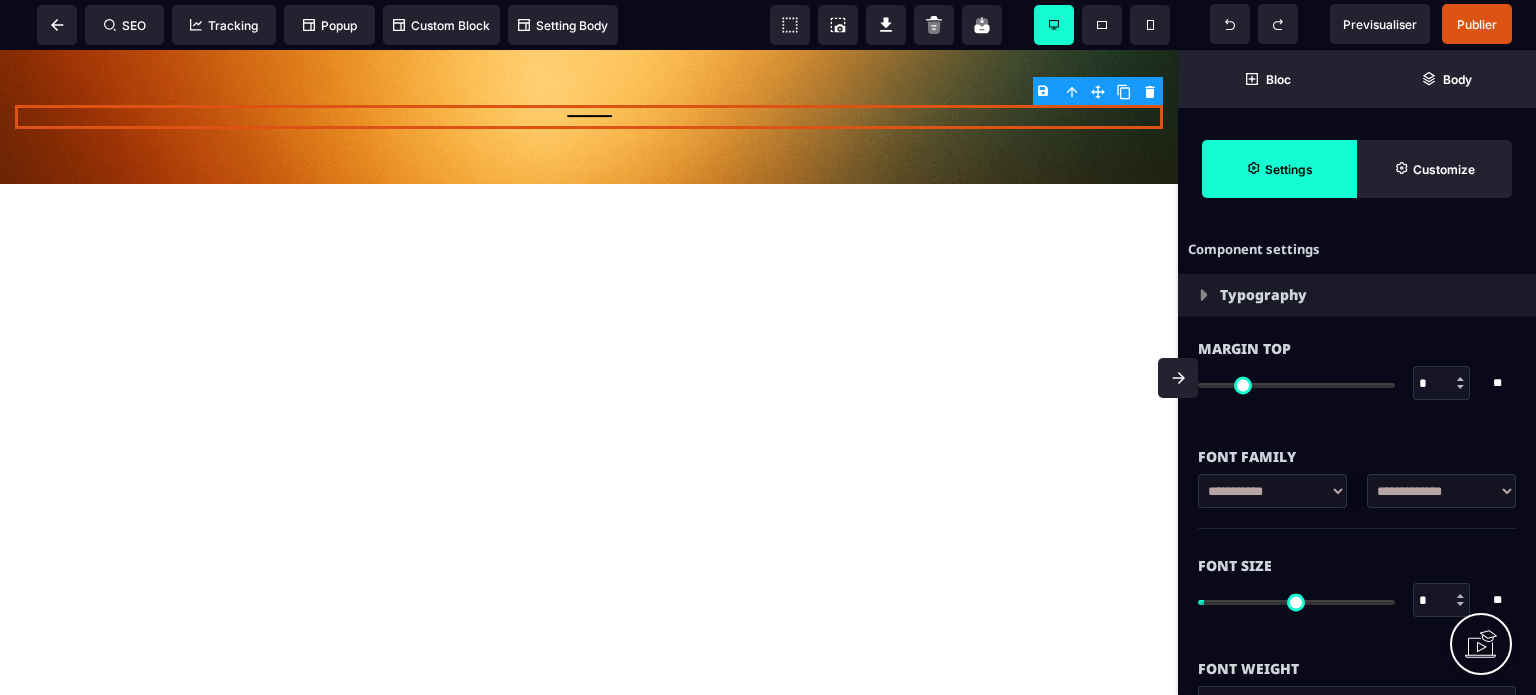 type on "**" 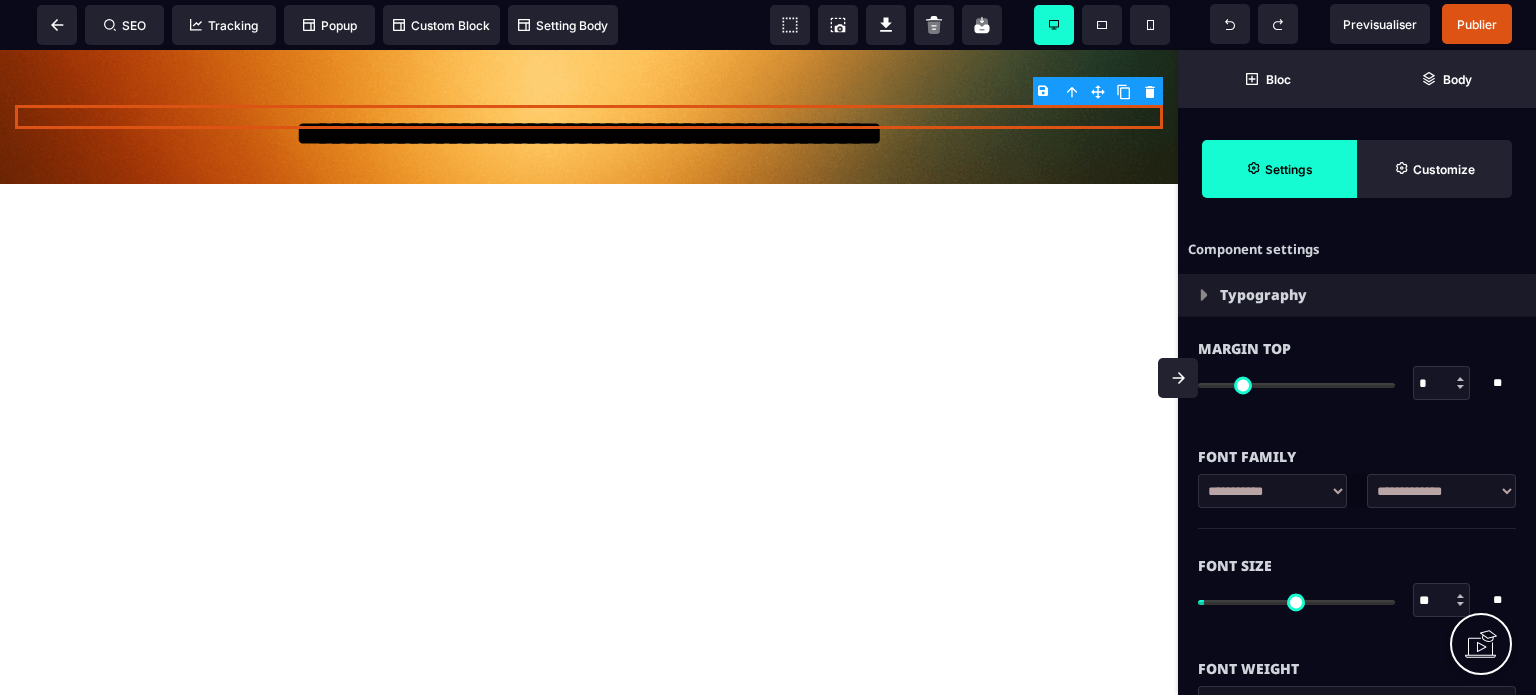 type on "**" 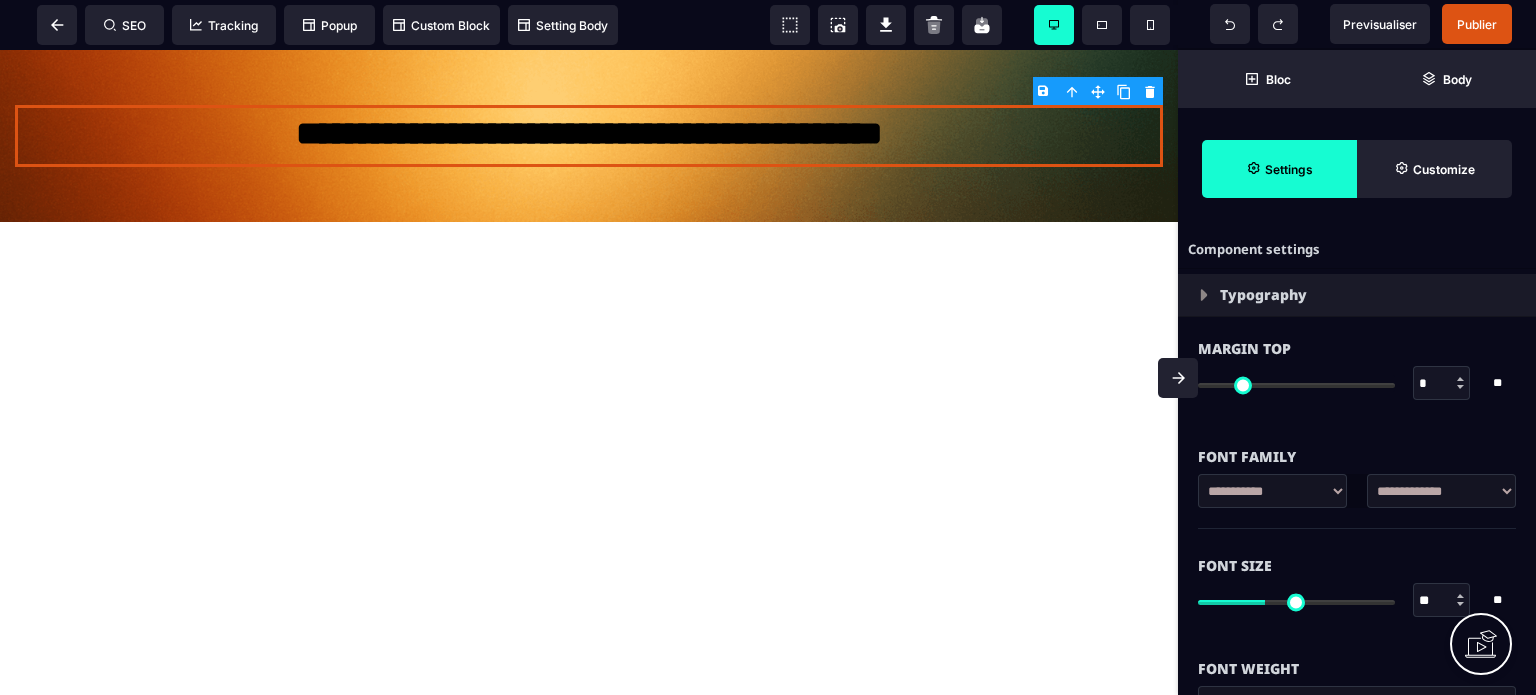 type on "**" 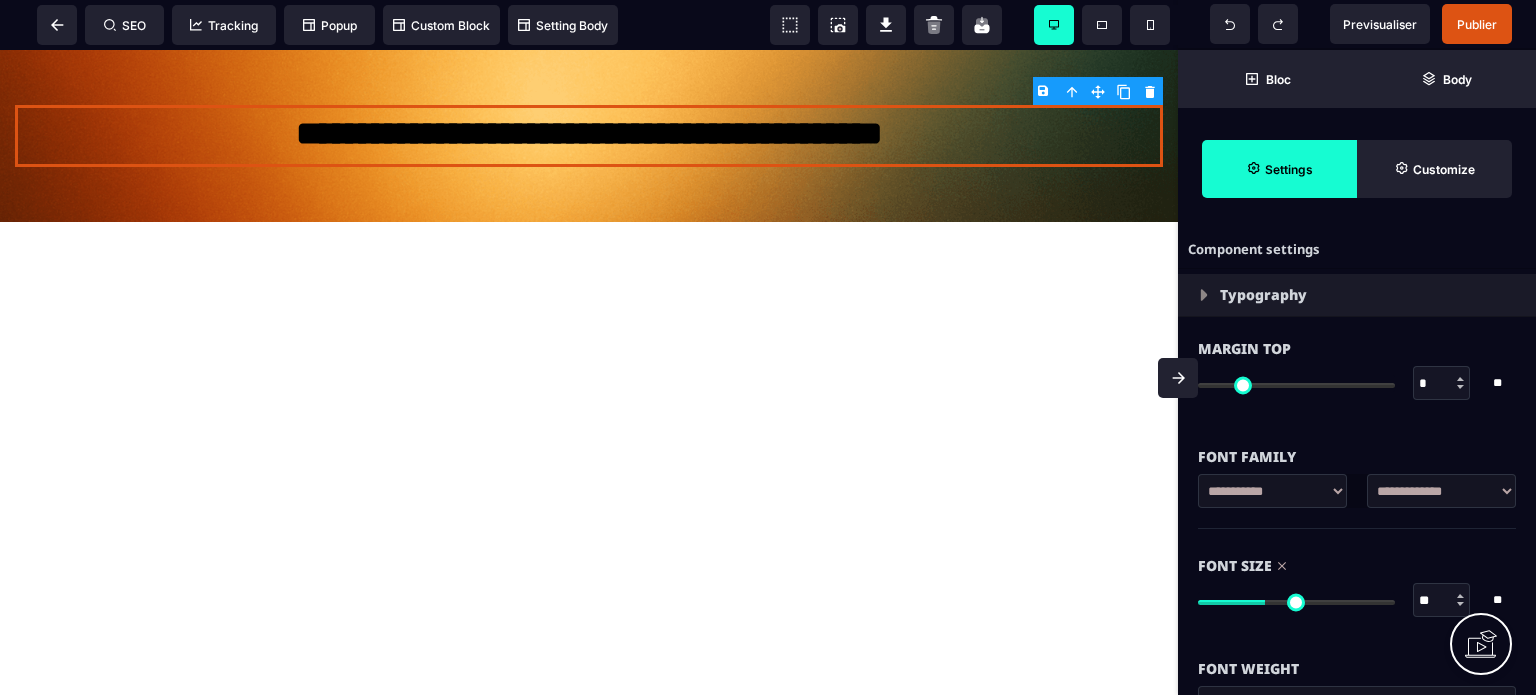 click on "Font Size
**
*
**
All" at bounding box center [1357, 585] 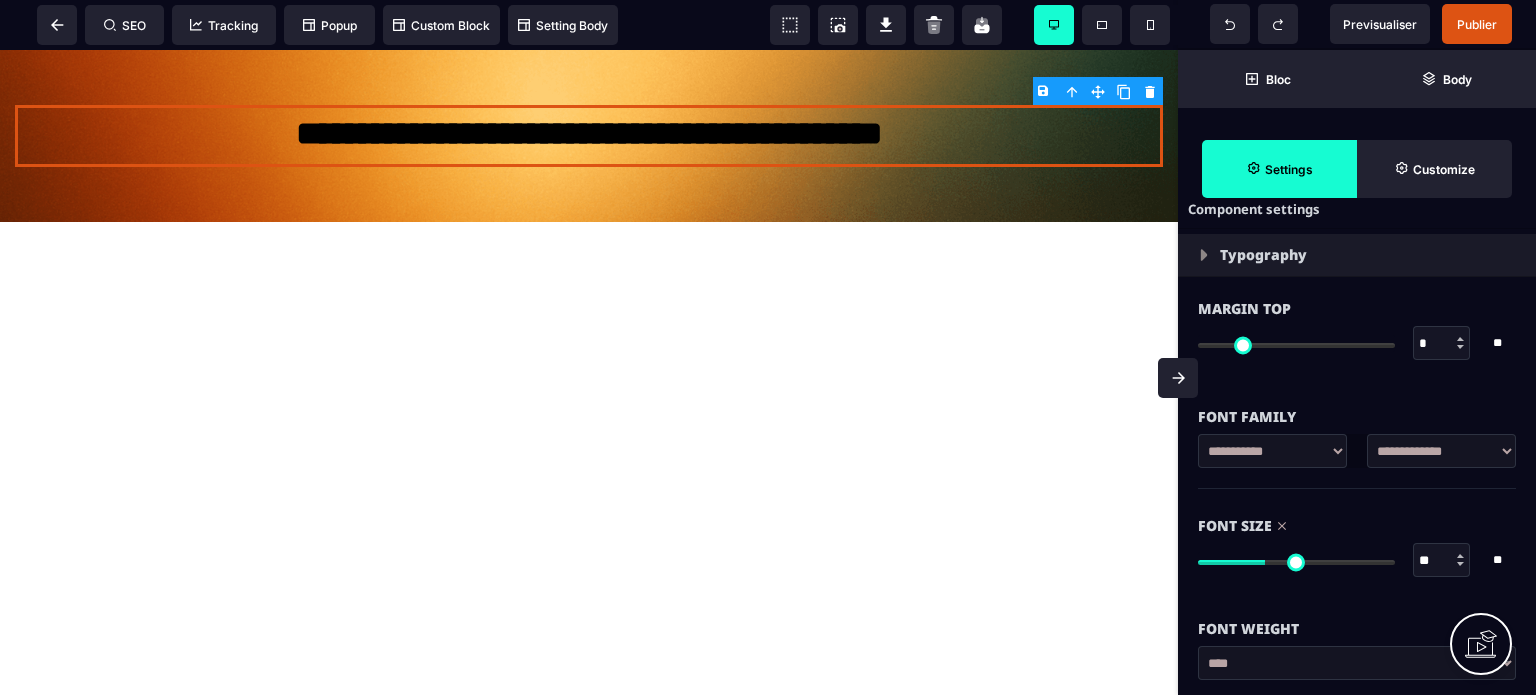 scroll, scrollTop: 160, scrollLeft: 0, axis: vertical 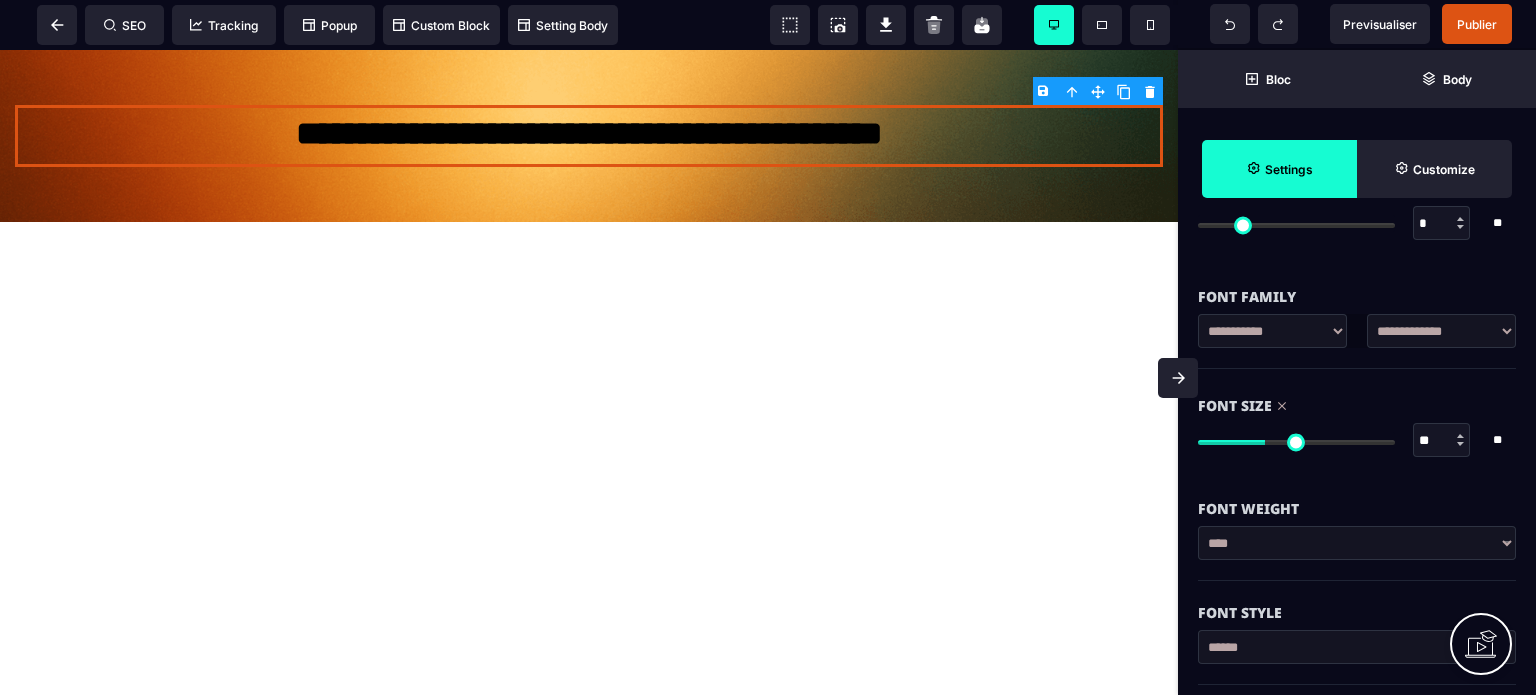 click on "**********" at bounding box center (1357, 543) 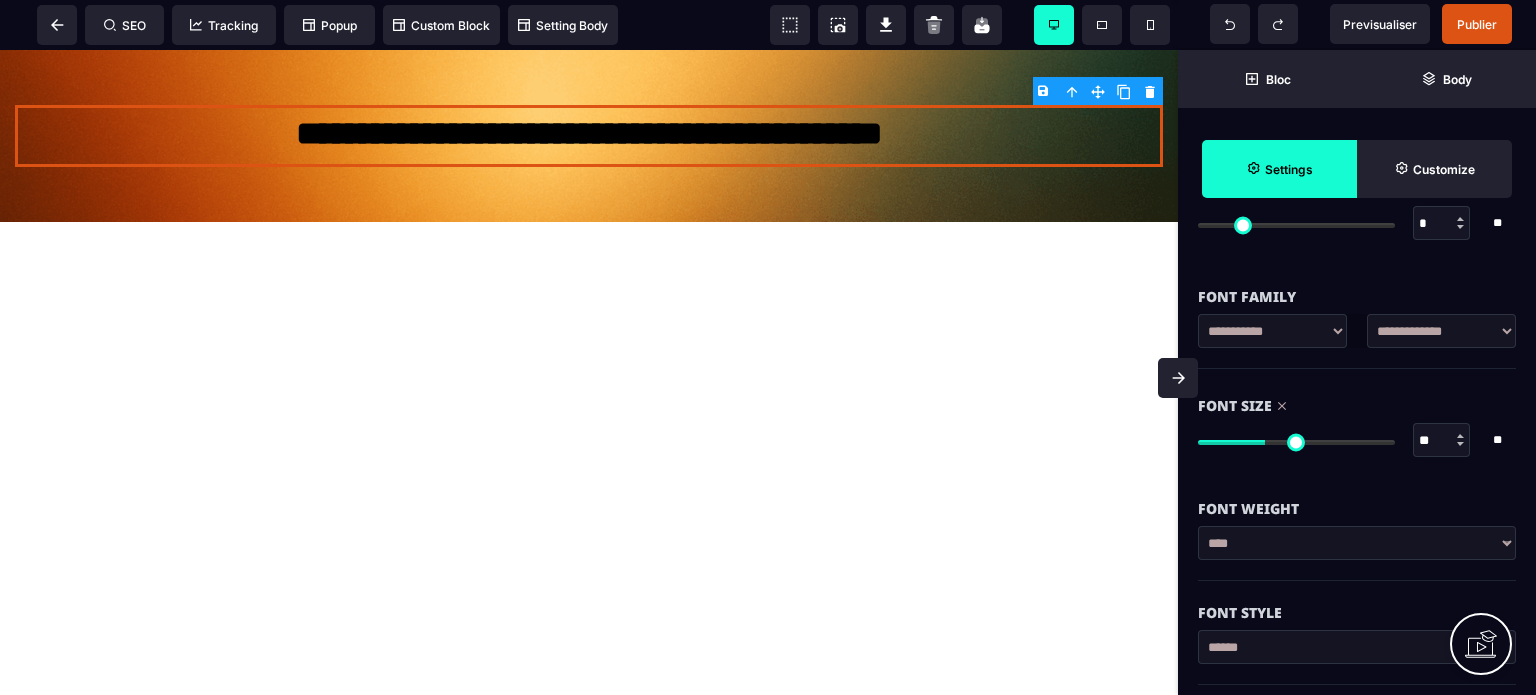 select on "***" 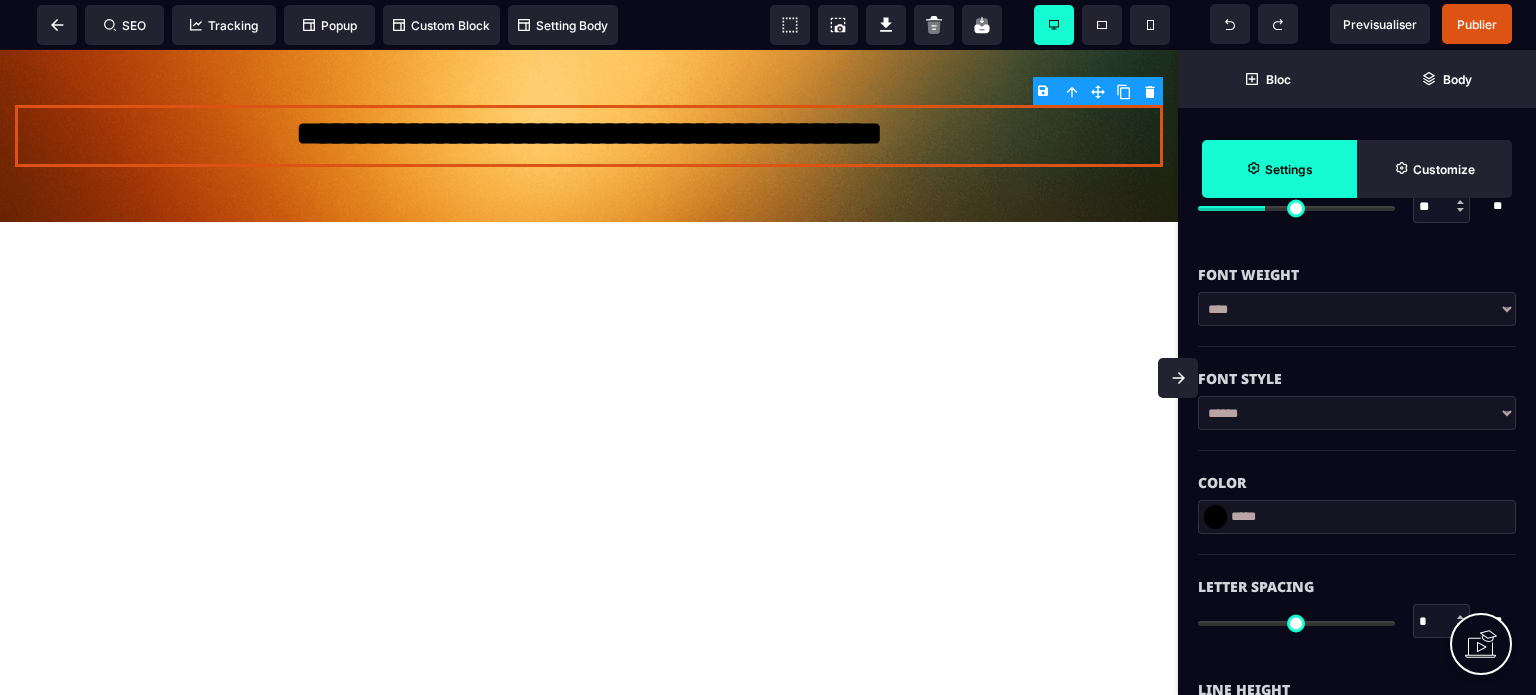 scroll, scrollTop: 400, scrollLeft: 0, axis: vertical 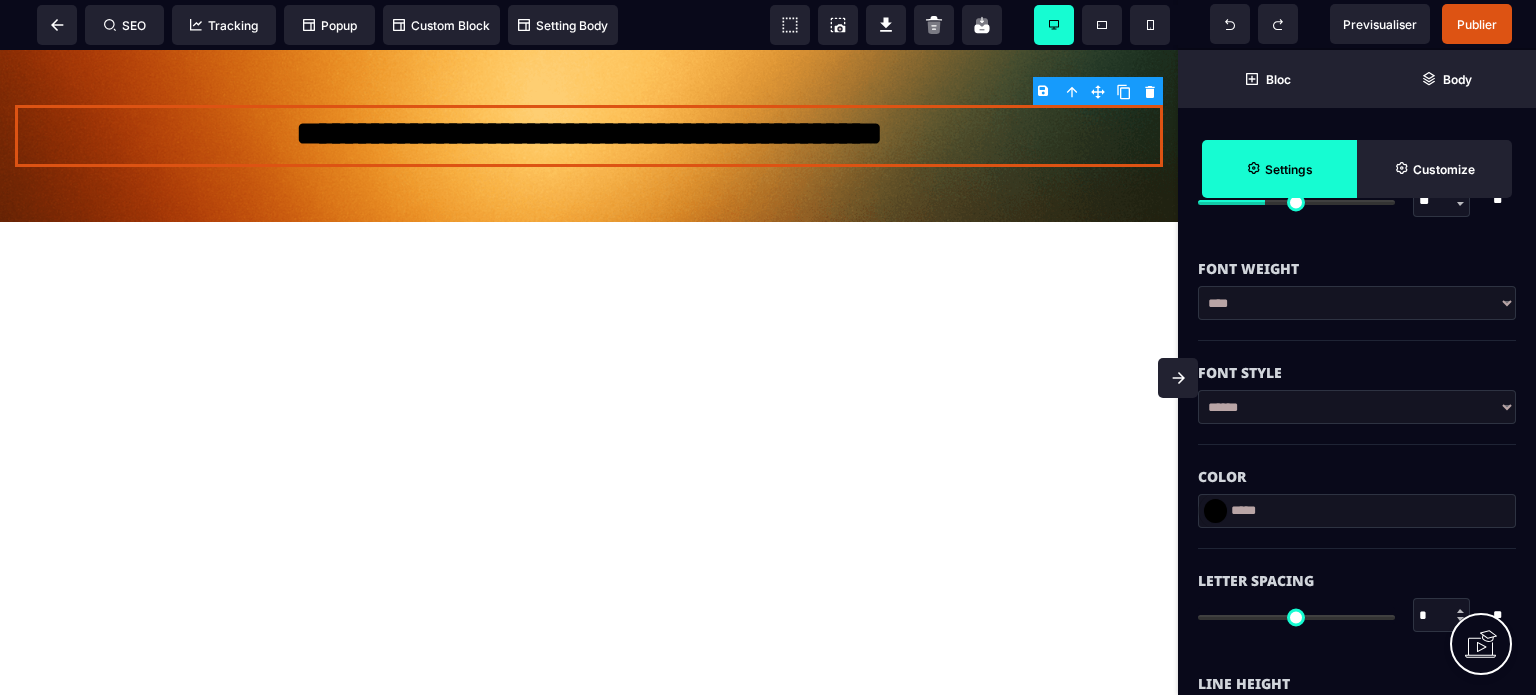 click on "*****" at bounding box center (1357, 511) 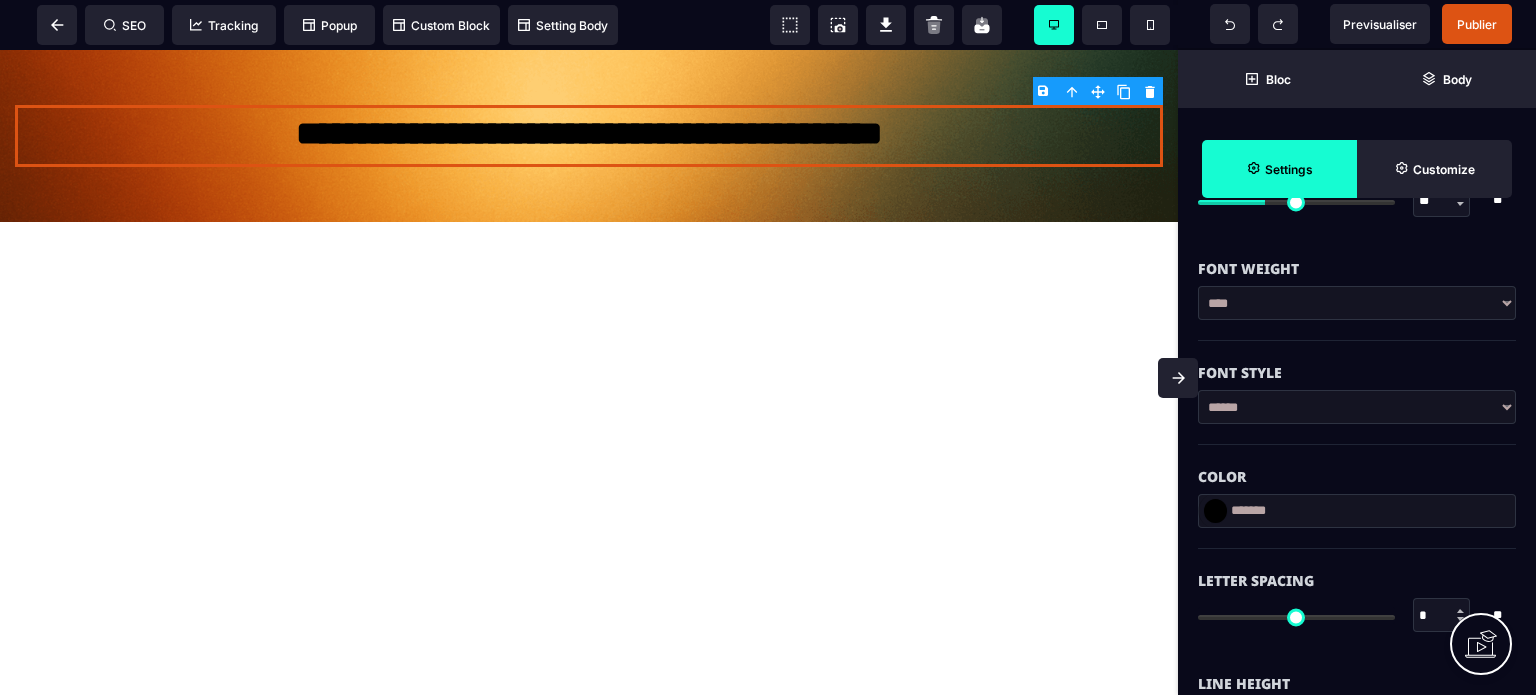 type on "*******" 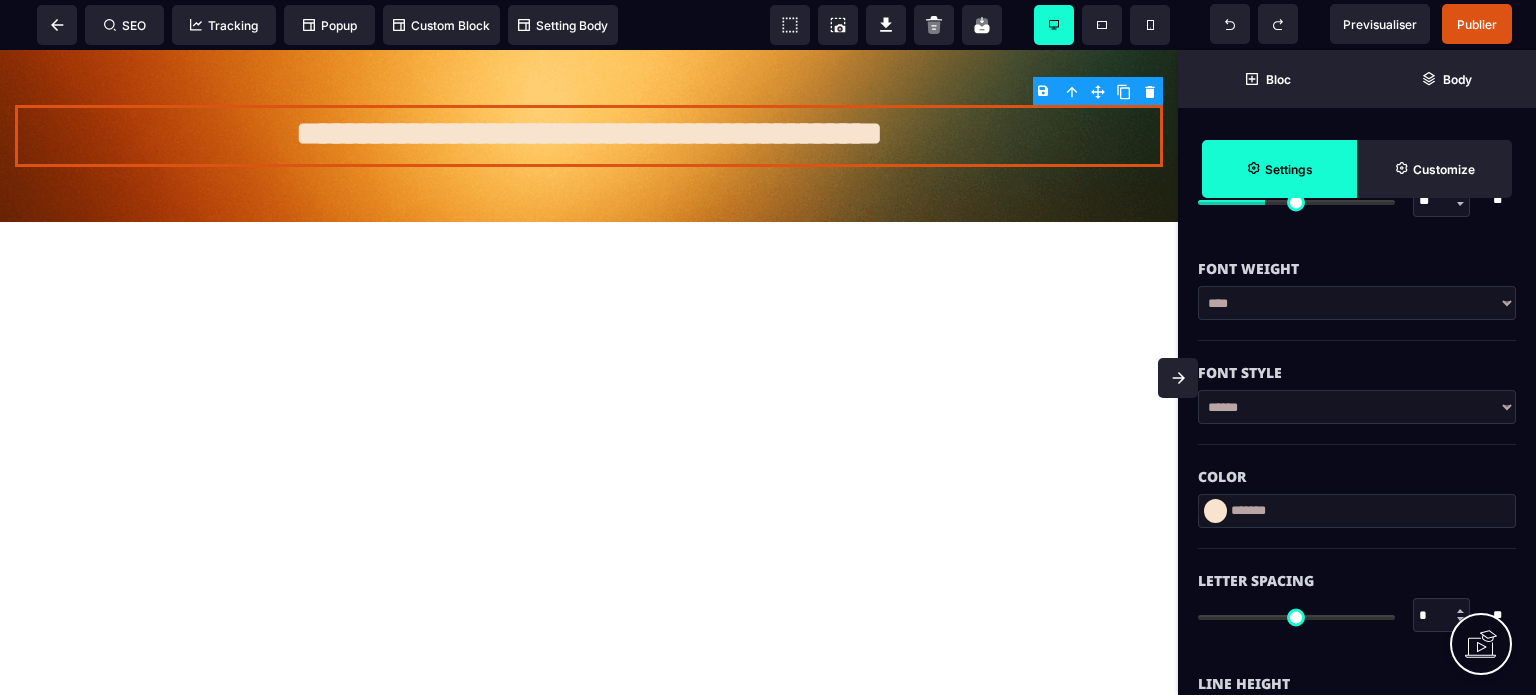 click on "Color" at bounding box center [1357, 477] 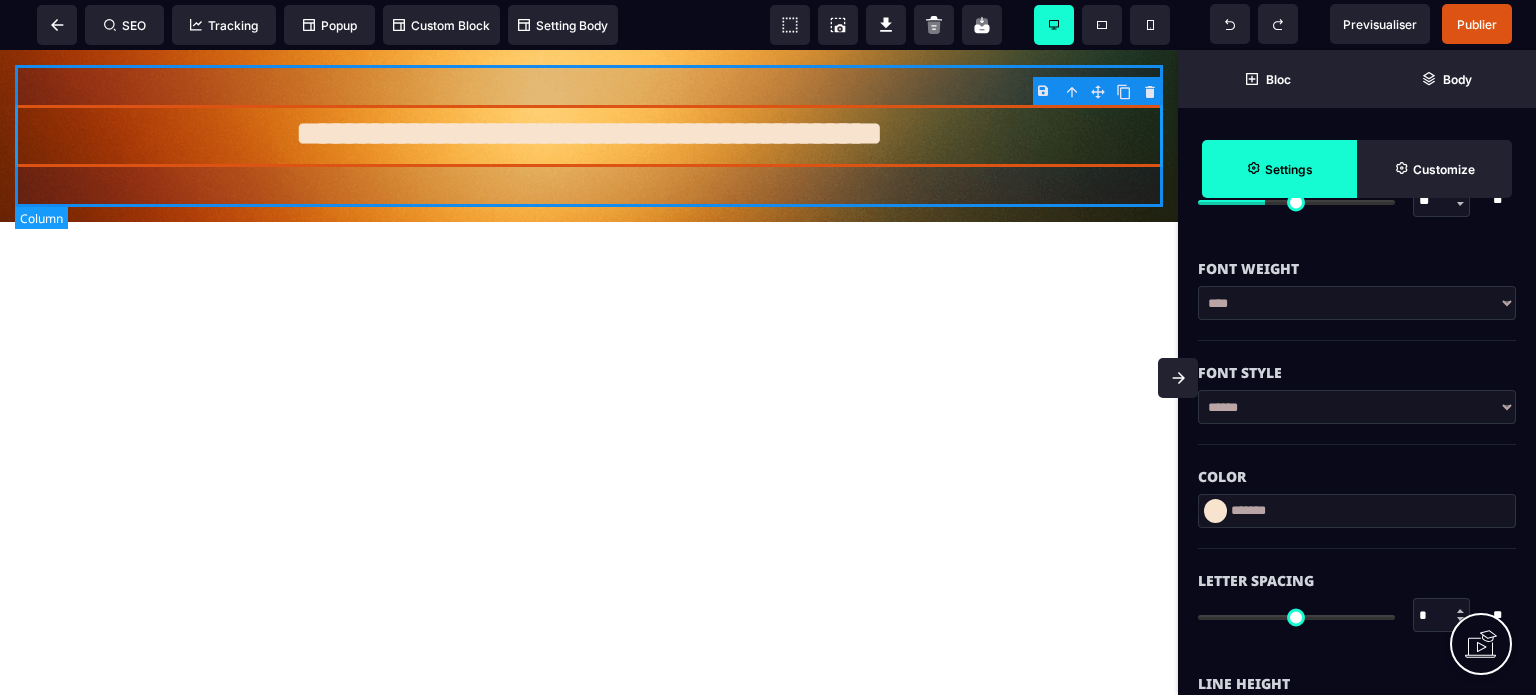 click on "**********" at bounding box center (589, 136) 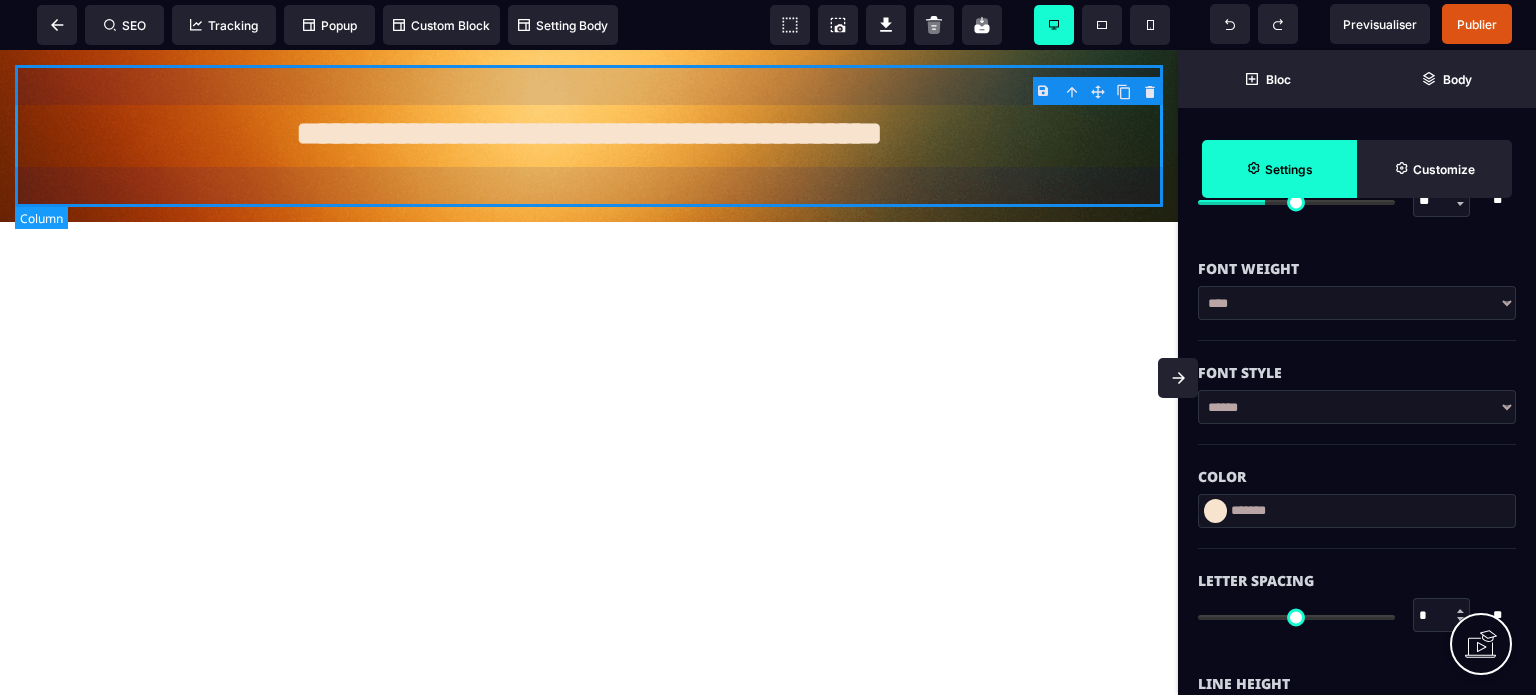 select on "*" 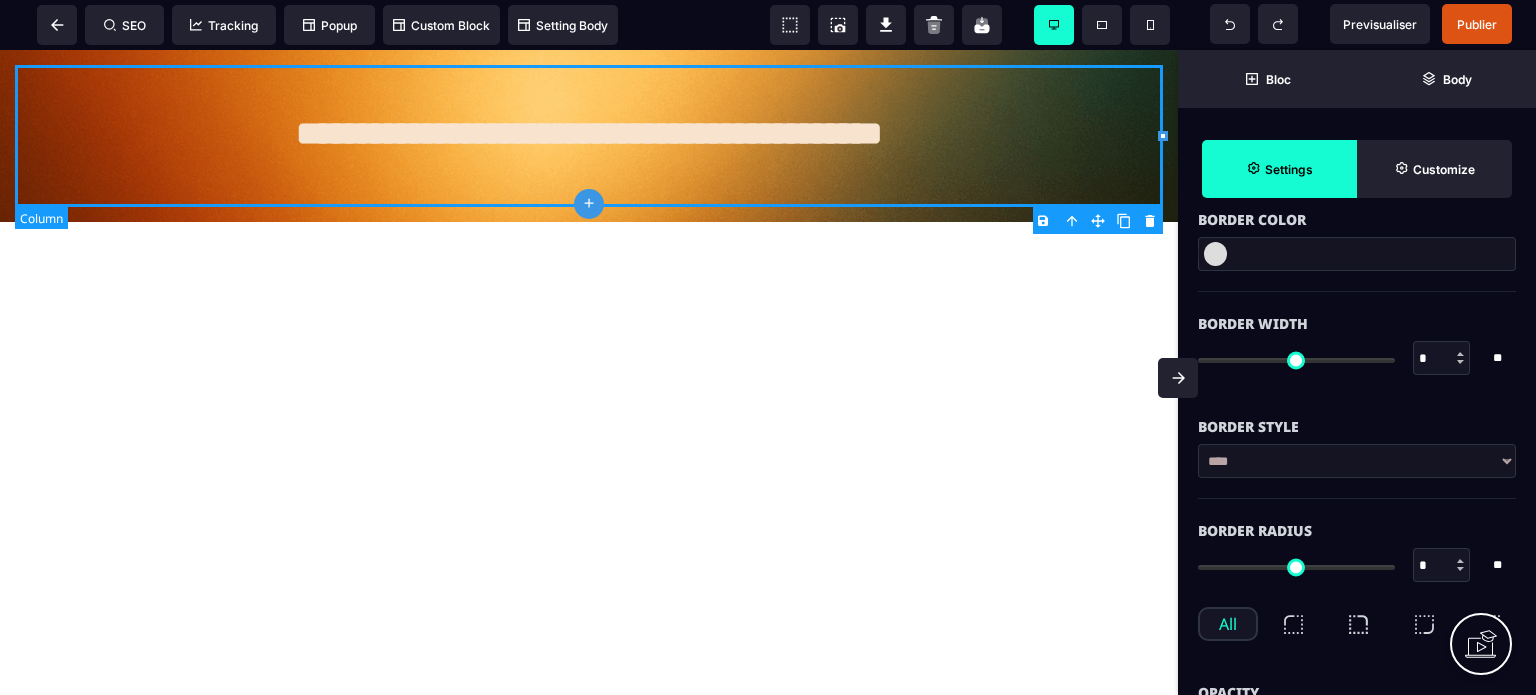 type on "*" 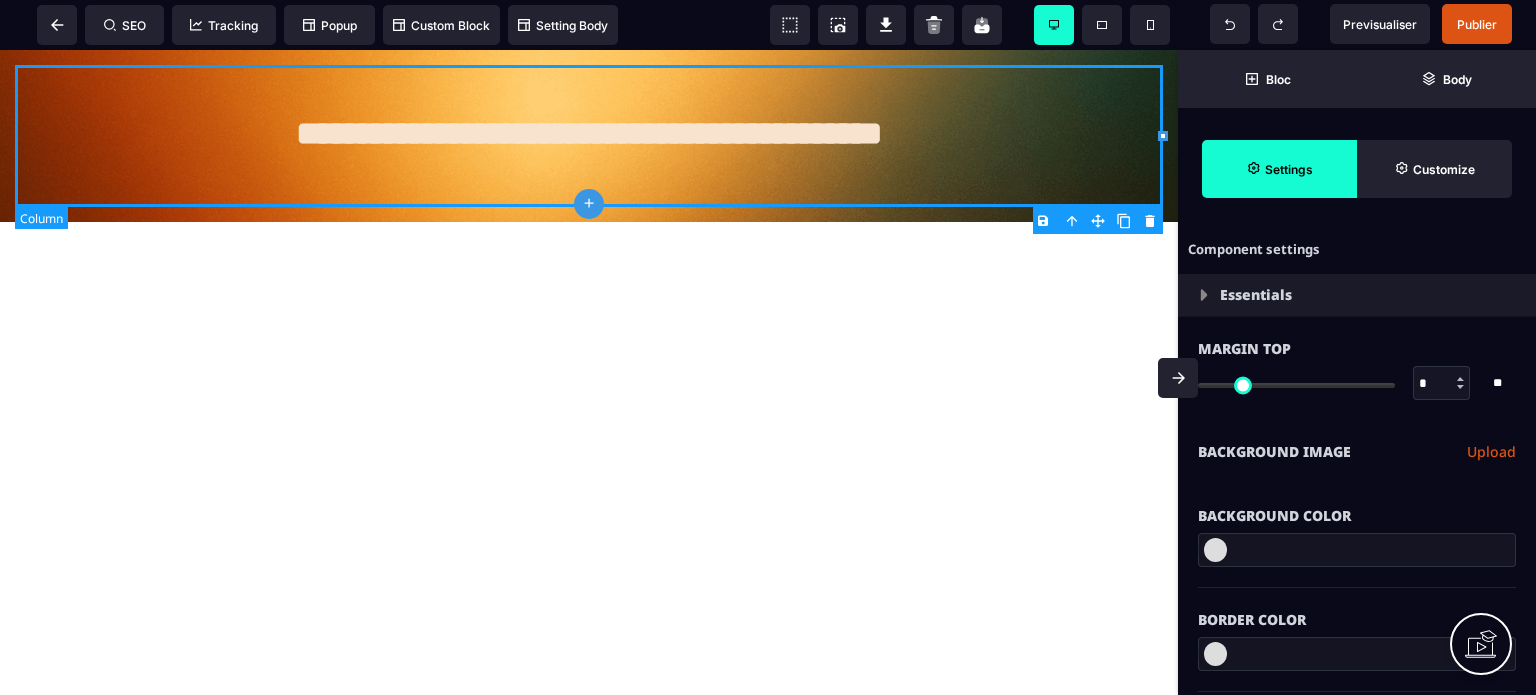 select on "**" 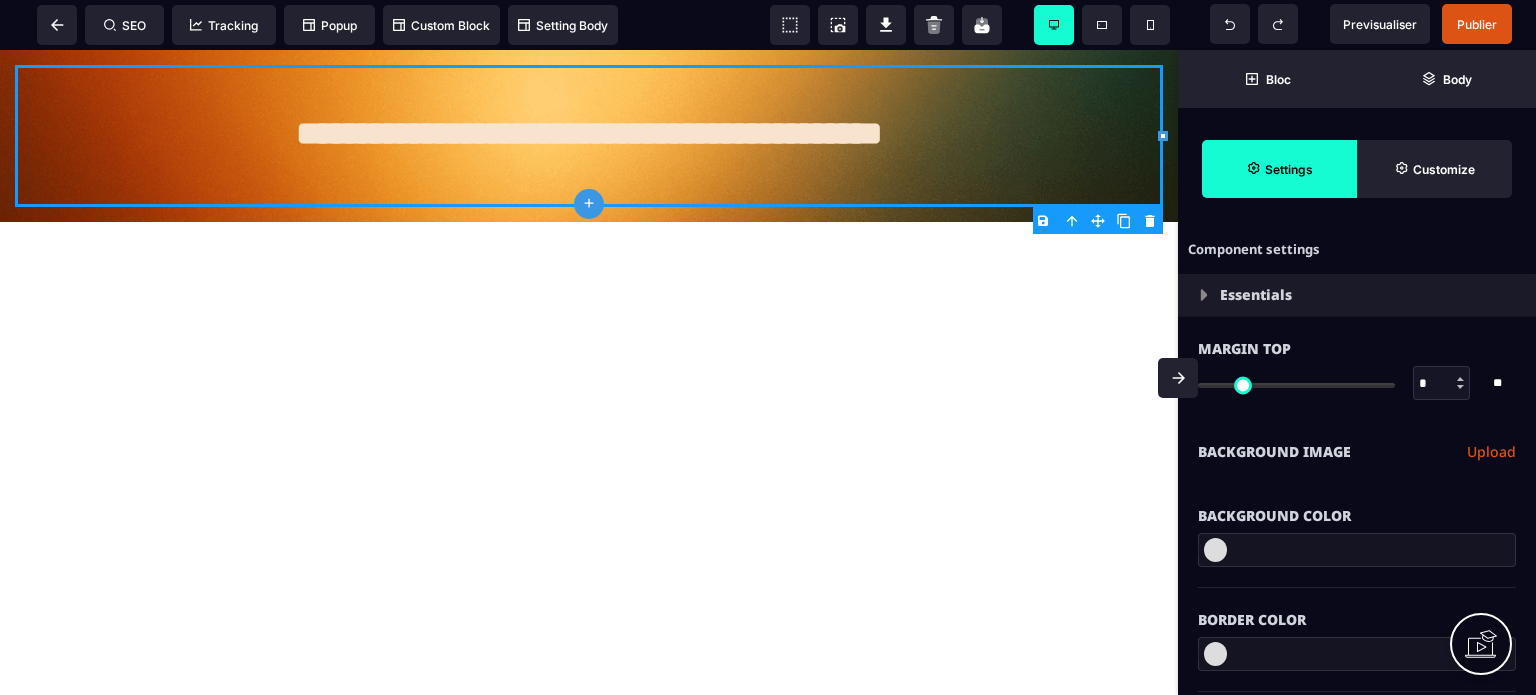 click on "Background Image
Upload" at bounding box center (1357, 452) 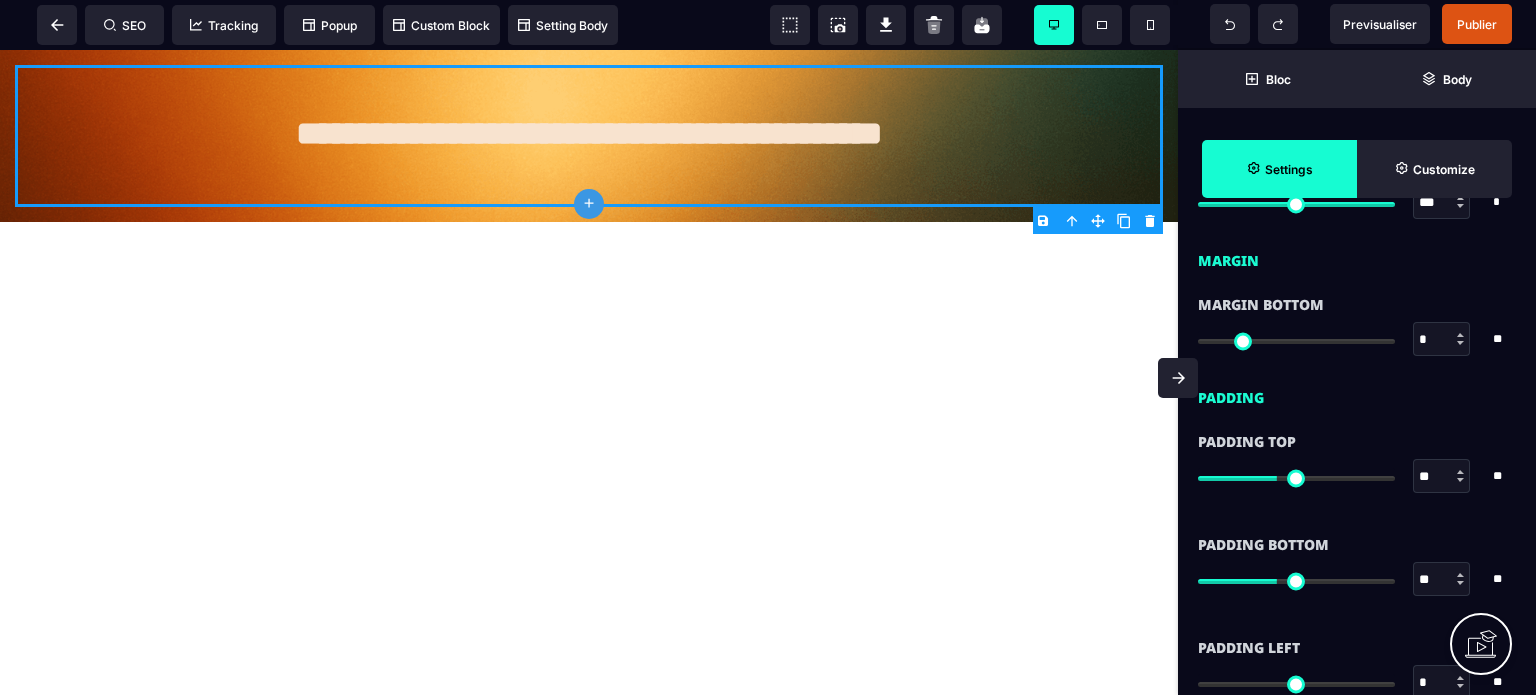 scroll, scrollTop: 1520, scrollLeft: 0, axis: vertical 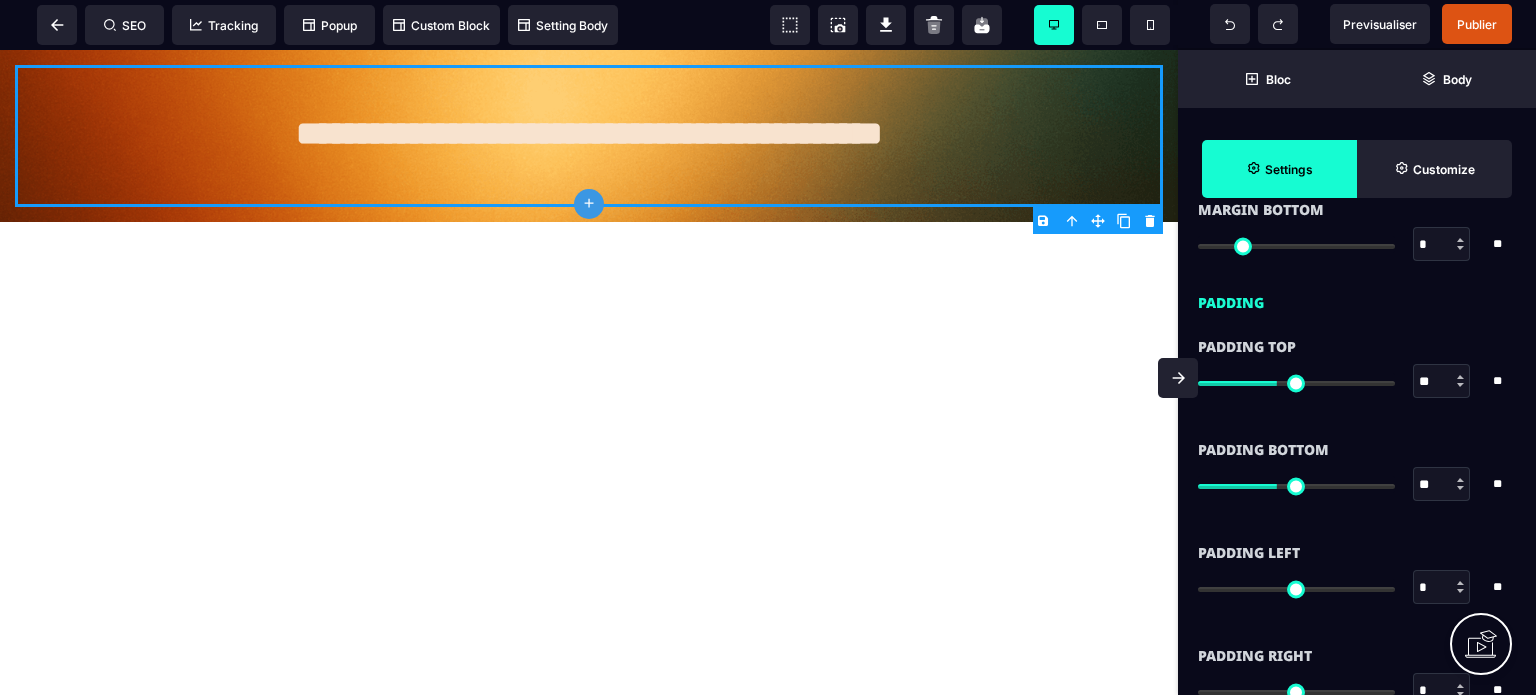 type on "**" 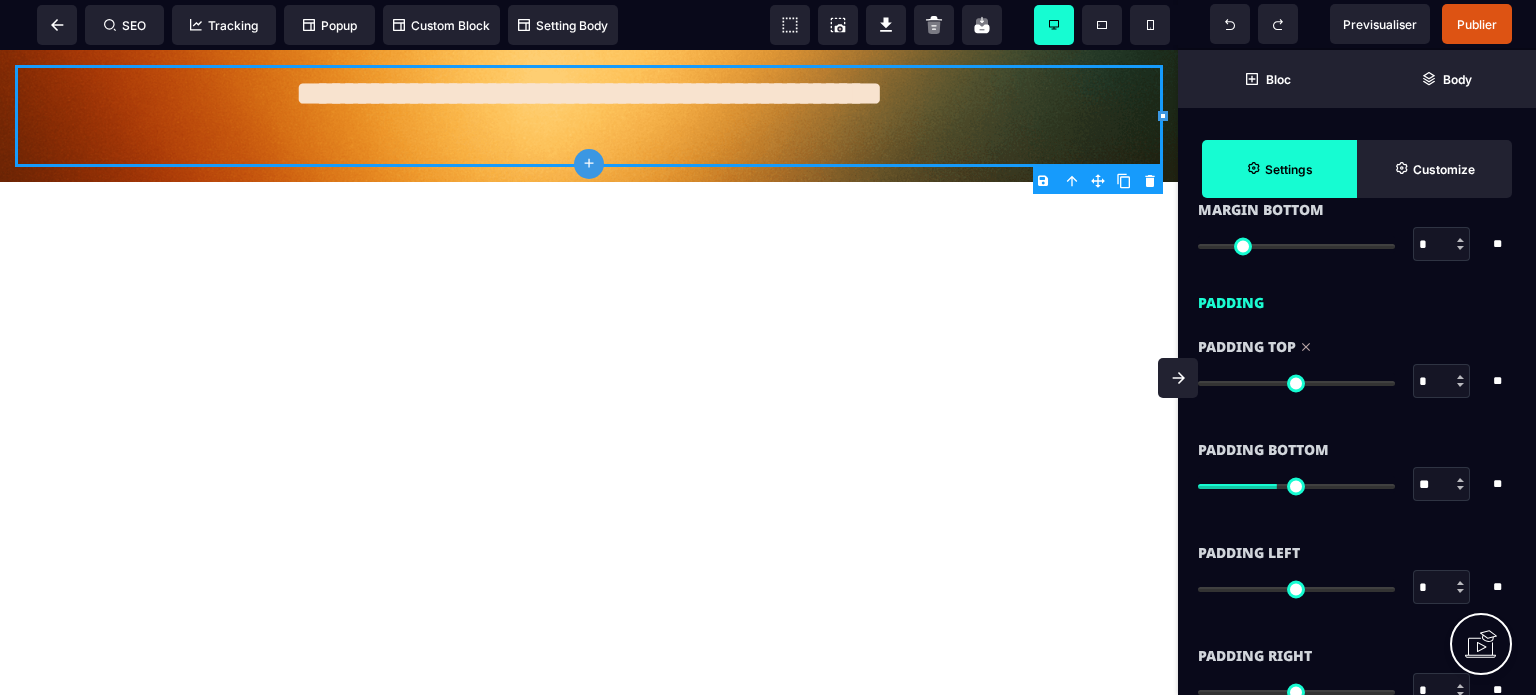 drag, startPoint x: 1277, startPoint y: 379, endPoint x: 1103, endPoint y: 393, distance: 174.56232 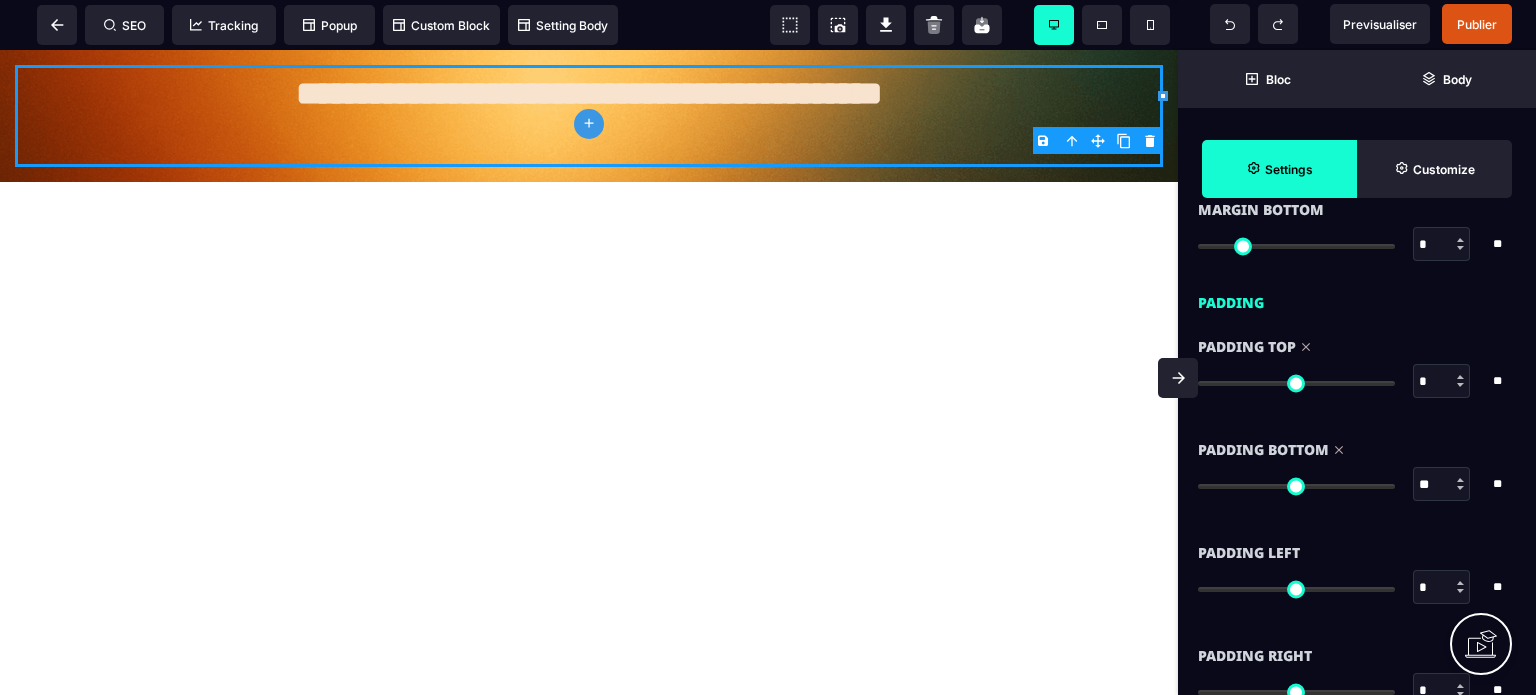 type on "*" 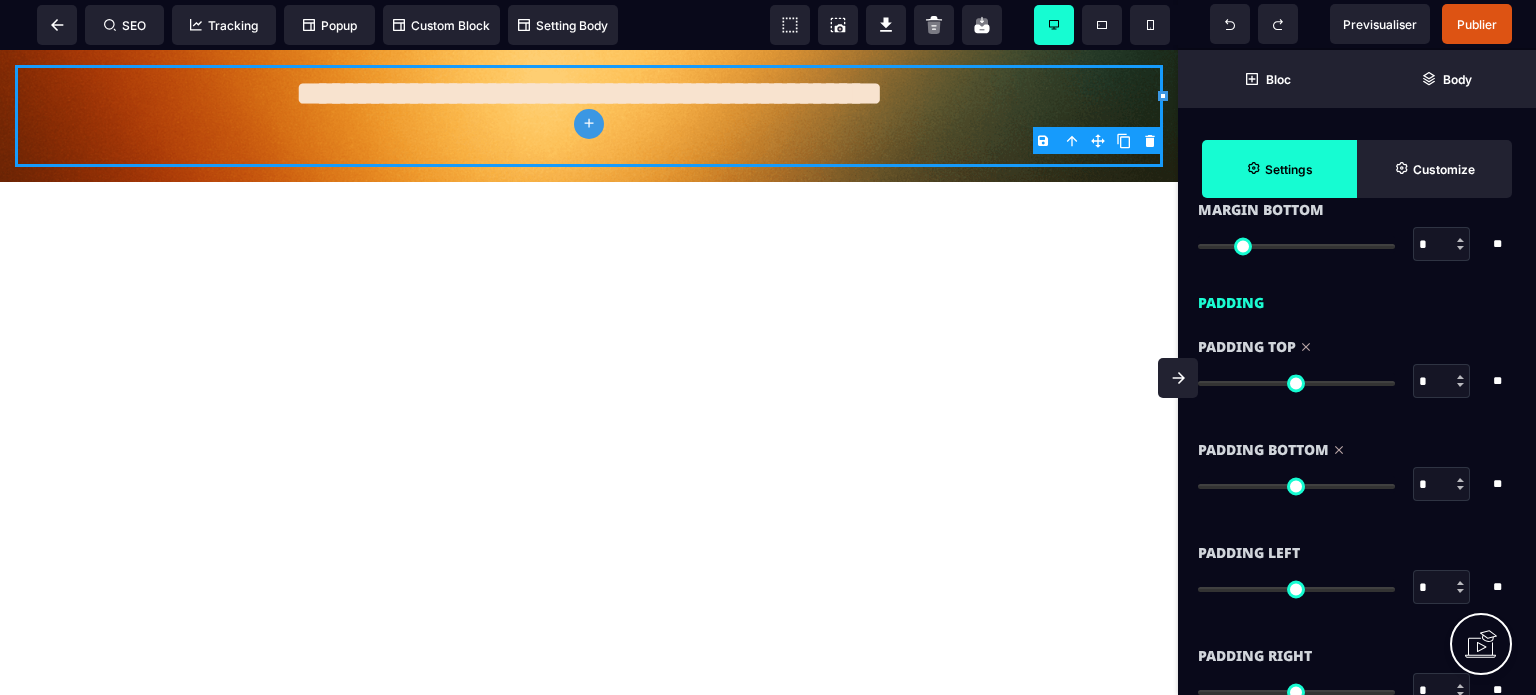 drag, startPoint x: 1281, startPoint y: 484, endPoint x: 900, endPoint y: 494, distance: 381.13123 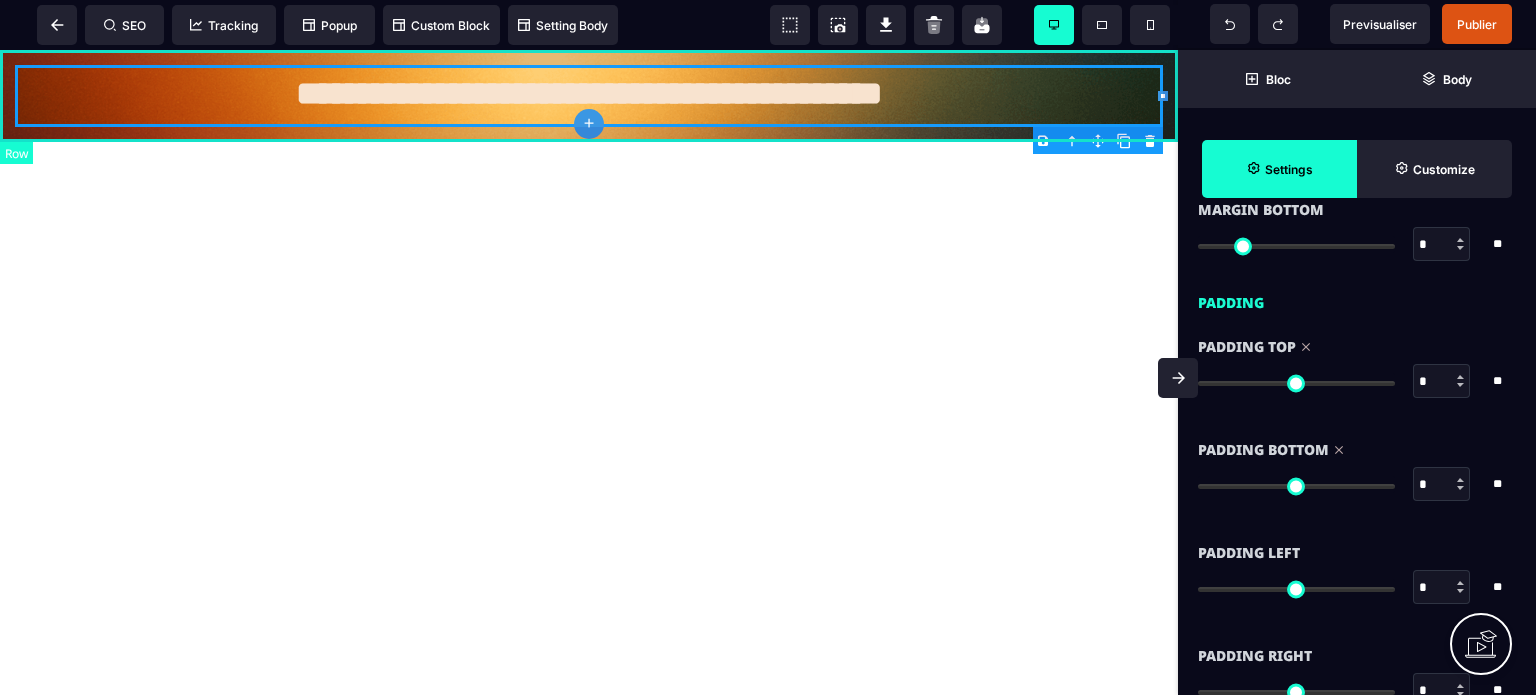 click on "**********" at bounding box center [589, 96] 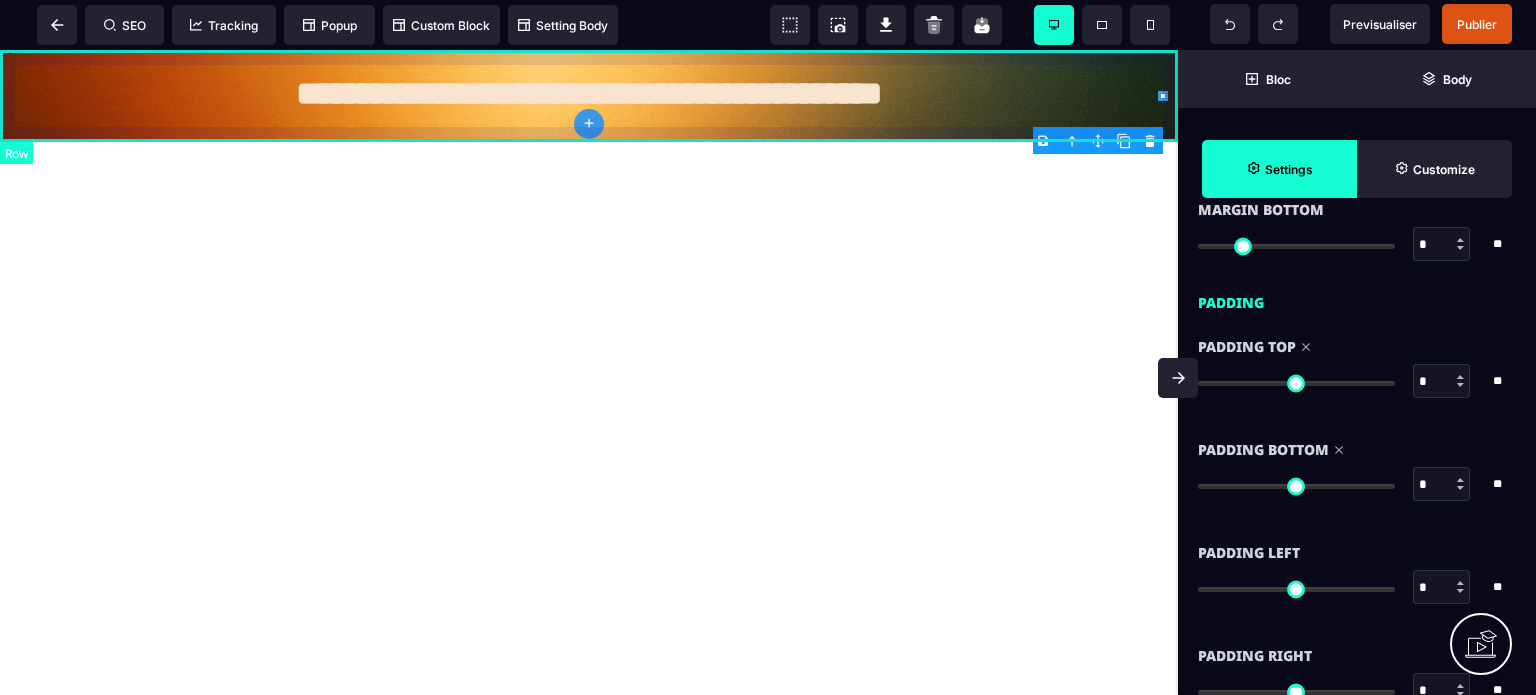 select on "*********" 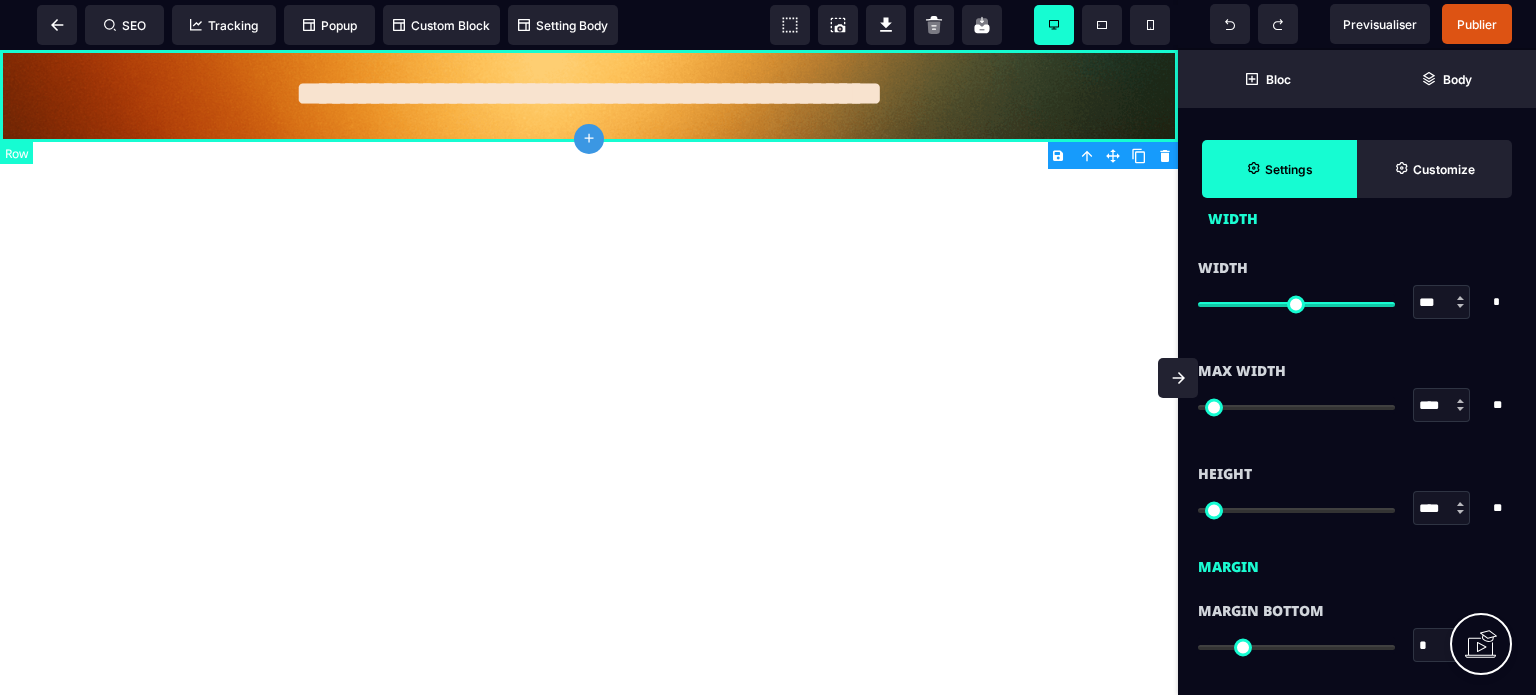 scroll, scrollTop: 0, scrollLeft: 0, axis: both 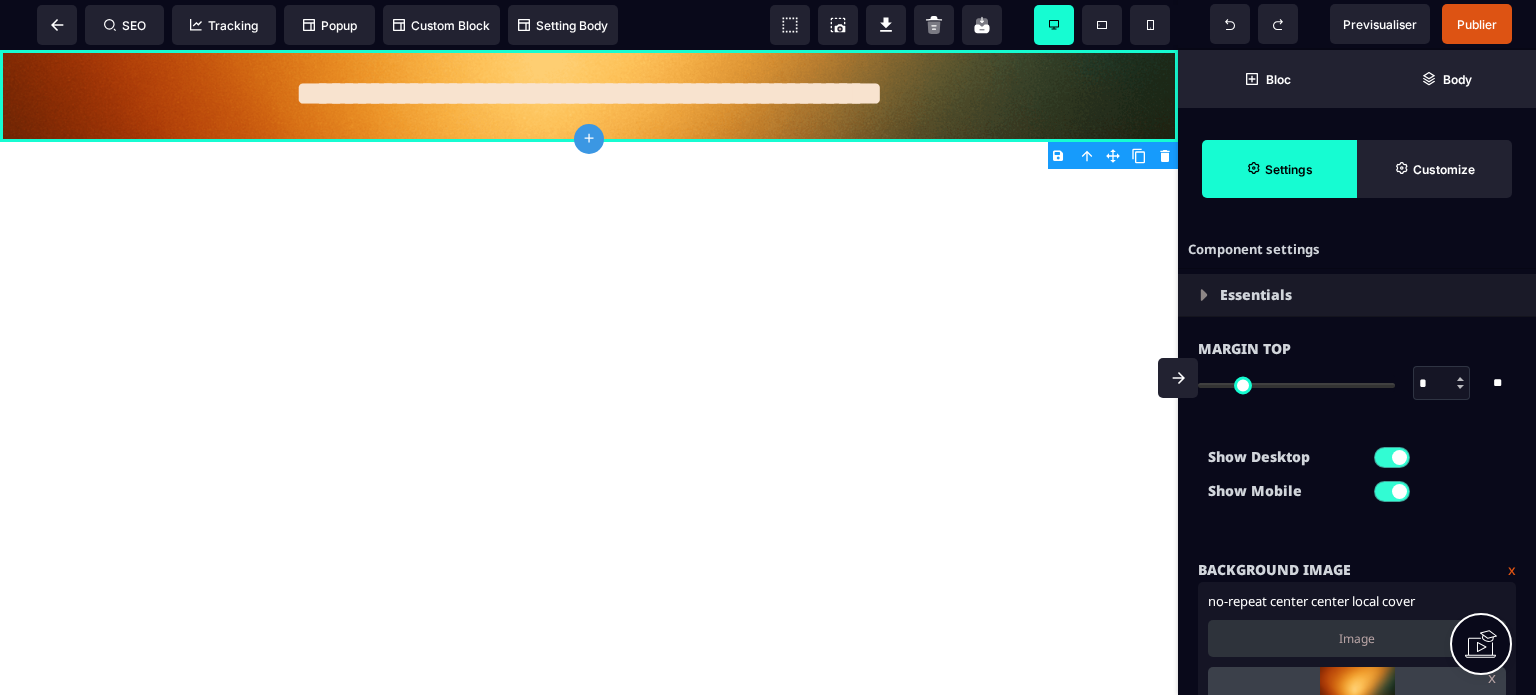 click on "Show Desktop
Show Mobile" at bounding box center [1357, 479] 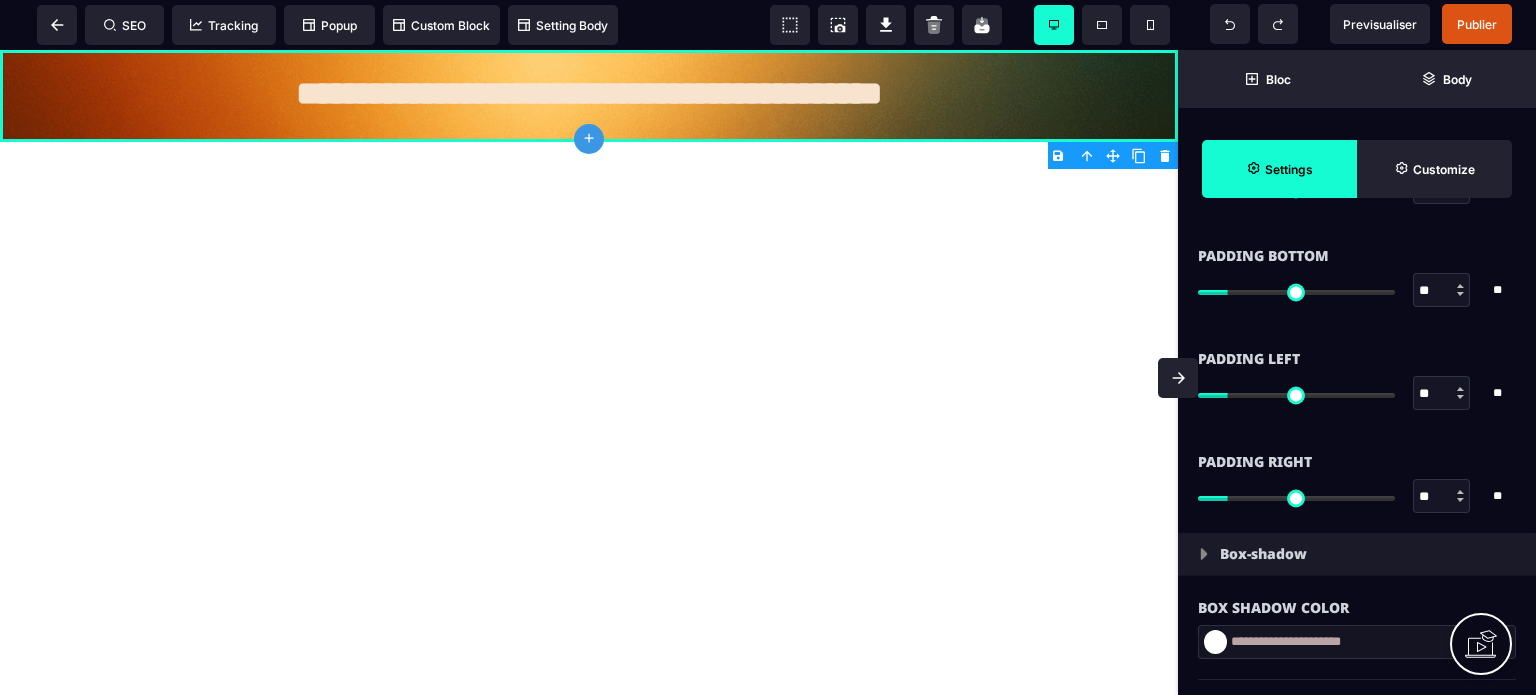 scroll, scrollTop: 2160, scrollLeft: 0, axis: vertical 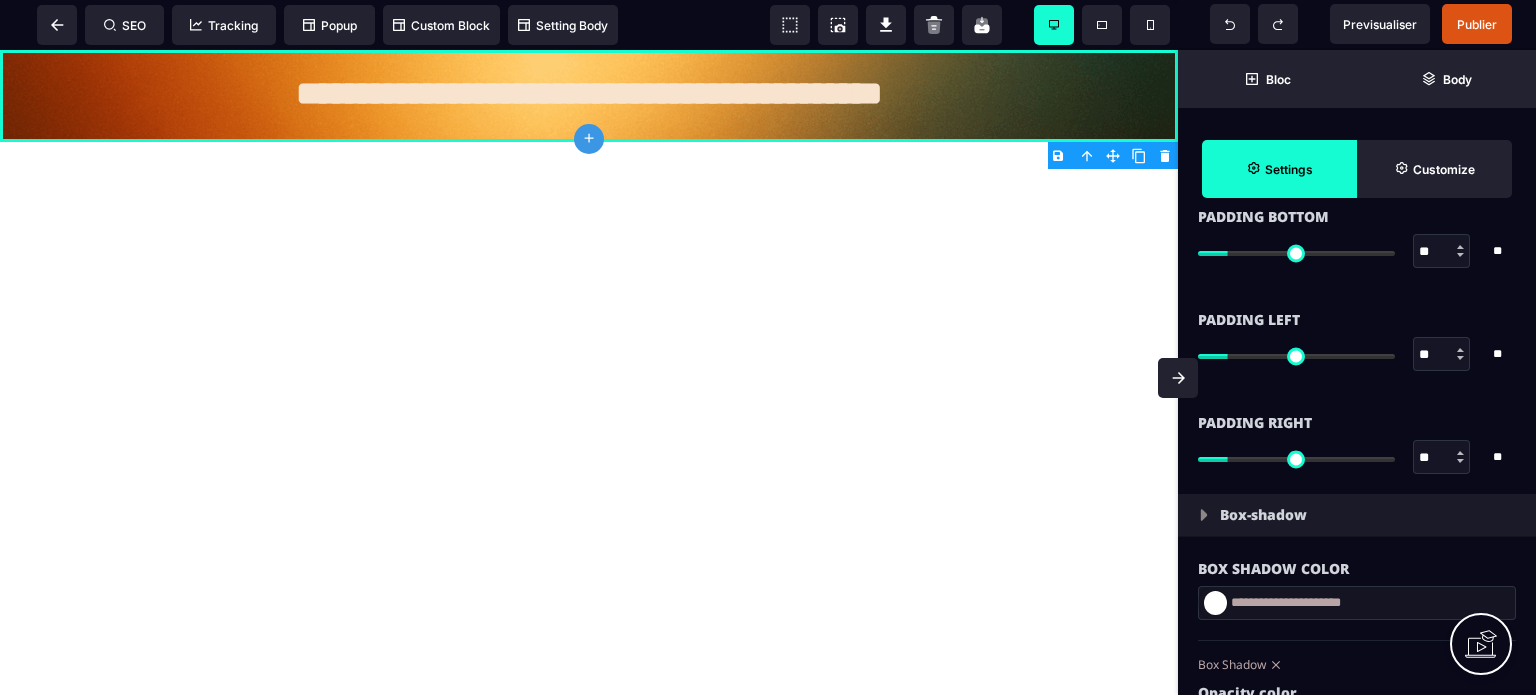 drag, startPoint x: 1441, startPoint y: 454, endPoint x: 1402, endPoint y: 451, distance: 39.115215 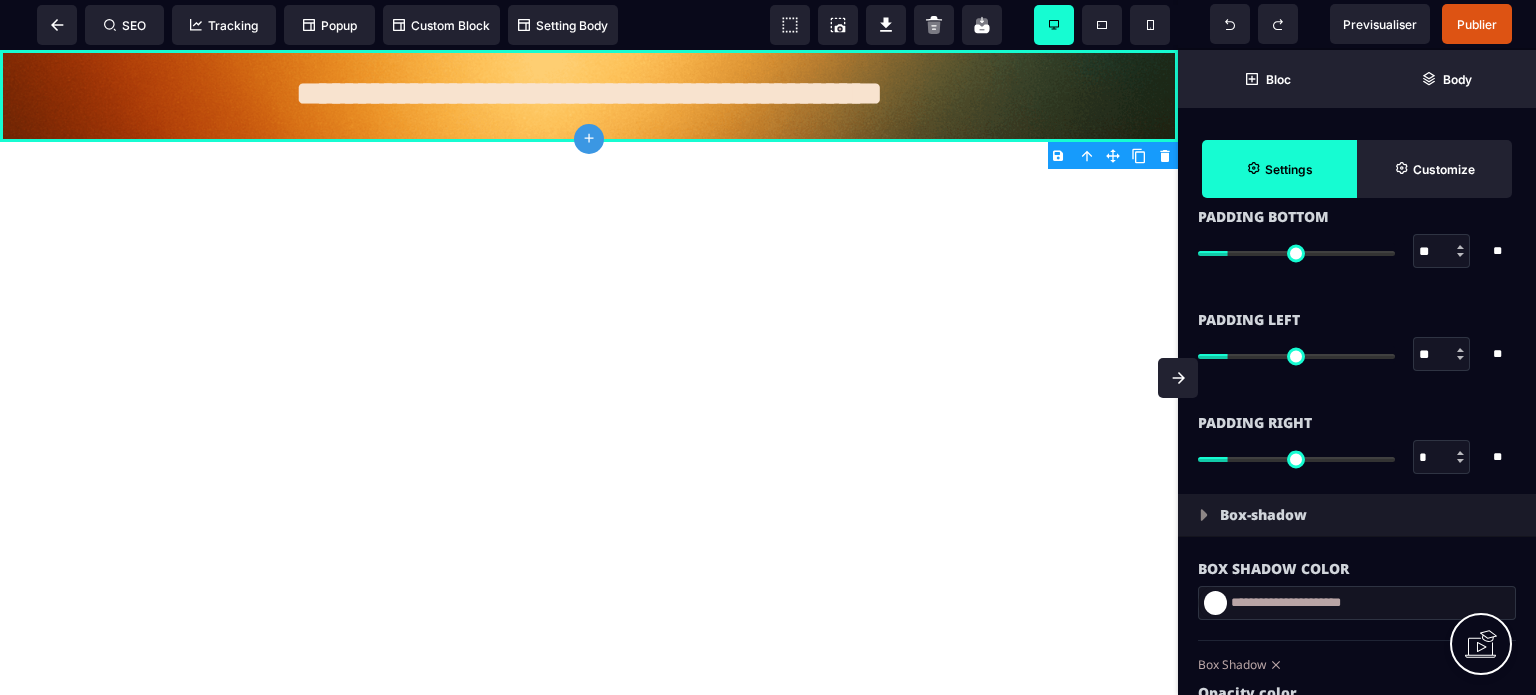 type on "*" 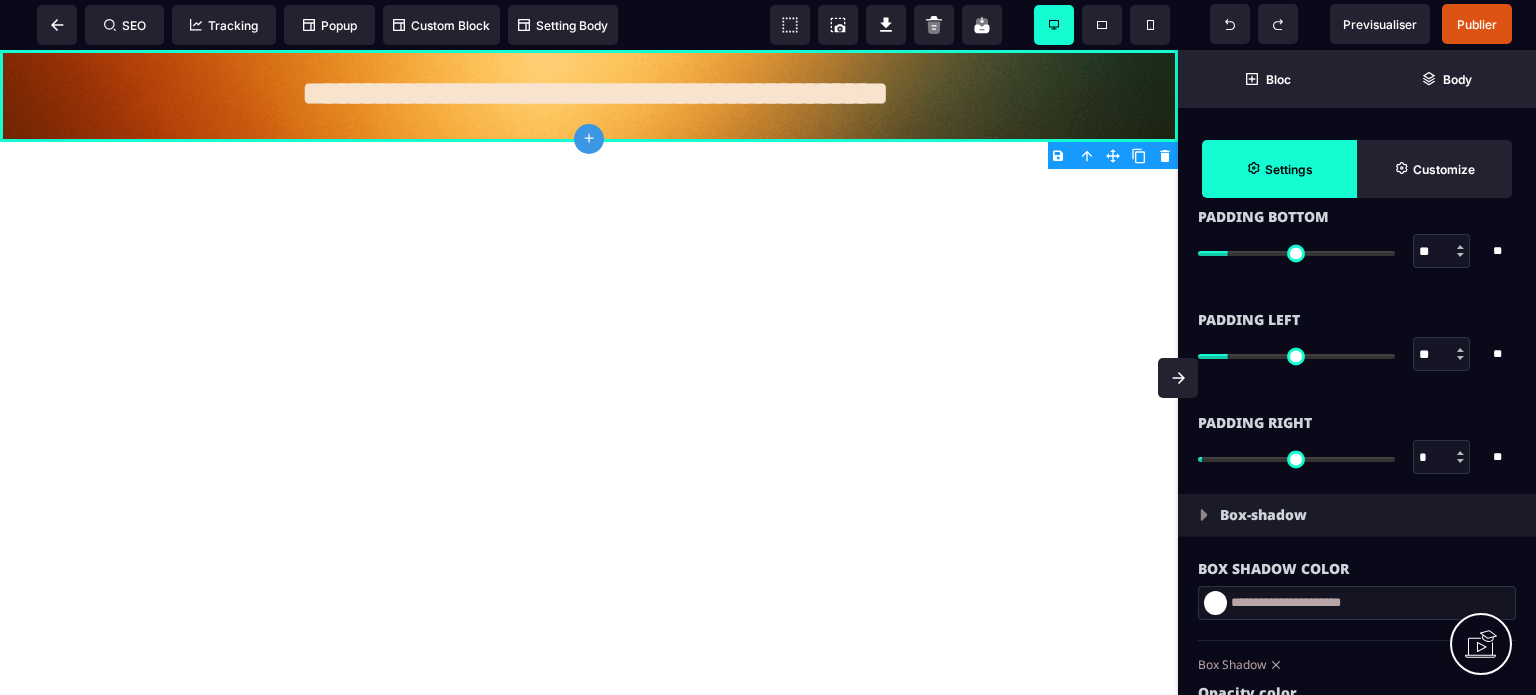 type on "**" 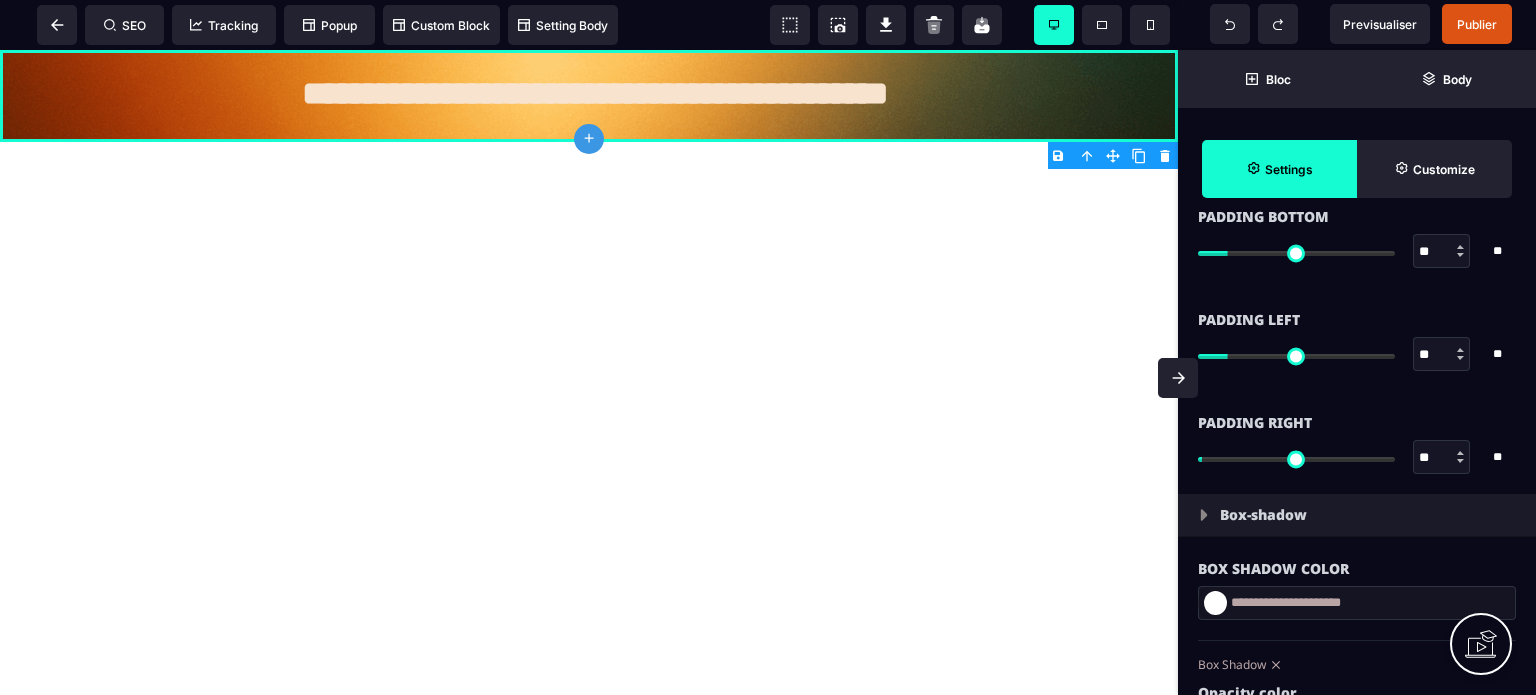 type on "**" 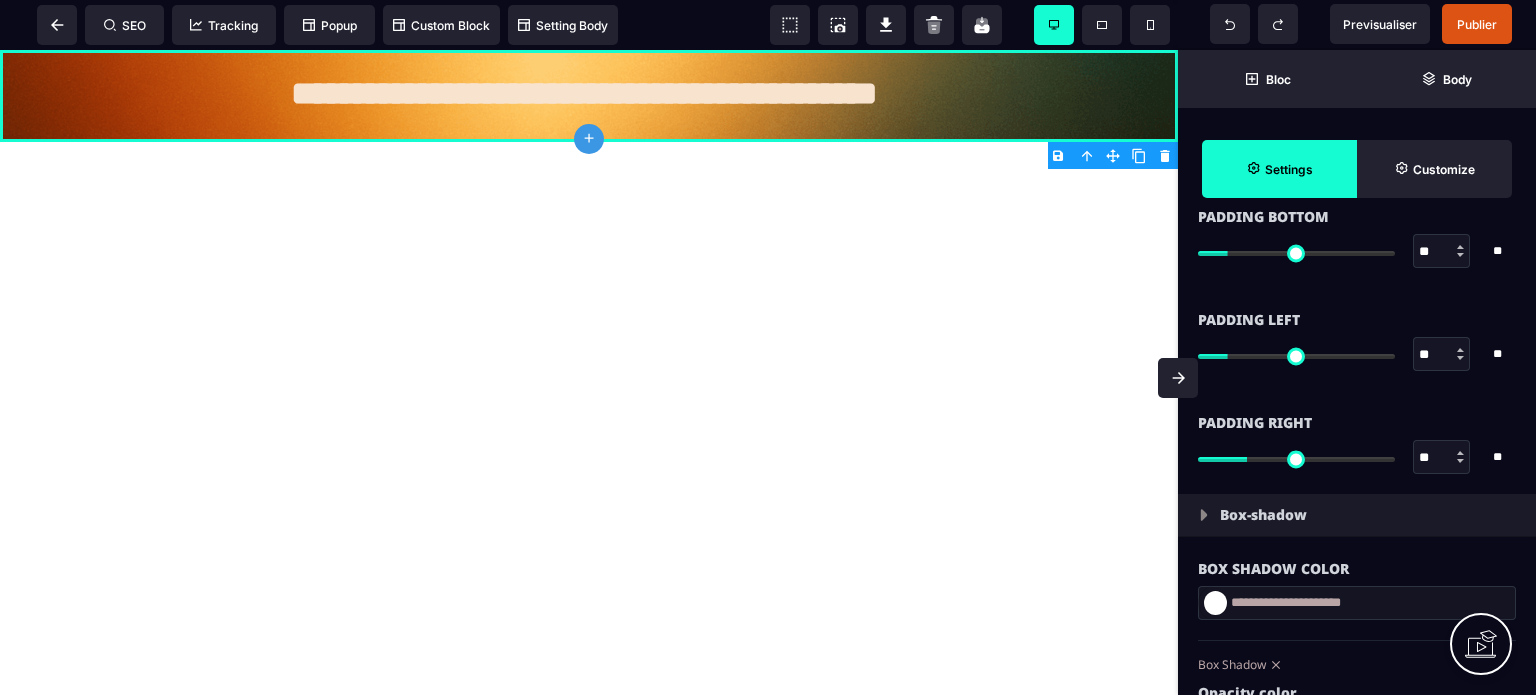 type on "***" 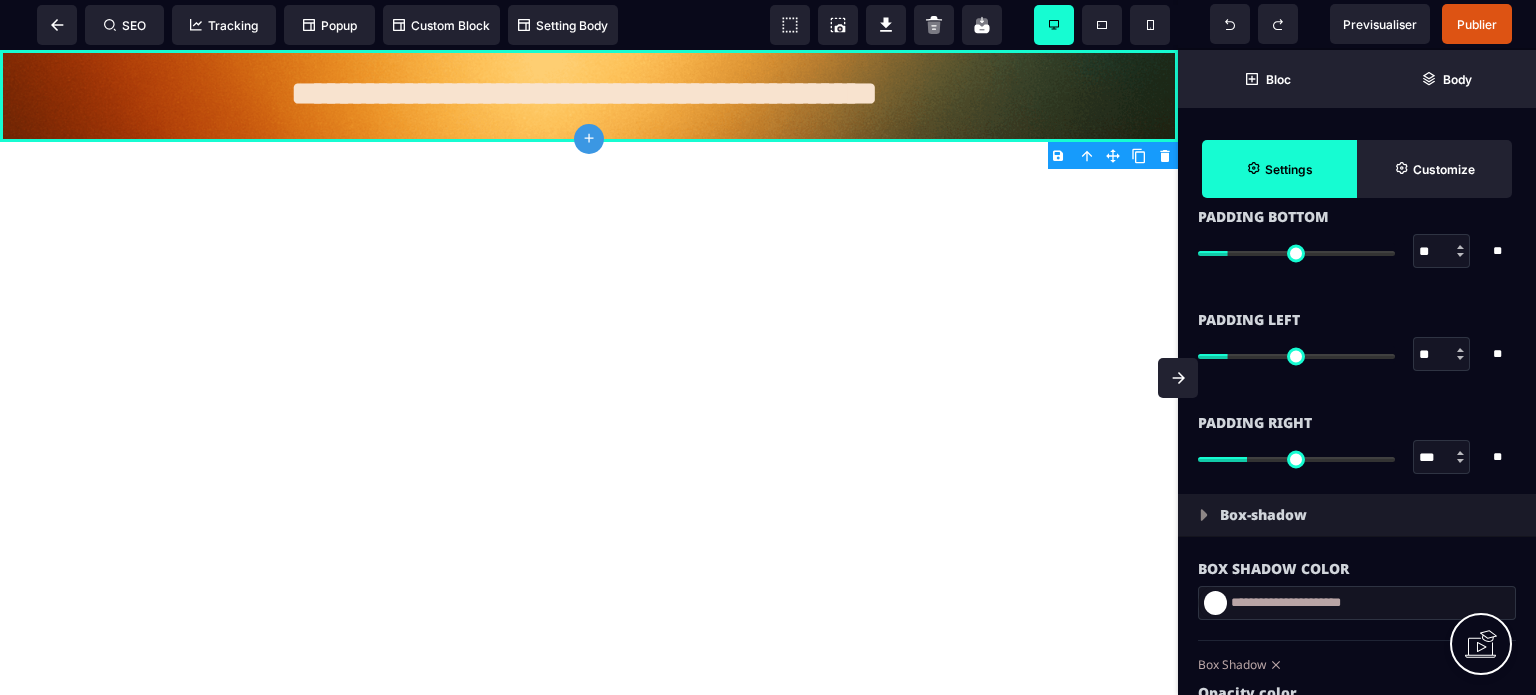 type on "***" 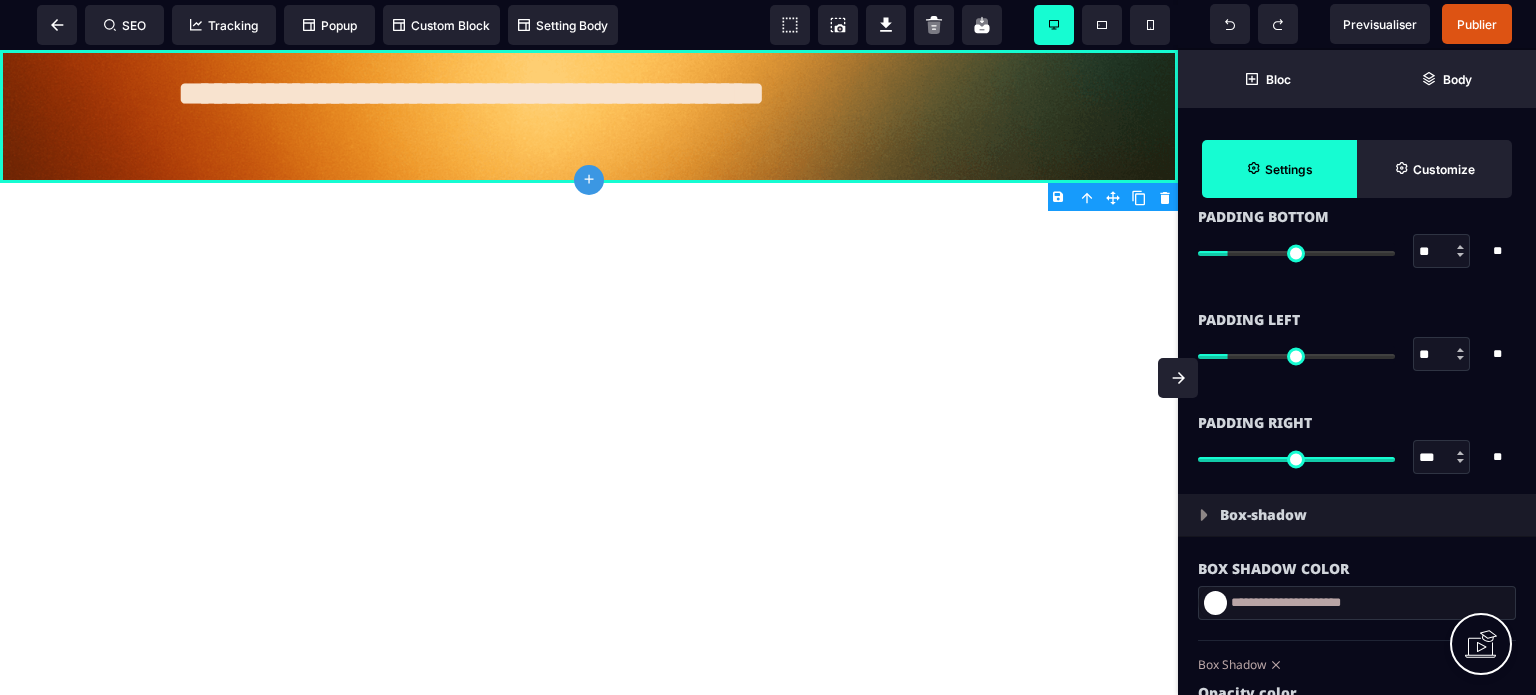 type on "***" 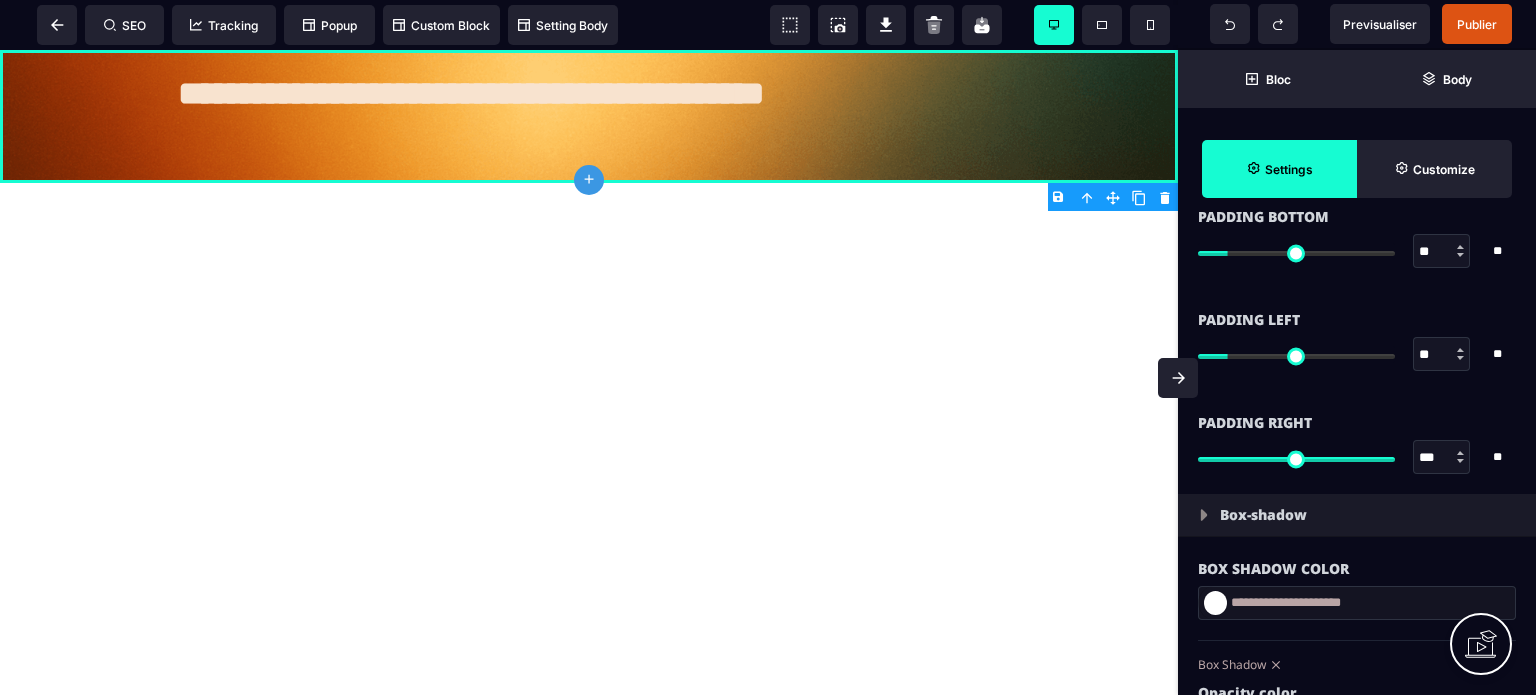 type on "***" 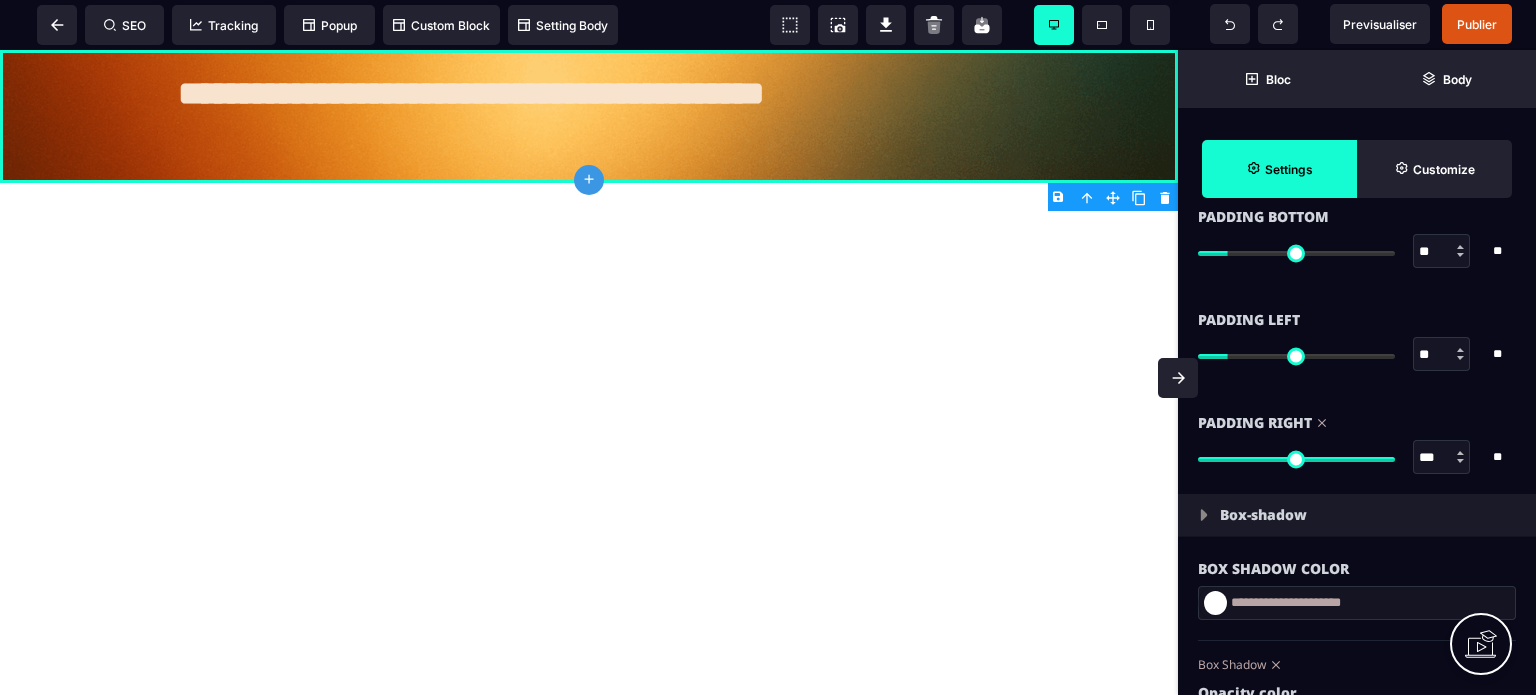 drag, startPoint x: 1444, startPoint y: 347, endPoint x: 1368, endPoint y: 356, distance: 76.53104 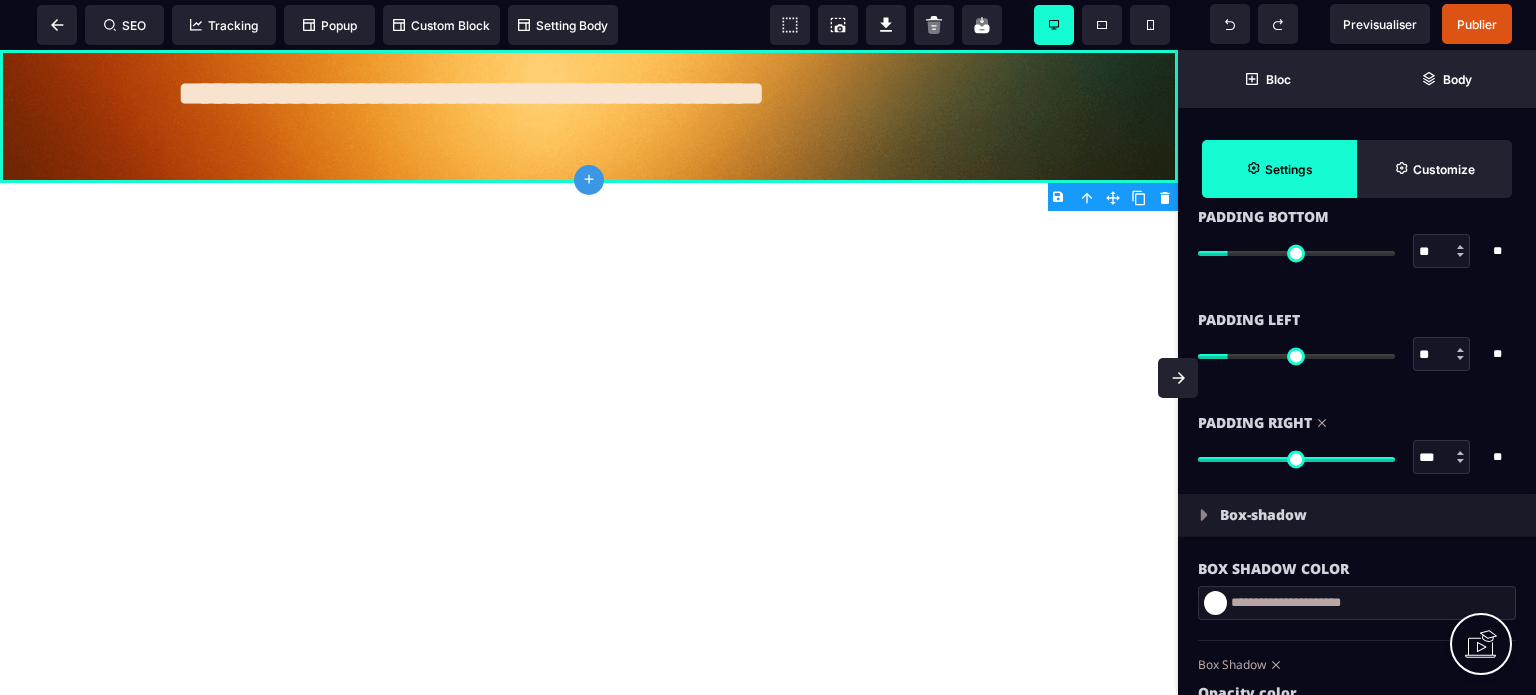 click on "**
*
**" at bounding box center (1357, 354) 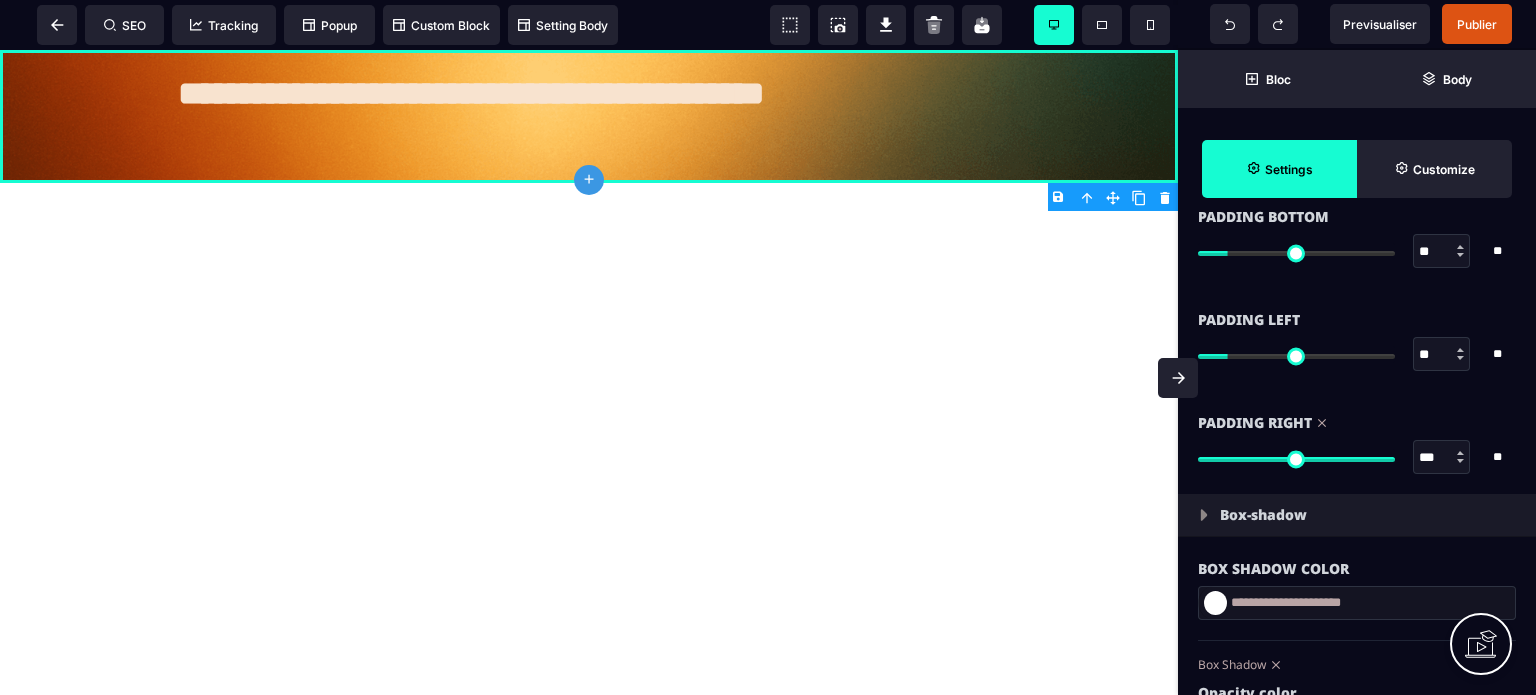 type on "*" 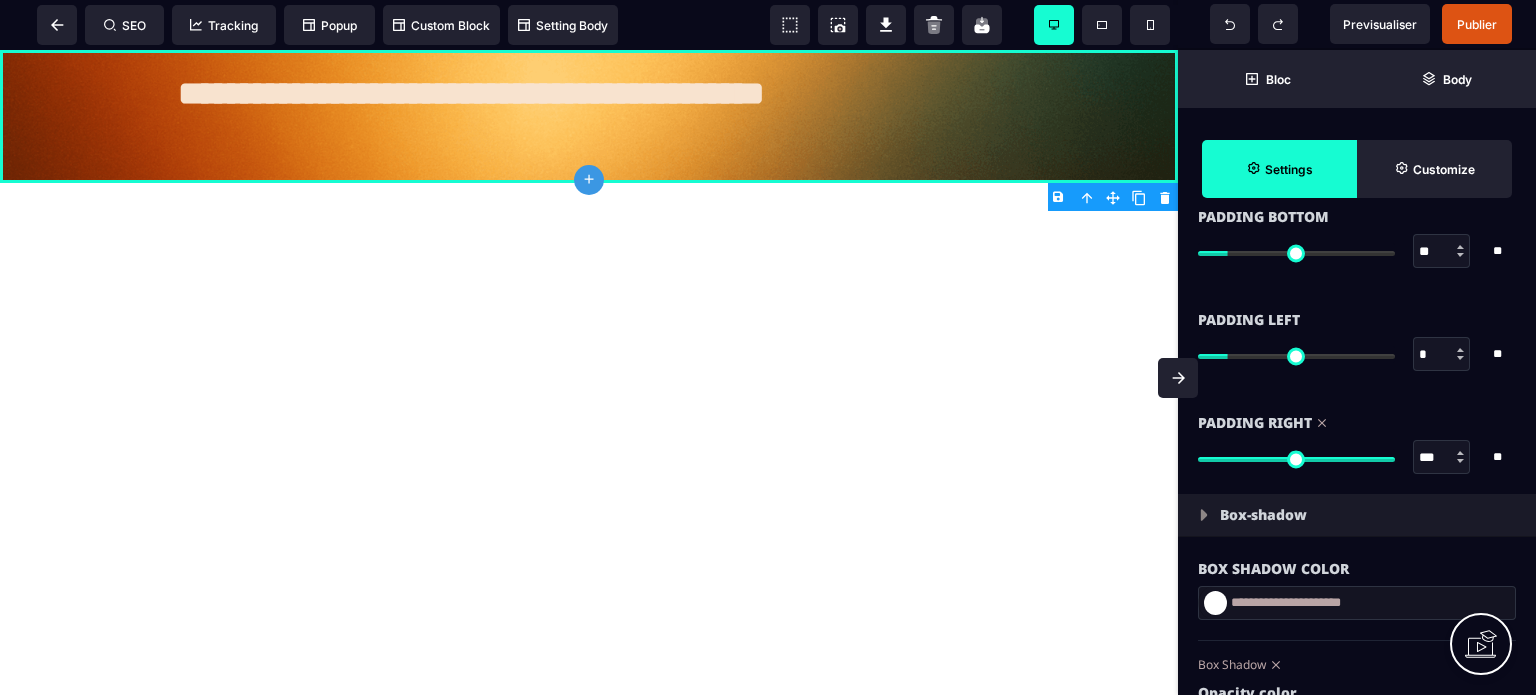 type on "*" 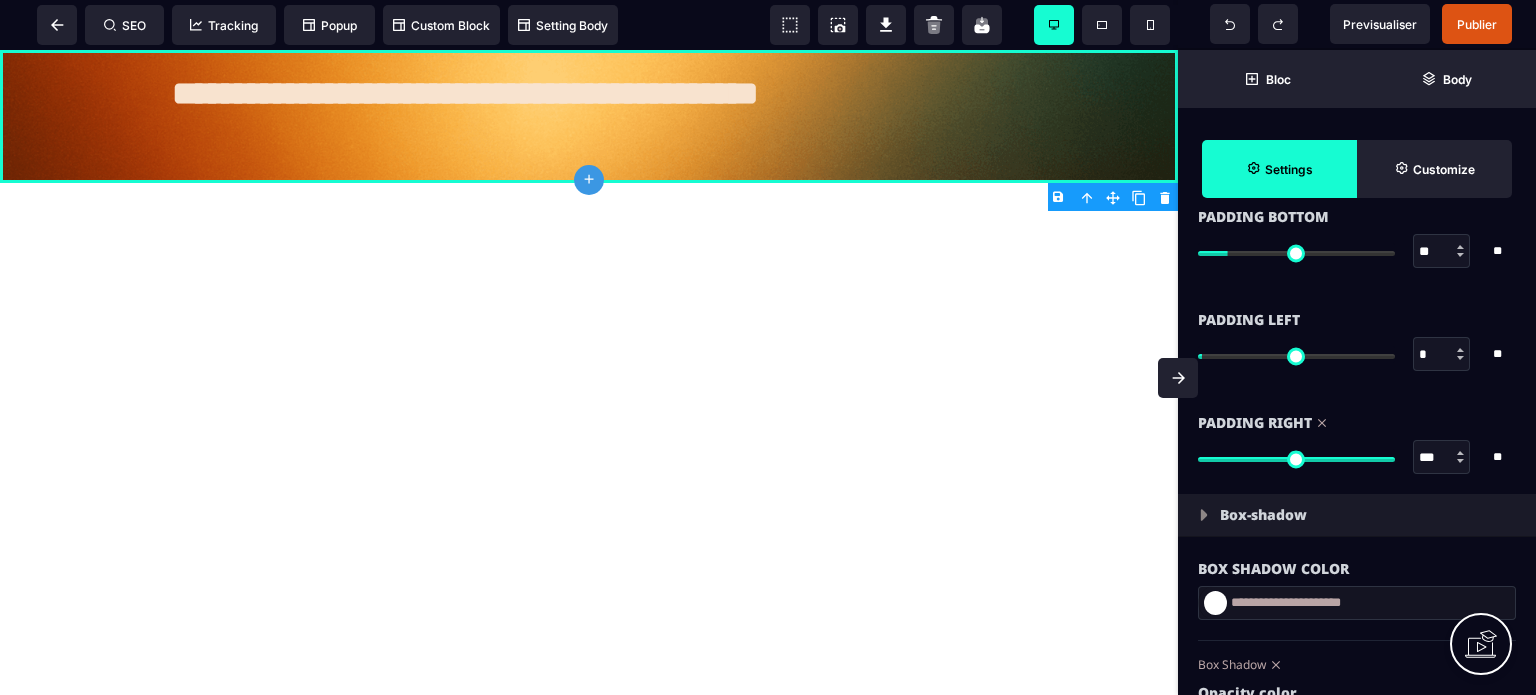 type on "**" 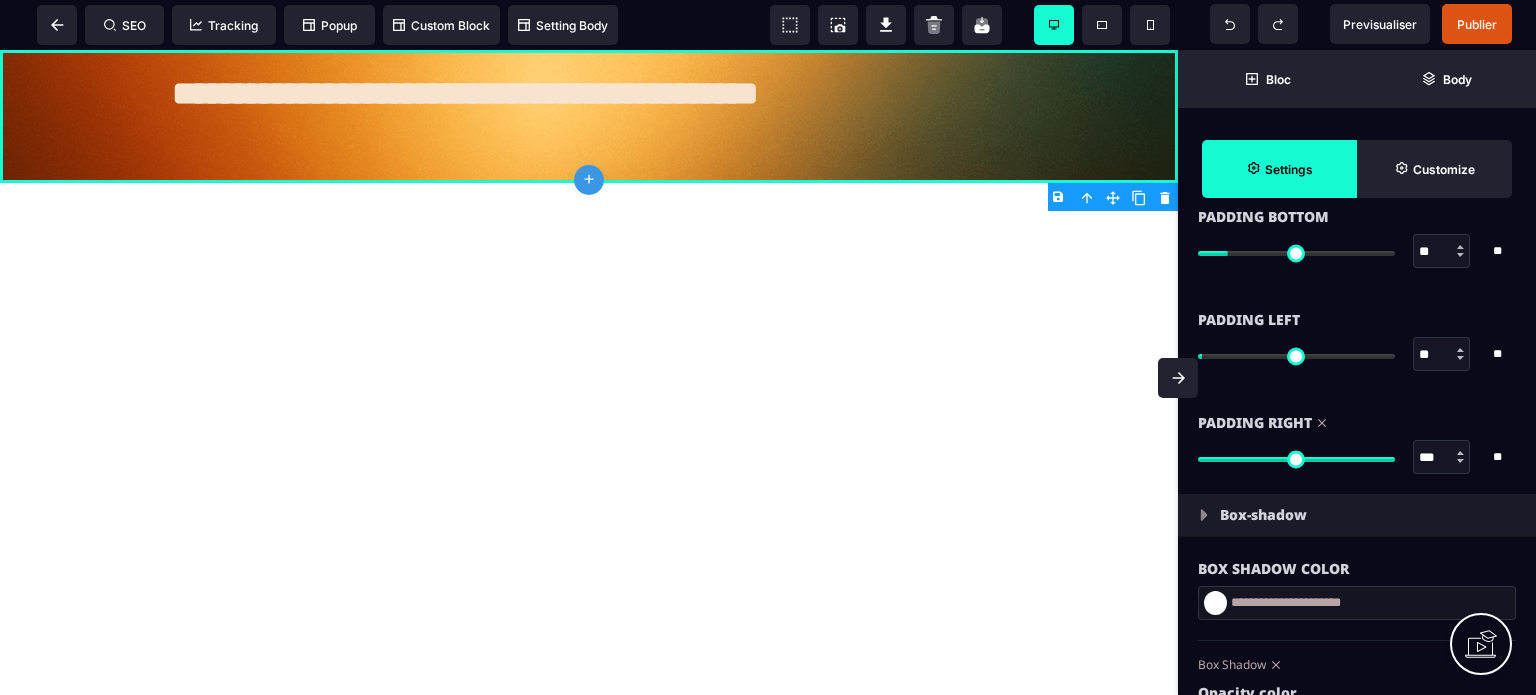 type on "**" 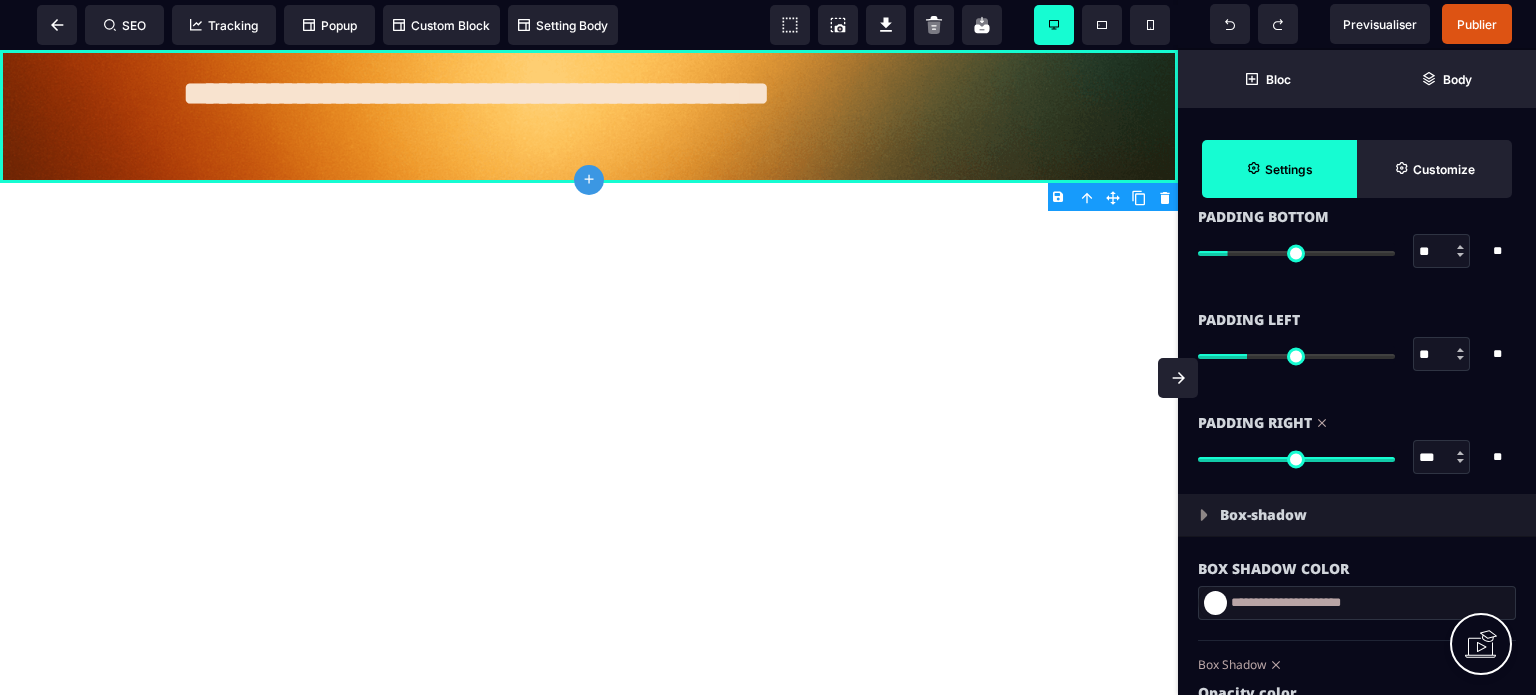 type on "***" 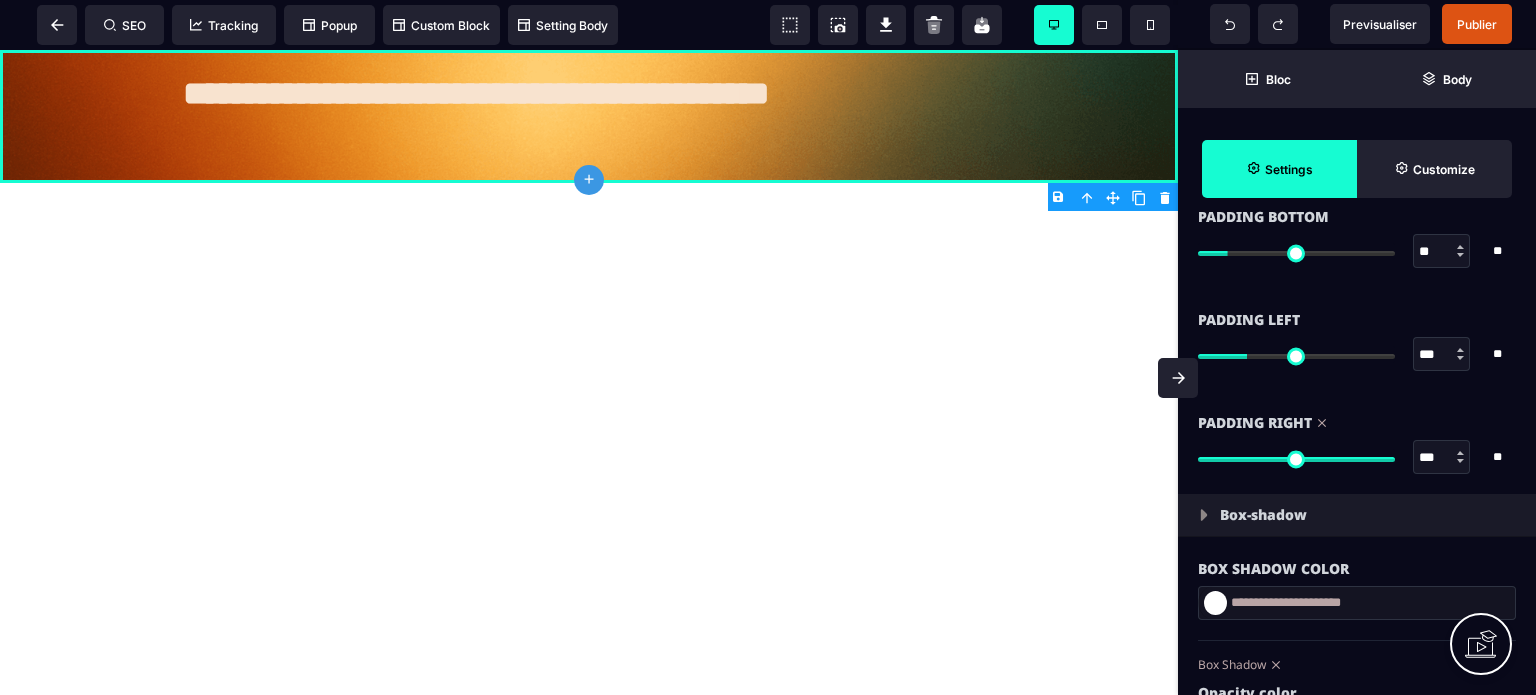 type on "***" 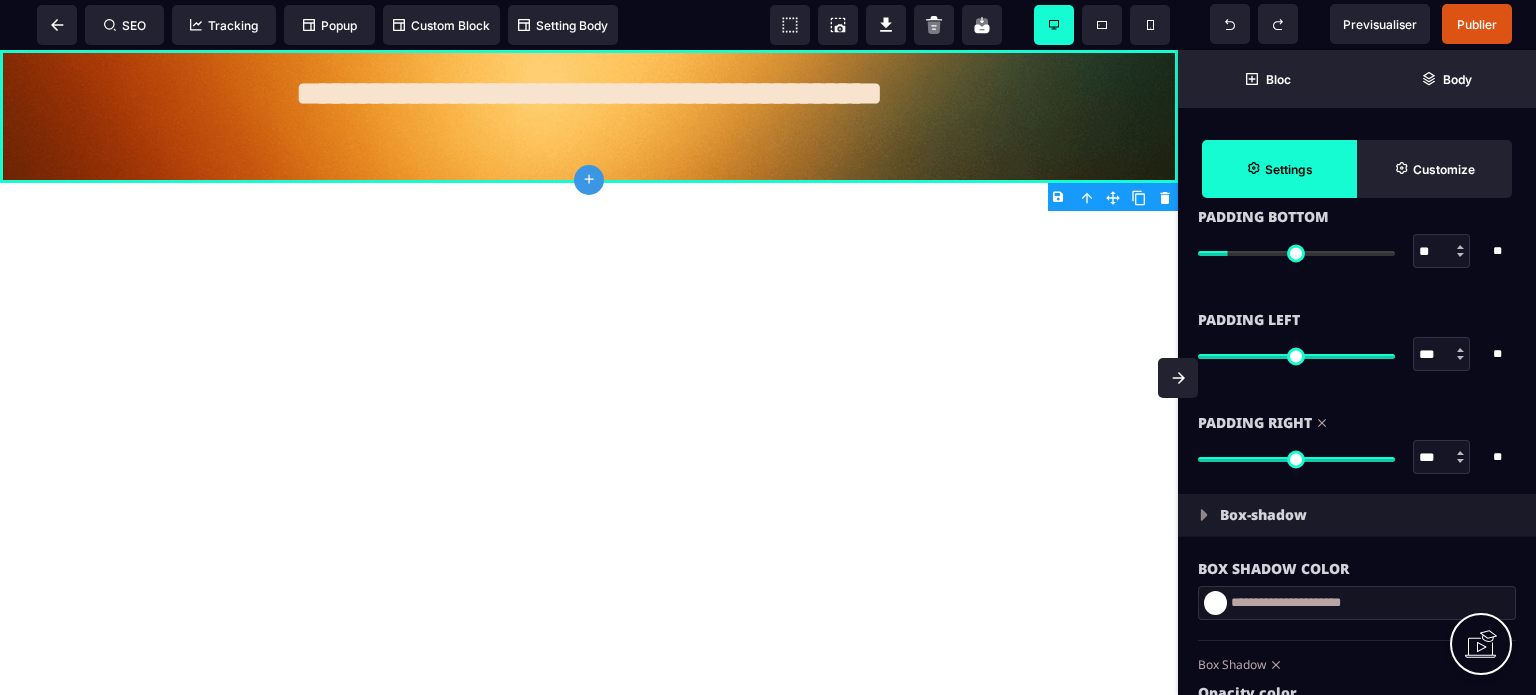 type on "***" 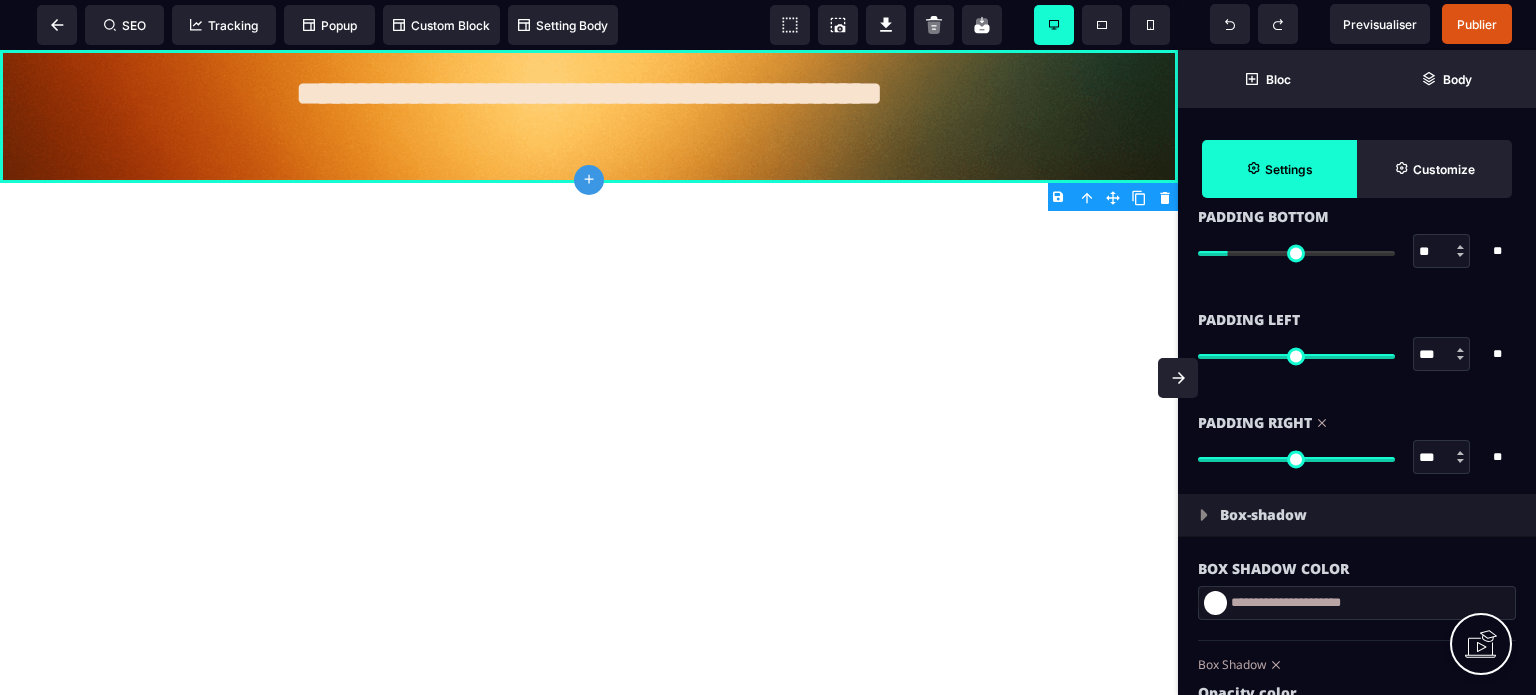 type on "***" 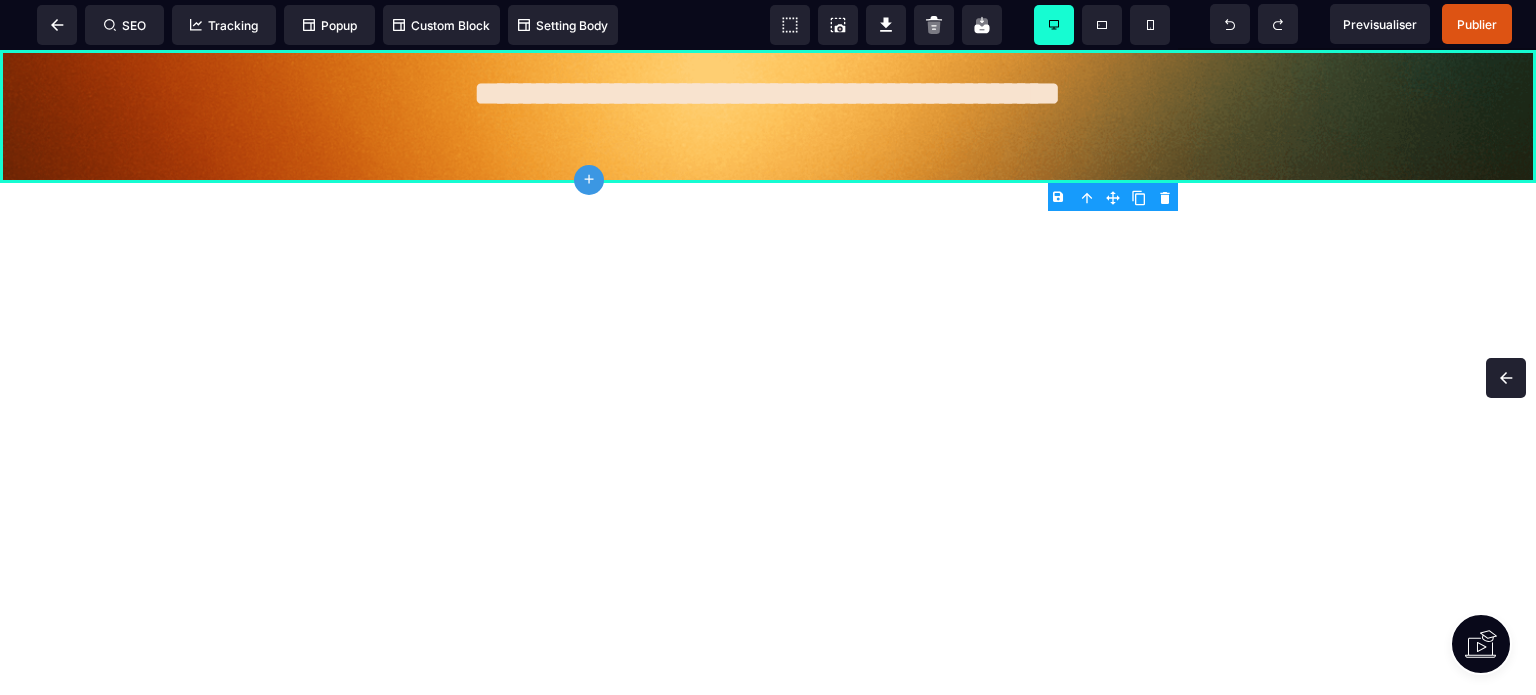 scroll, scrollTop: 0, scrollLeft: 0, axis: both 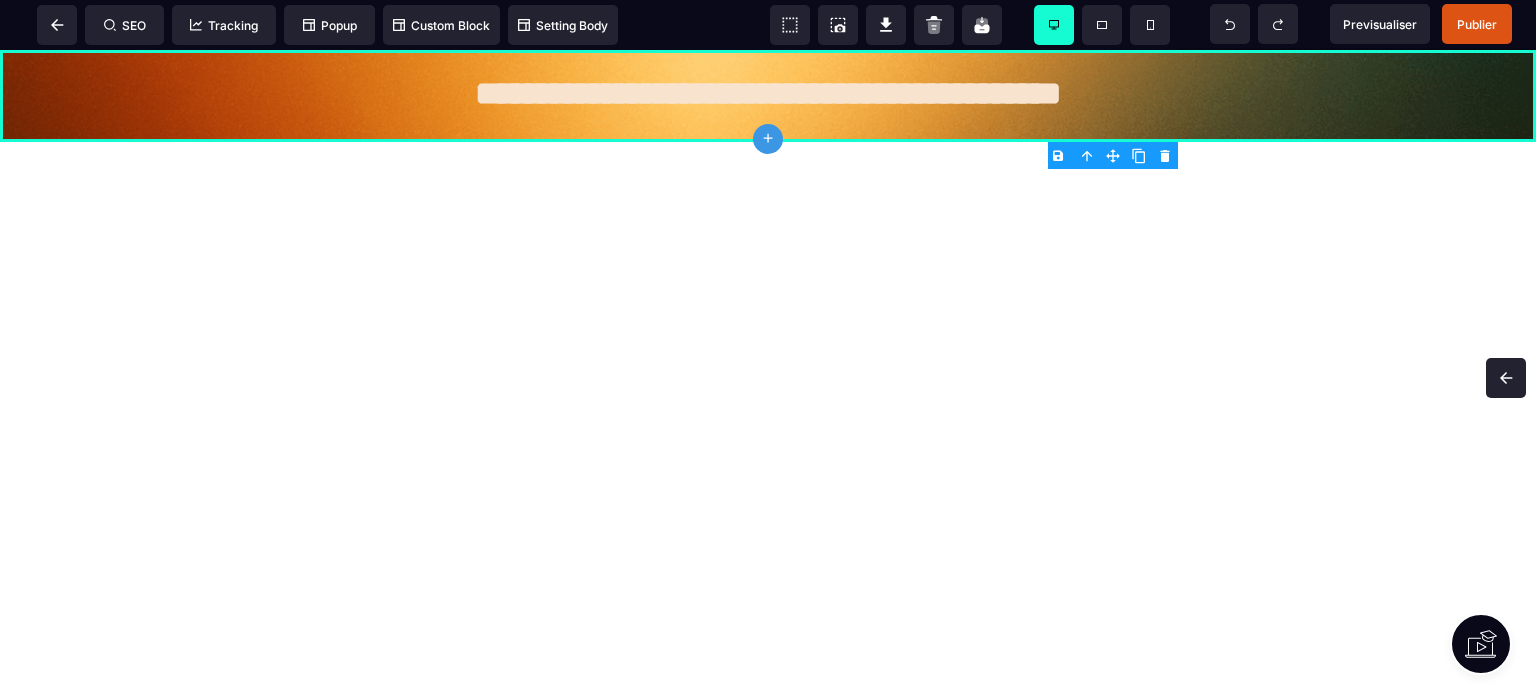 click on "plus" 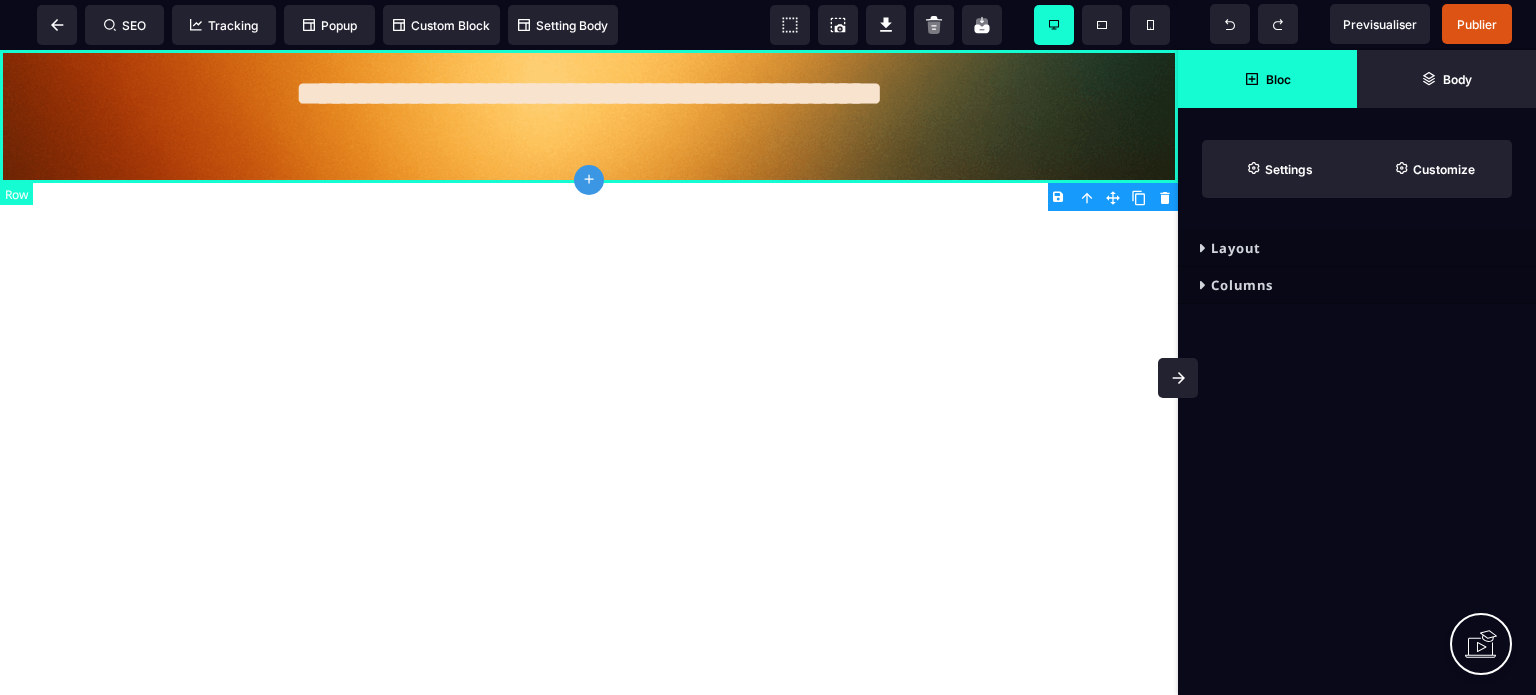 click on "**********" at bounding box center (589, 116) 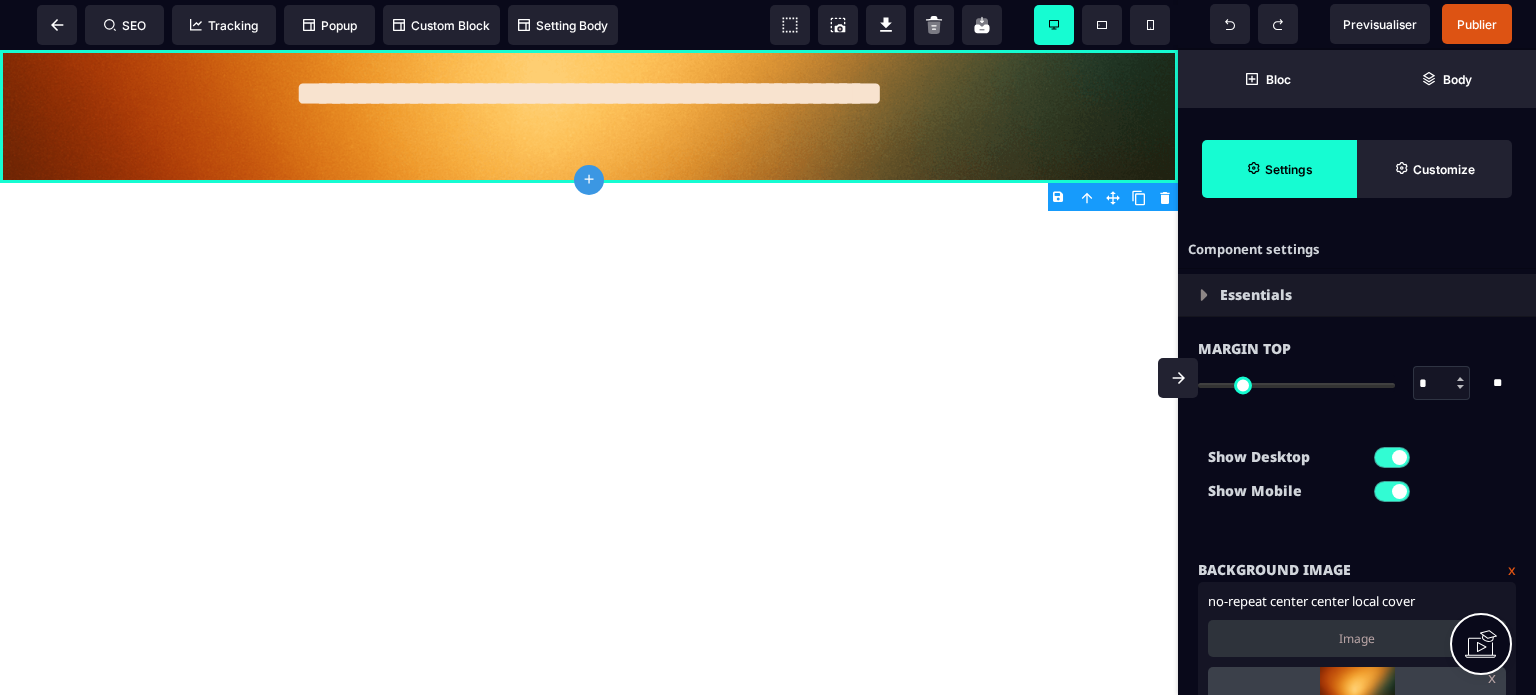click 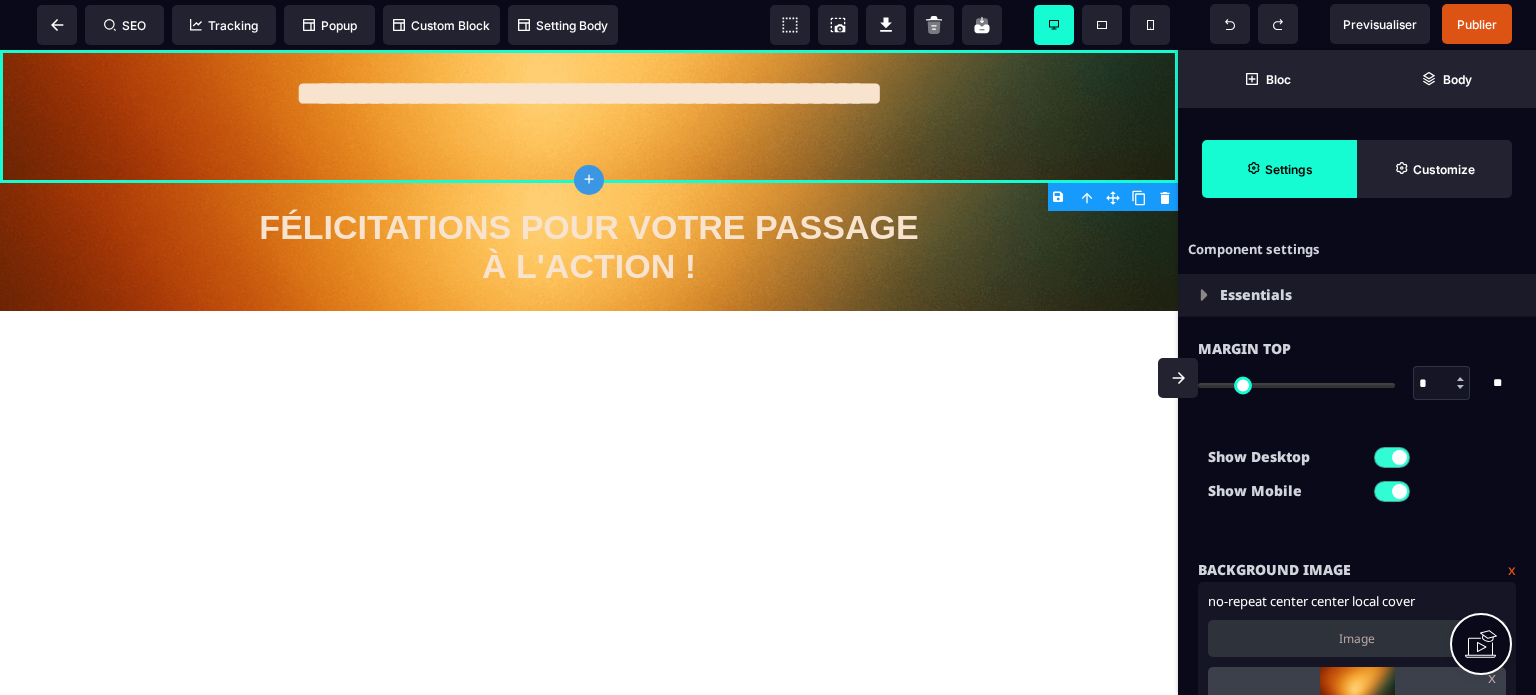 select on "*********" 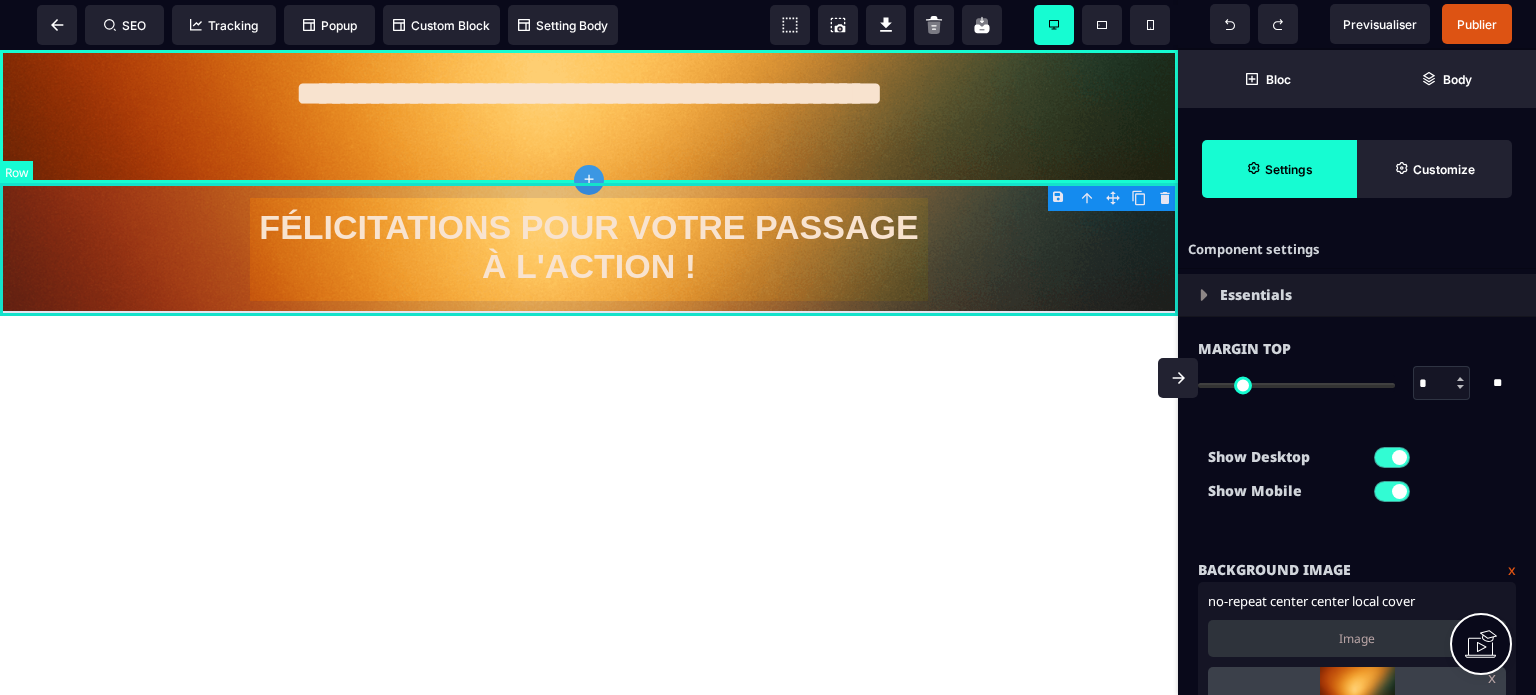 click on "FÉLICITATIONS POUR VOTRE PASSAGE À L'ACTION !" at bounding box center (589, 247) 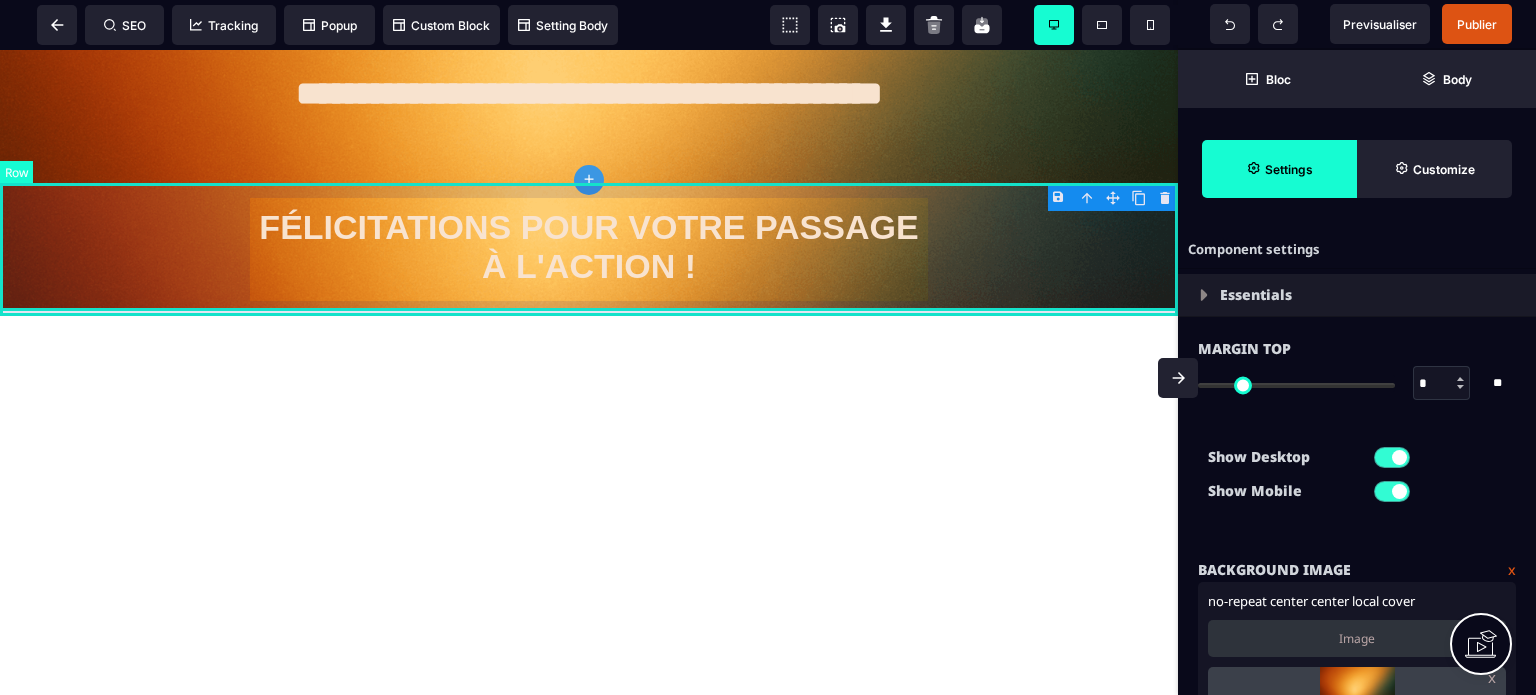 select on "*********" 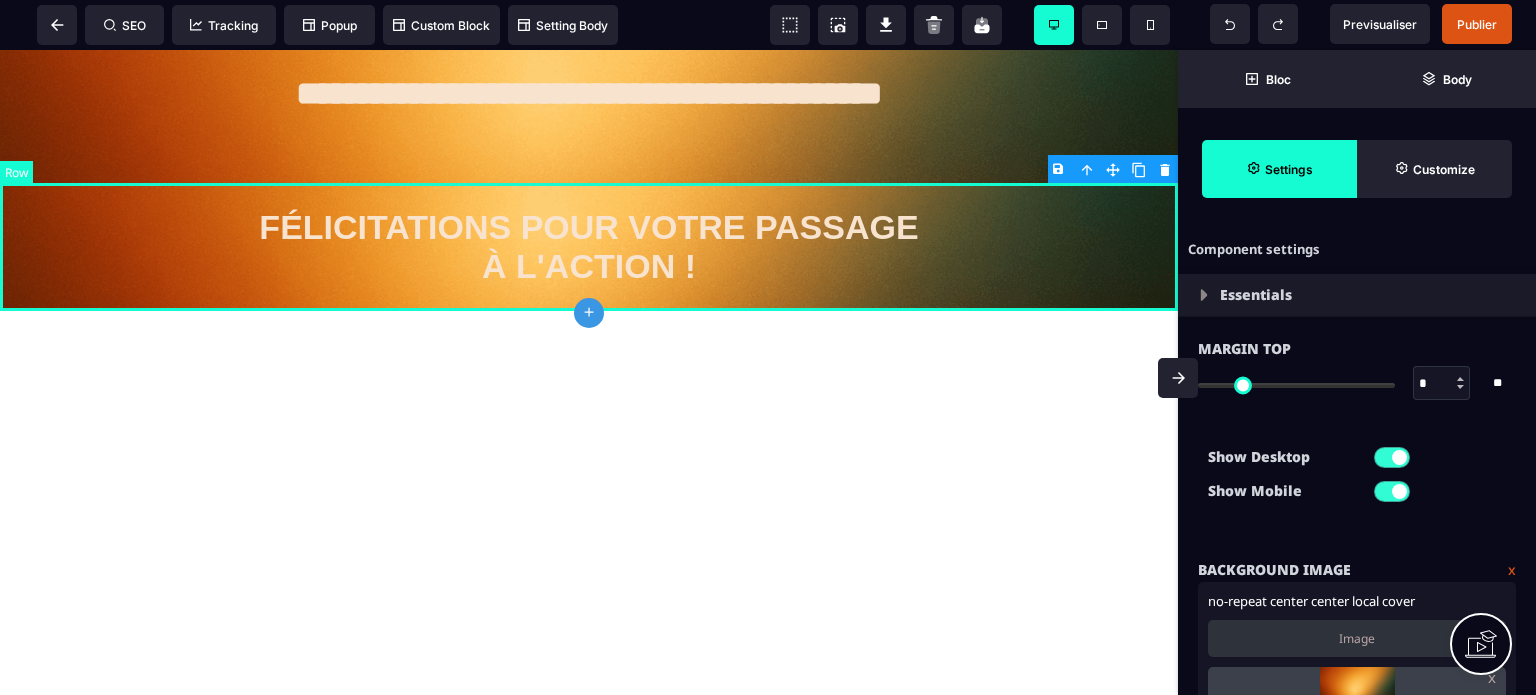 type on "*" 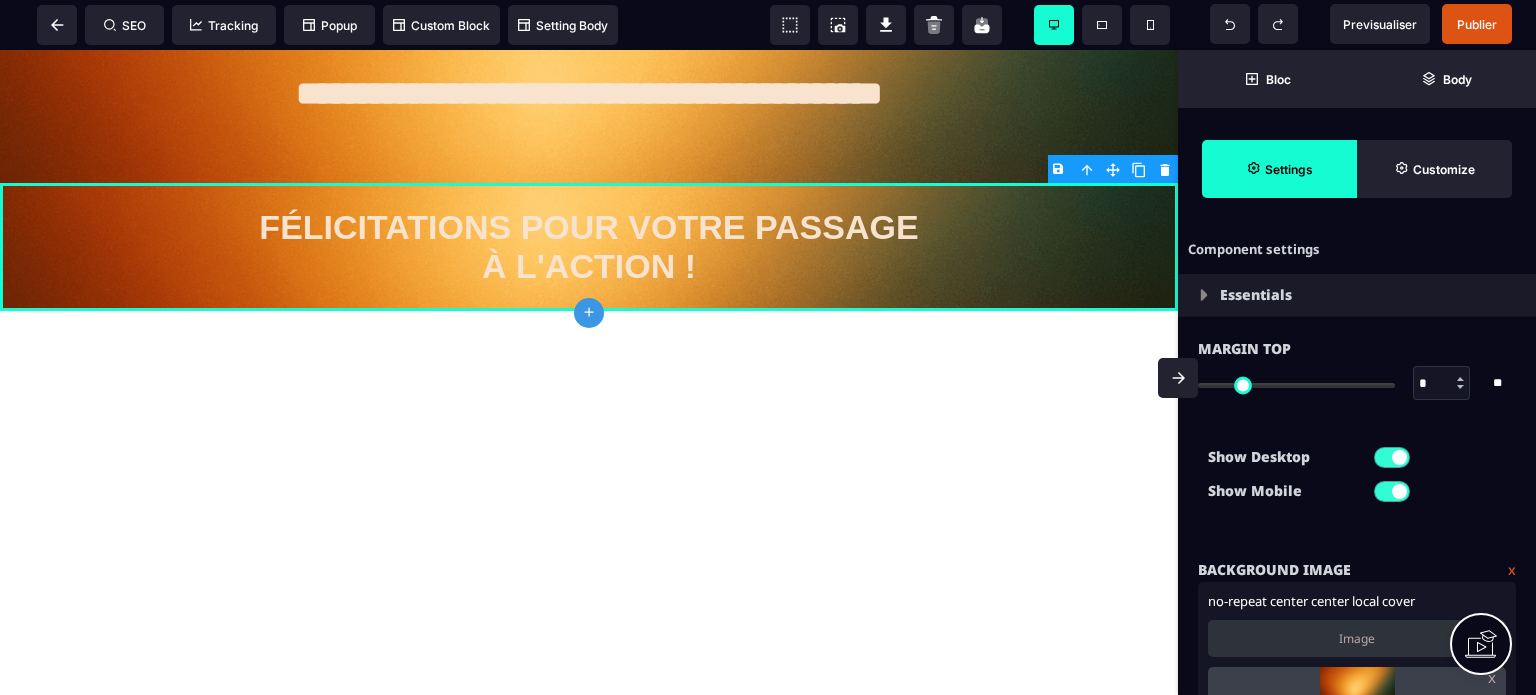 click on "**********" at bounding box center (1357, 709) 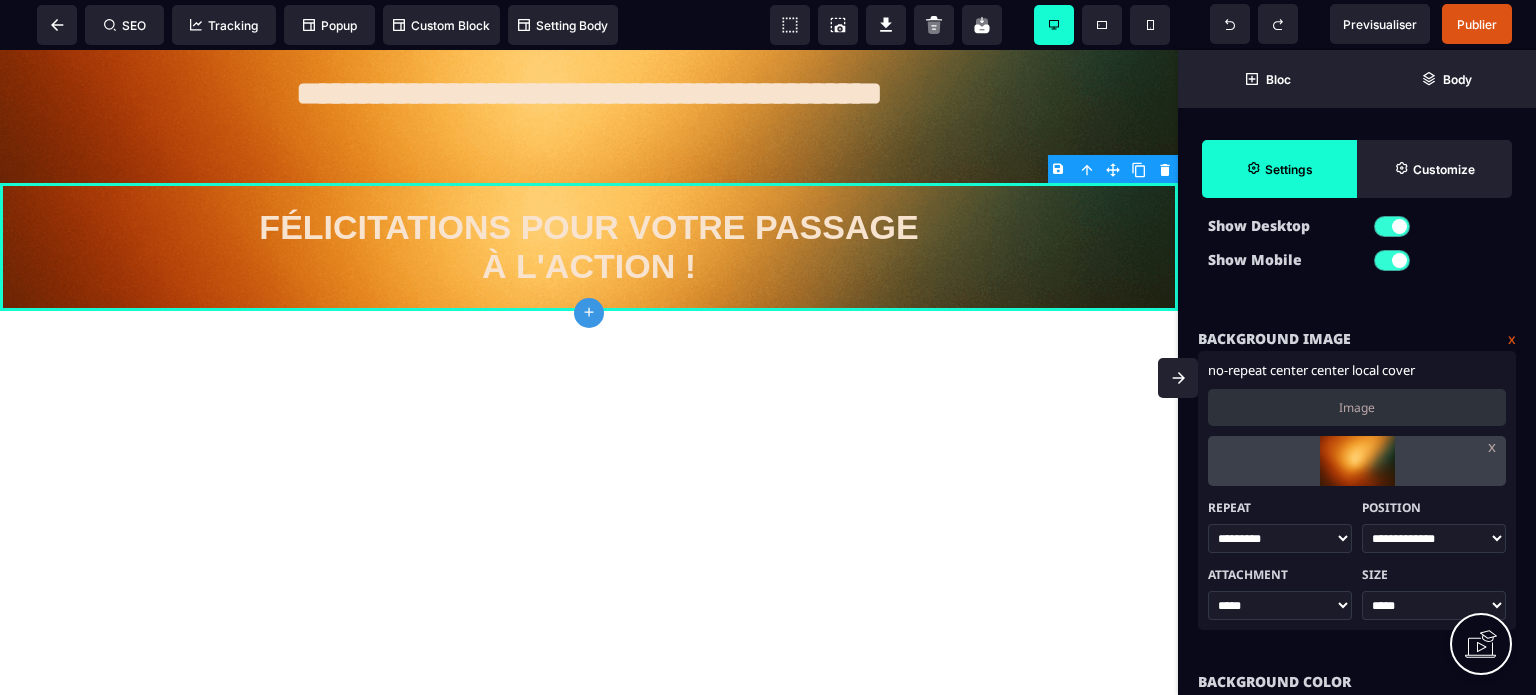 scroll, scrollTop: 280, scrollLeft: 0, axis: vertical 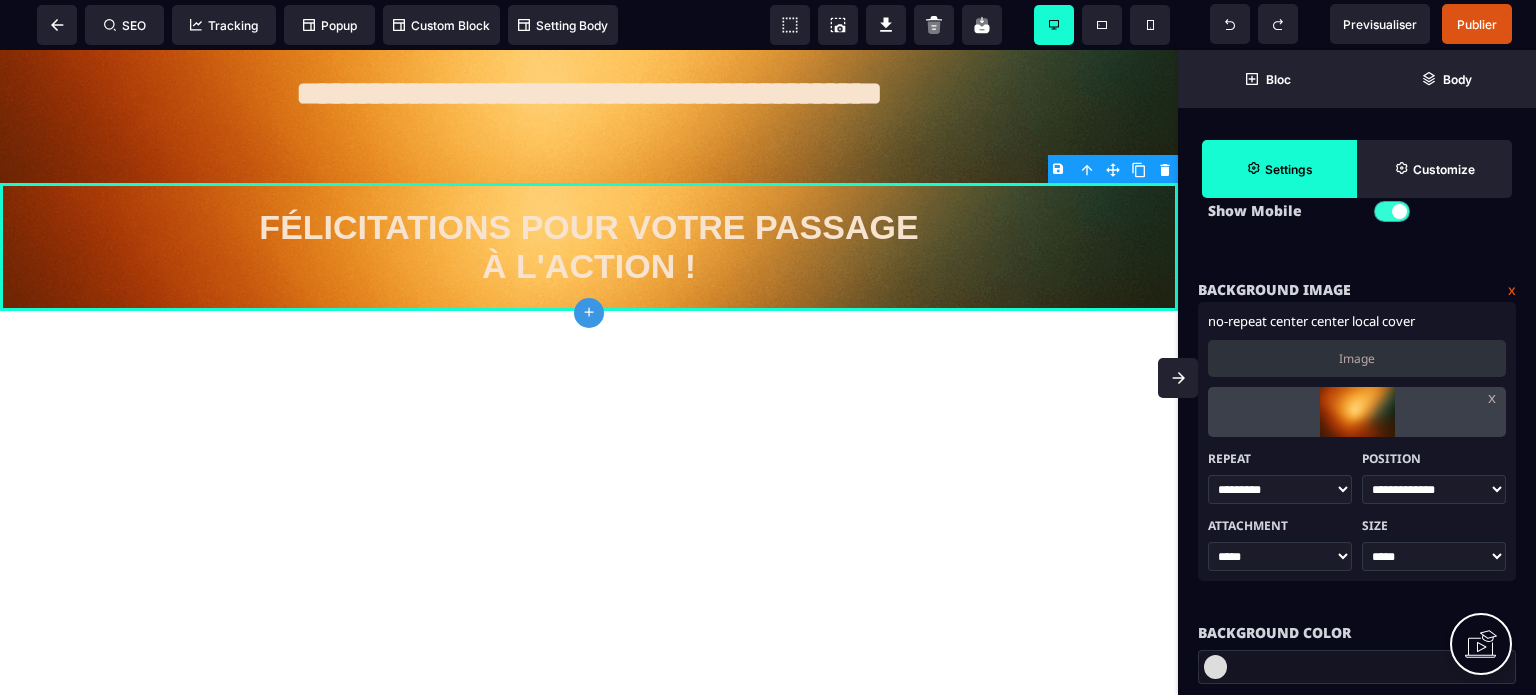 click on "**********" at bounding box center [1434, 489] 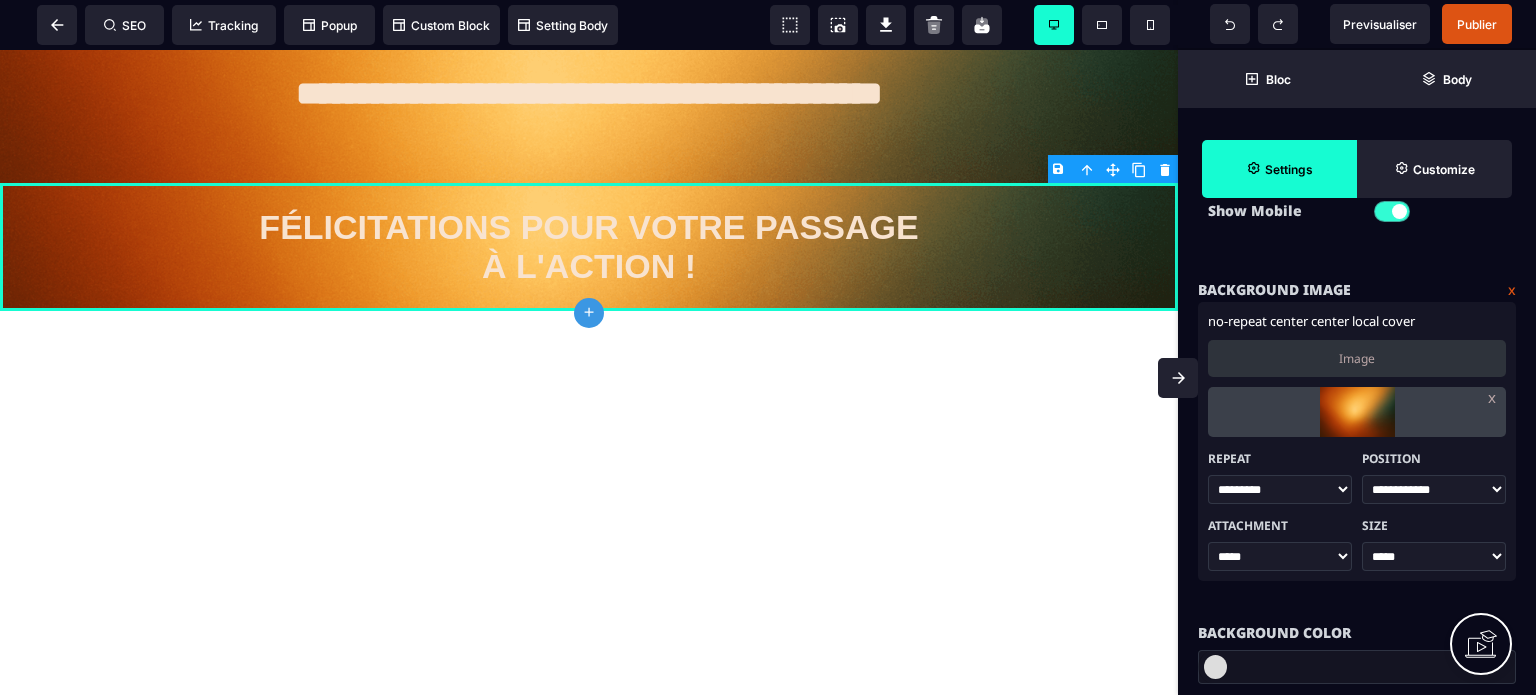 click on "**********" at bounding box center (1434, 489) 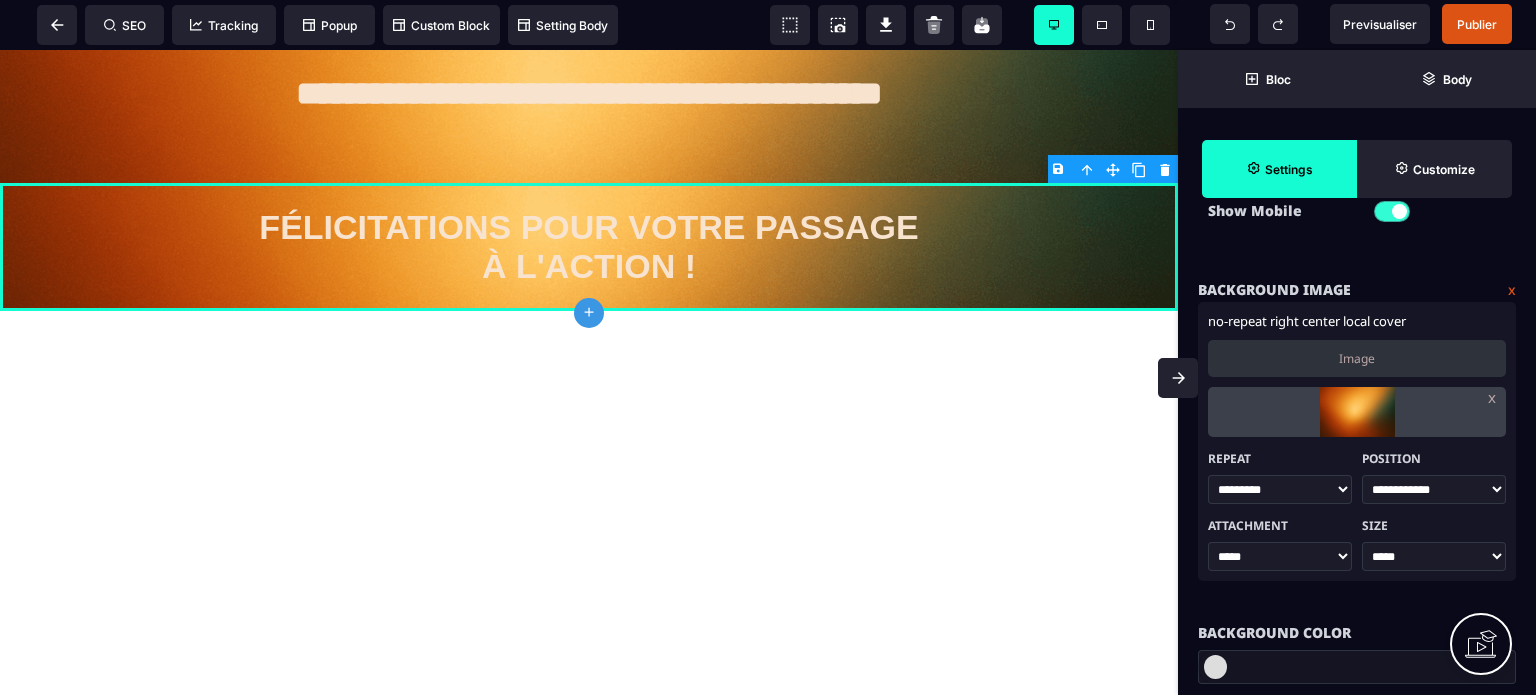 click on "**********" at bounding box center (1434, 489) 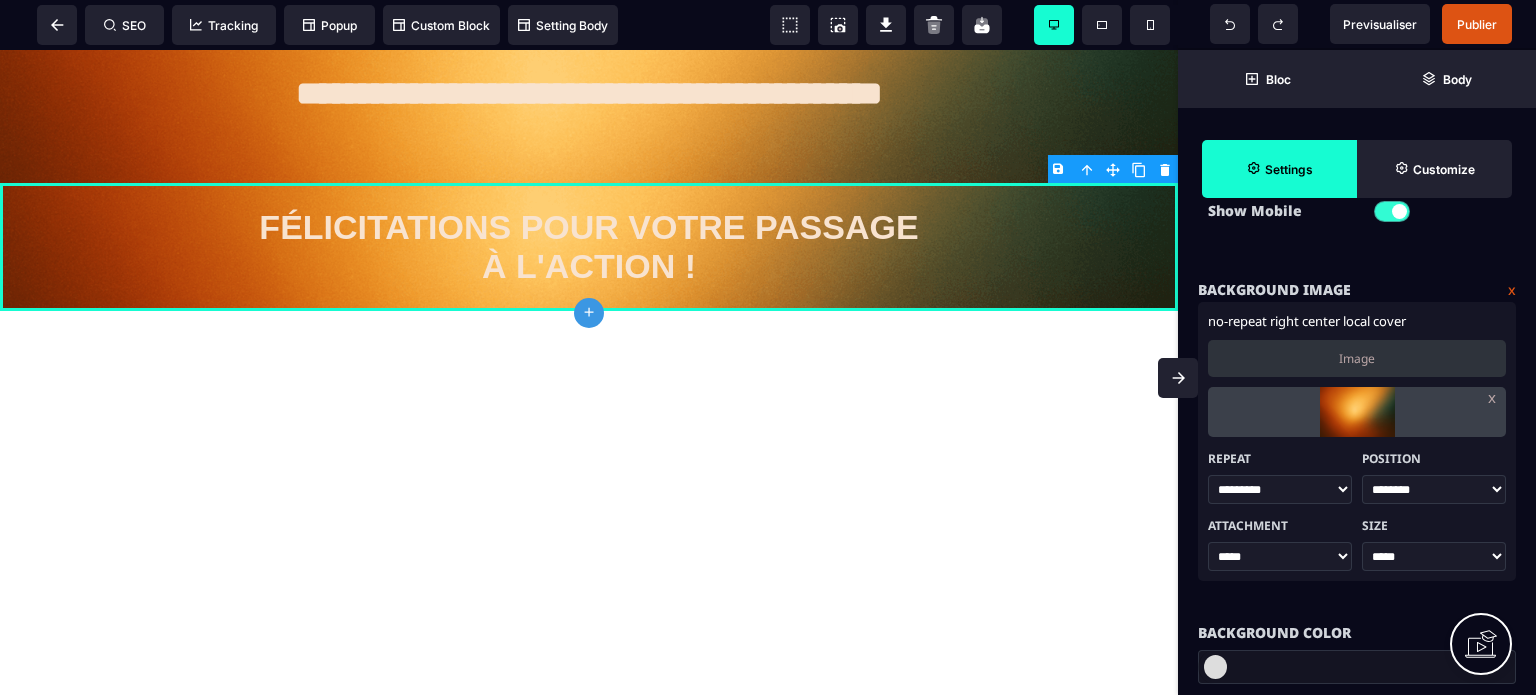 click on "**********" at bounding box center (1434, 489) 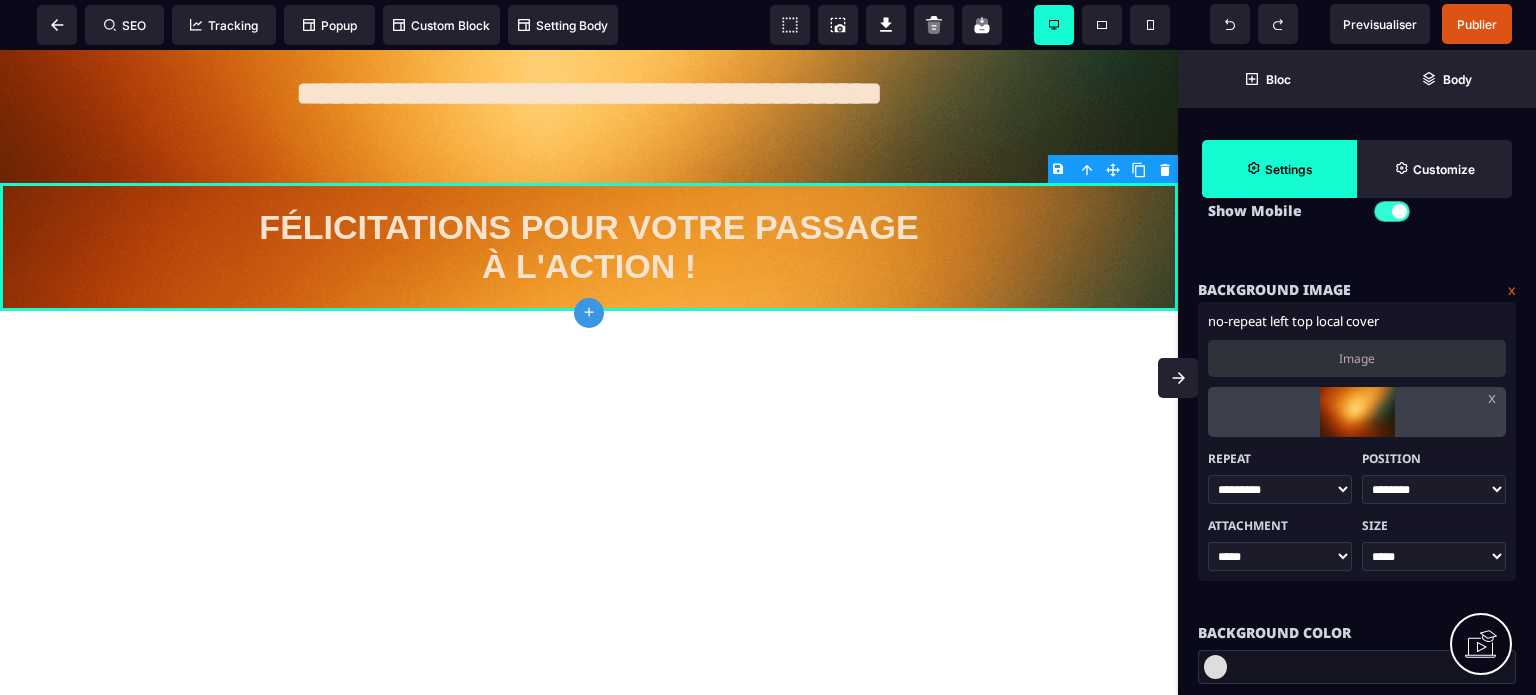 click on "******   *****   *****" at bounding box center [1280, 556] 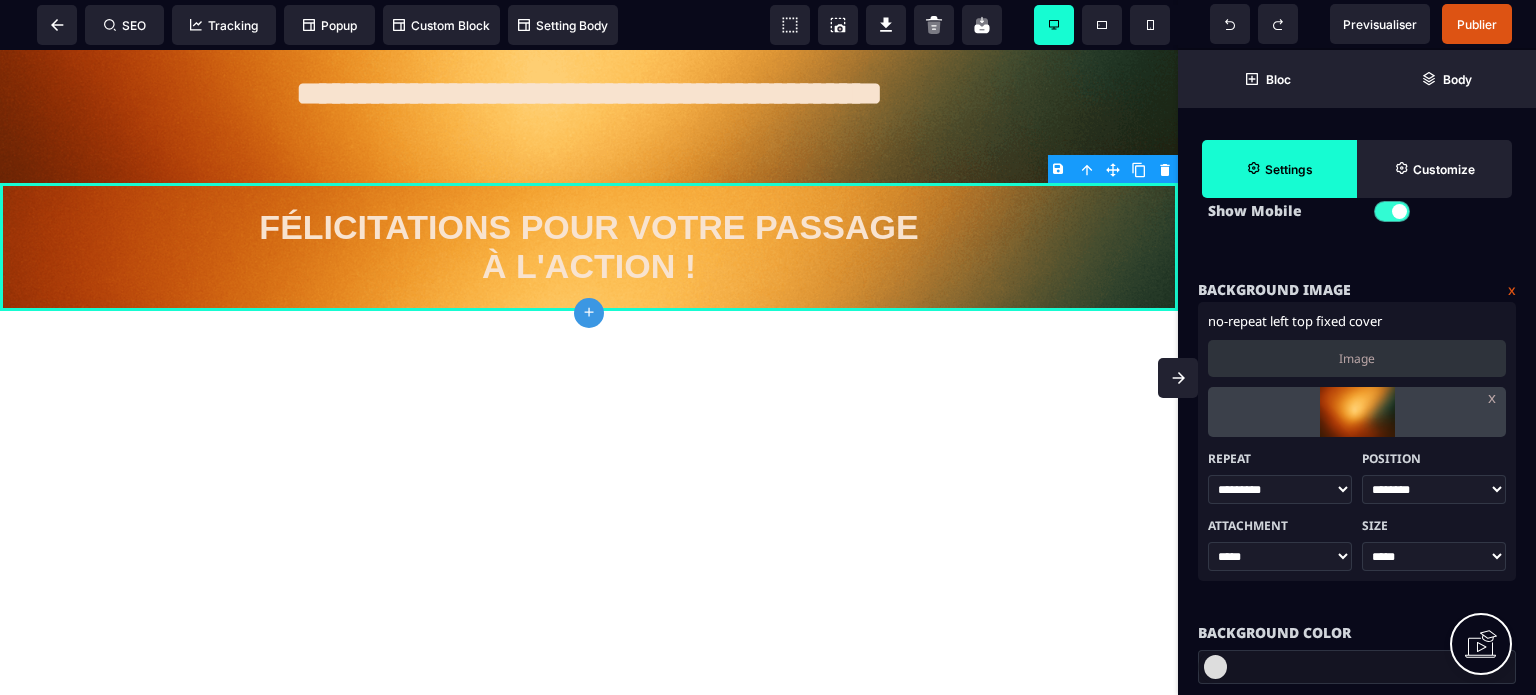 click on "**********" at bounding box center [1434, 489] 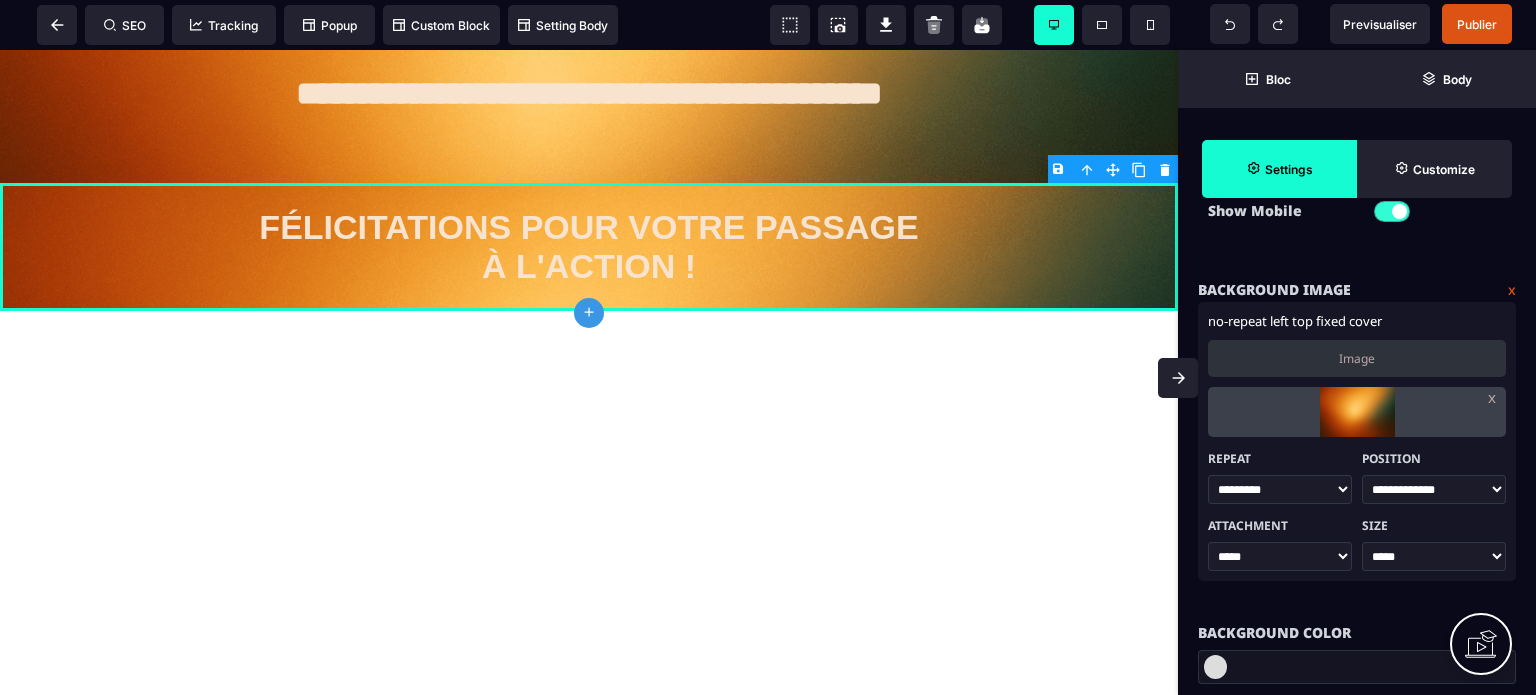 click on "**********" at bounding box center [1434, 489] 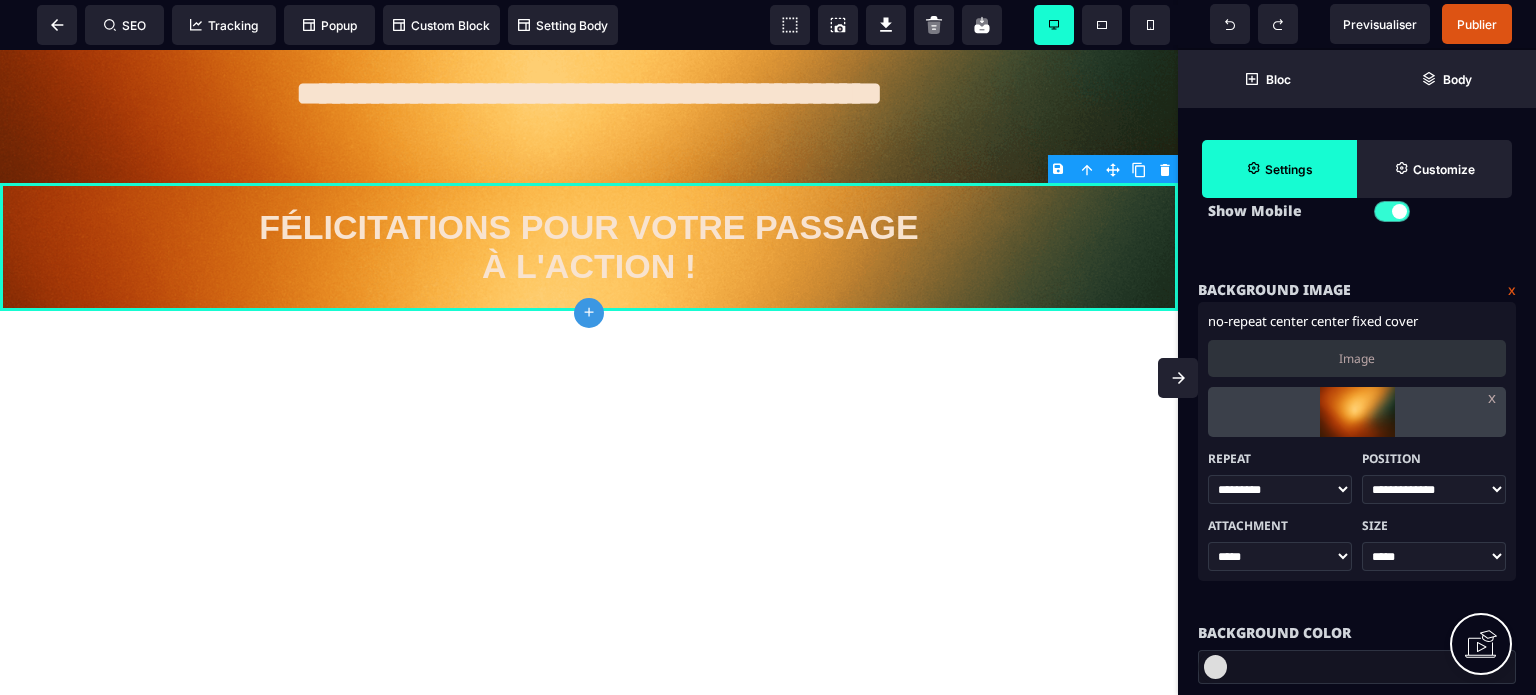 click on "**********" at bounding box center (1434, 489) 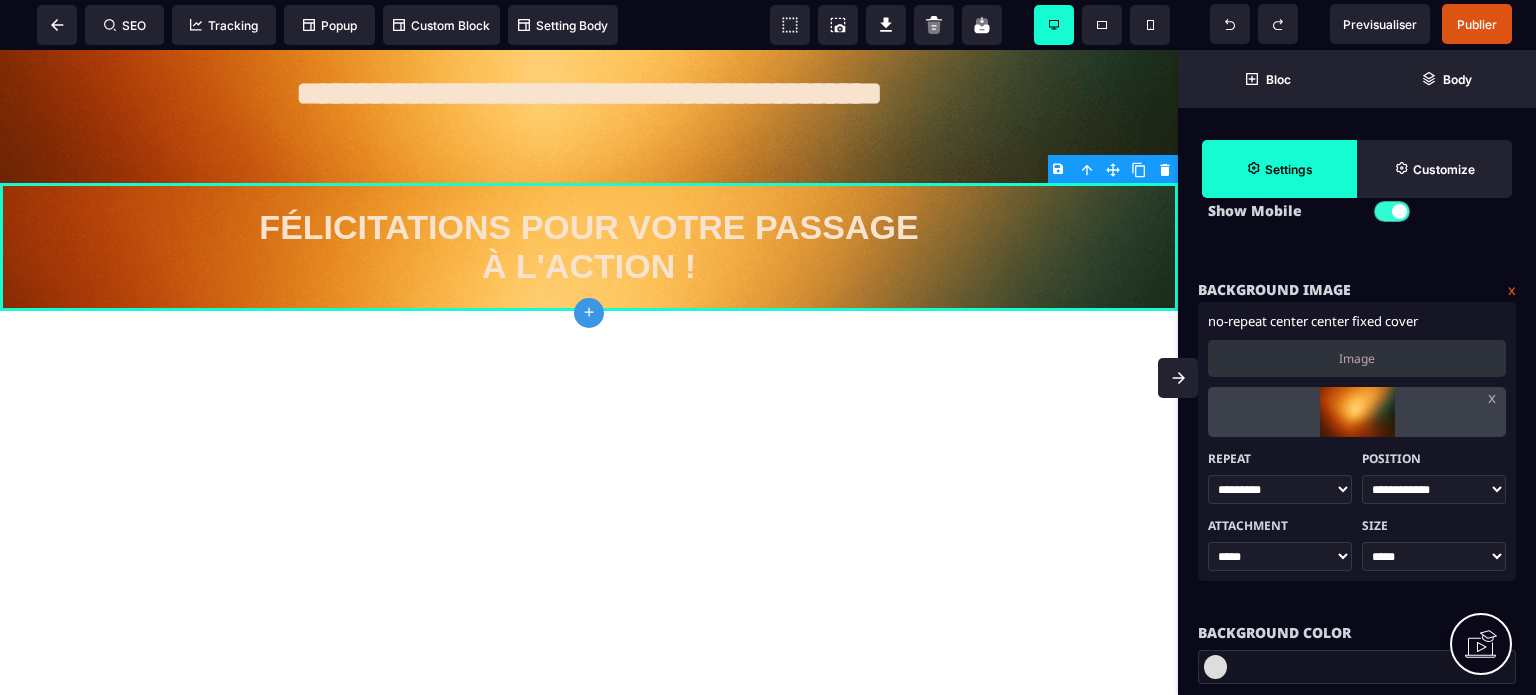 click on "**********" at bounding box center (1434, 489) 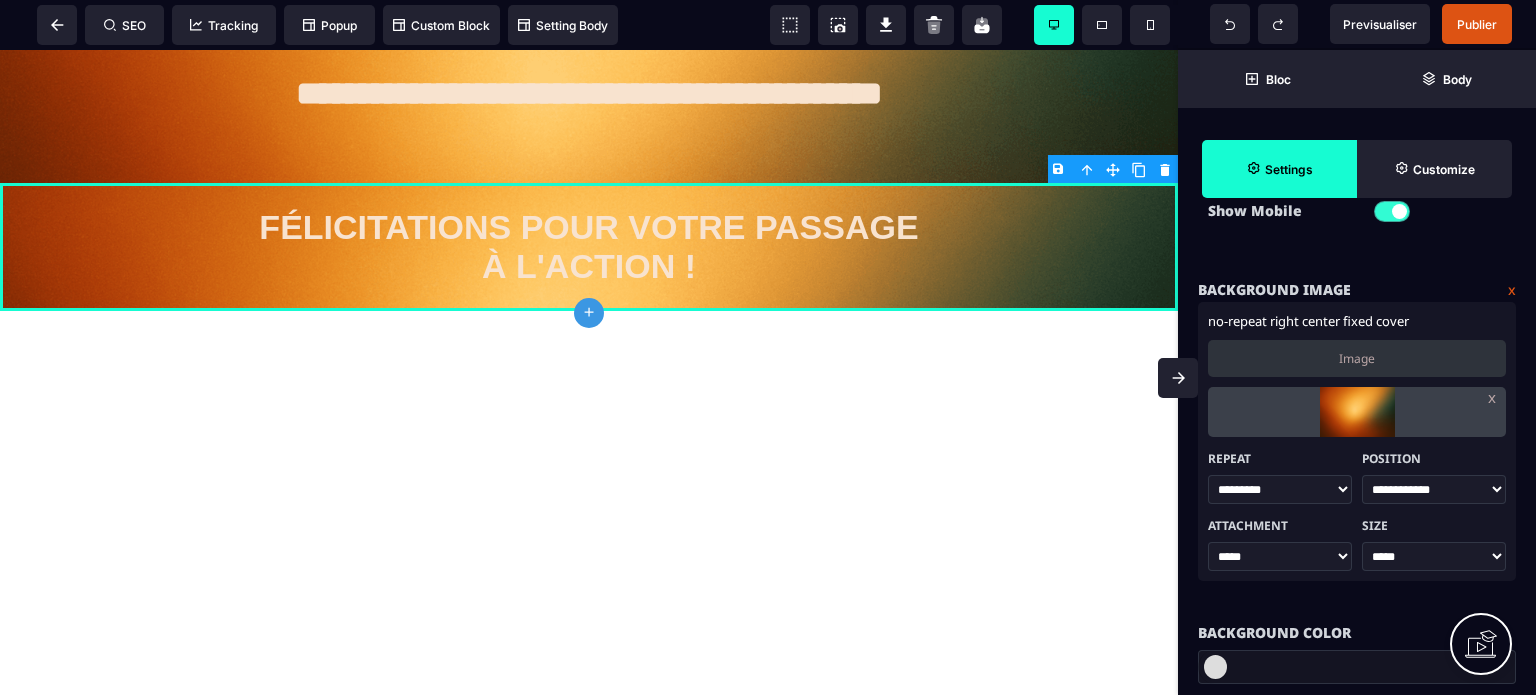 click on "**********" at bounding box center (1434, 489) 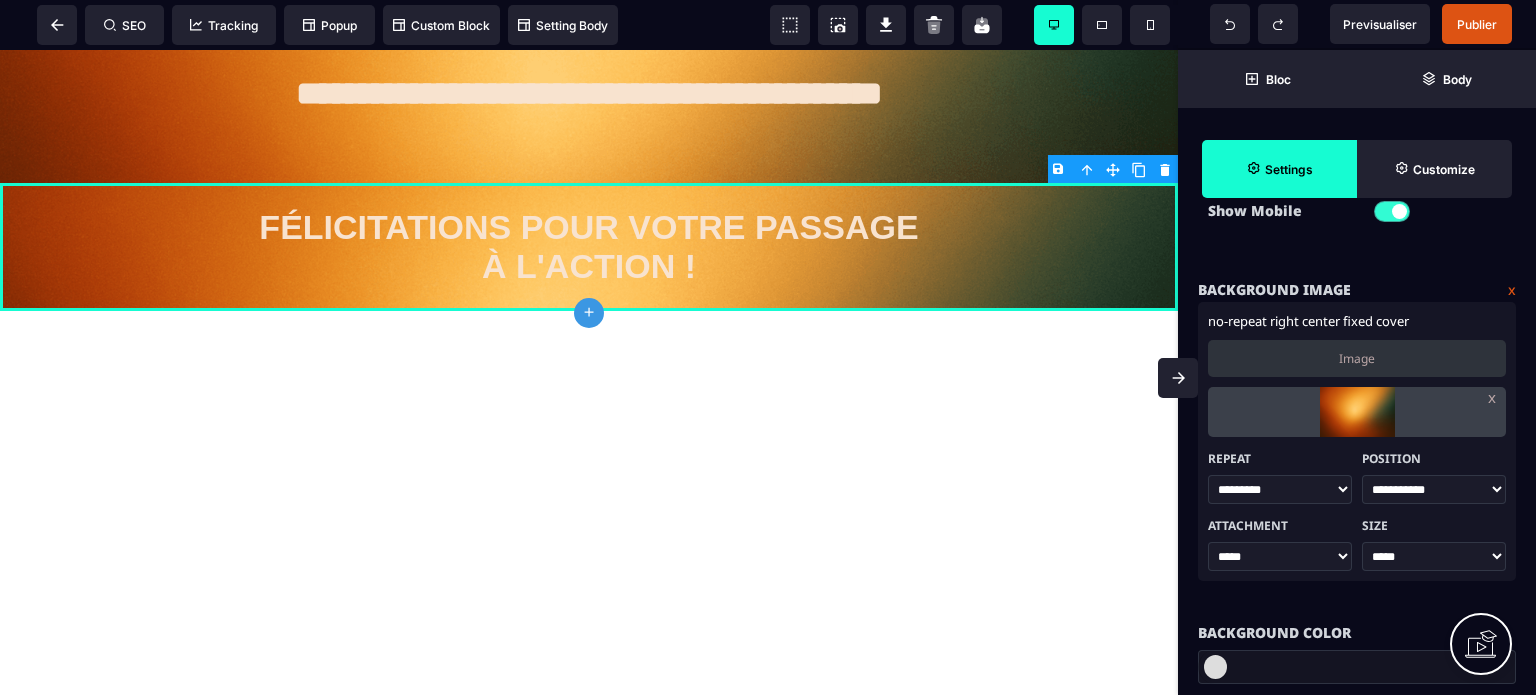 click on "**********" at bounding box center [1434, 489] 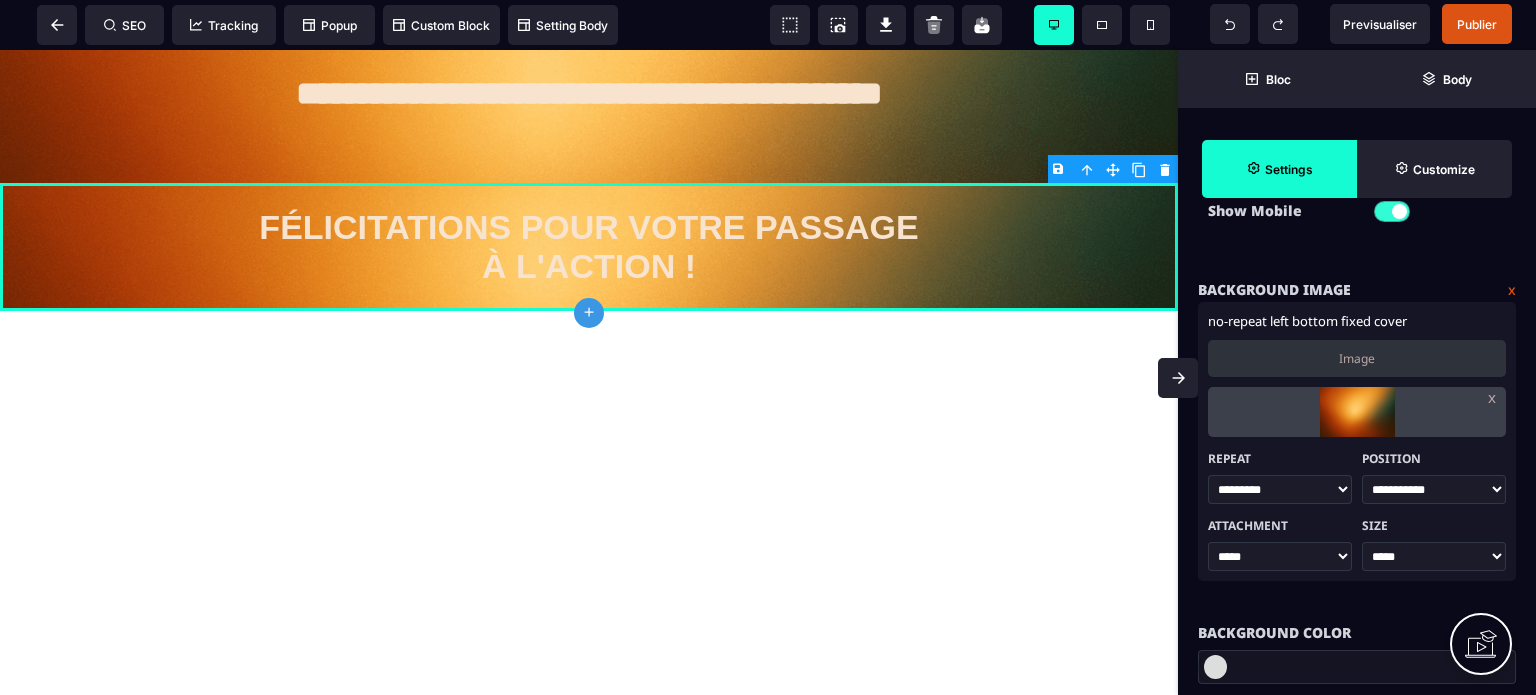 click at bounding box center (1178, 378) 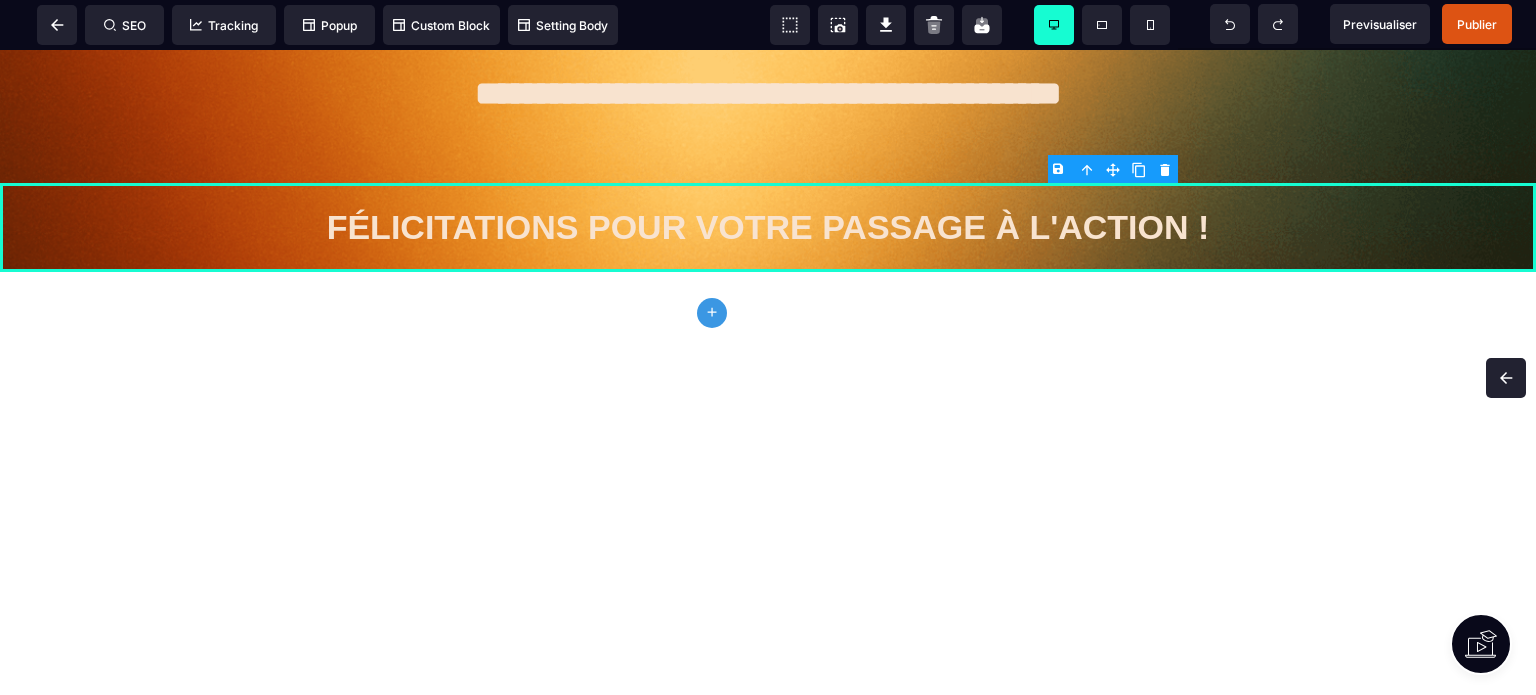scroll, scrollTop: 0, scrollLeft: 0, axis: both 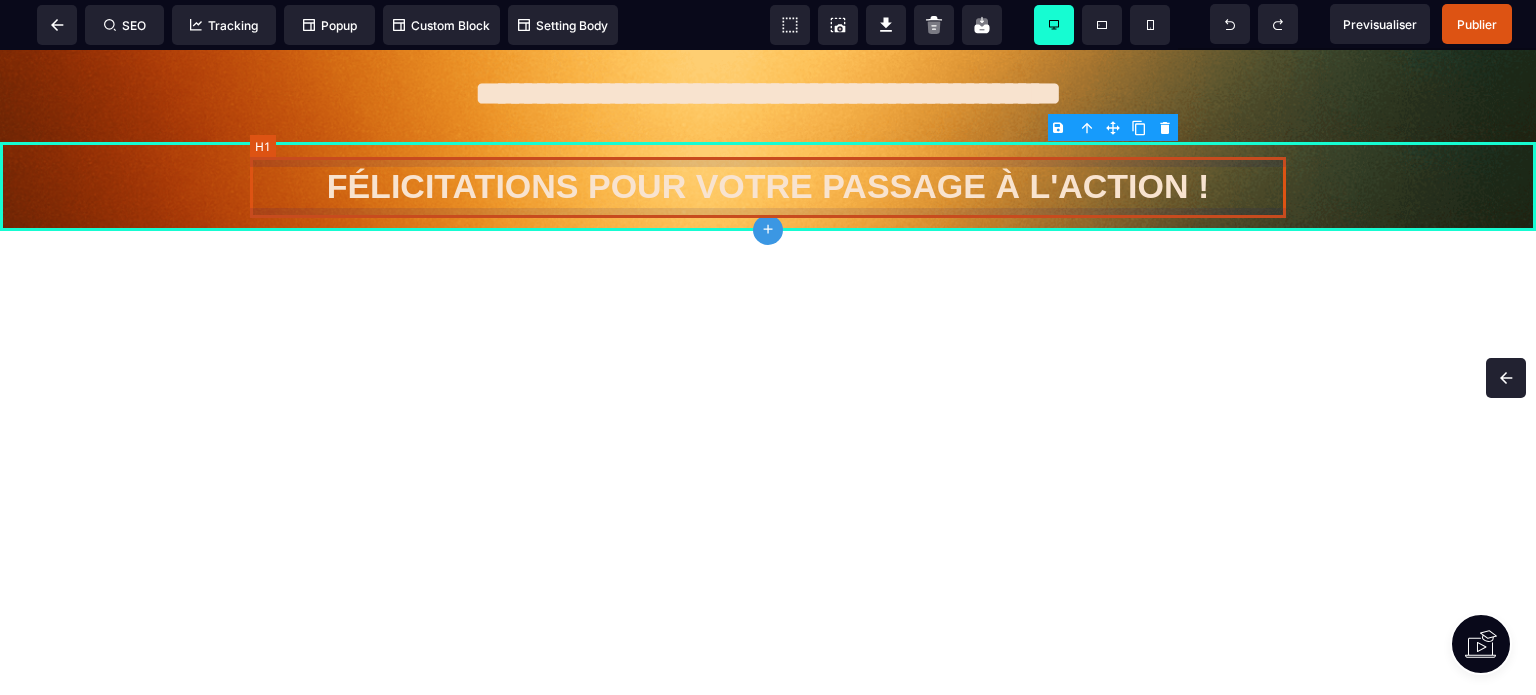 click on "FÉLICITATIONS POUR VOTRE PASSAGE À L'ACTION !" at bounding box center (768, 186) 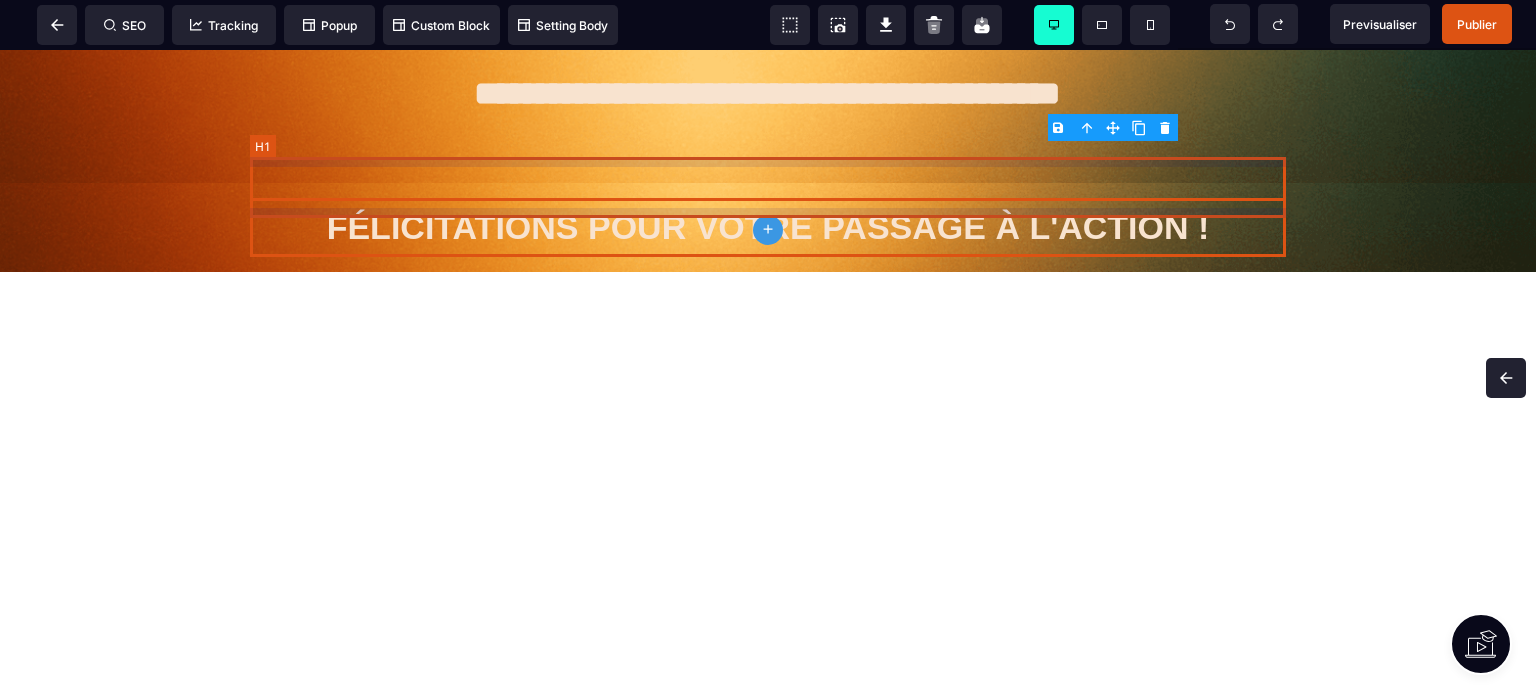 select on "***" 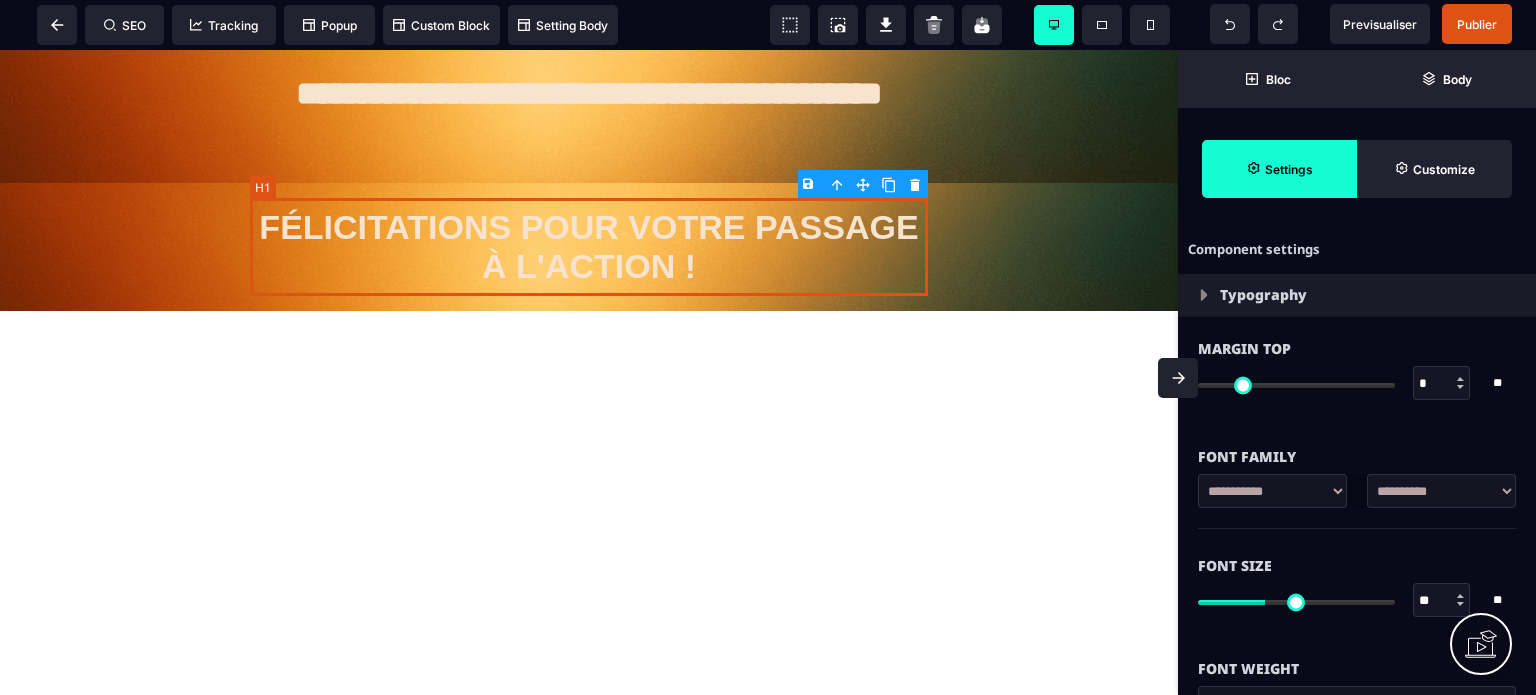 click on "FÉLICITATIONS POUR VOTRE PASSAGE À L'ACTION !" at bounding box center (589, 247) 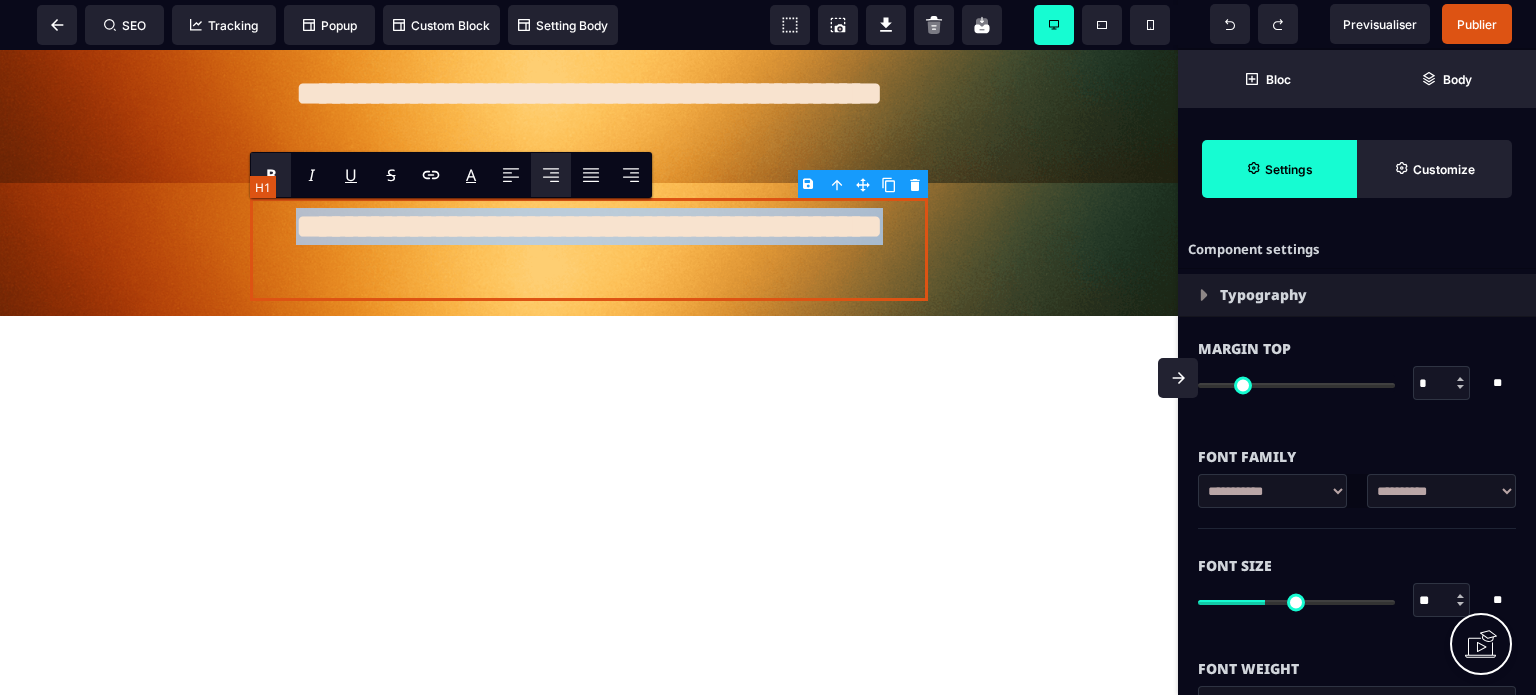 type 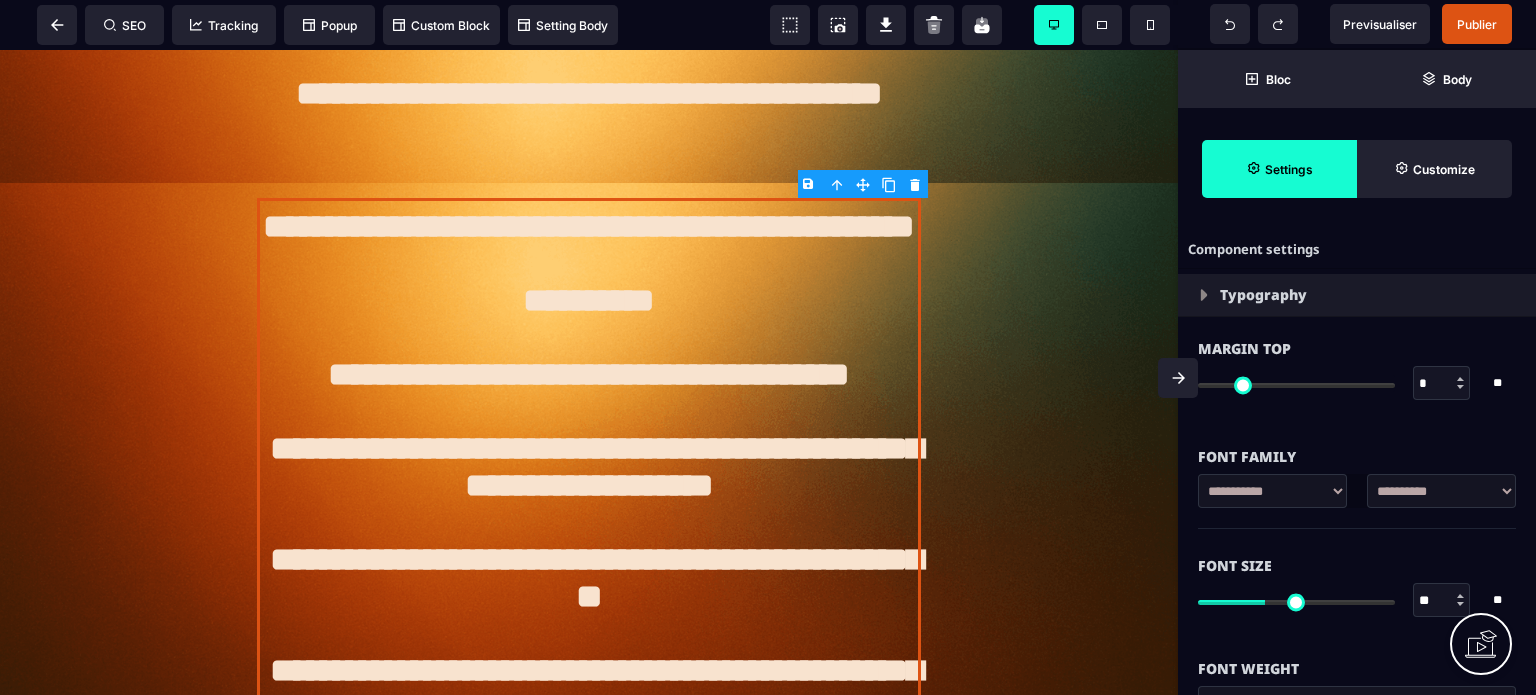 click on "**********" at bounding box center (1441, 491) 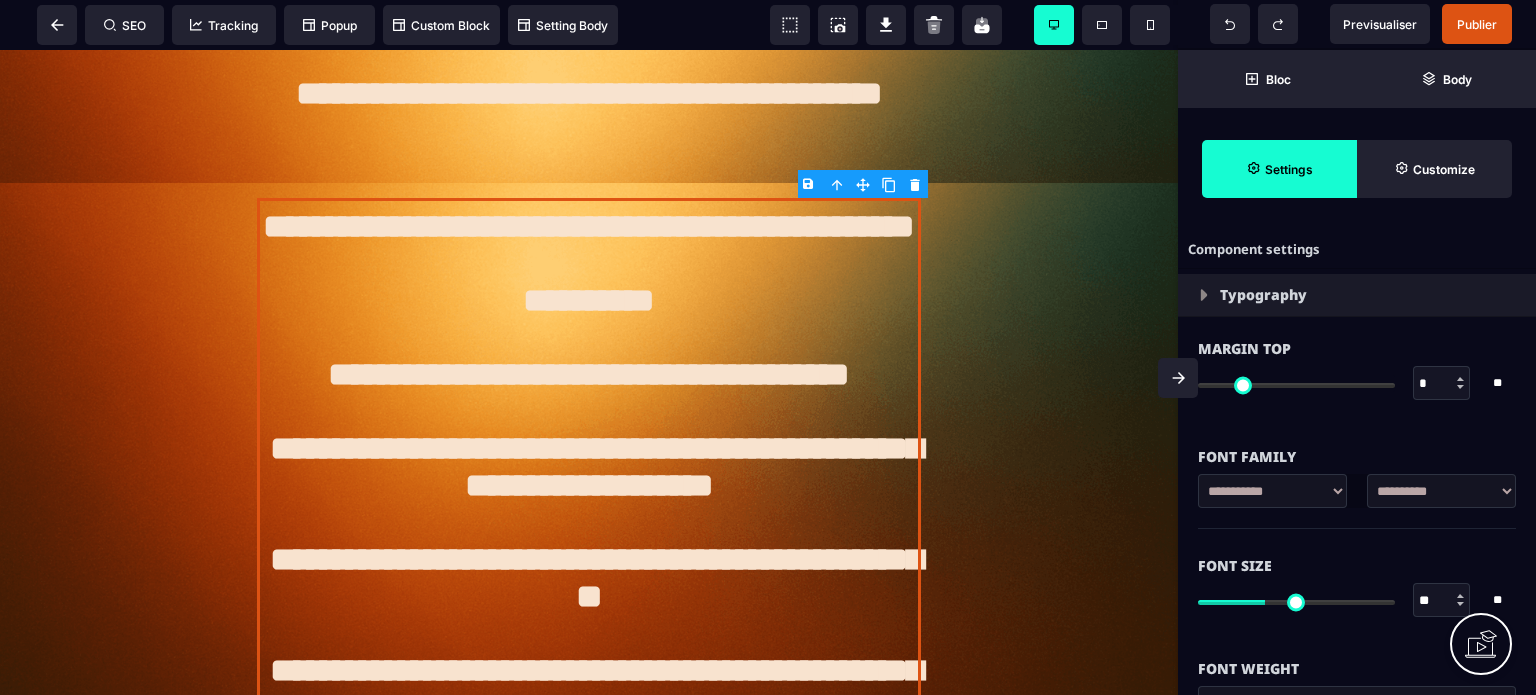 click on "**" at bounding box center [1442, 601] 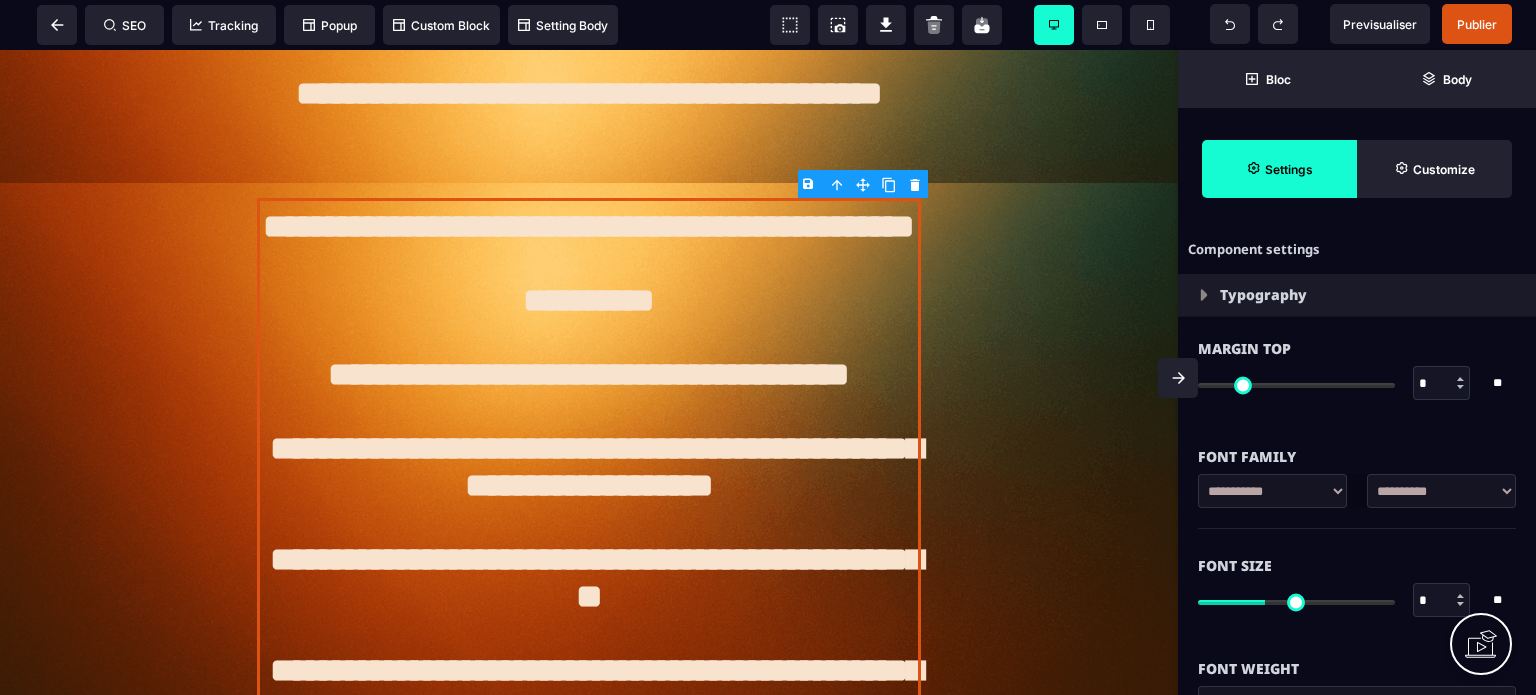 type on "*" 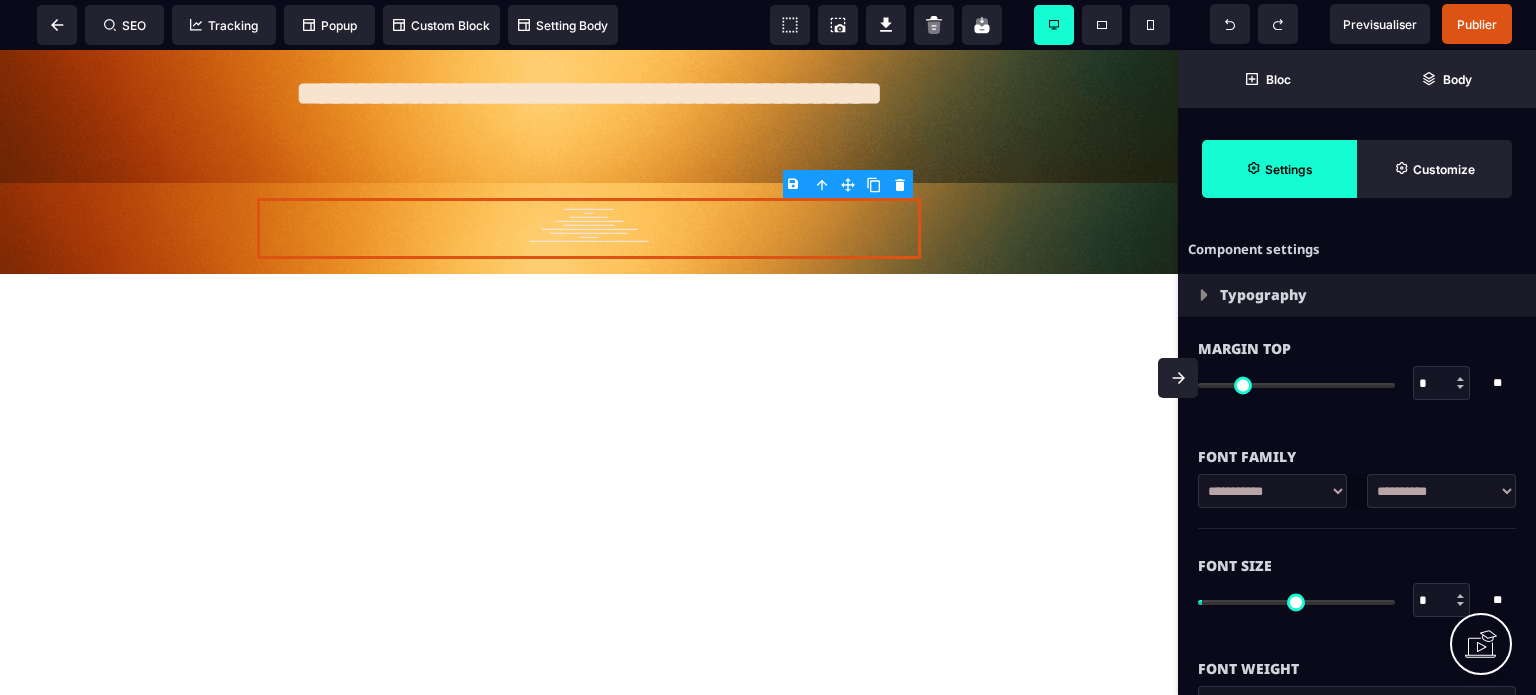 type on "**" 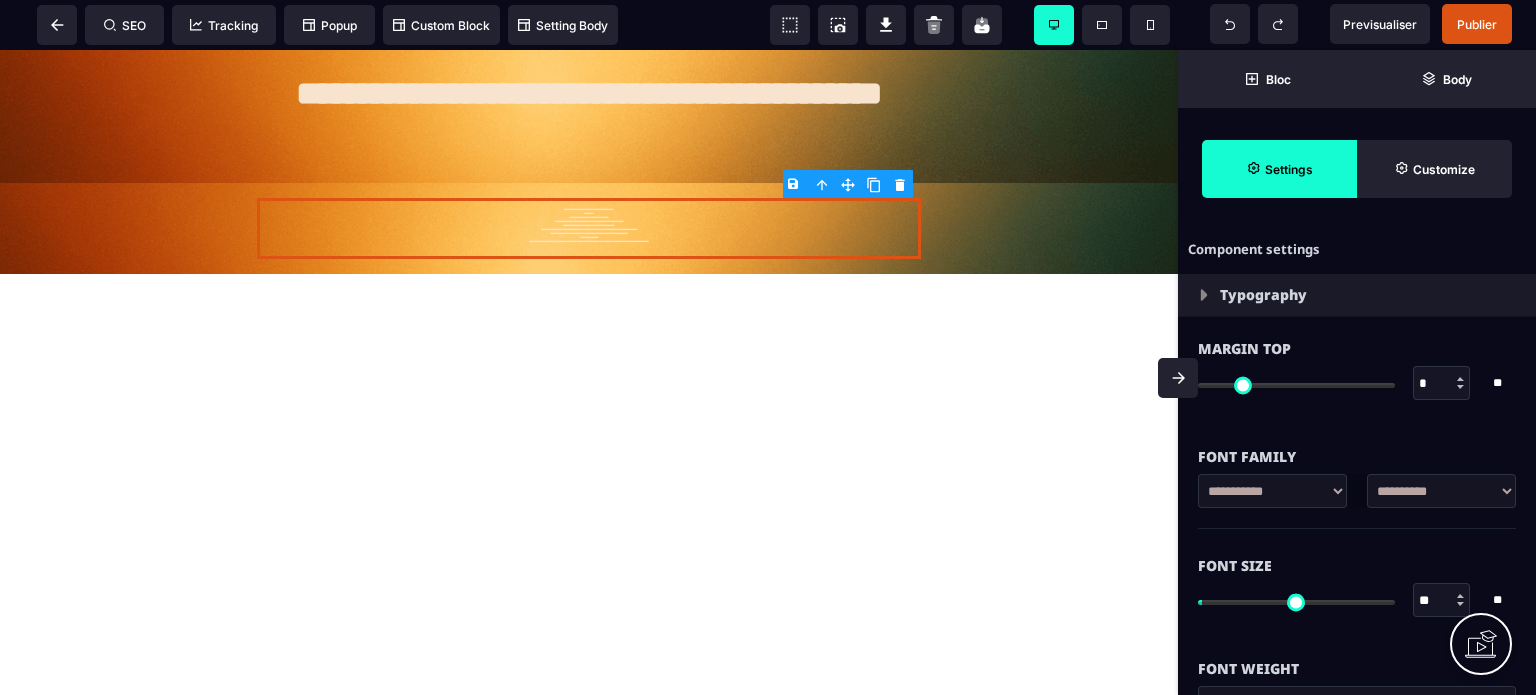 type on "**" 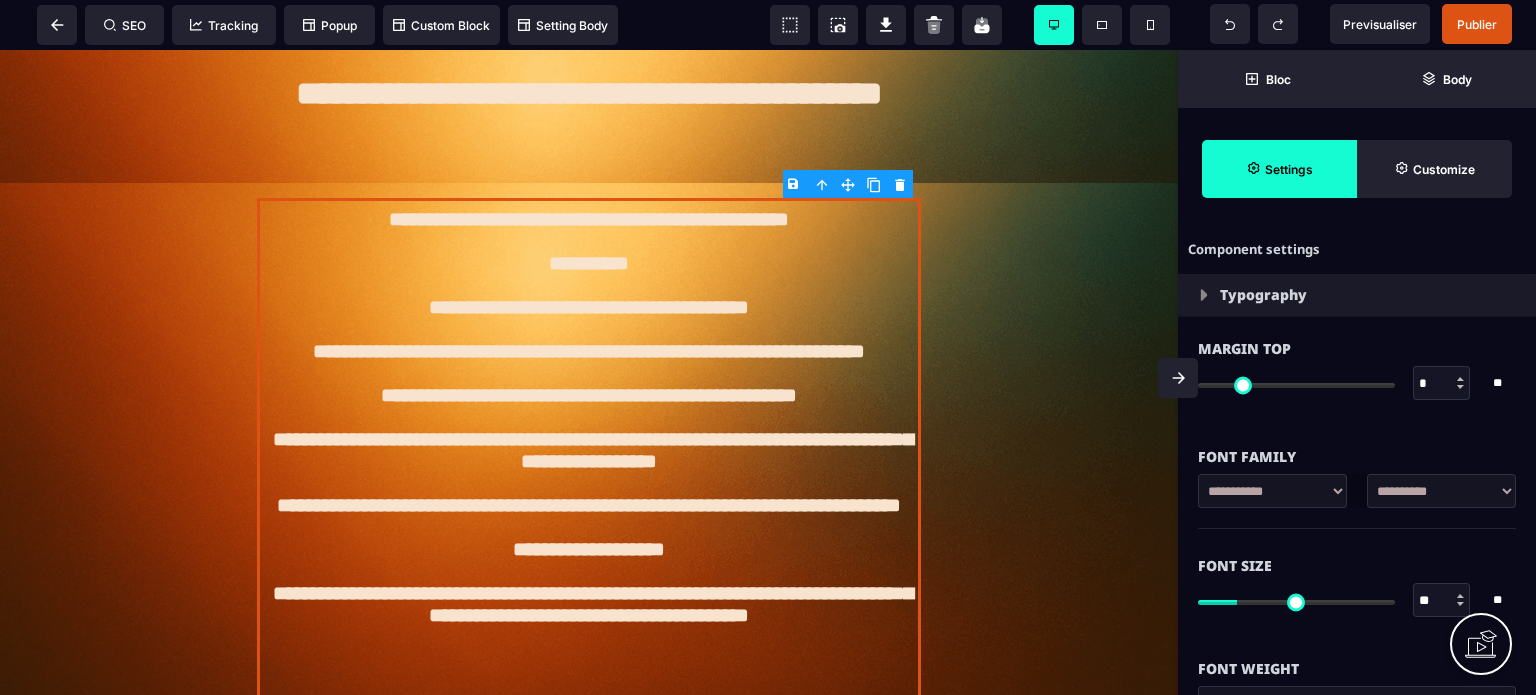 type on "**" 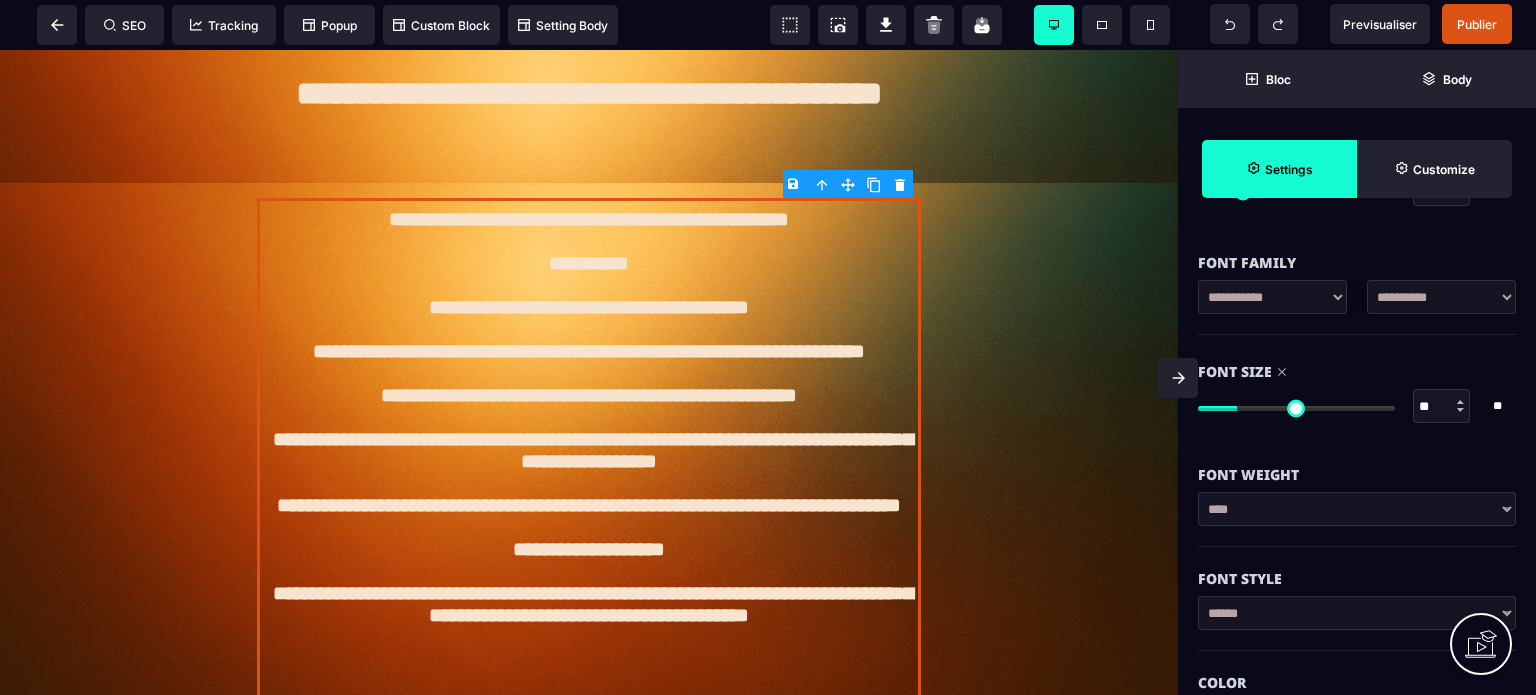 scroll, scrollTop: 200, scrollLeft: 0, axis: vertical 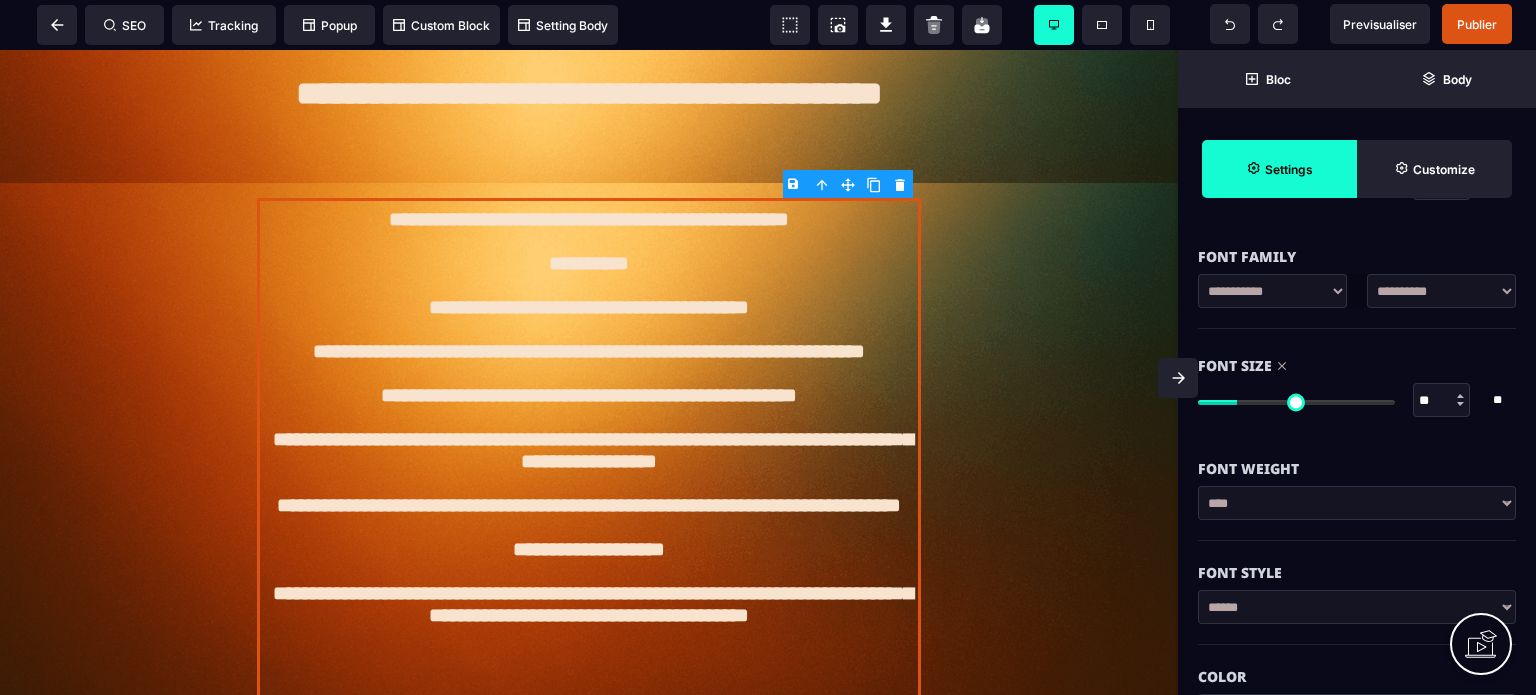 click on "**********" at bounding box center (1357, 513) 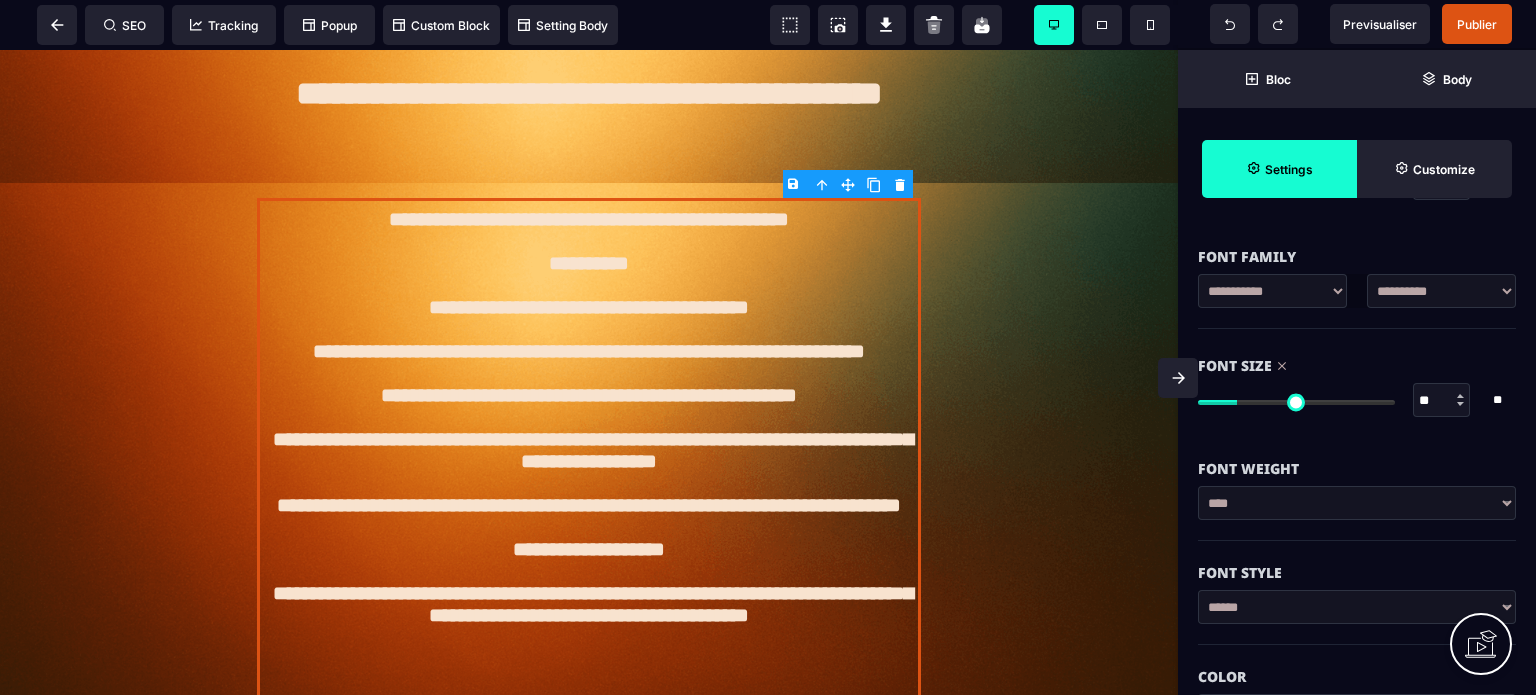 click on "**********" at bounding box center (1357, 503) 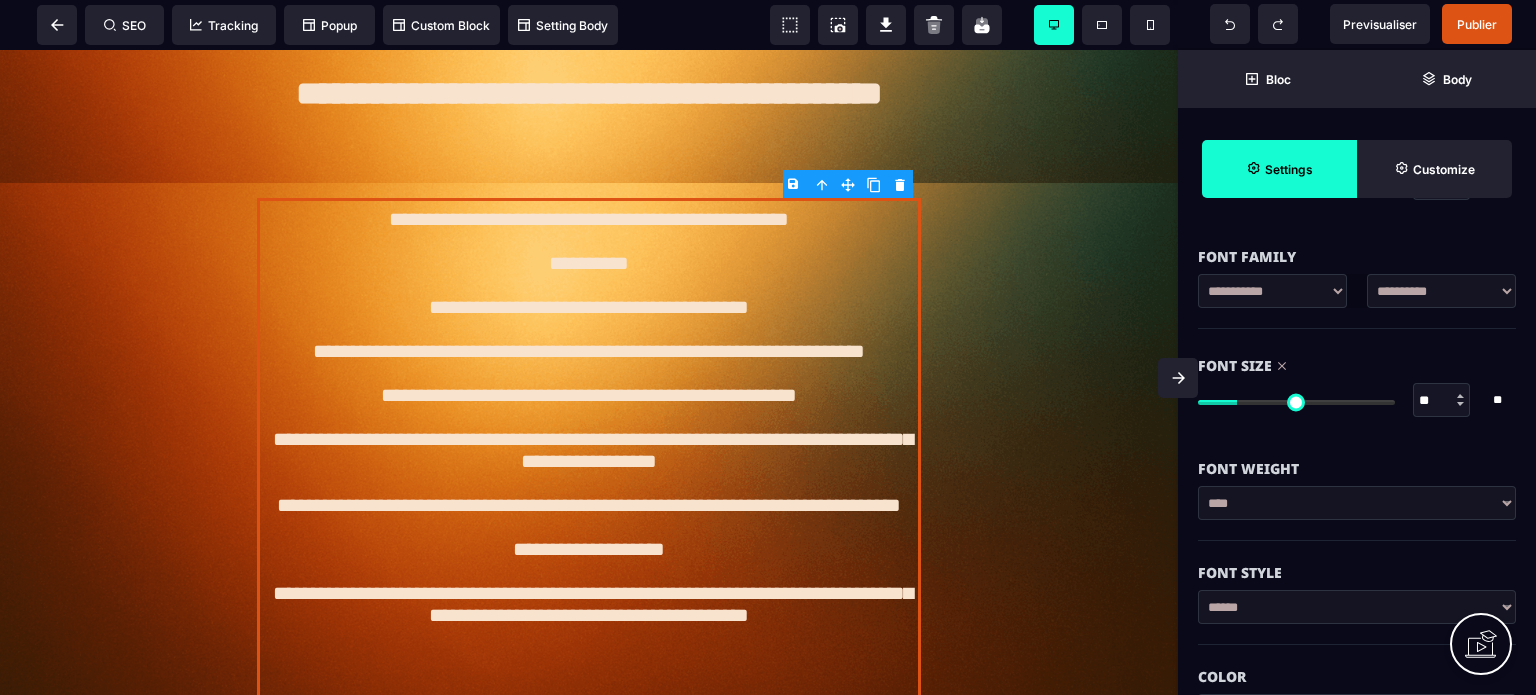 click on "Font Weight" at bounding box center [1357, 459] 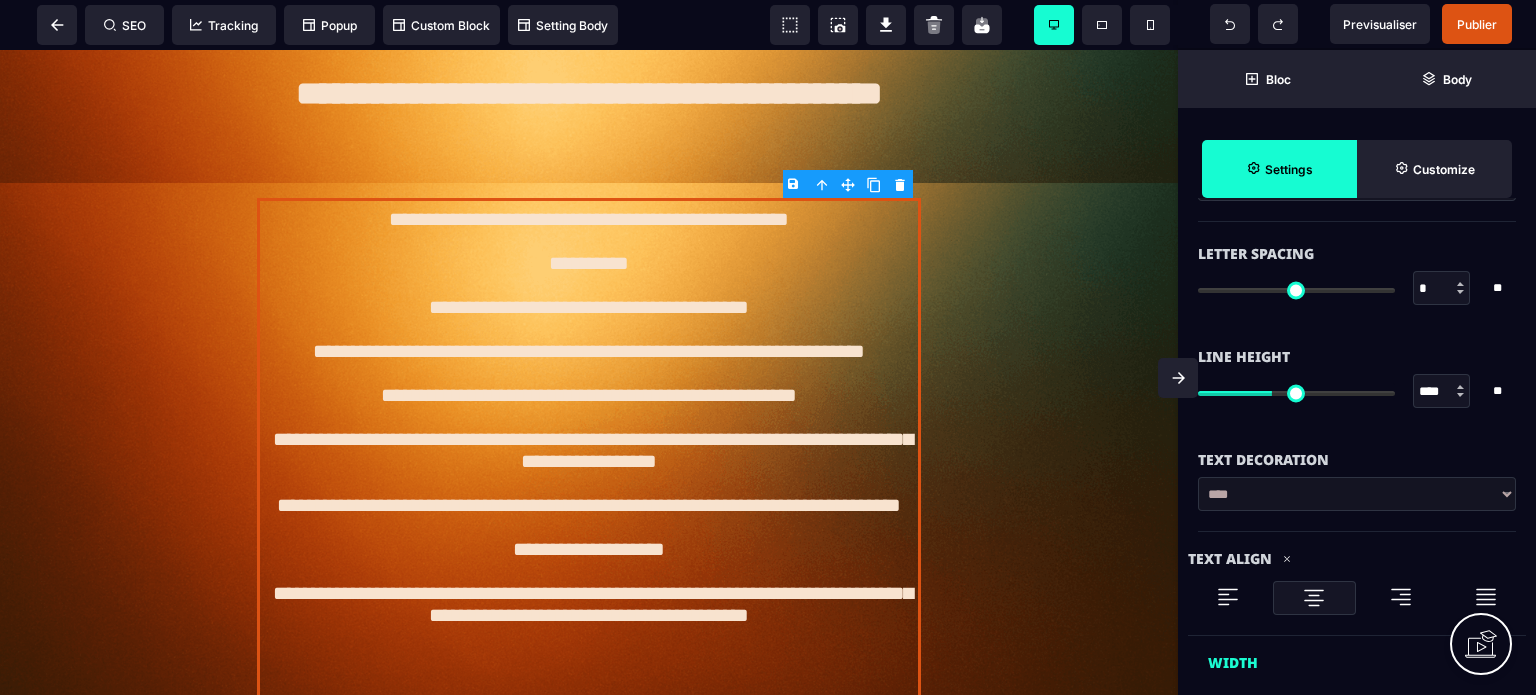 scroll, scrollTop: 720, scrollLeft: 0, axis: vertical 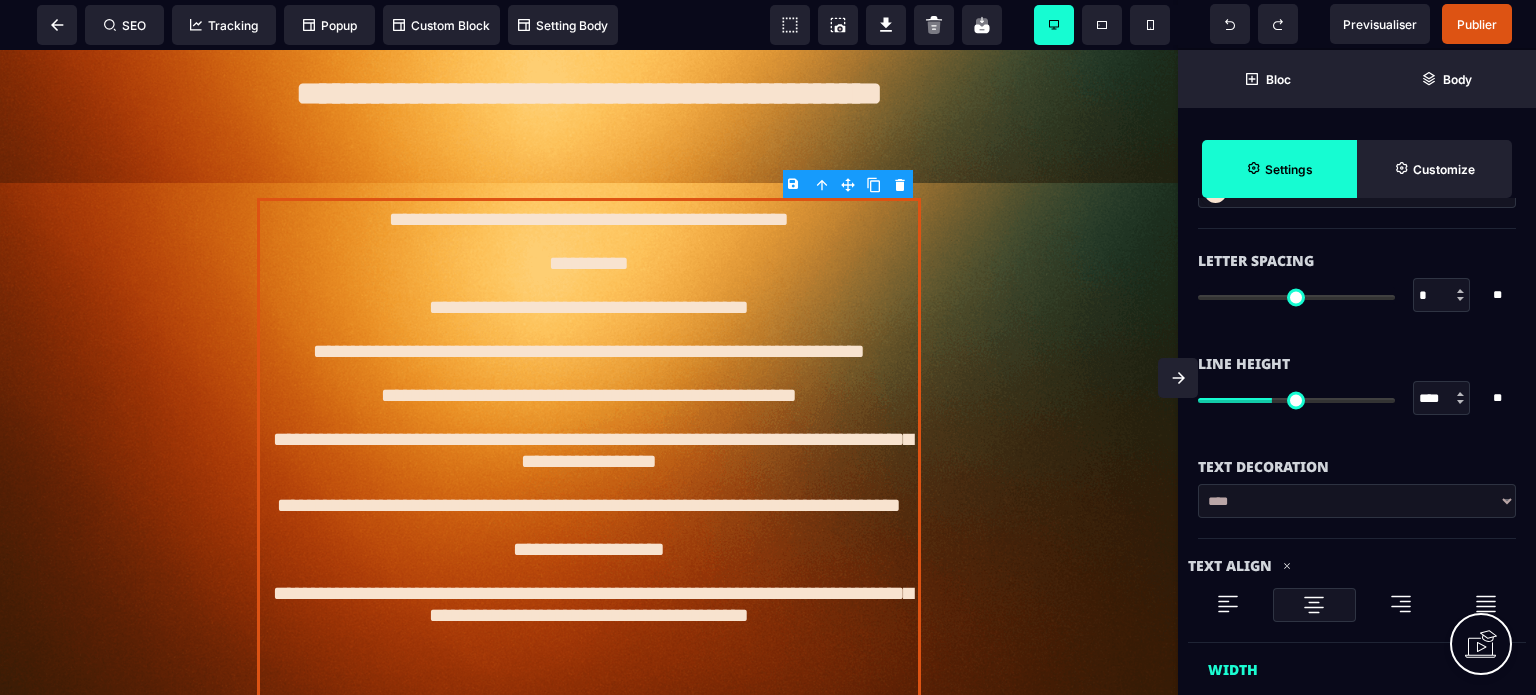 drag, startPoint x: 1447, startPoint y: 399, endPoint x: 1399, endPoint y: 399, distance: 48 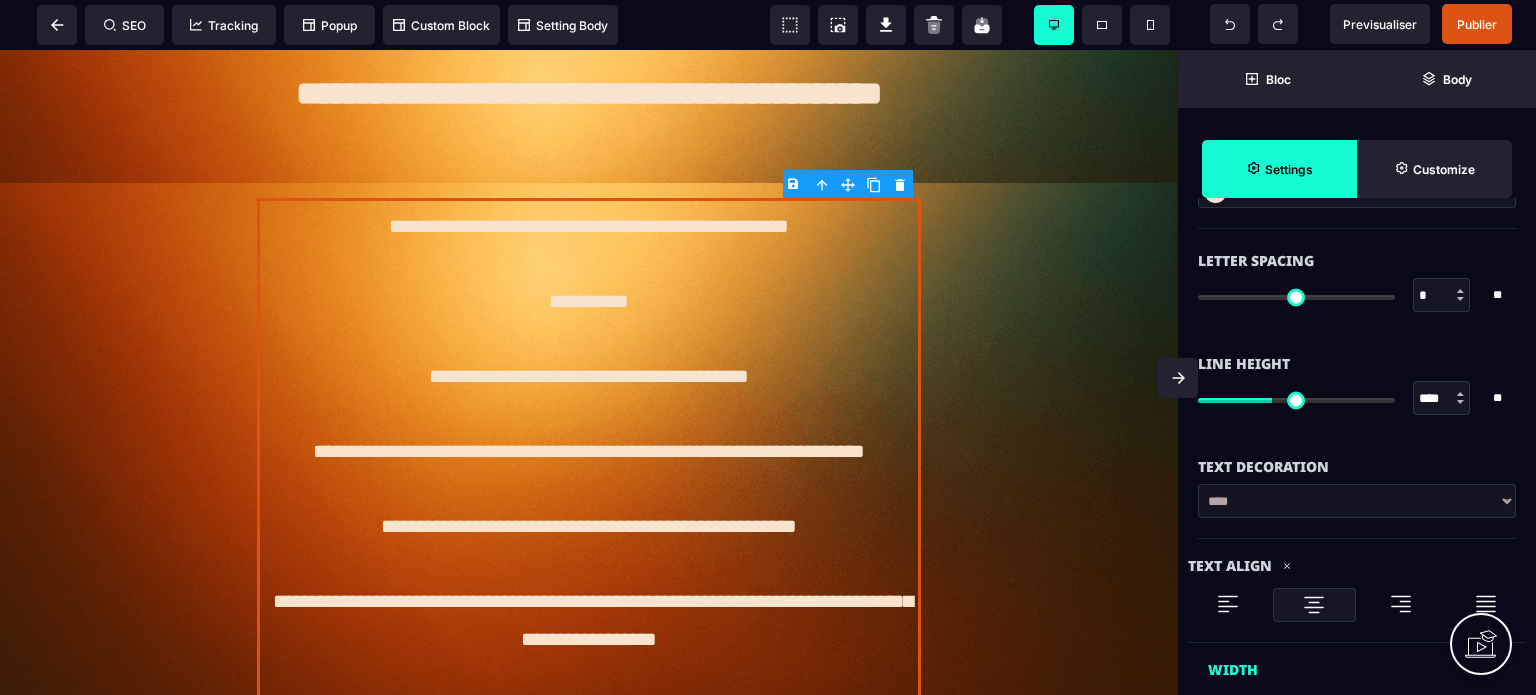 type on "*" 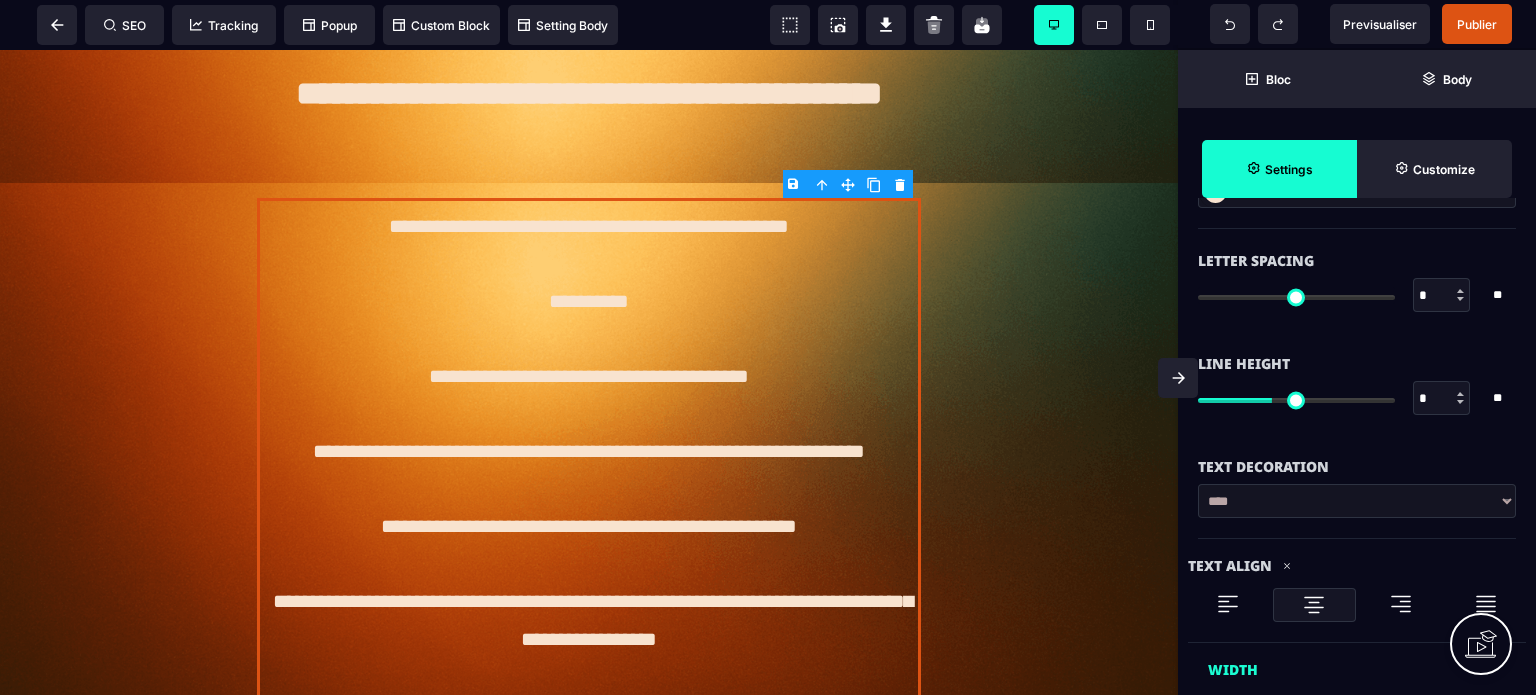 type on "*" 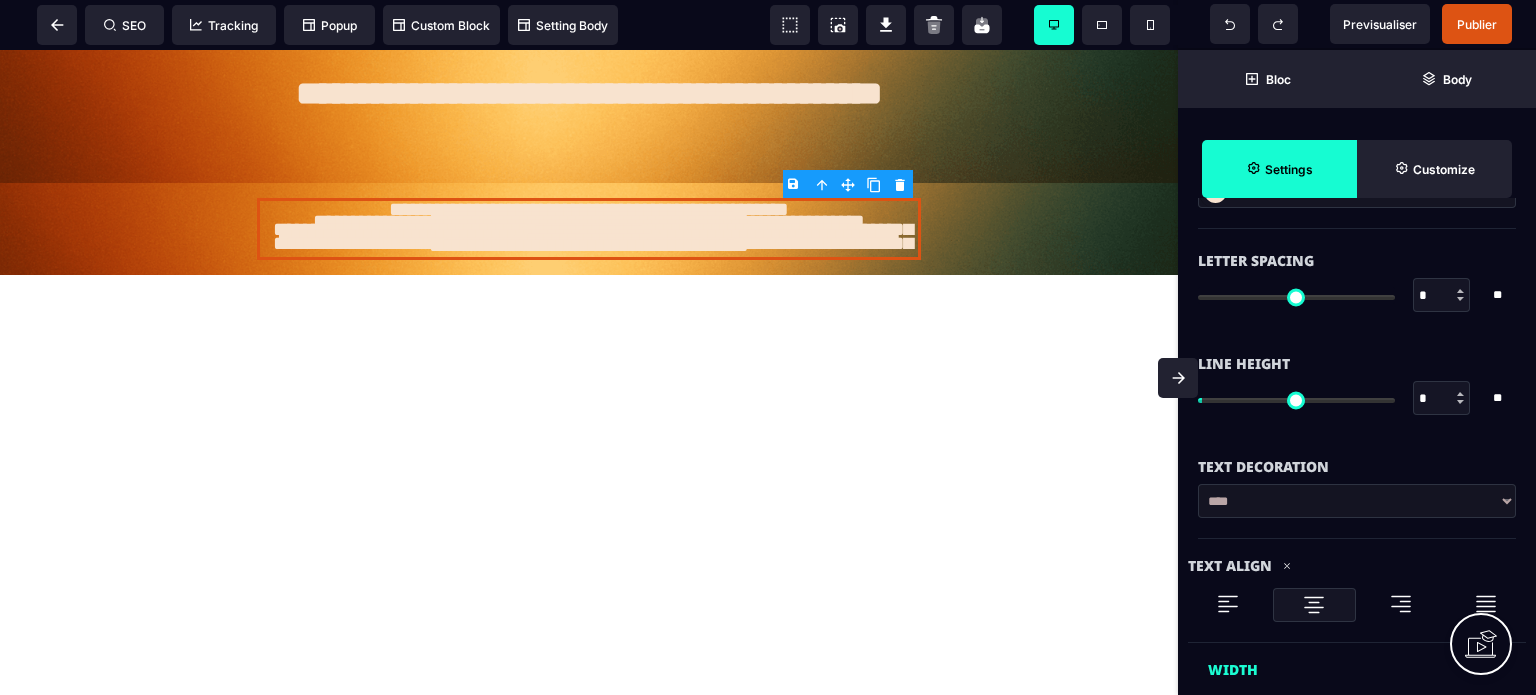 type on "**" 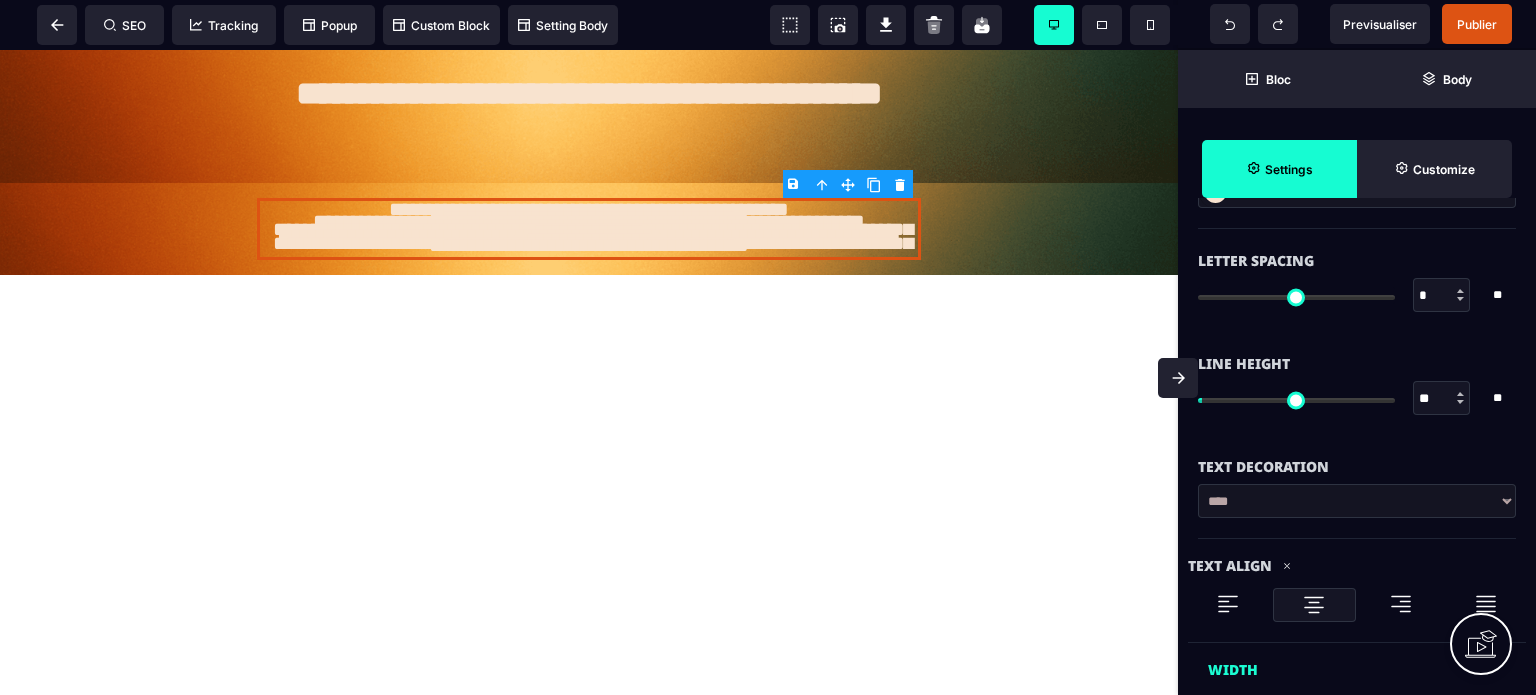 type on "**" 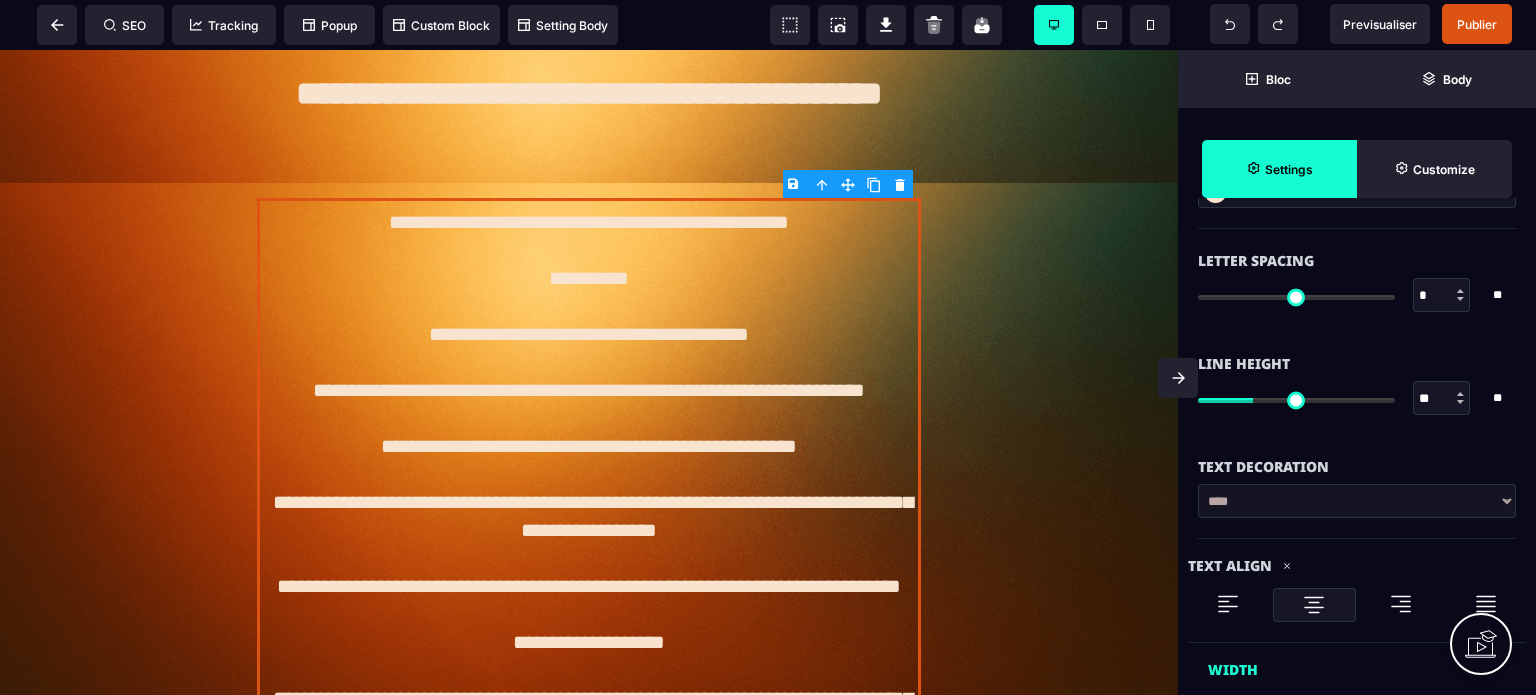 type on "**" 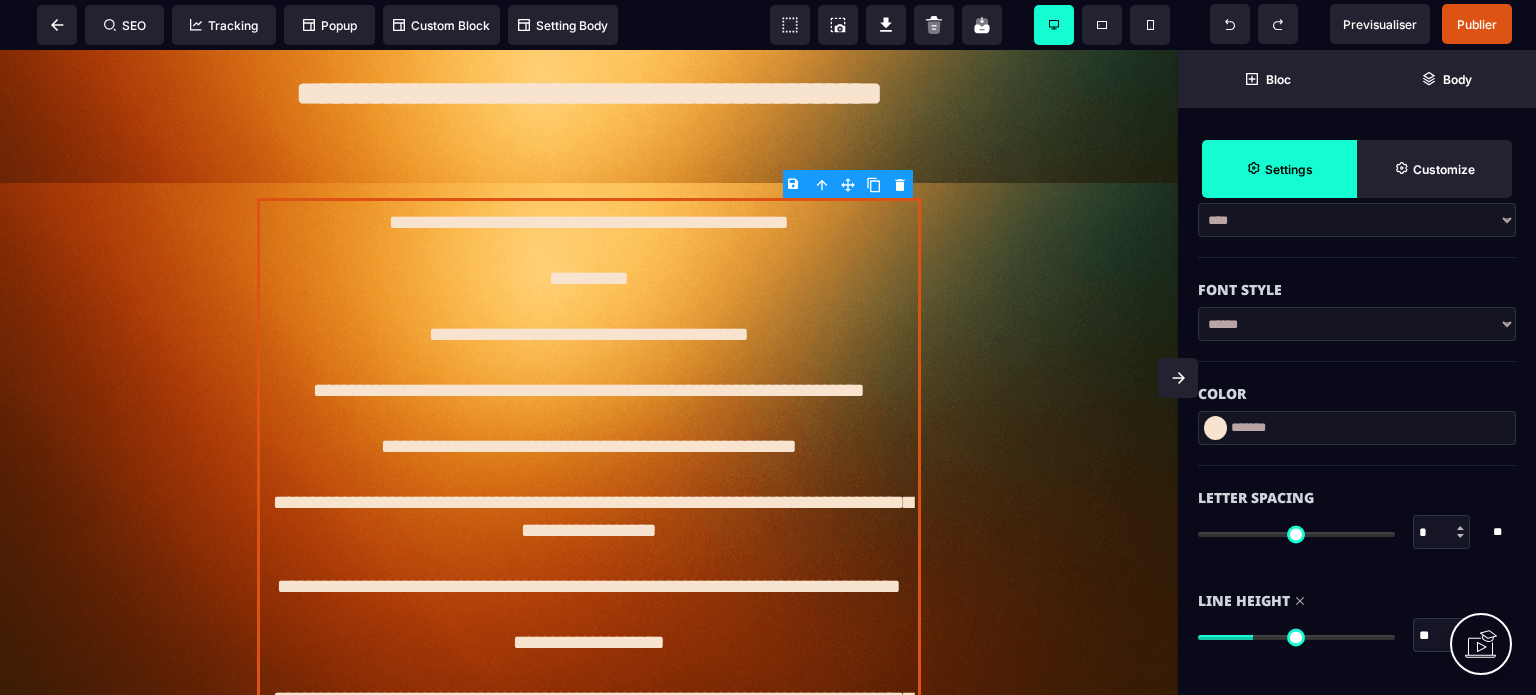 scroll, scrollTop: 480, scrollLeft: 0, axis: vertical 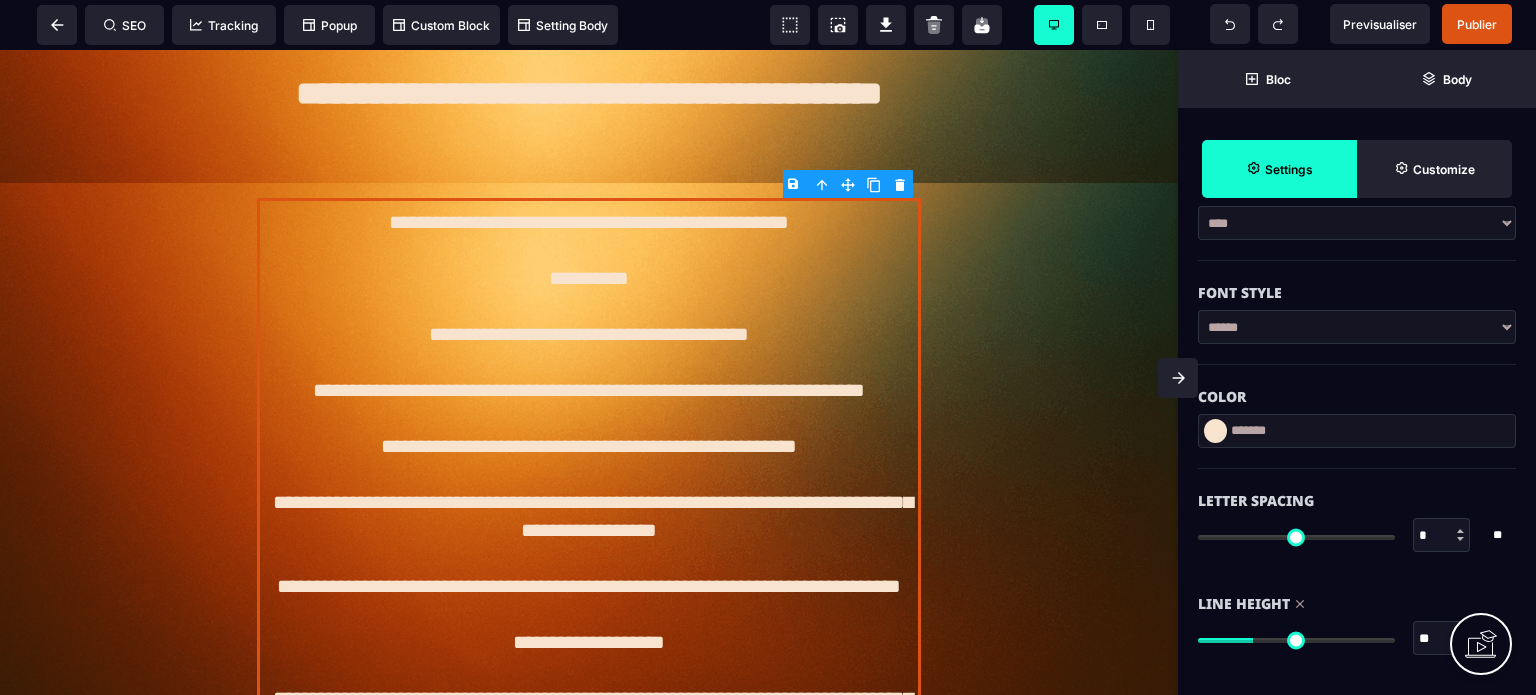 click on "*******" at bounding box center [1357, 431] 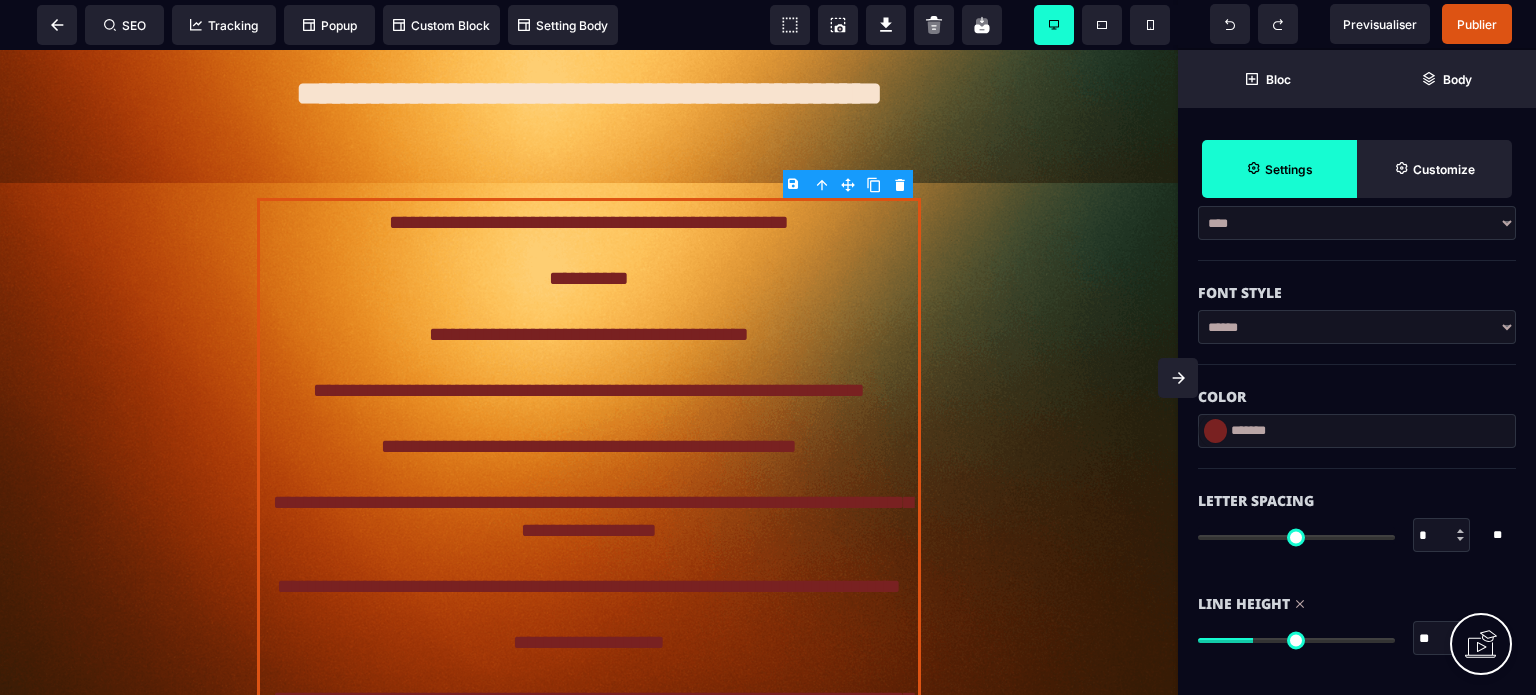 click on "Letter Spacing
*
*
**
All" at bounding box center (1357, 520) 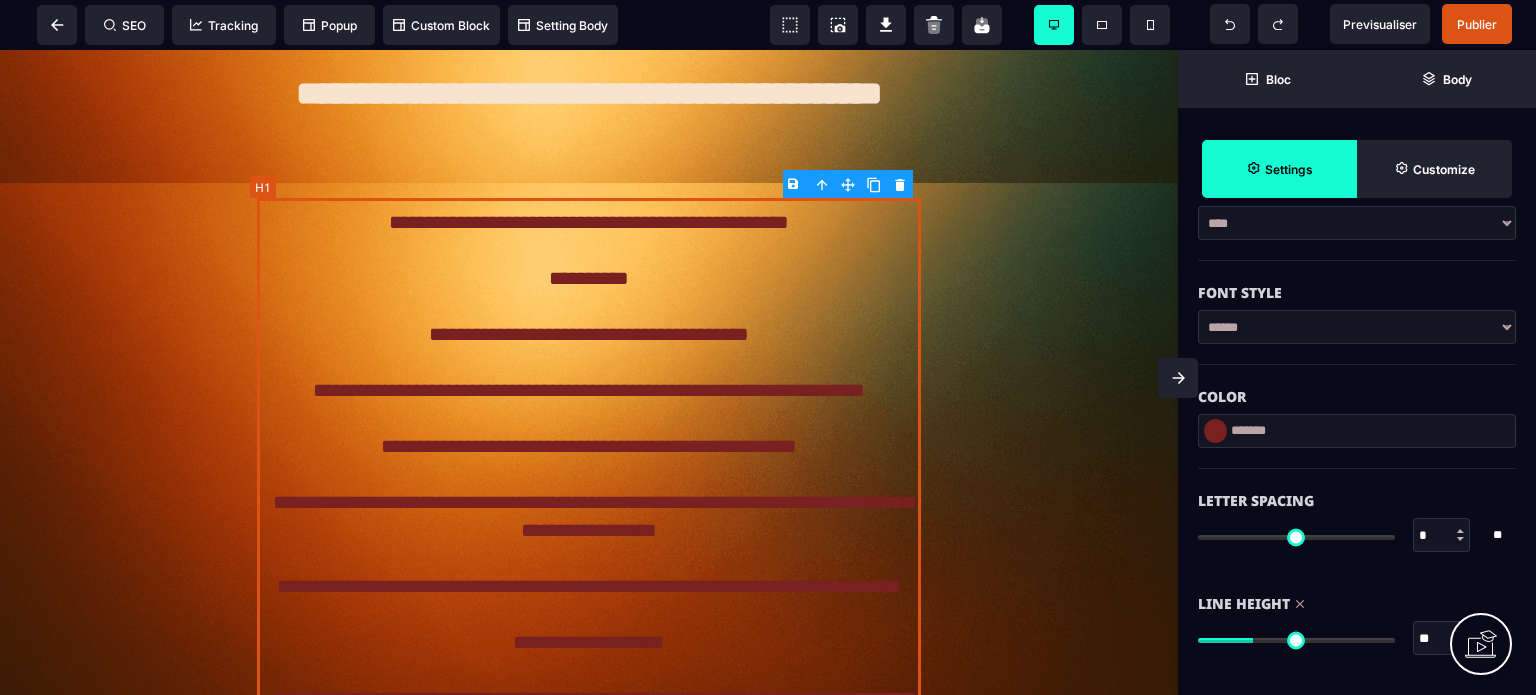 click on "**********" at bounding box center [588, 502] 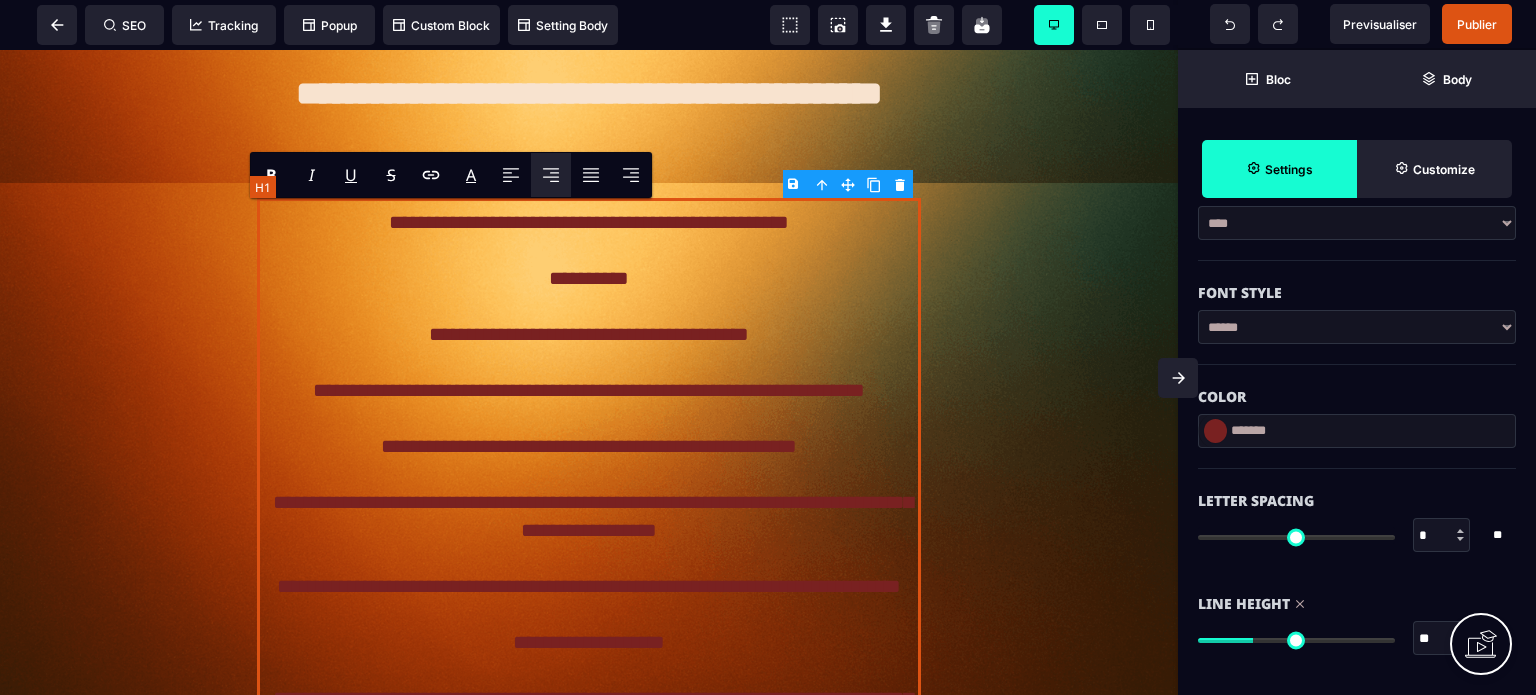 click on "**********" at bounding box center (588, 502) 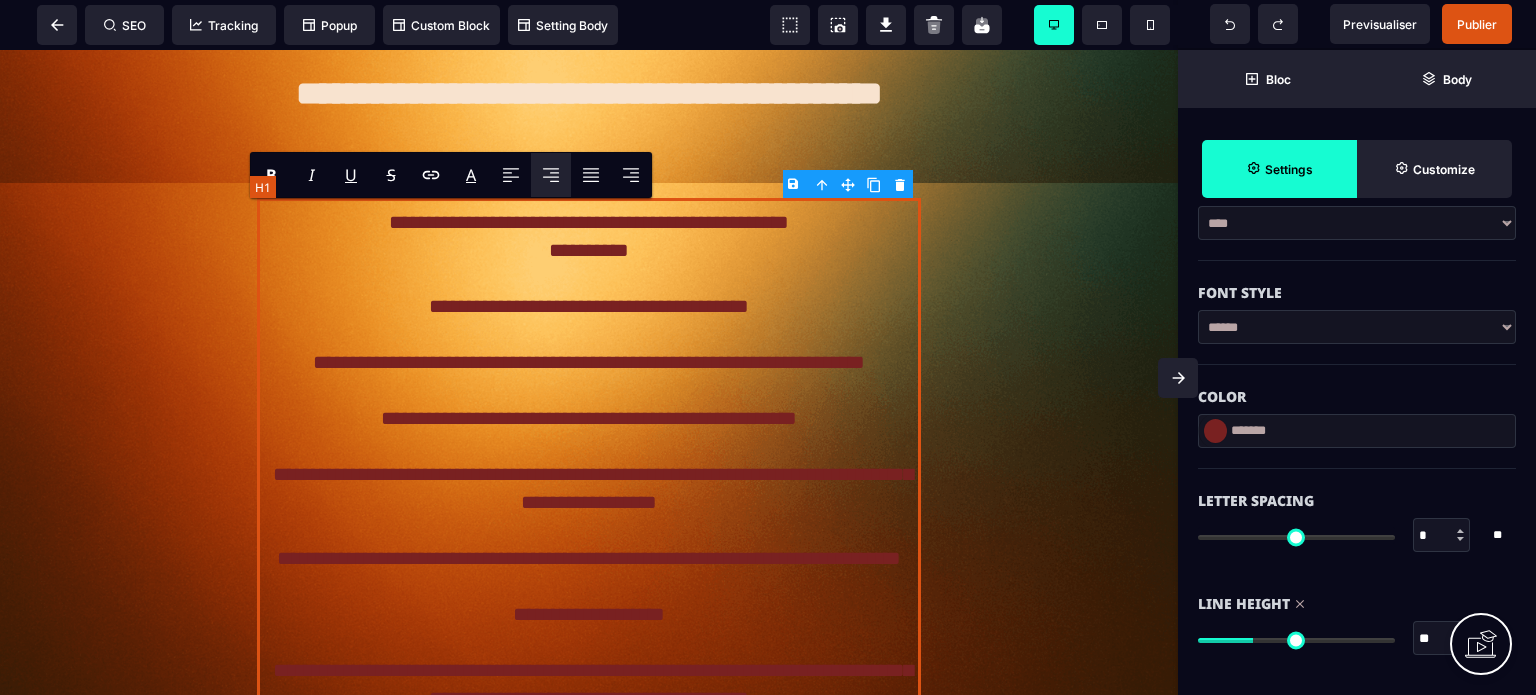 click on "**********" at bounding box center [588, 488] 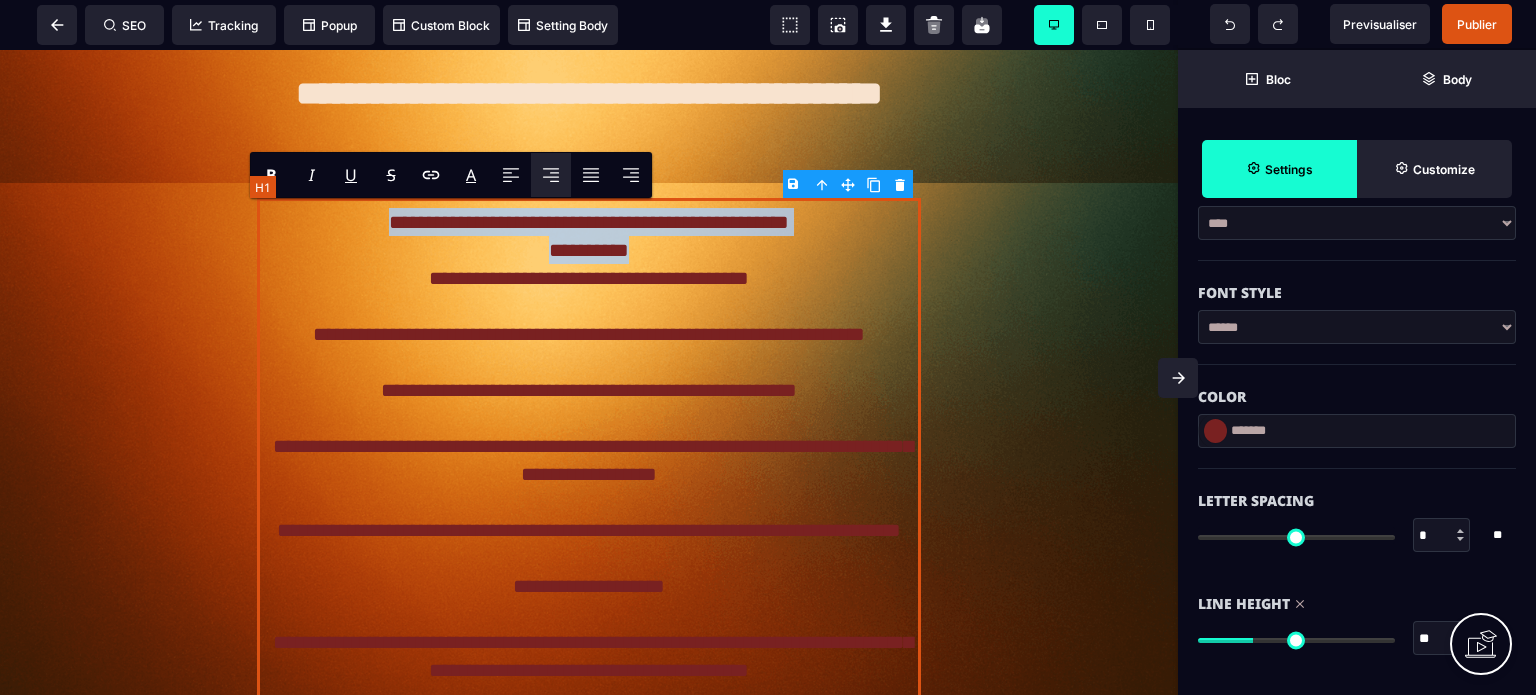drag, startPoint x: 698, startPoint y: 243, endPoint x: 278, endPoint y: 219, distance: 420.68515 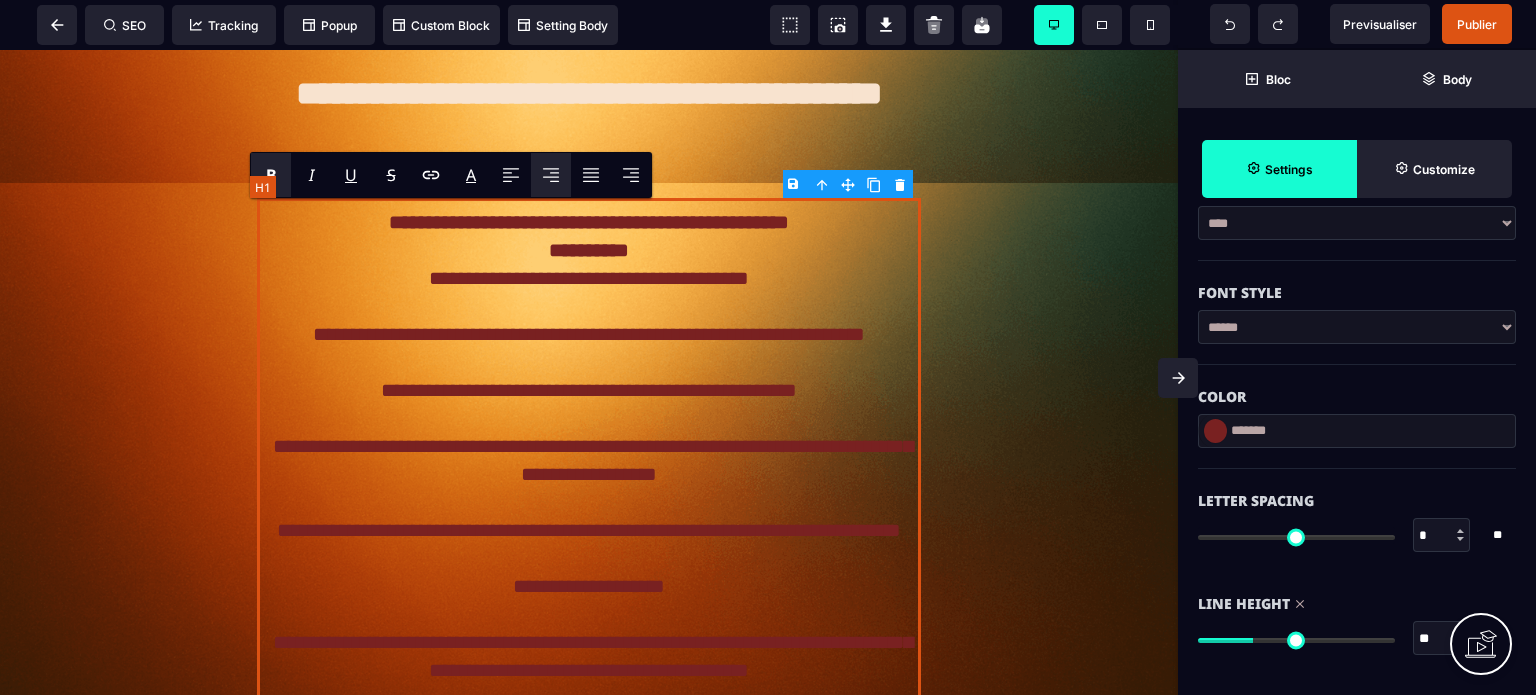 click on "**********" at bounding box center [588, 474] 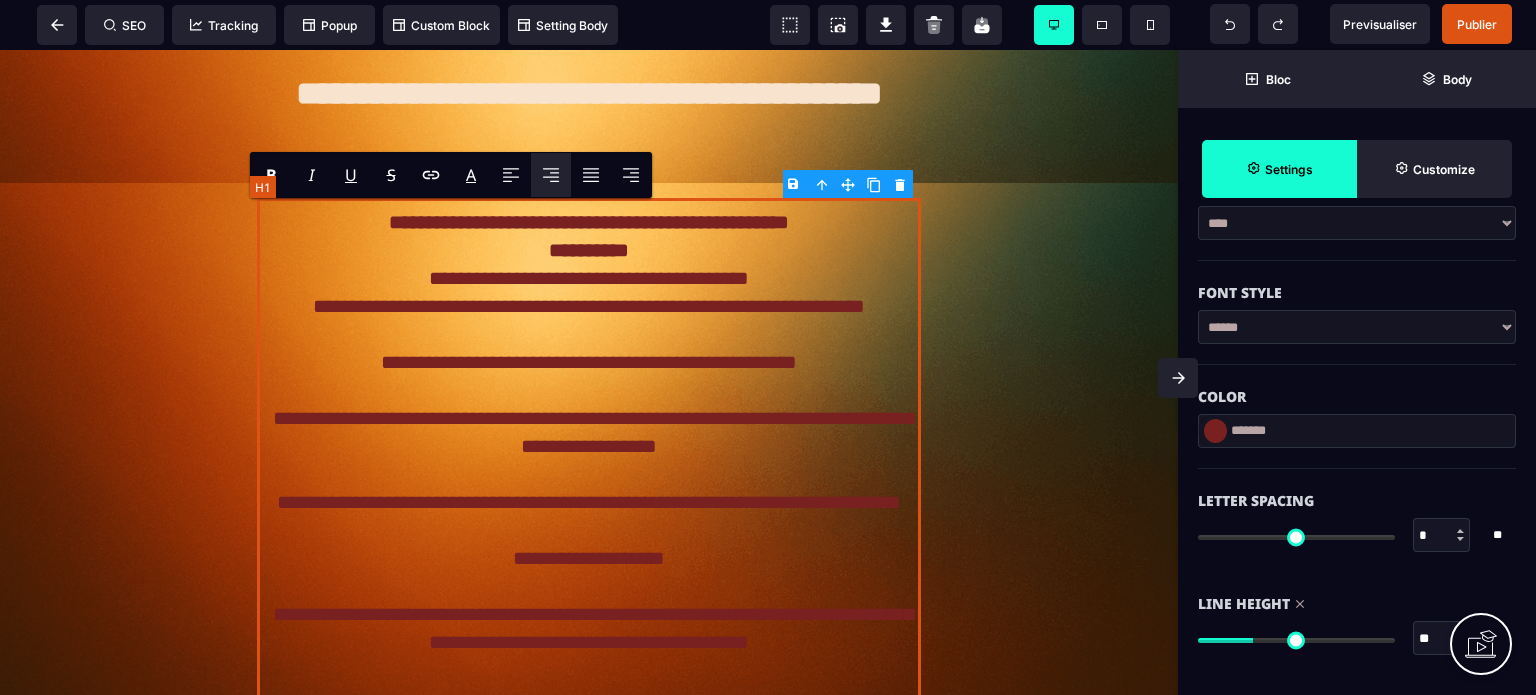 click on "**********" at bounding box center (588, 460) 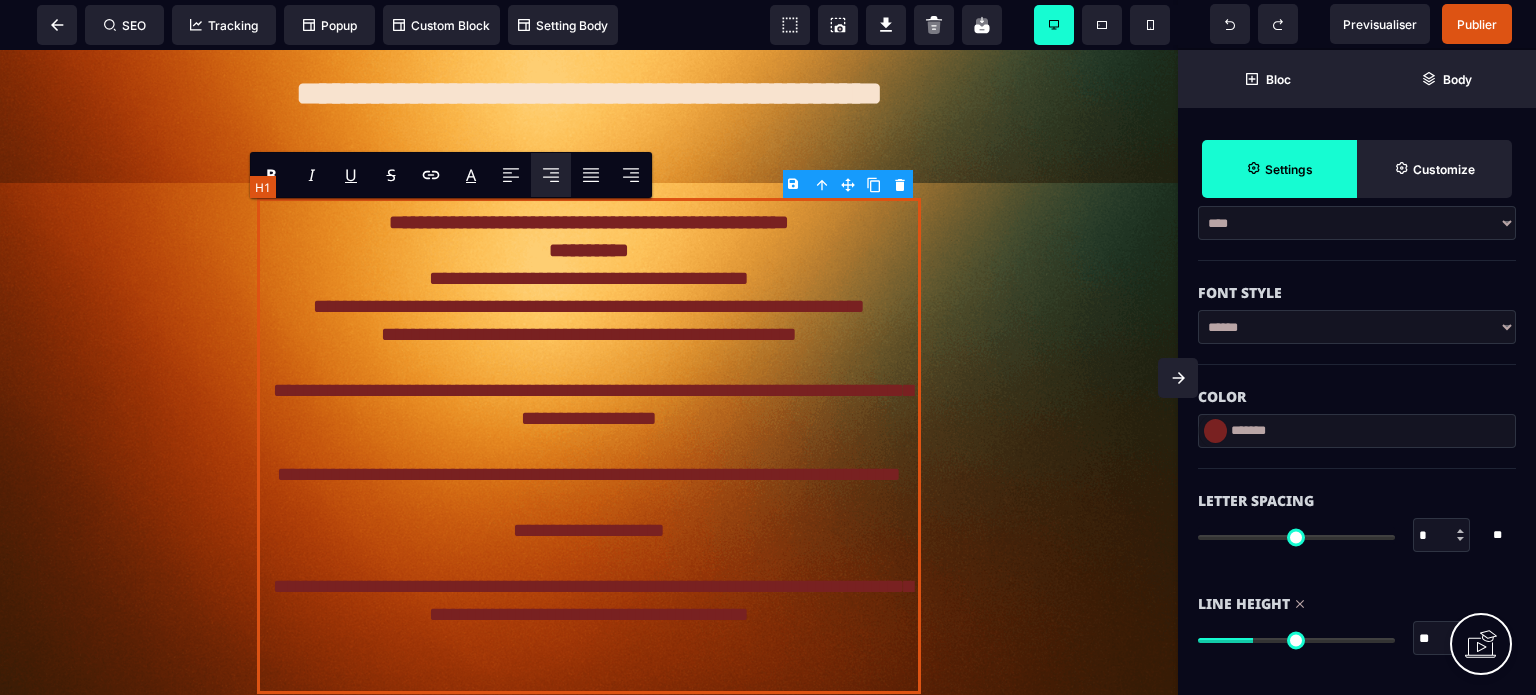 click on "**********" at bounding box center (588, 446) 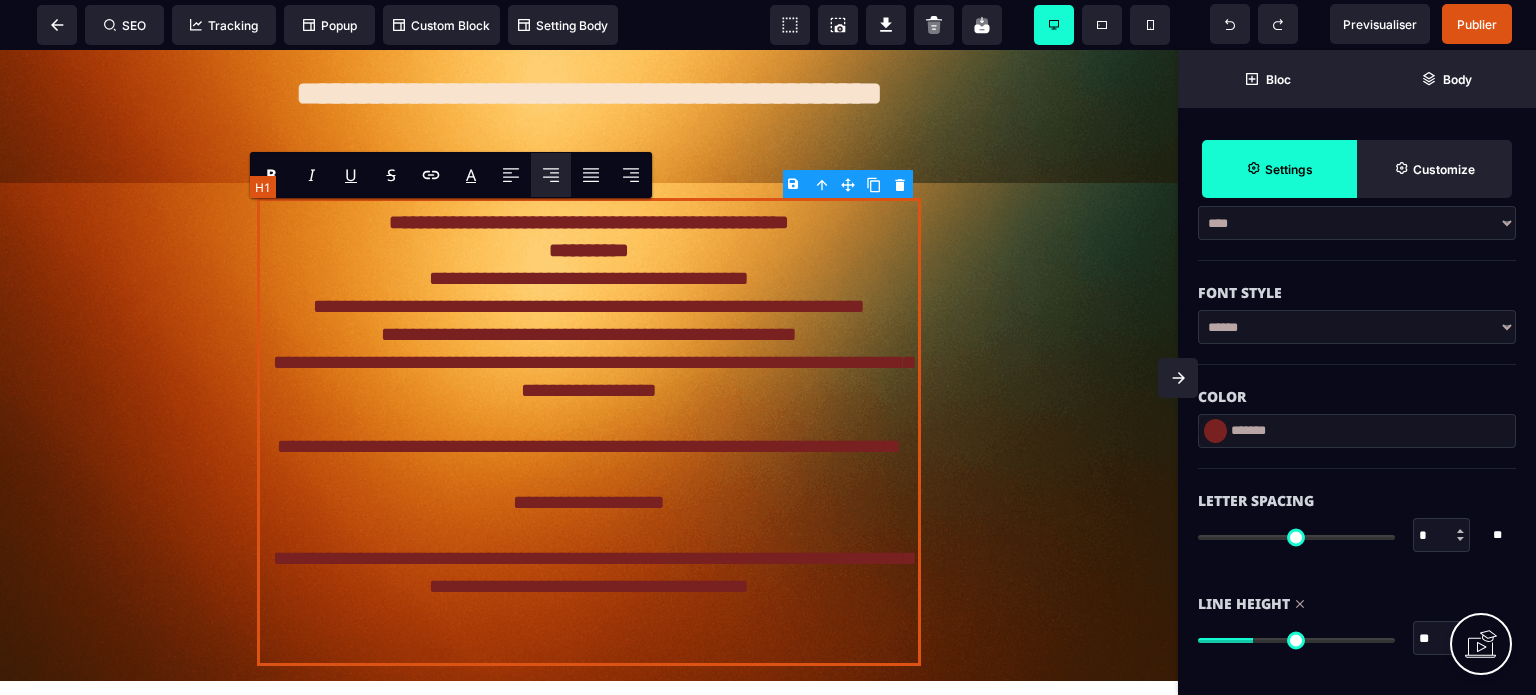 click on "**********" at bounding box center [588, 432] 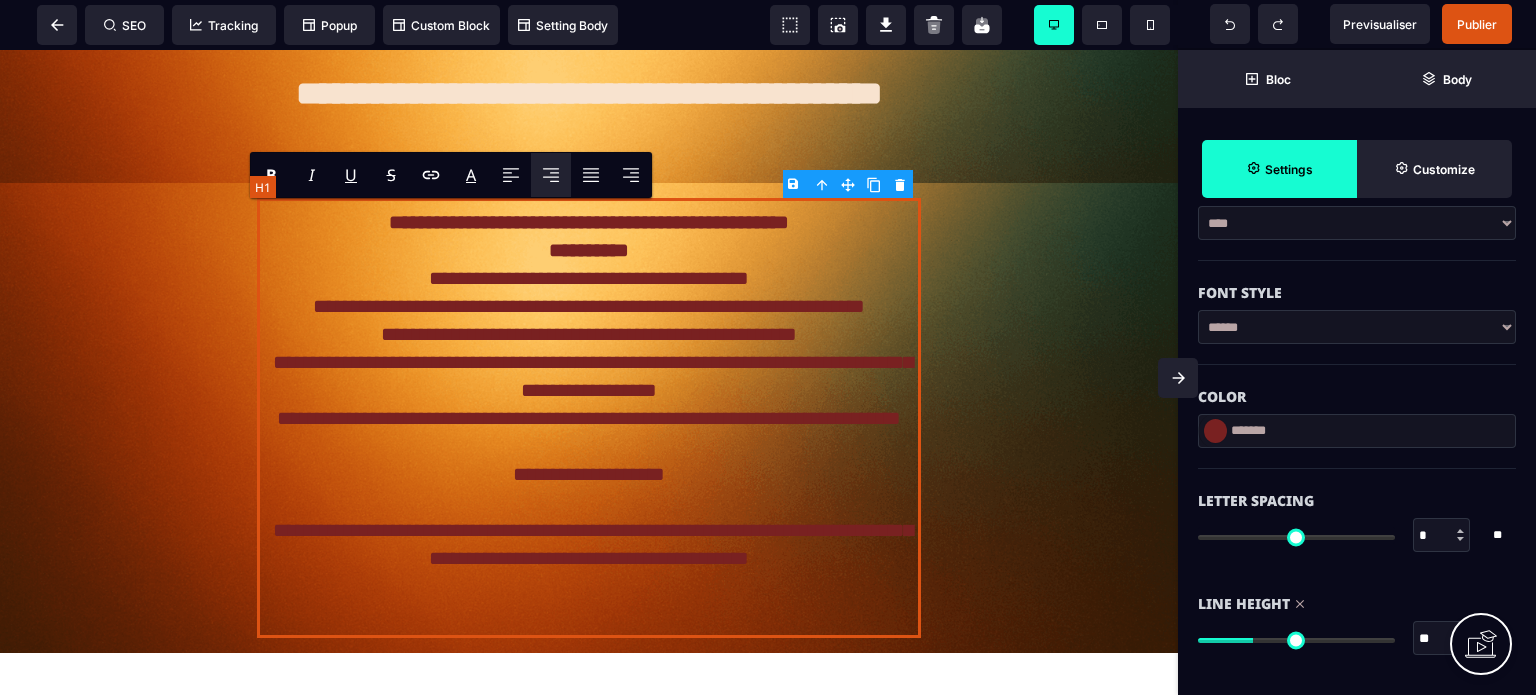 click on "**********" at bounding box center [588, 418] 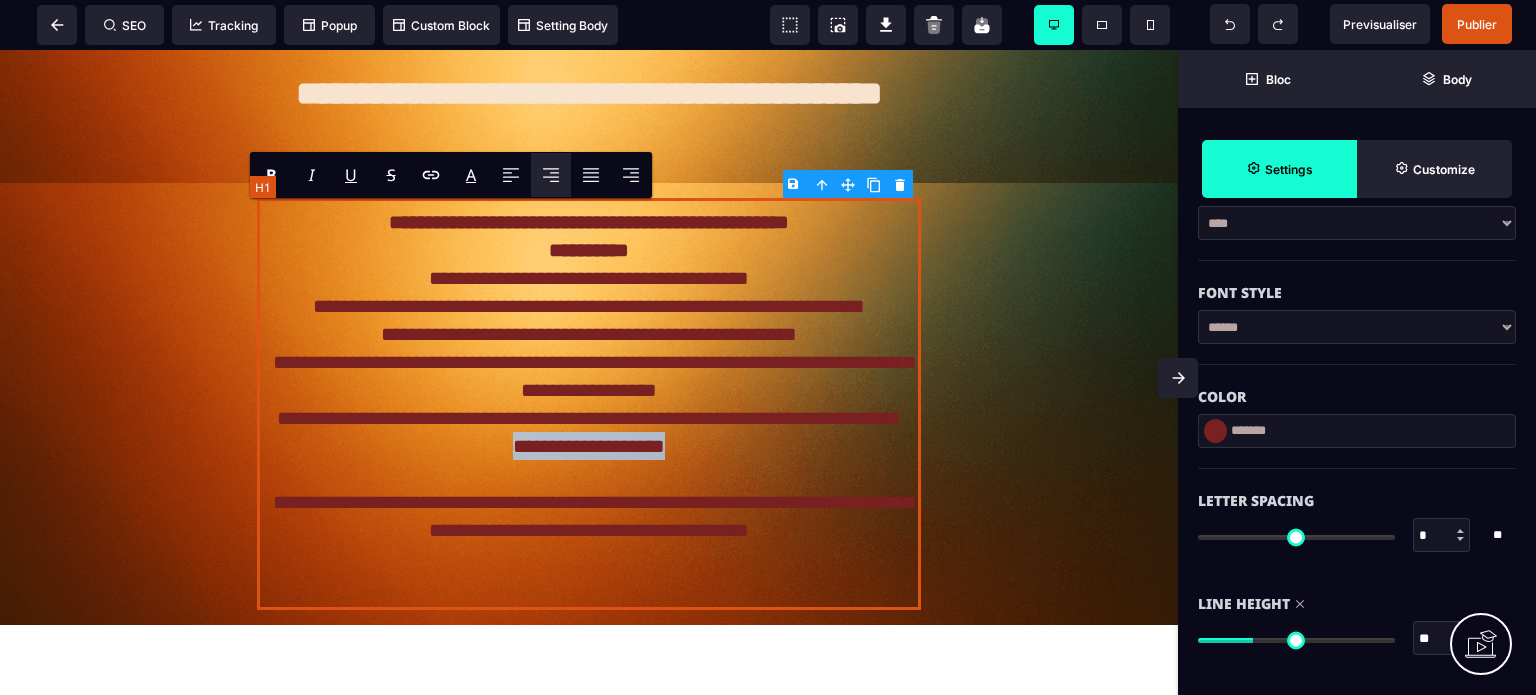 drag, startPoint x: 700, startPoint y: 497, endPoint x: 465, endPoint y: 500, distance: 235.01915 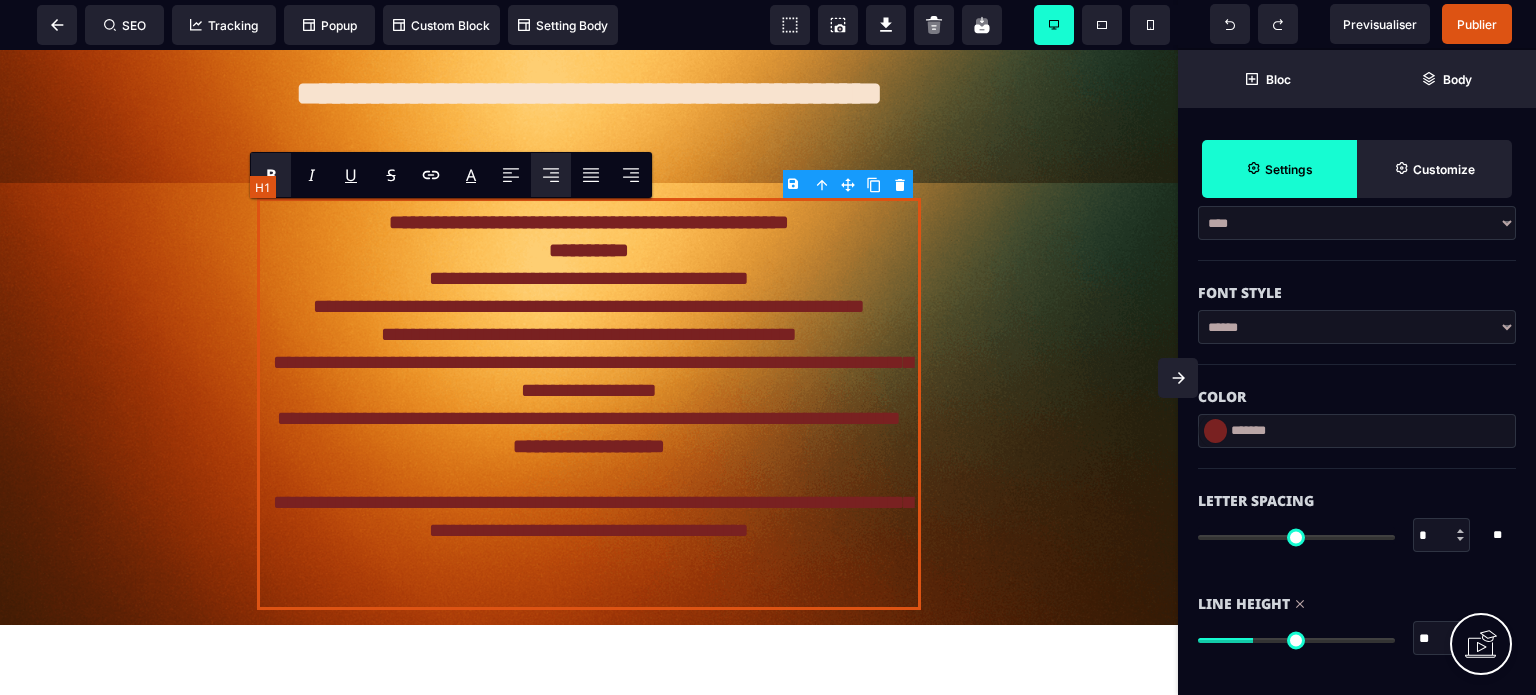 click on "**********" at bounding box center [588, 404] 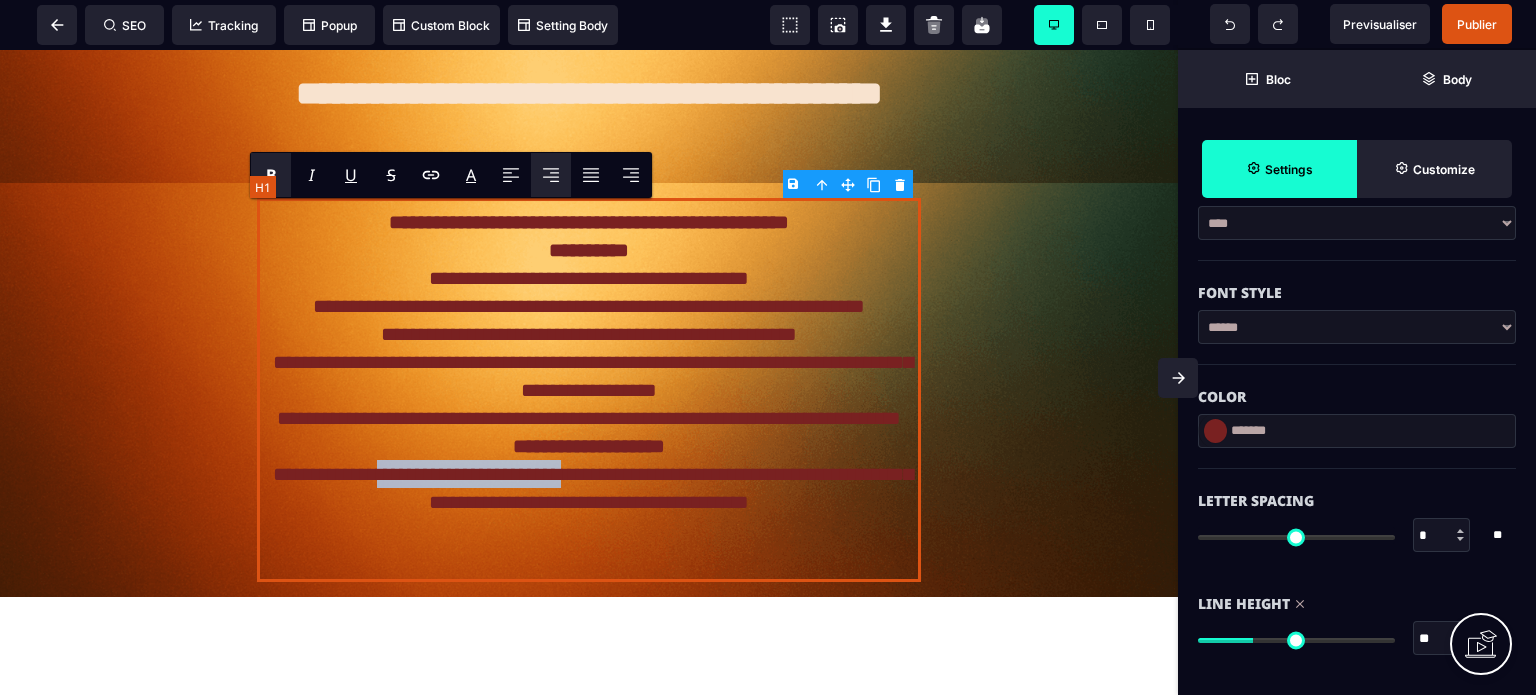 drag, startPoint x: 396, startPoint y: 527, endPoint x: 673, endPoint y: 531, distance: 277.02887 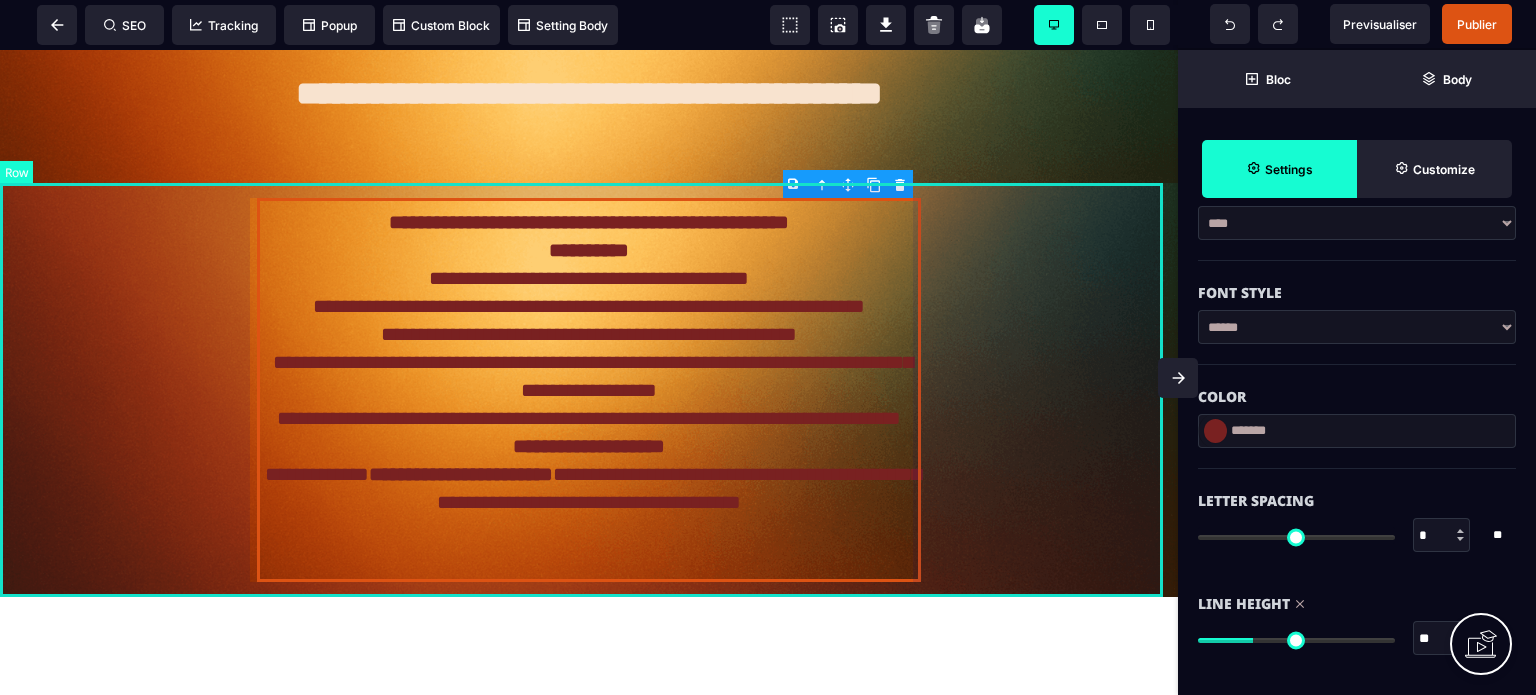 click on "**********" at bounding box center [589, 390] 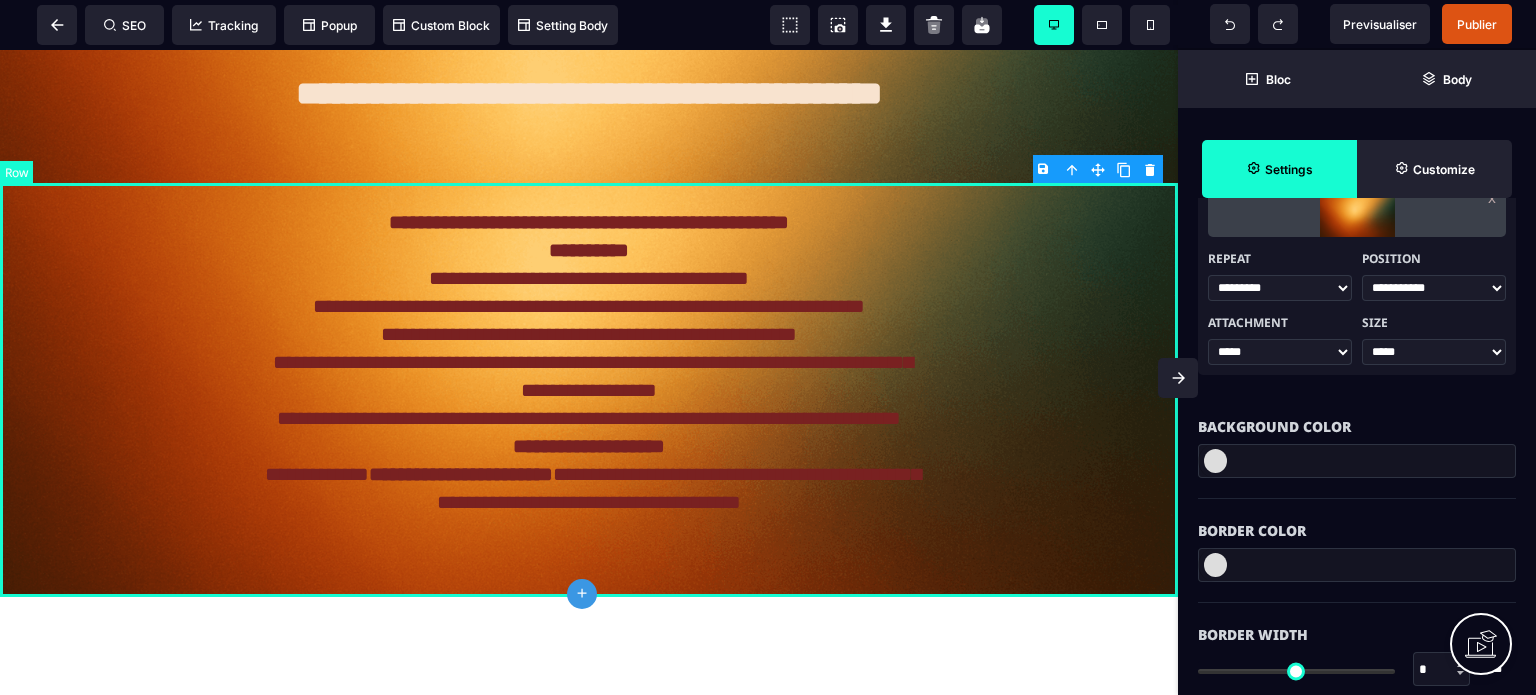 scroll, scrollTop: 0, scrollLeft: 0, axis: both 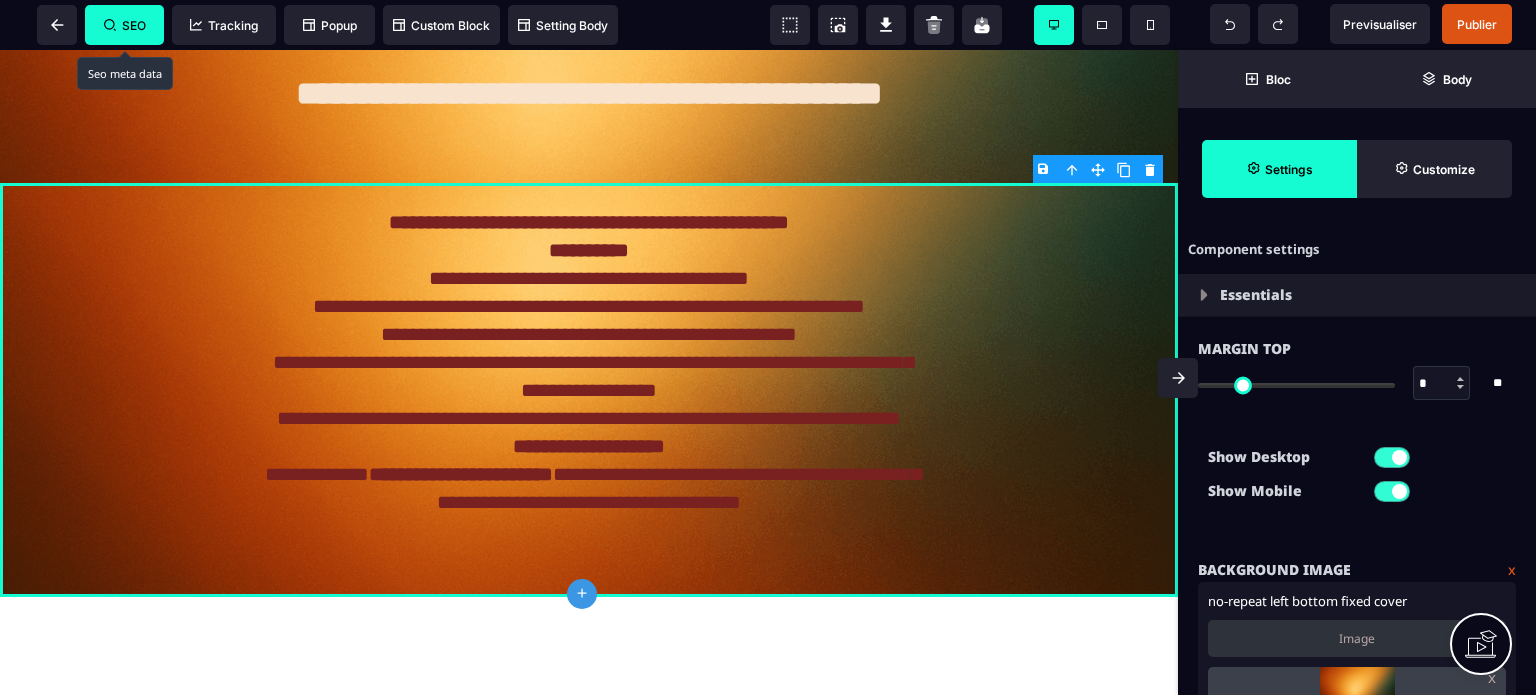 click on "SEO" at bounding box center (125, 25) 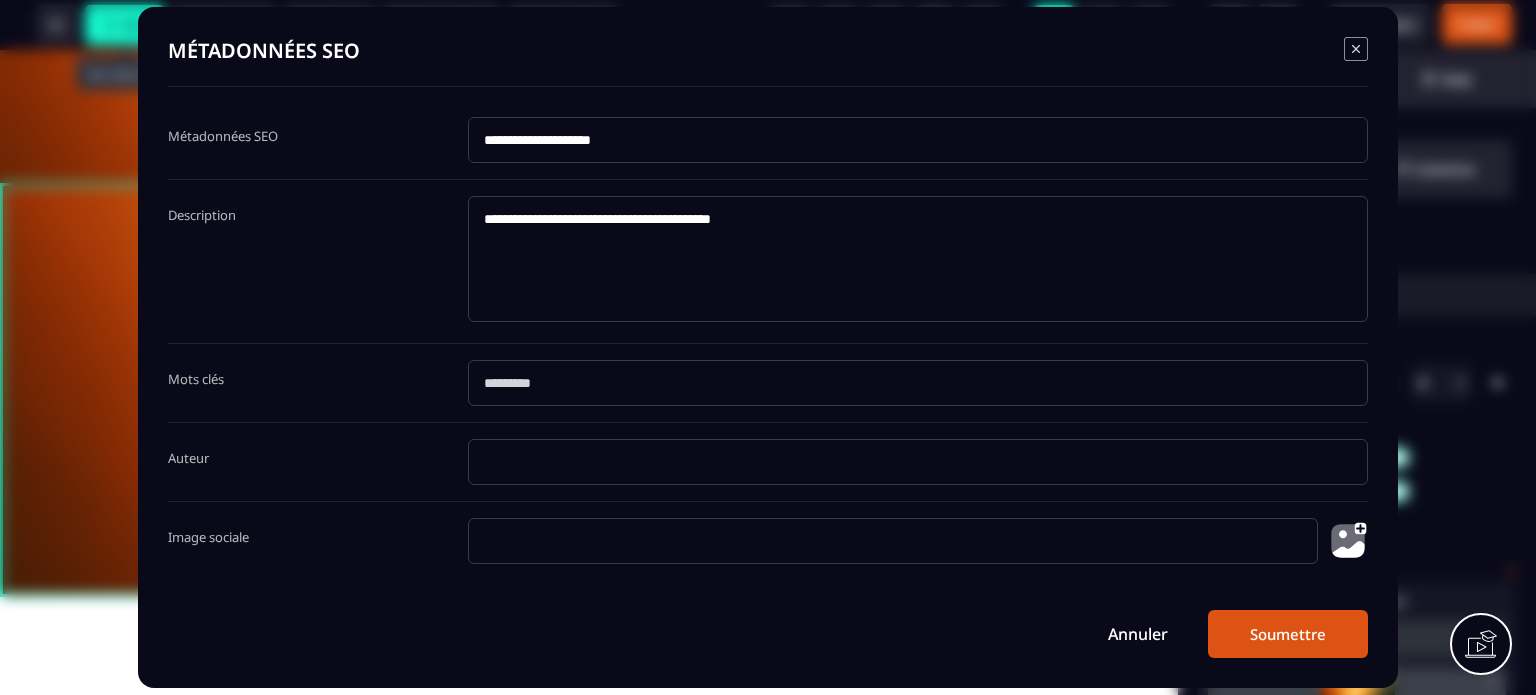 click on "**********" at bounding box center [918, 140] 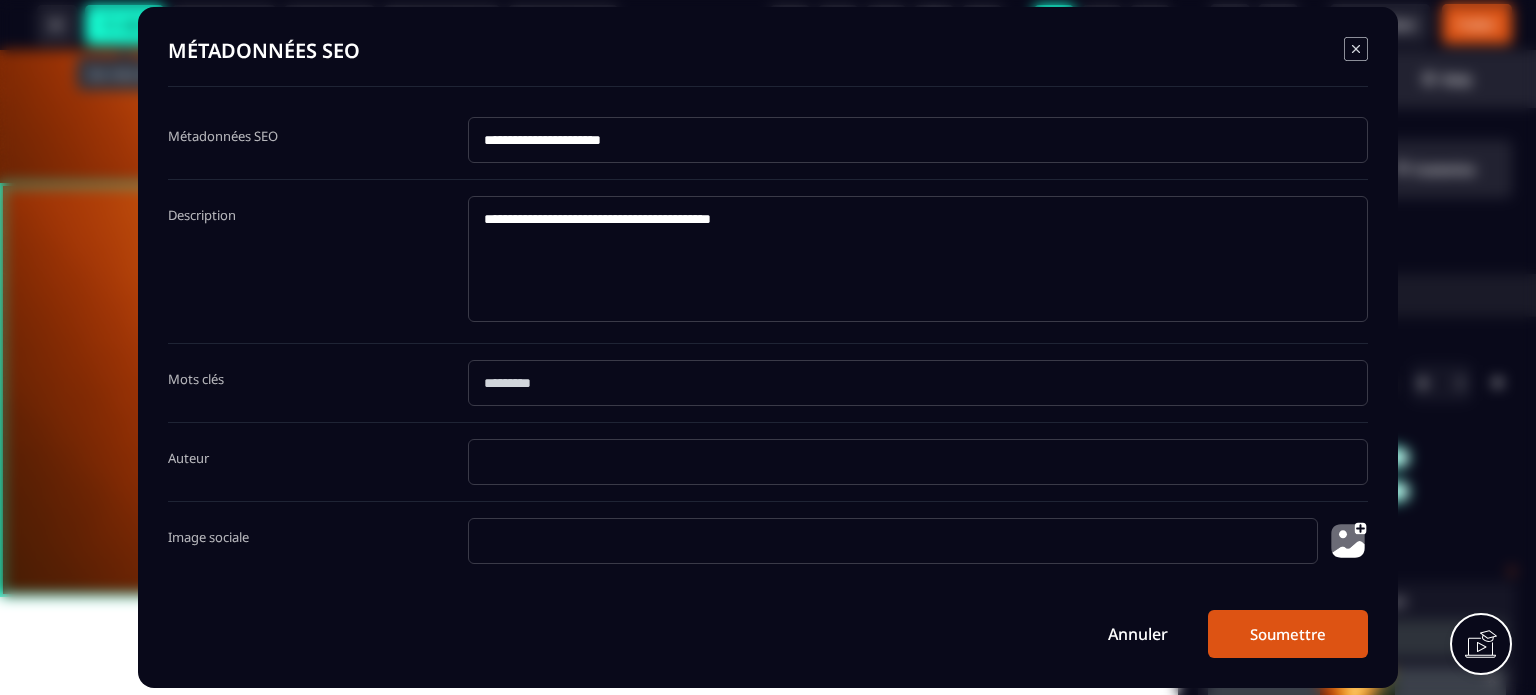 click on "Soumettre" at bounding box center [1288, 634] 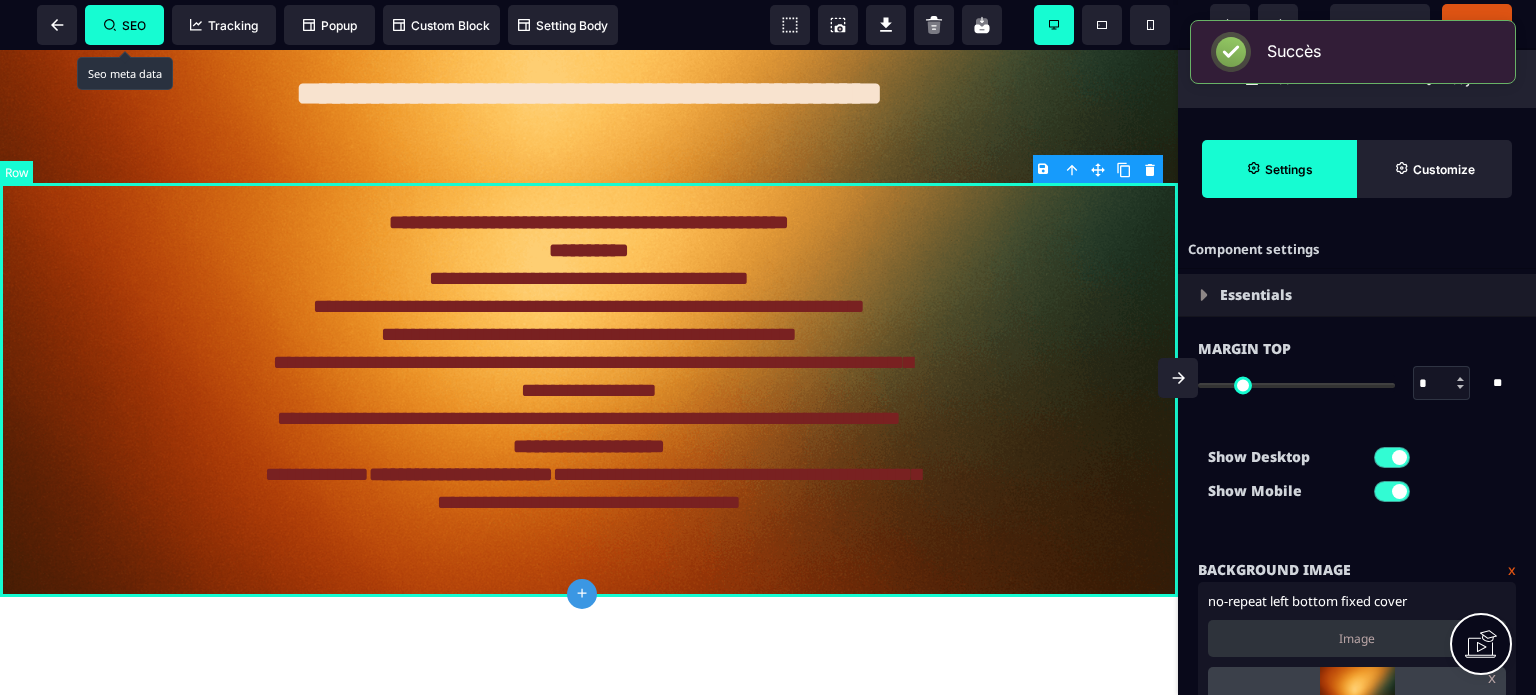 click on "**********" at bounding box center [589, 390] 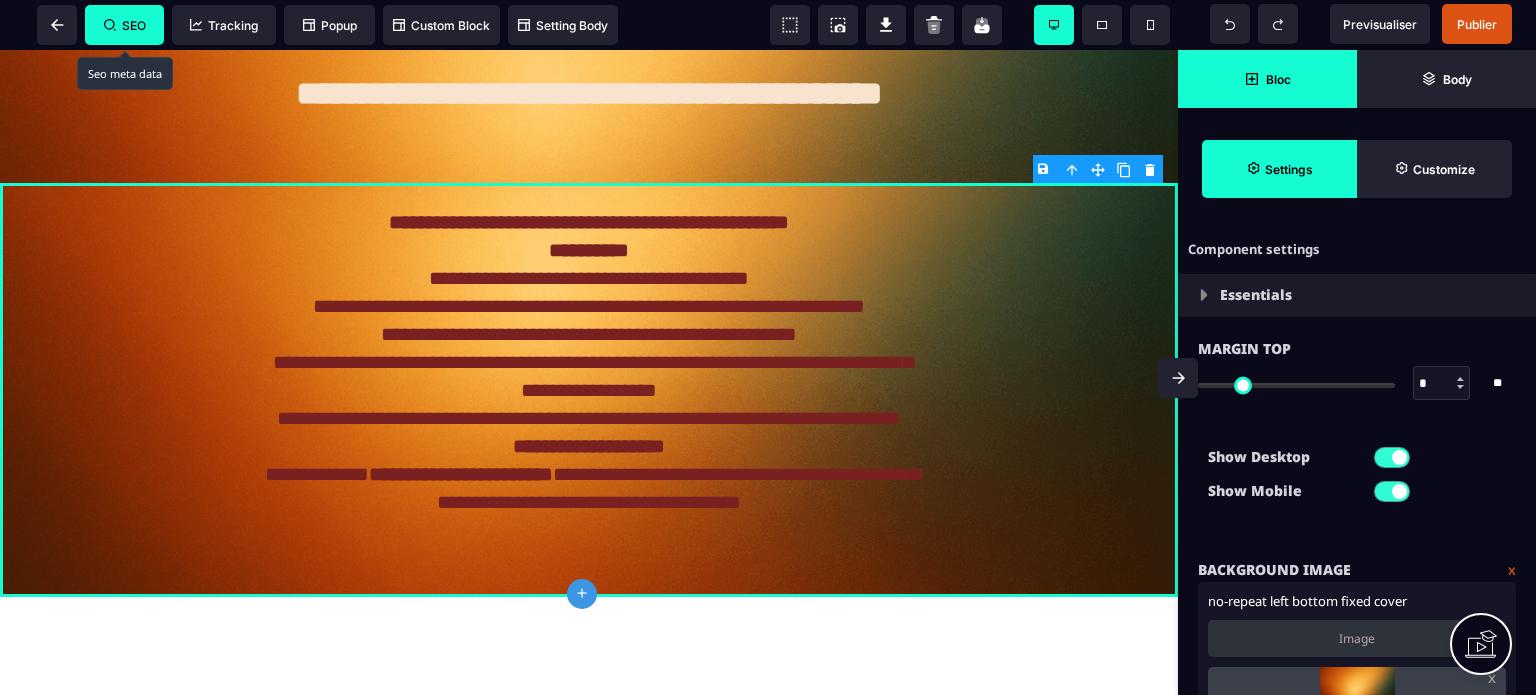 click on "Bloc" at bounding box center [1267, 79] 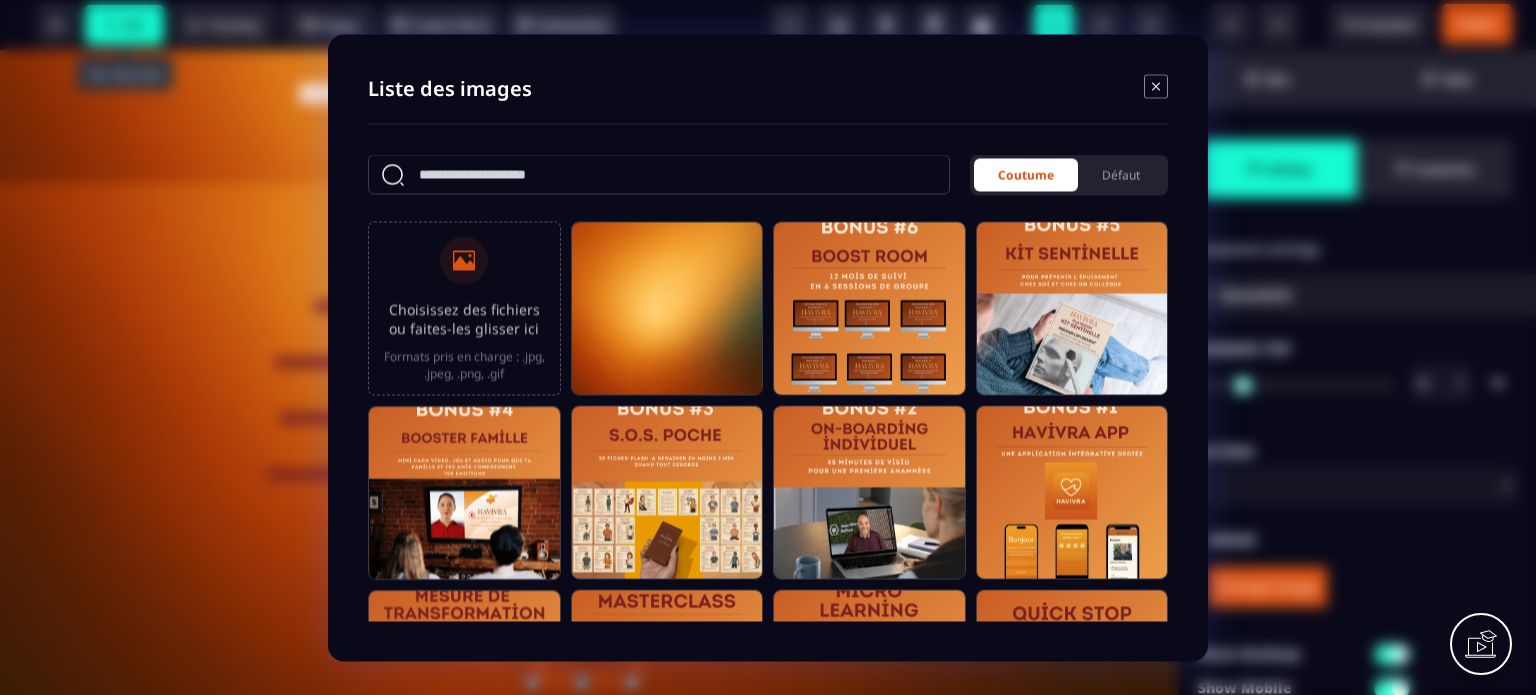 click on "Choisissez des fichiers ou faites-les glisser ici Formats pris en charge : .jpg, .jpeg, .png, .gif" at bounding box center (464, 308) 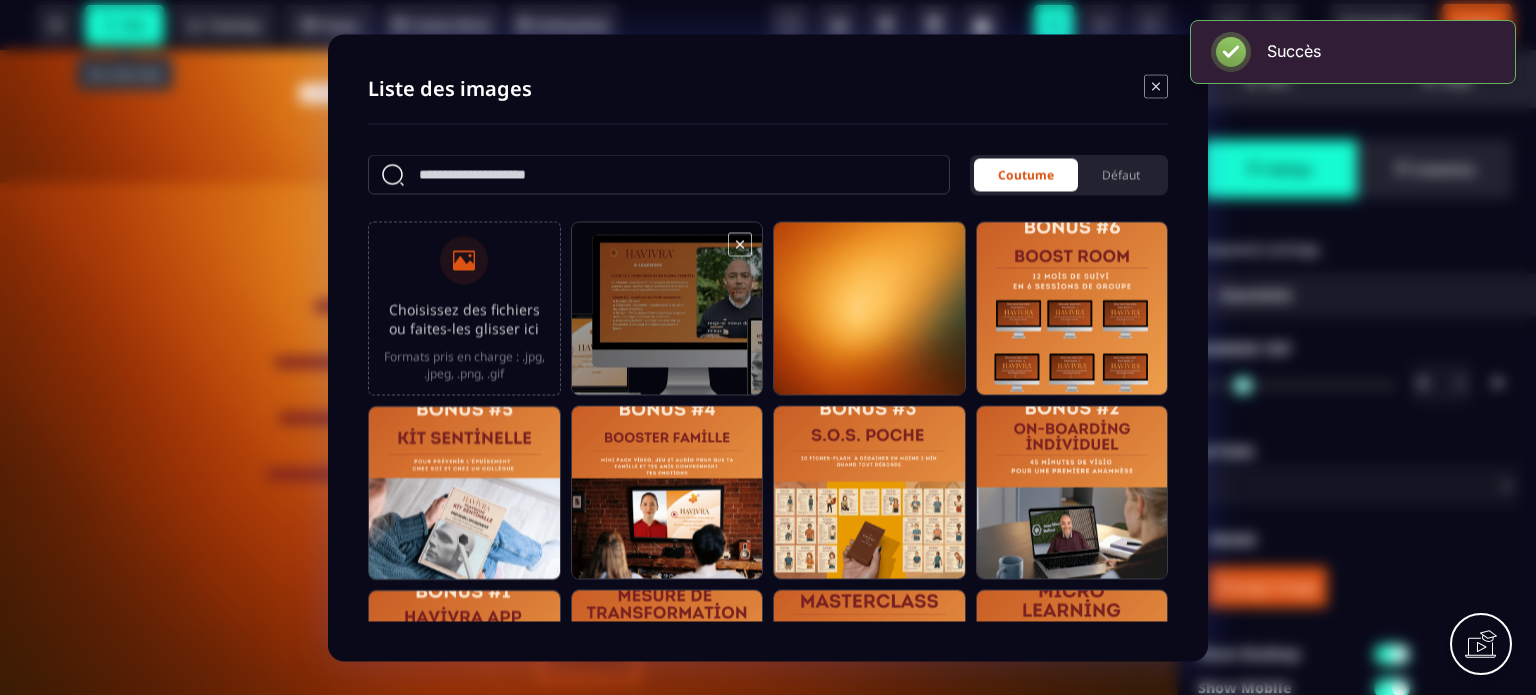 click at bounding box center (667, 317) 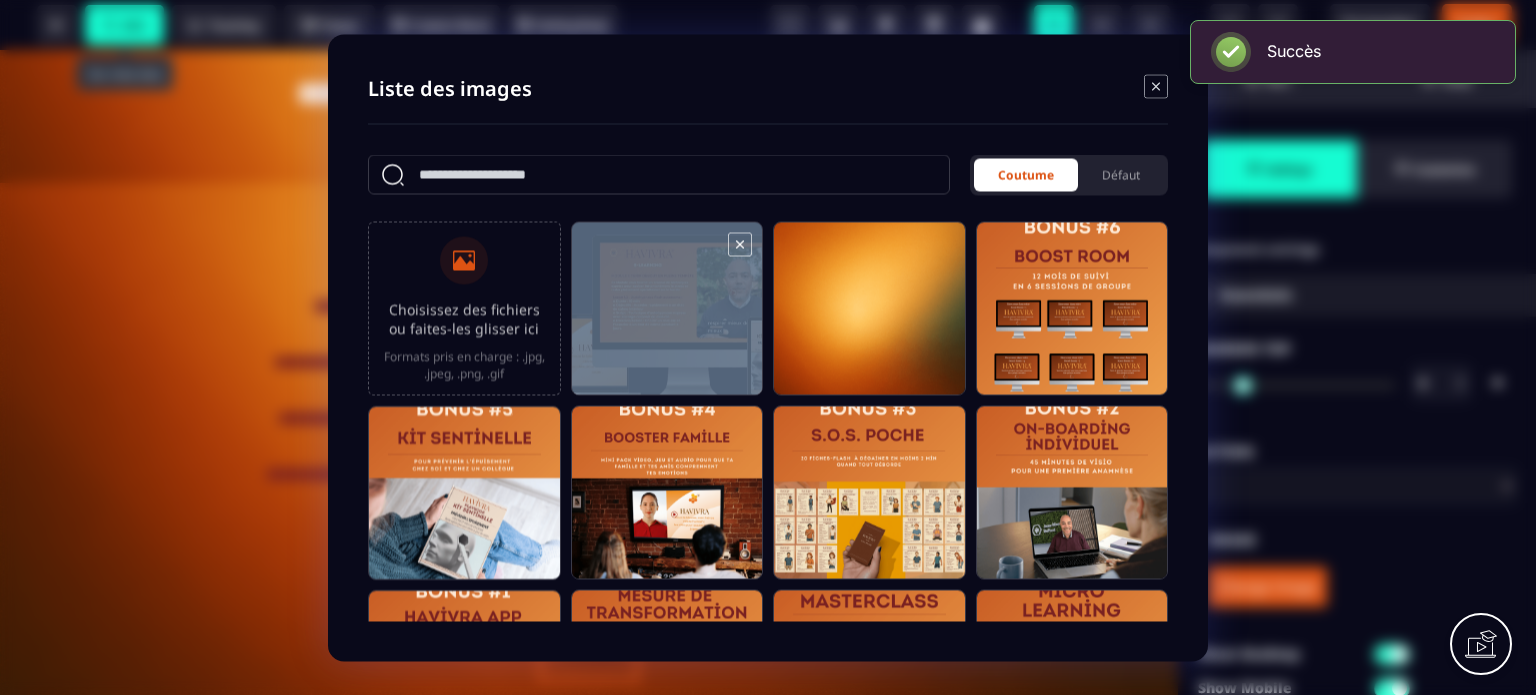 click at bounding box center [667, 317] 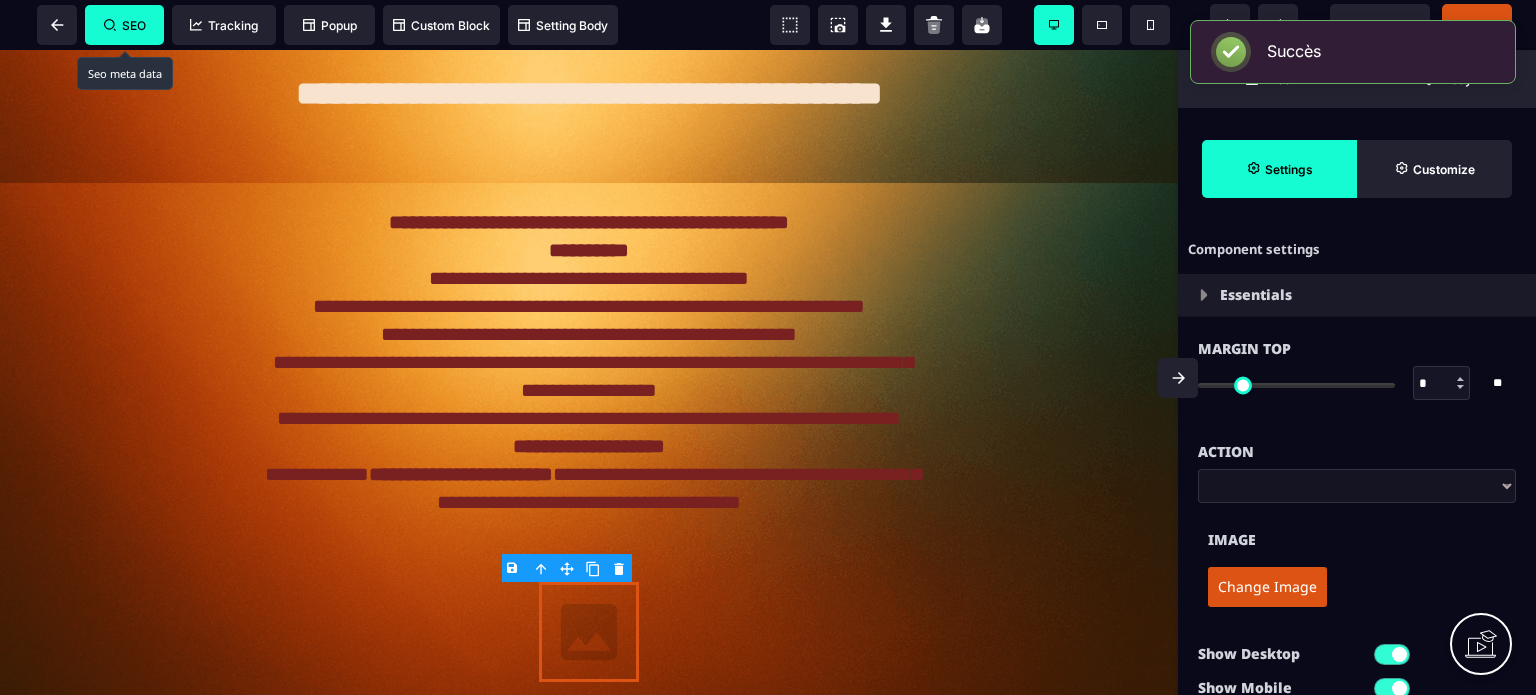 click on "Change Image" at bounding box center [1267, 587] 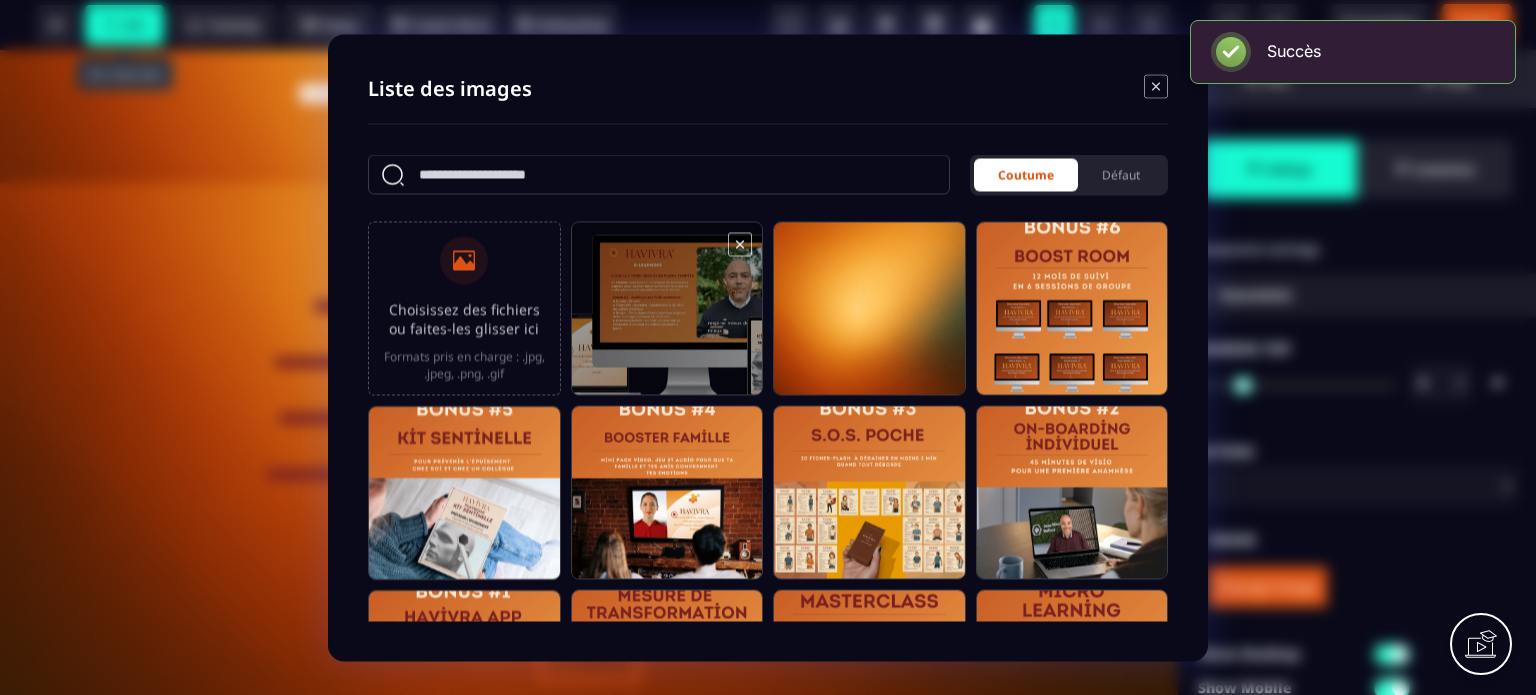 click at bounding box center [667, 317] 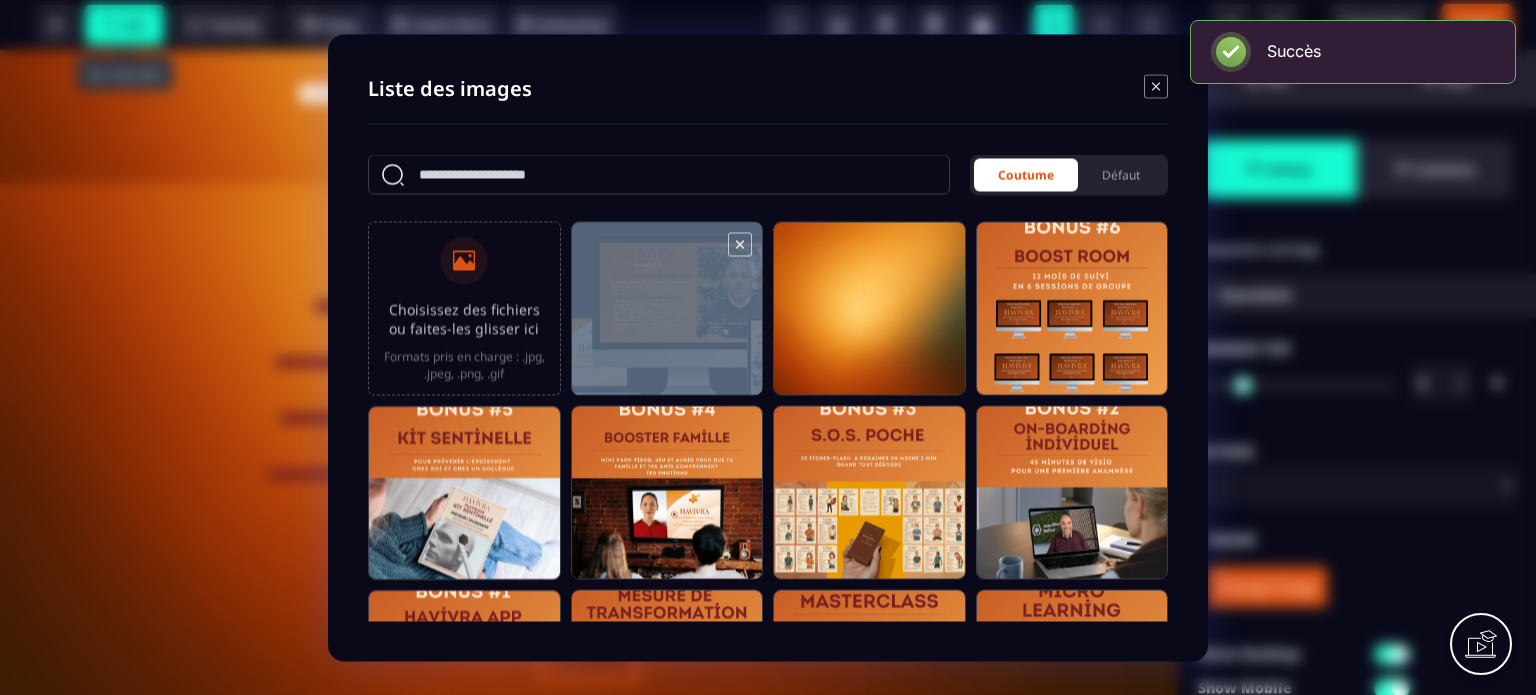 click at bounding box center (667, 317) 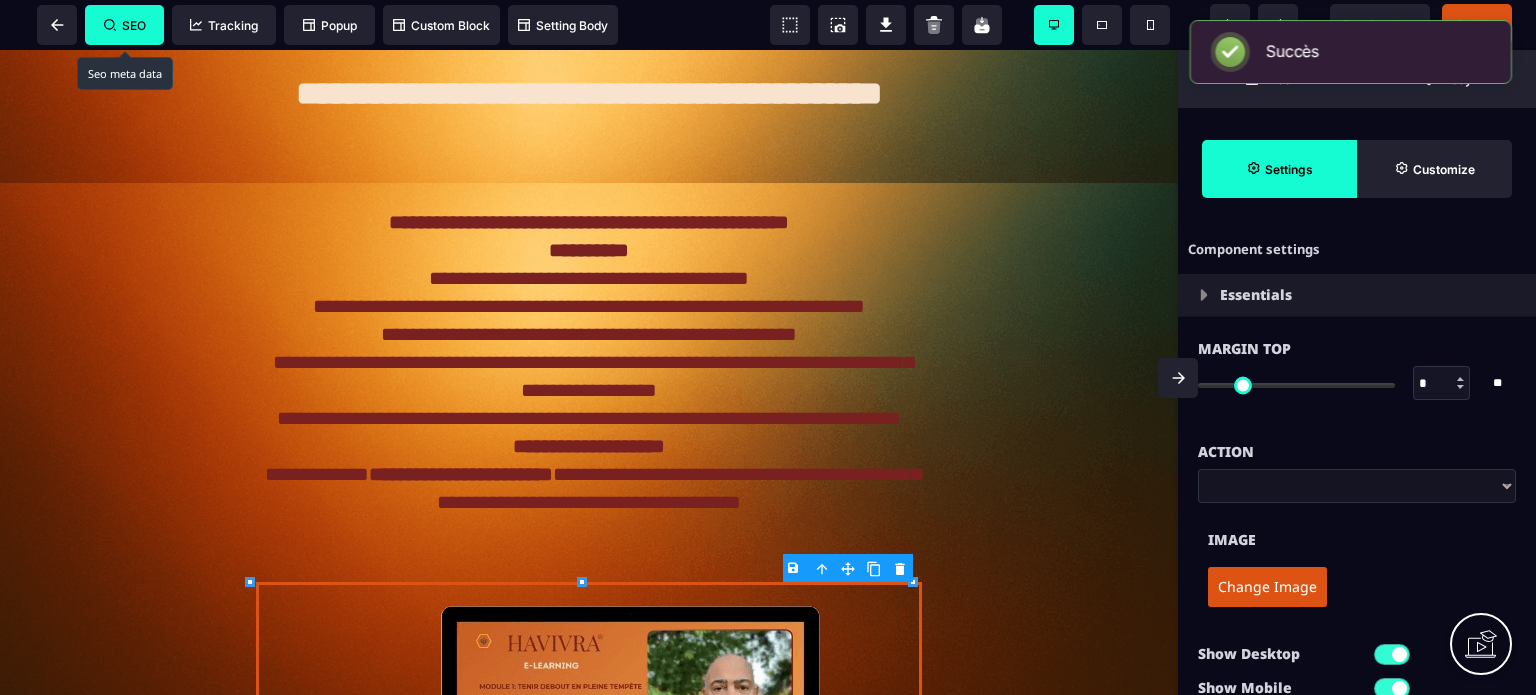 click on "*" at bounding box center (1442, 384) 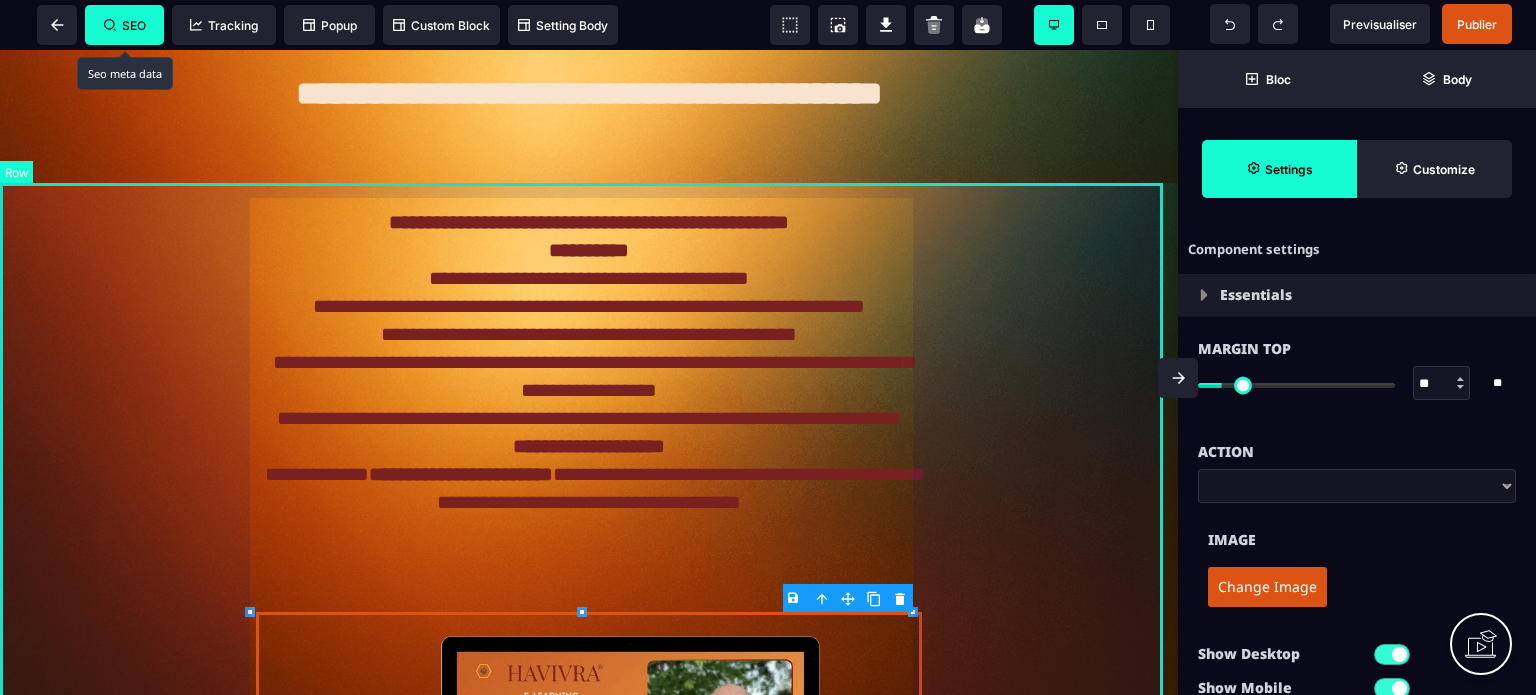 click on "**********" at bounding box center (589, 594) 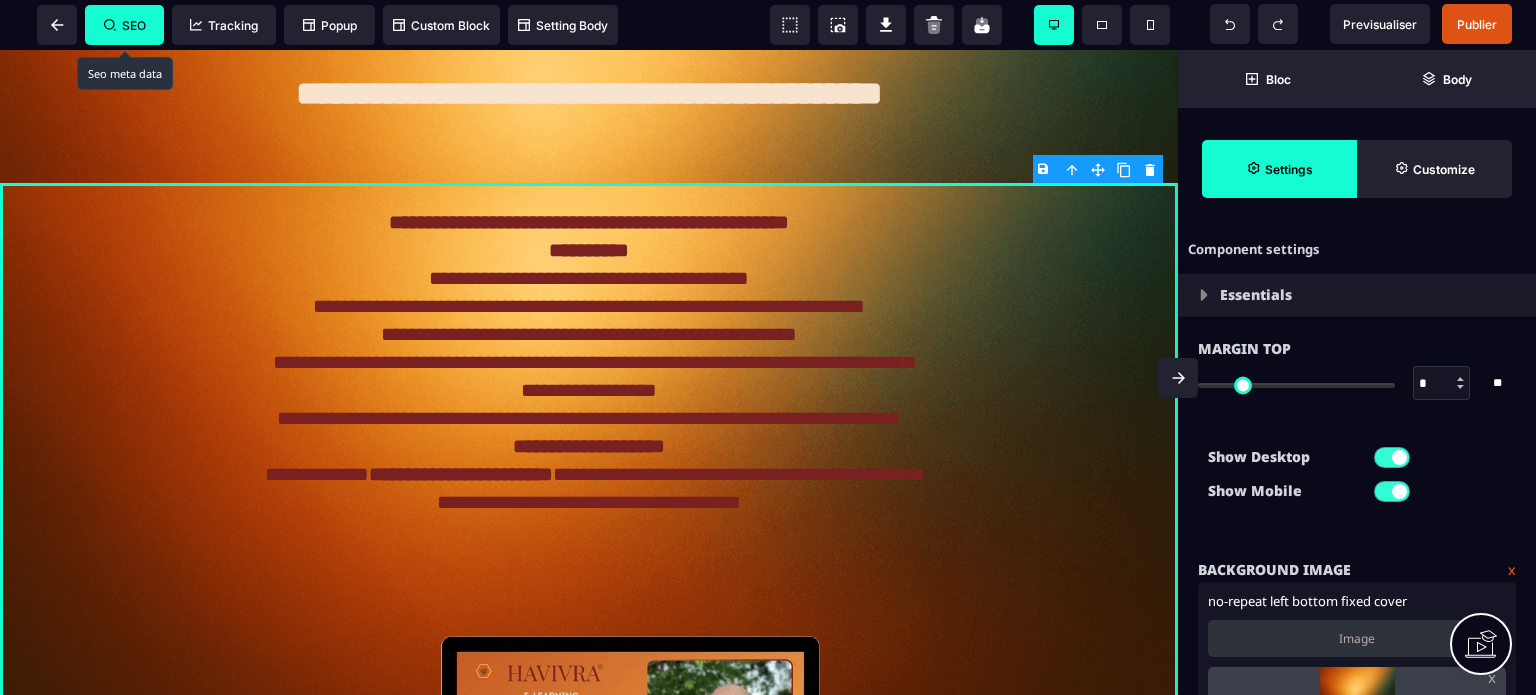 click on "Show Desktop
Show Mobile" at bounding box center (1357, 479) 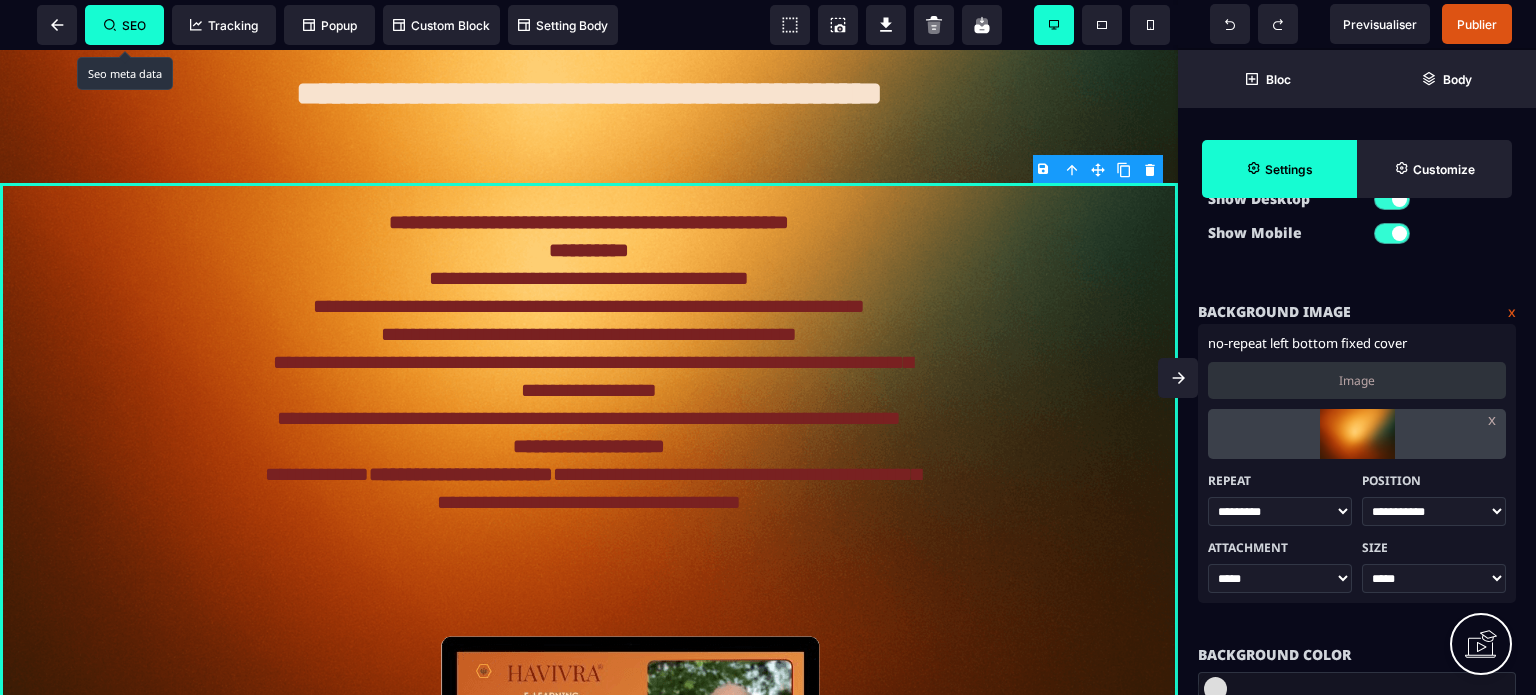 scroll, scrollTop: 400, scrollLeft: 0, axis: vertical 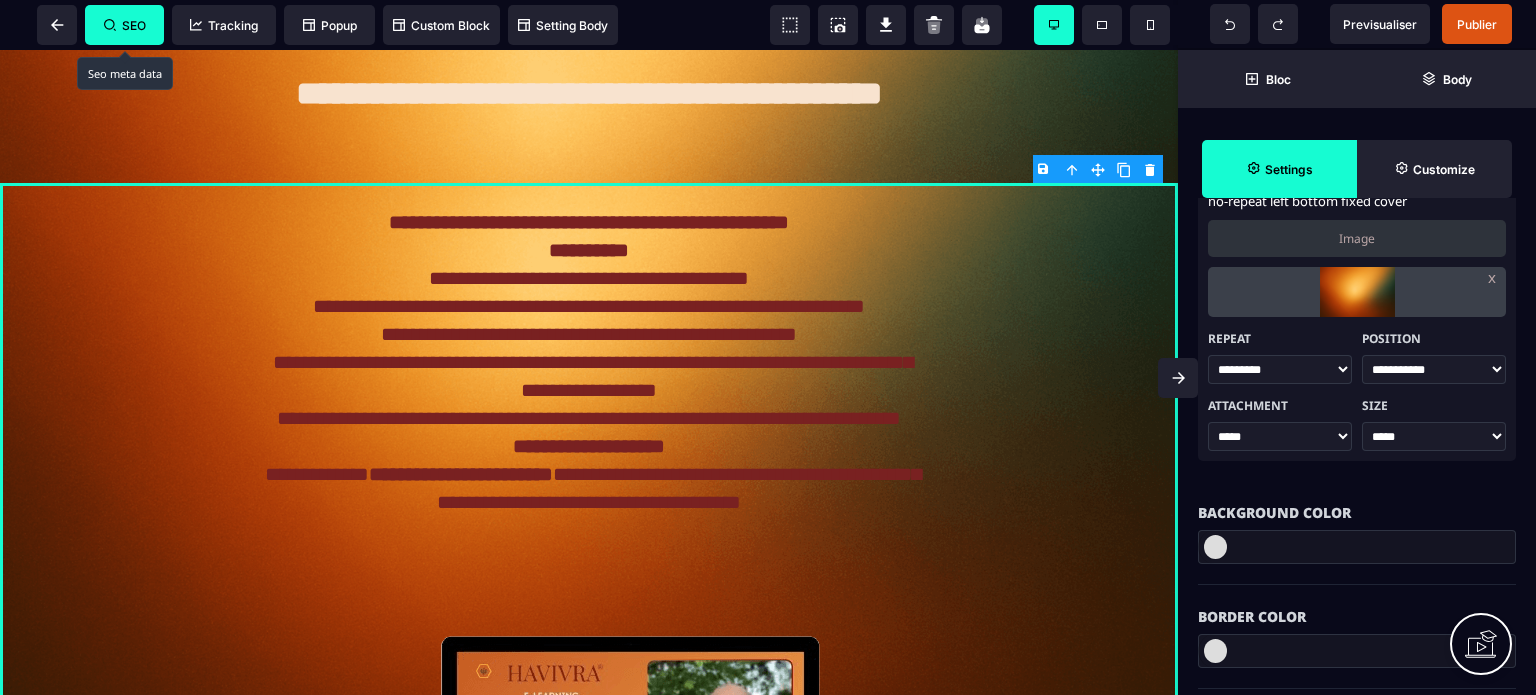 click on "****   *****   *******   ****   ******" at bounding box center (1434, 436) 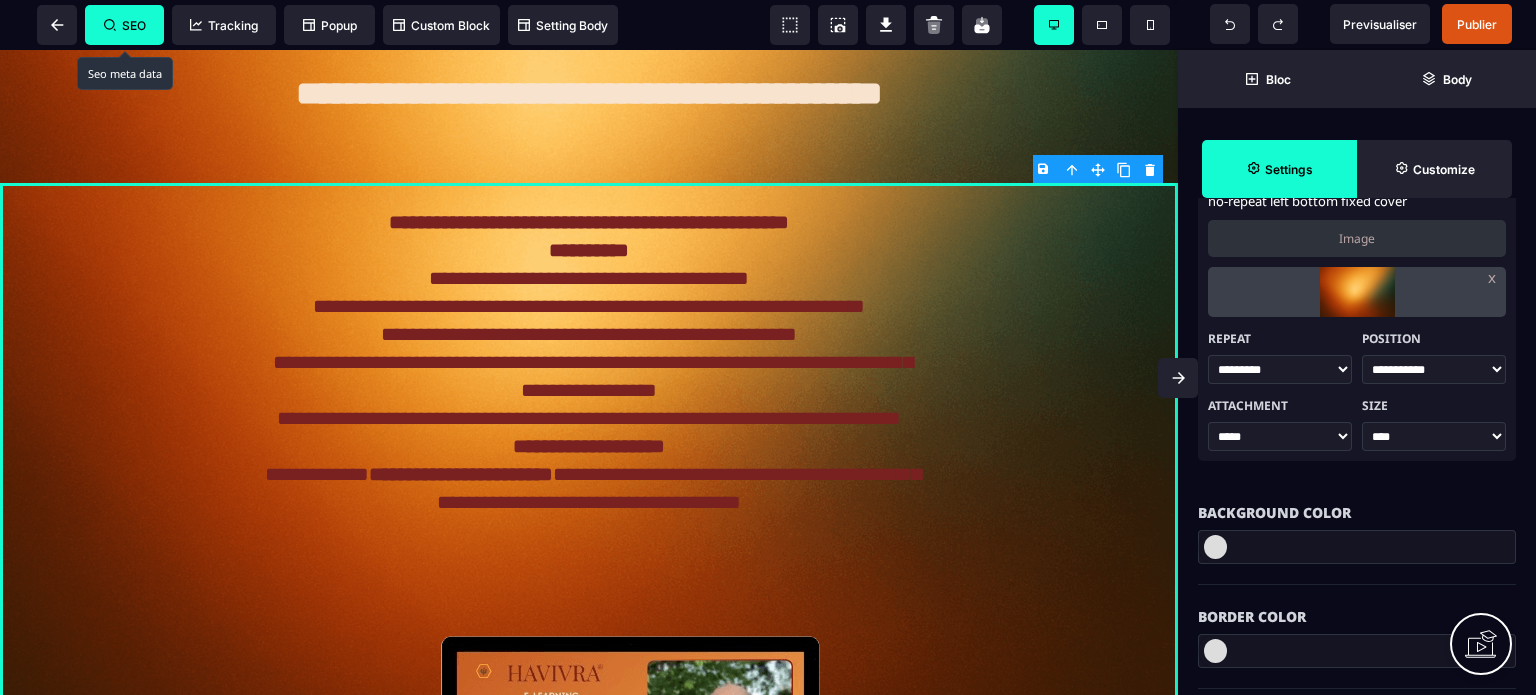 click on "****   *****   *******   ****   ******" at bounding box center (1434, 436) 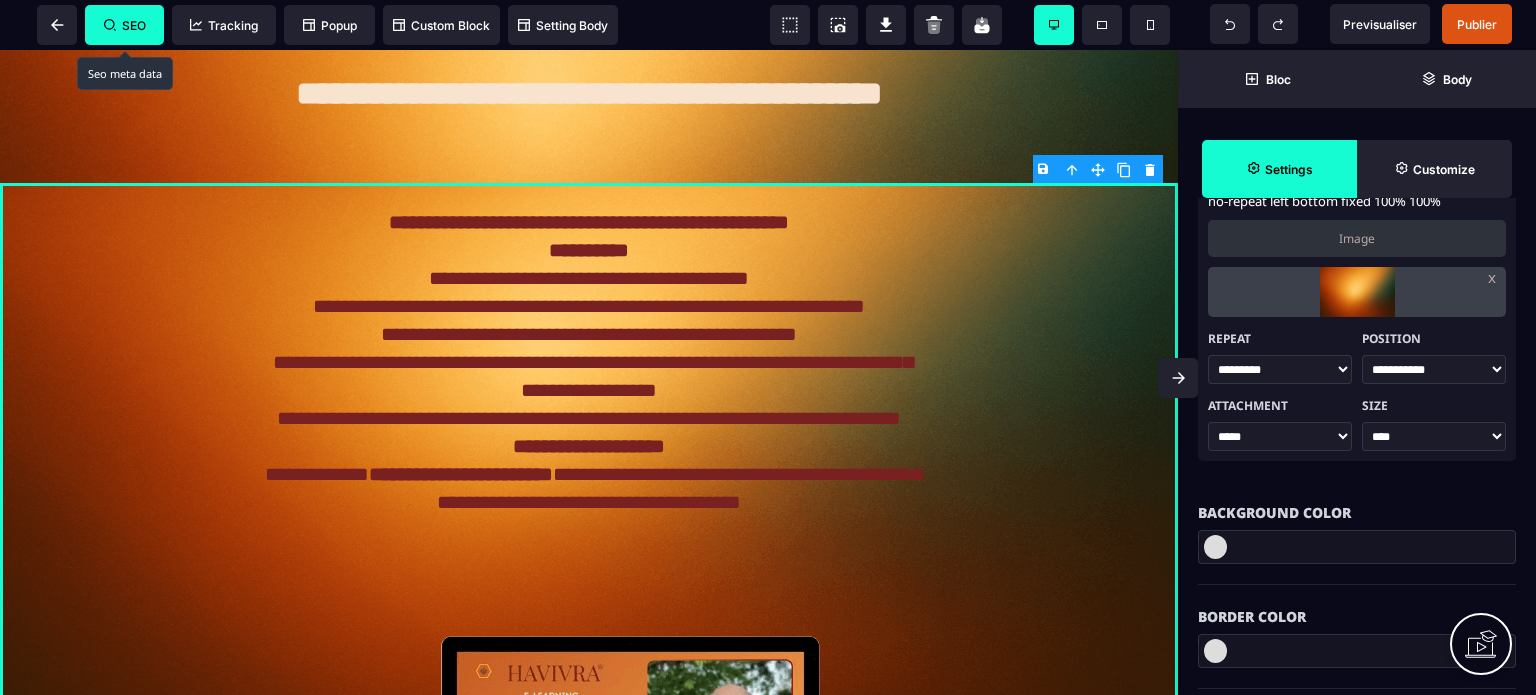 click on "**********" at bounding box center [1434, 369] 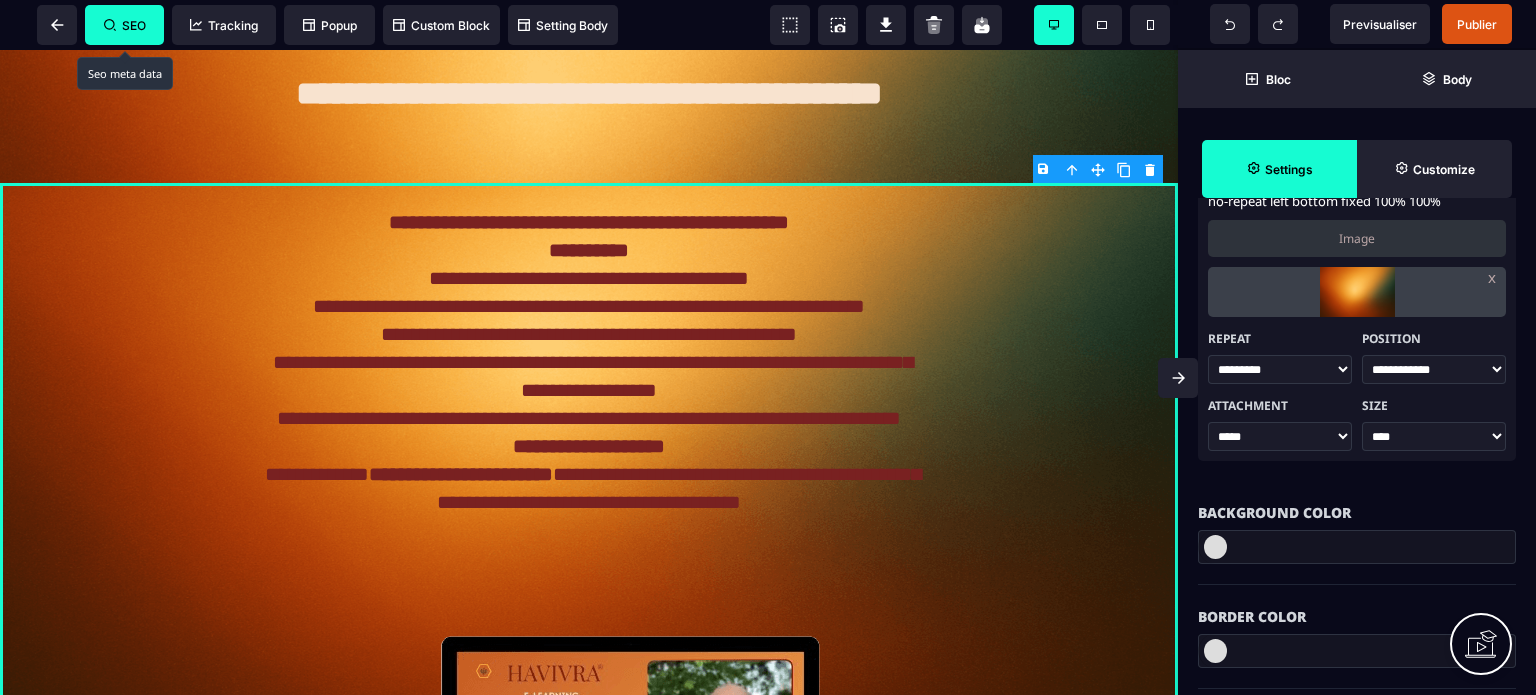 click on "**********" at bounding box center [1434, 369] 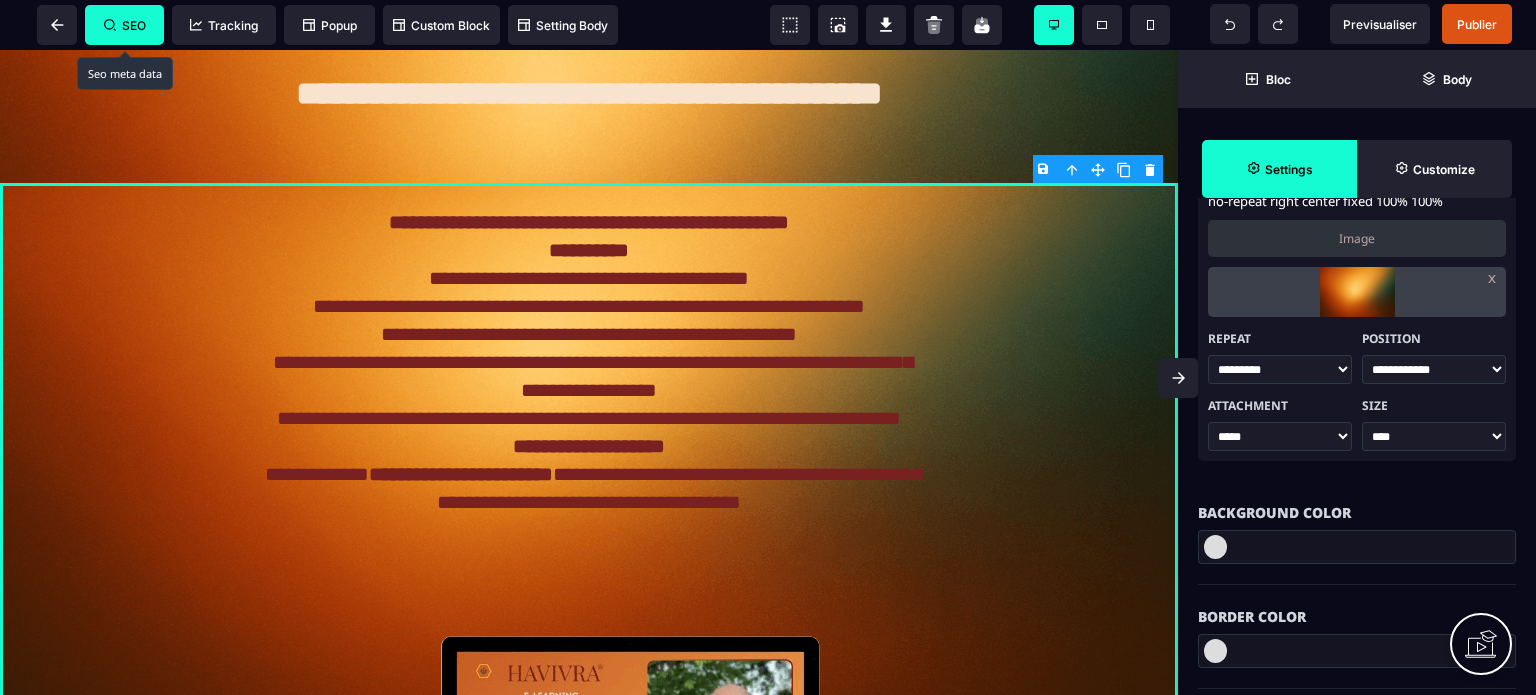 click on "**********" at bounding box center [1434, 369] 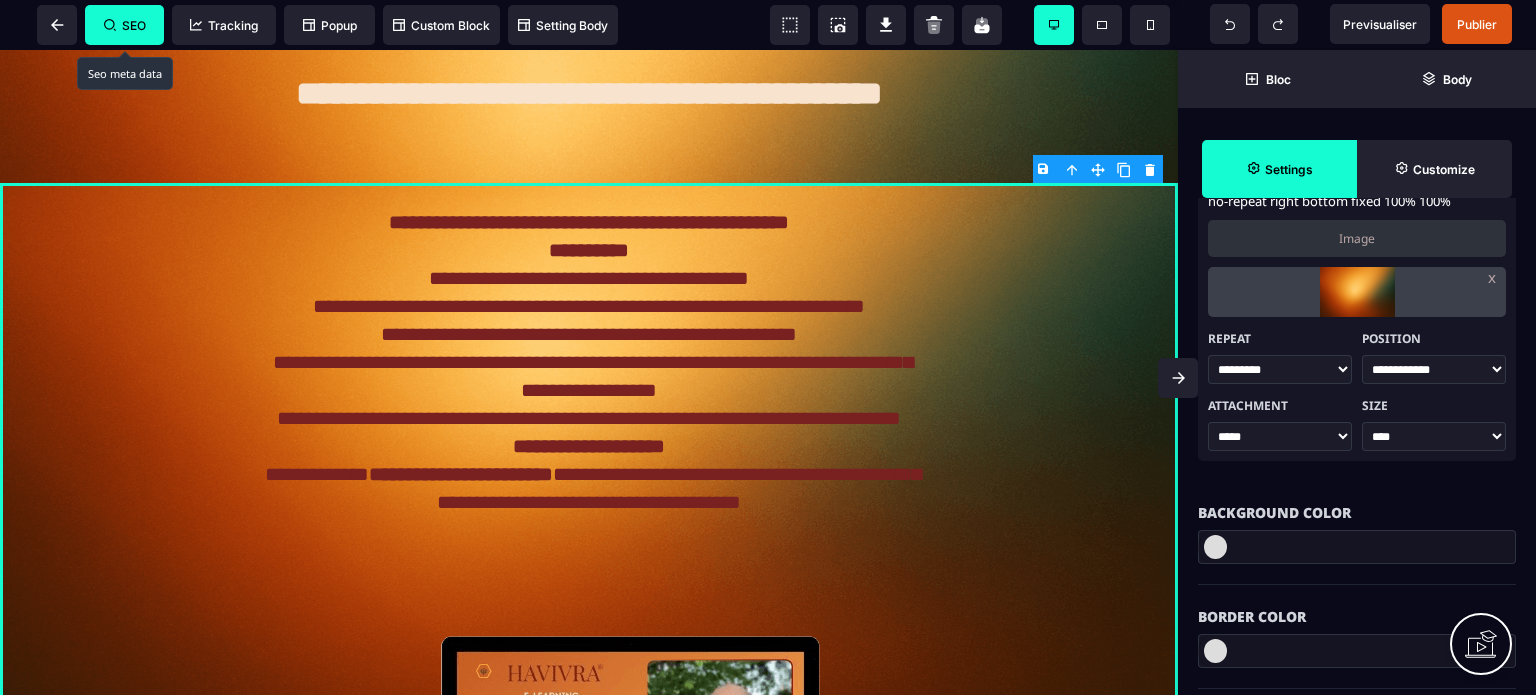 click on "**********" at bounding box center (1434, 369) 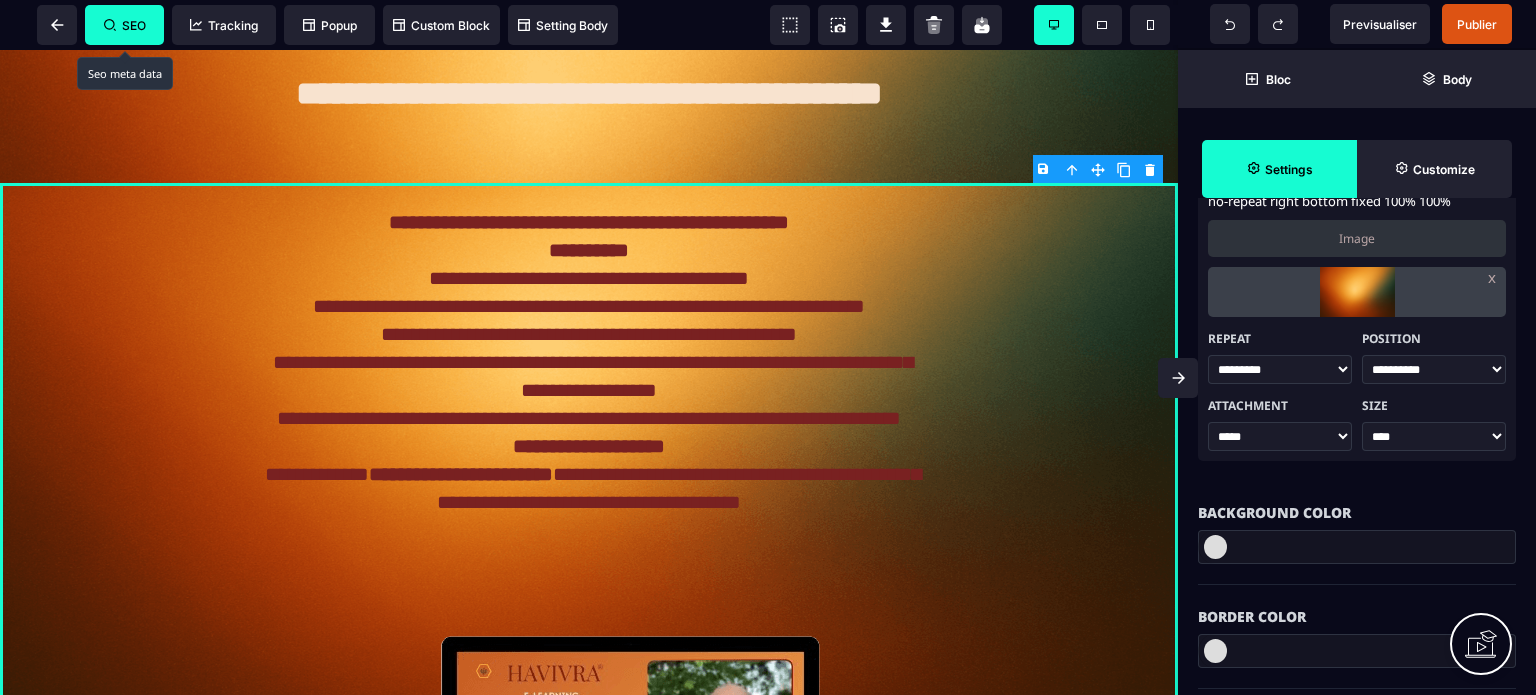 click on "**********" at bounding box center [1434, 369] 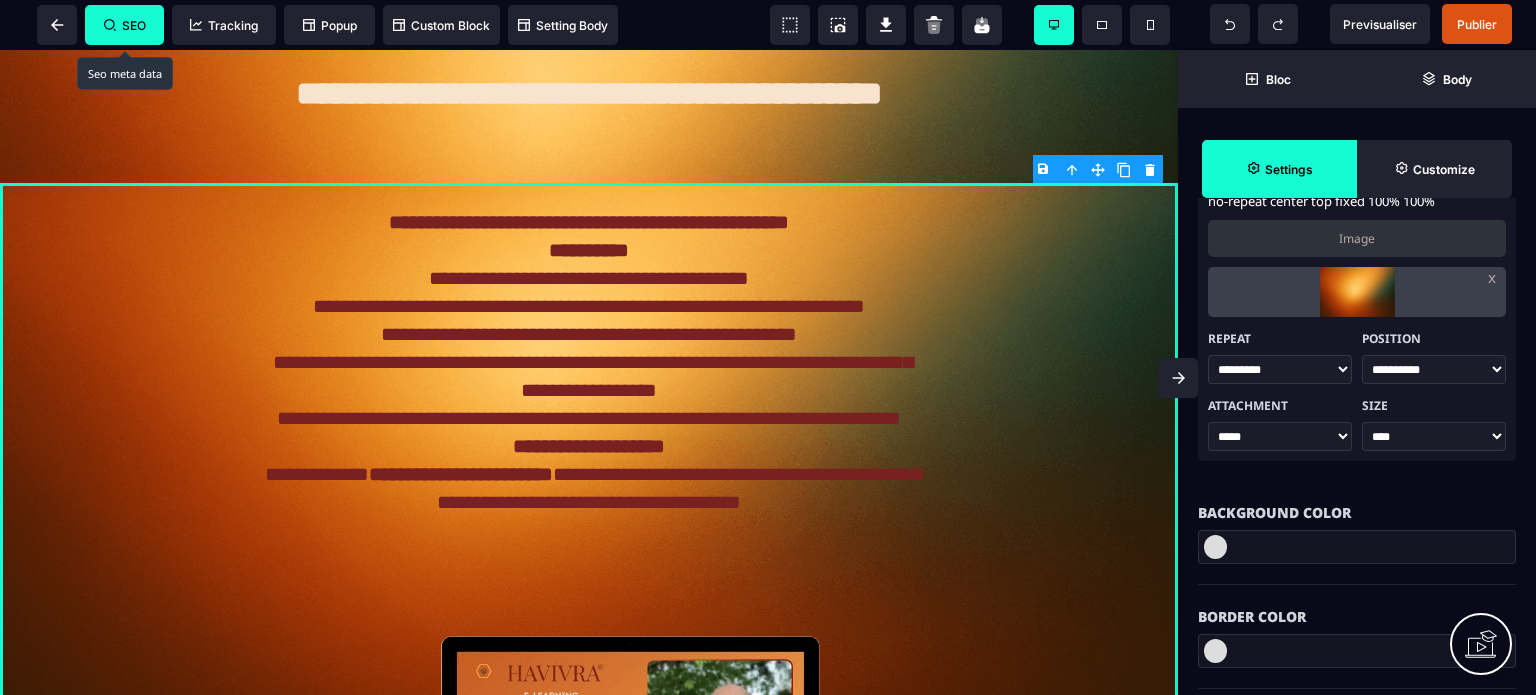click on "**********" at bounding box center [1434, 355] 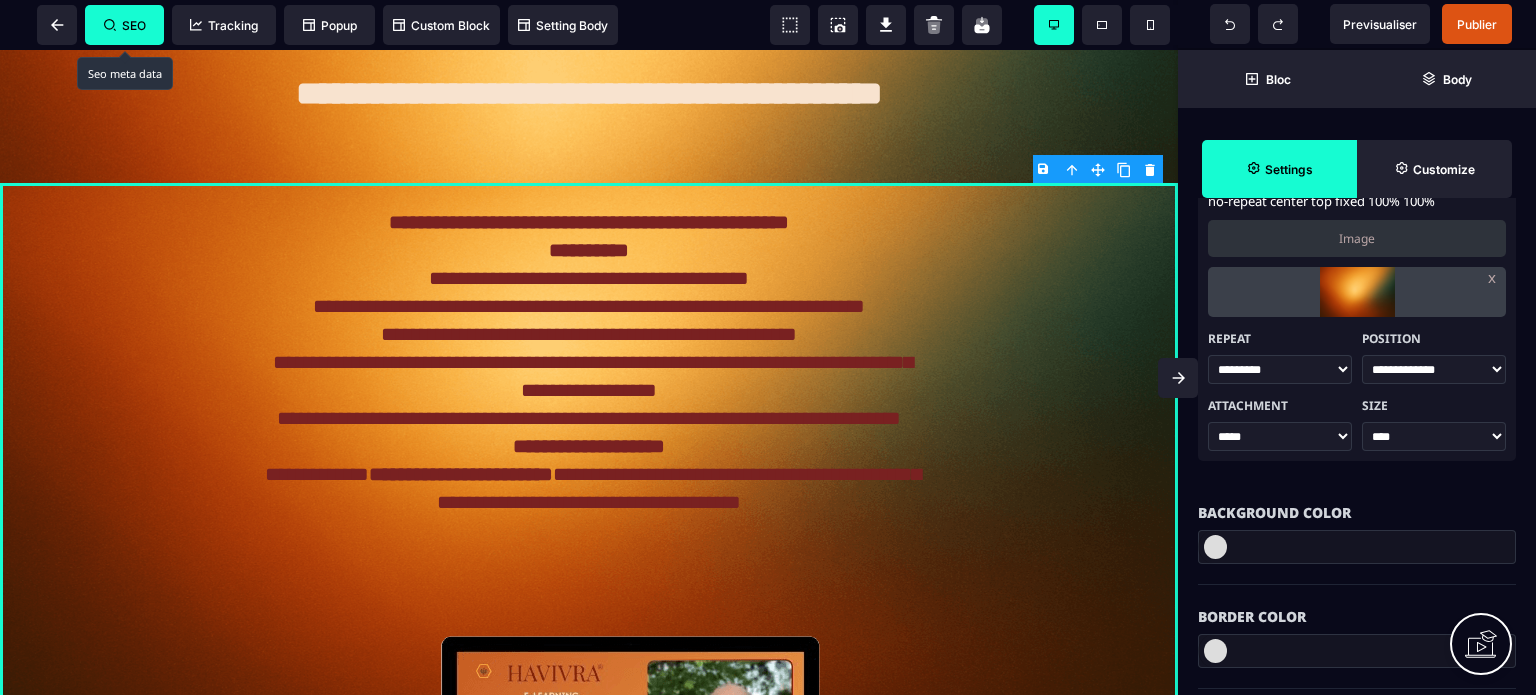 click on "**********" at bounding box center (1434, 369) 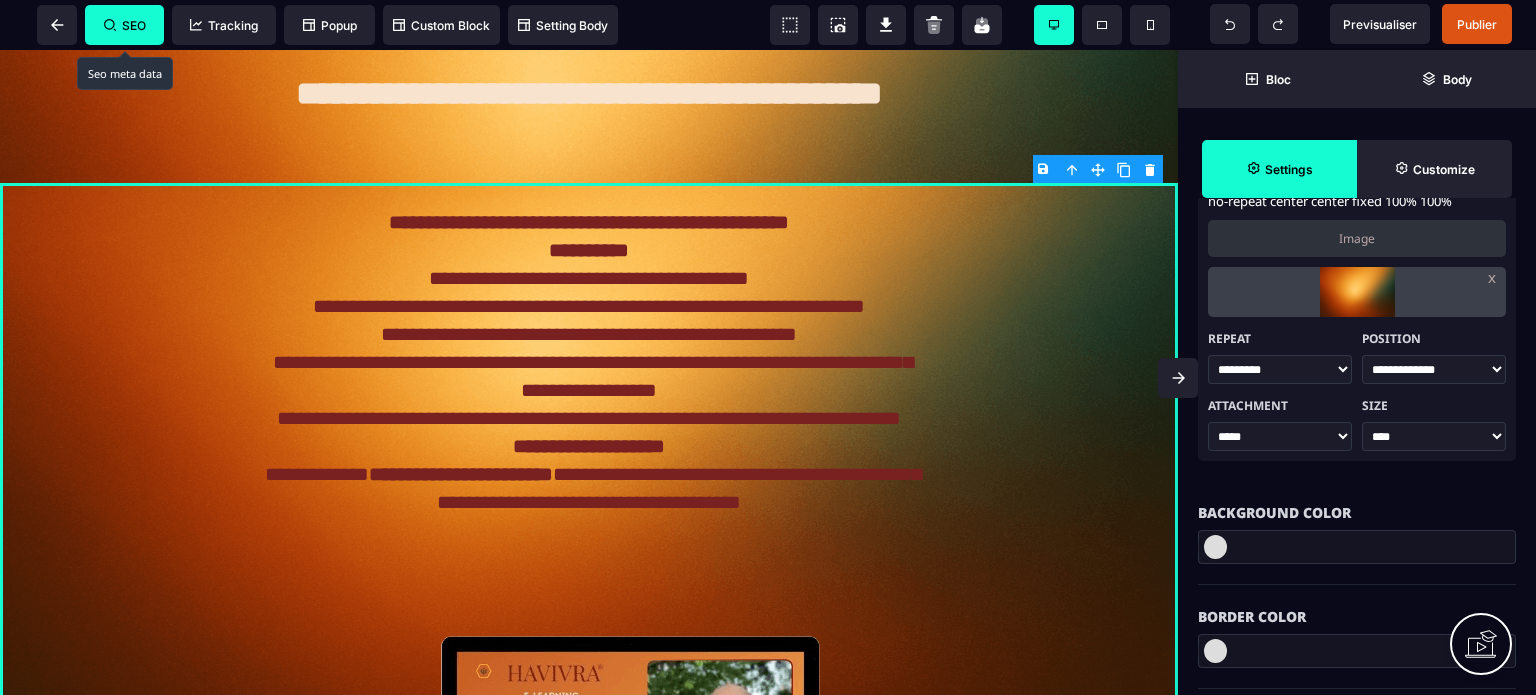 click at bounding box center [1178, 378] 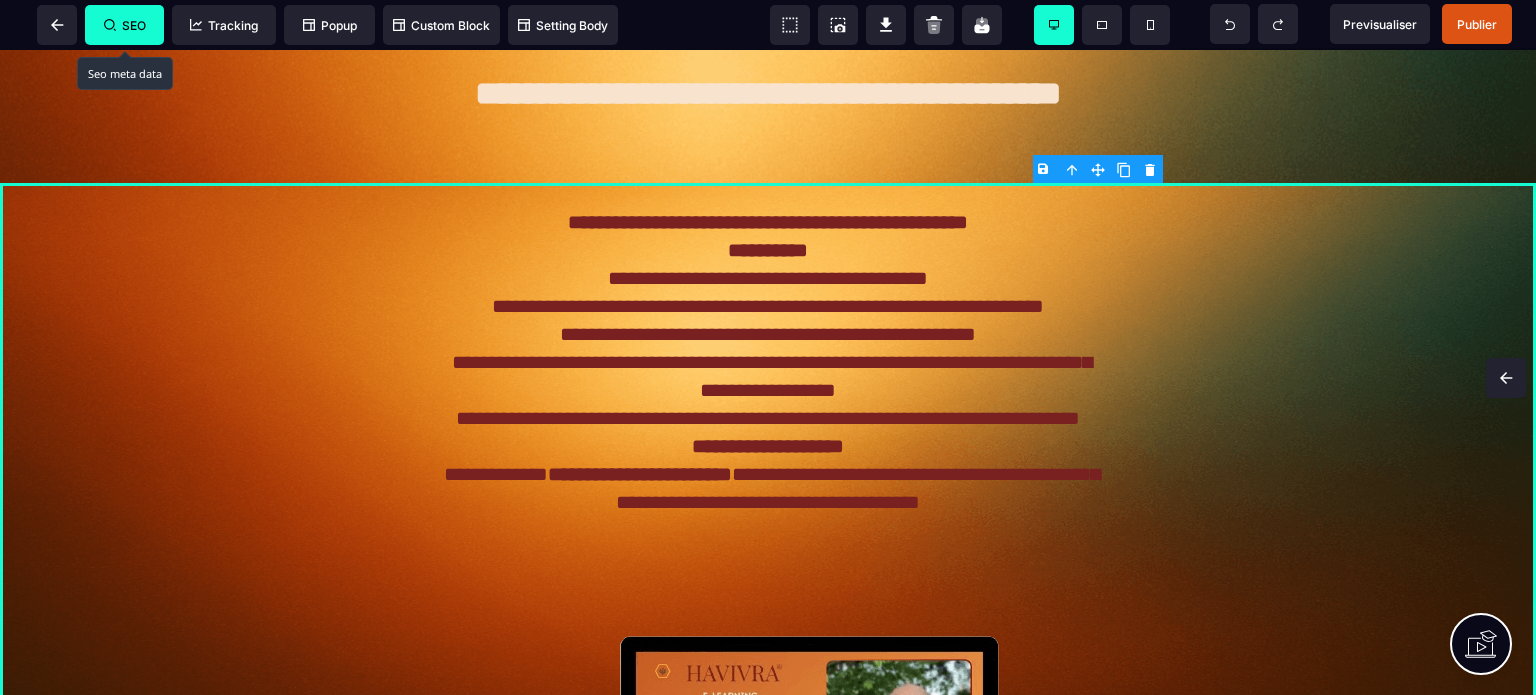 scroll, scrollTop: 0, scrollLeft: 0, axis: both 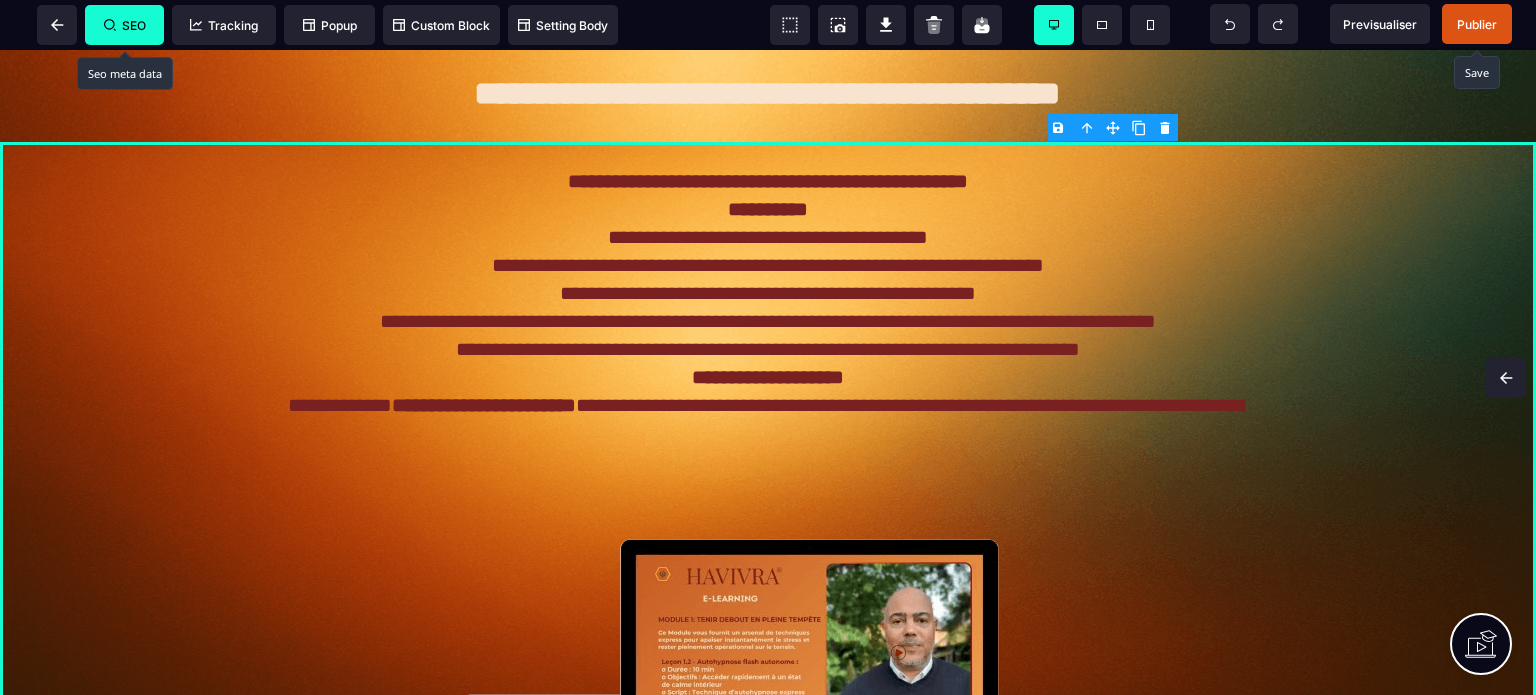 click on "Publier" at bounding box center (1477, 24) 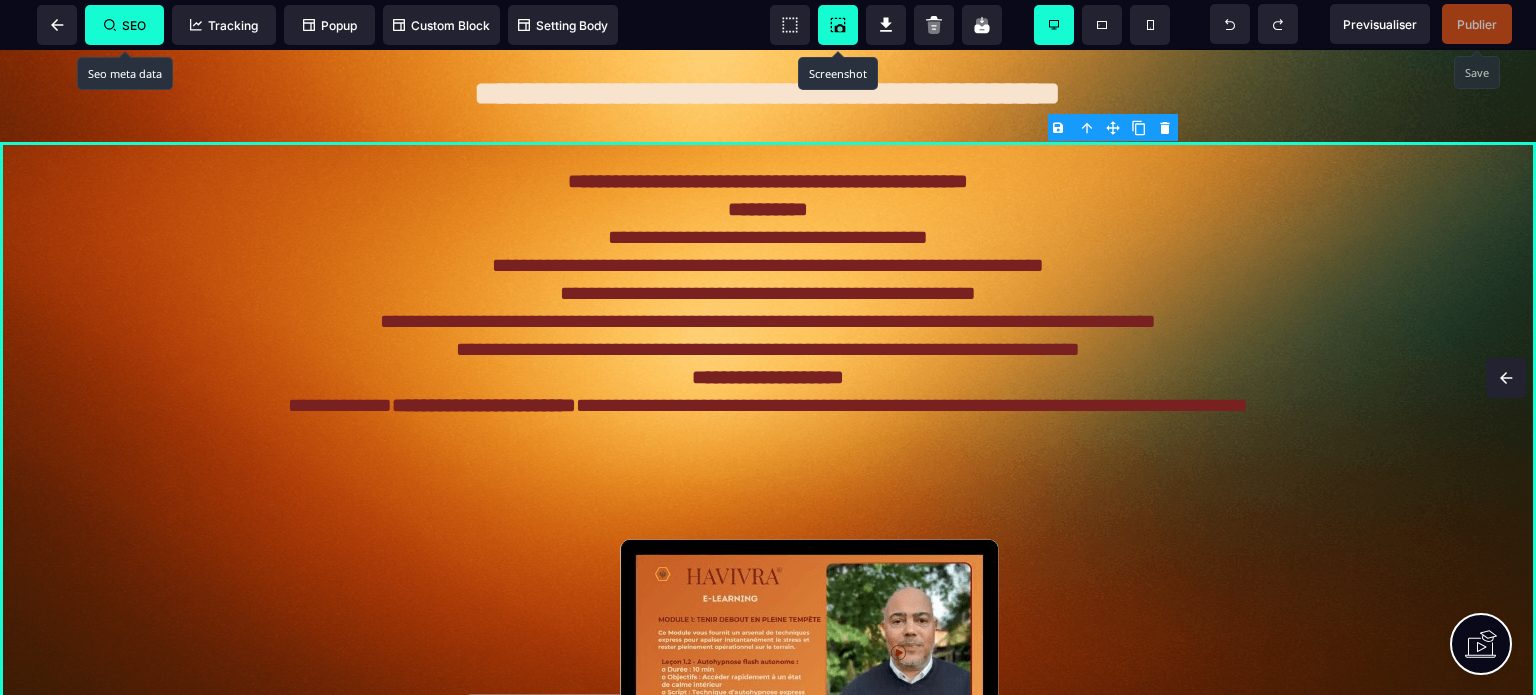 click 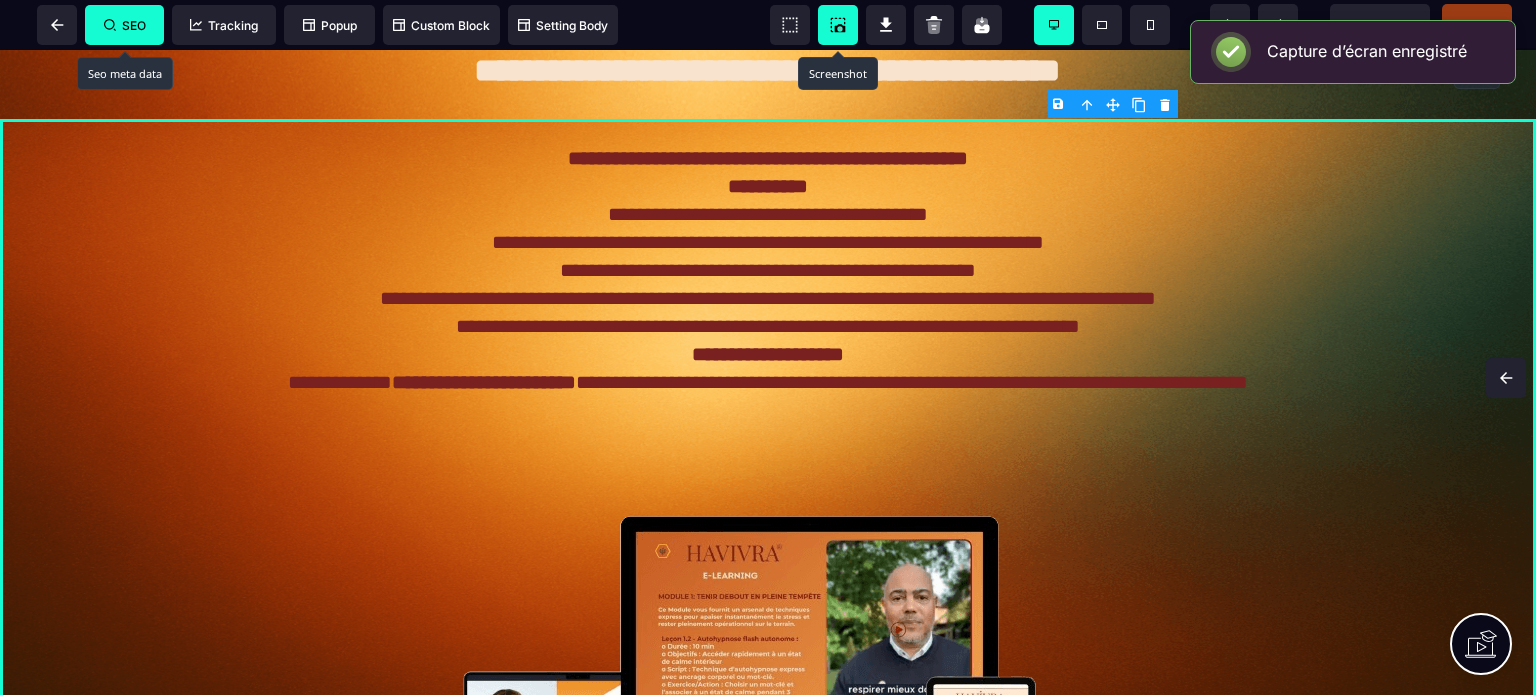scroll, scrollTop: 12, scrollLeft: 0, axis: vertical 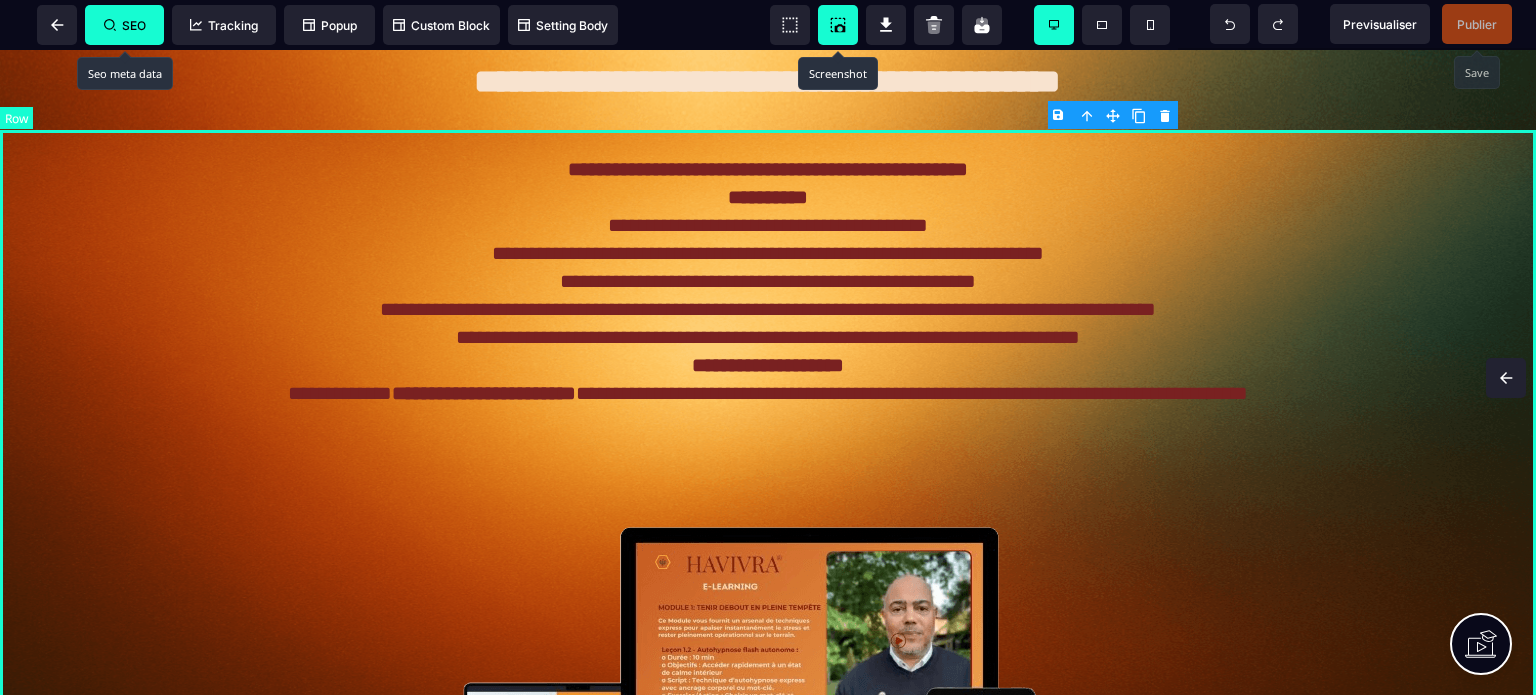 click on "**********" at bounding box center [768, 513] 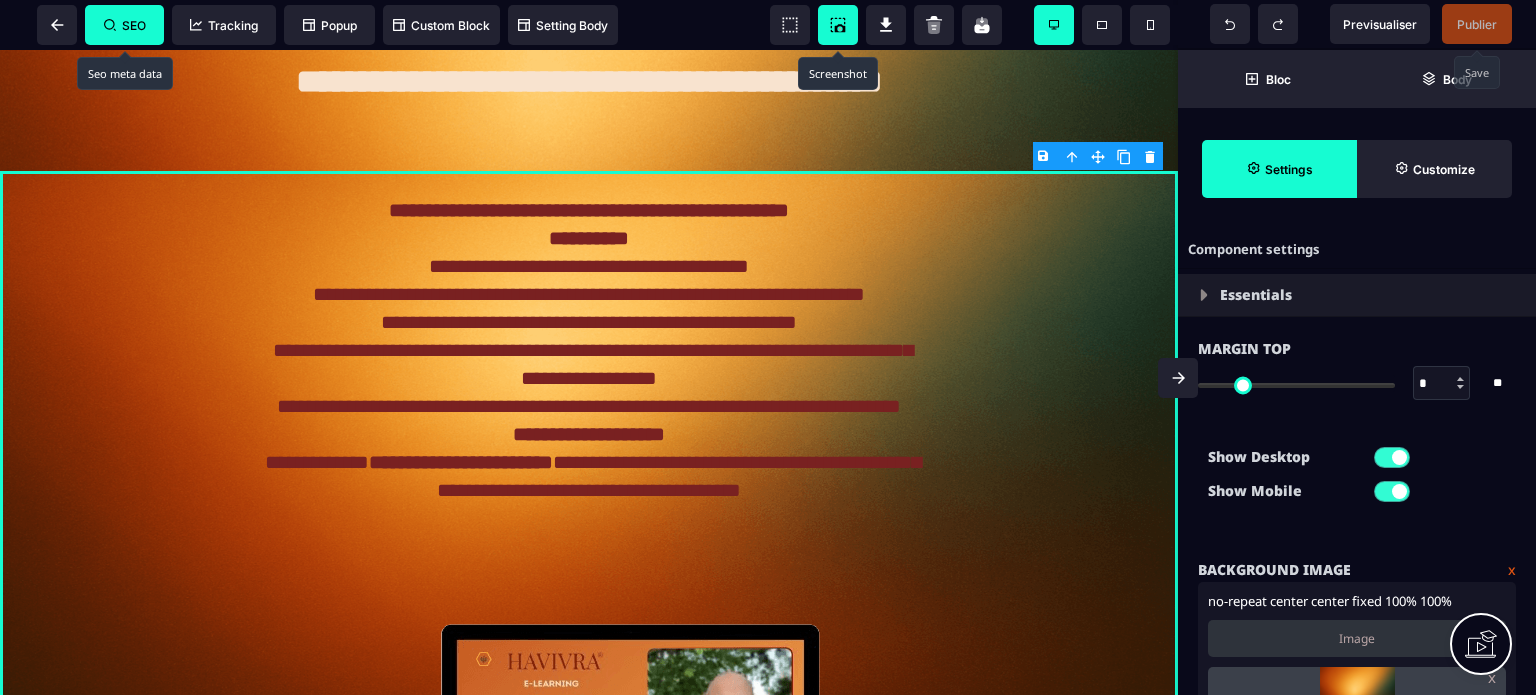 click on "Show Desktop
Show Mobile" at bounding box center [1357, 479] 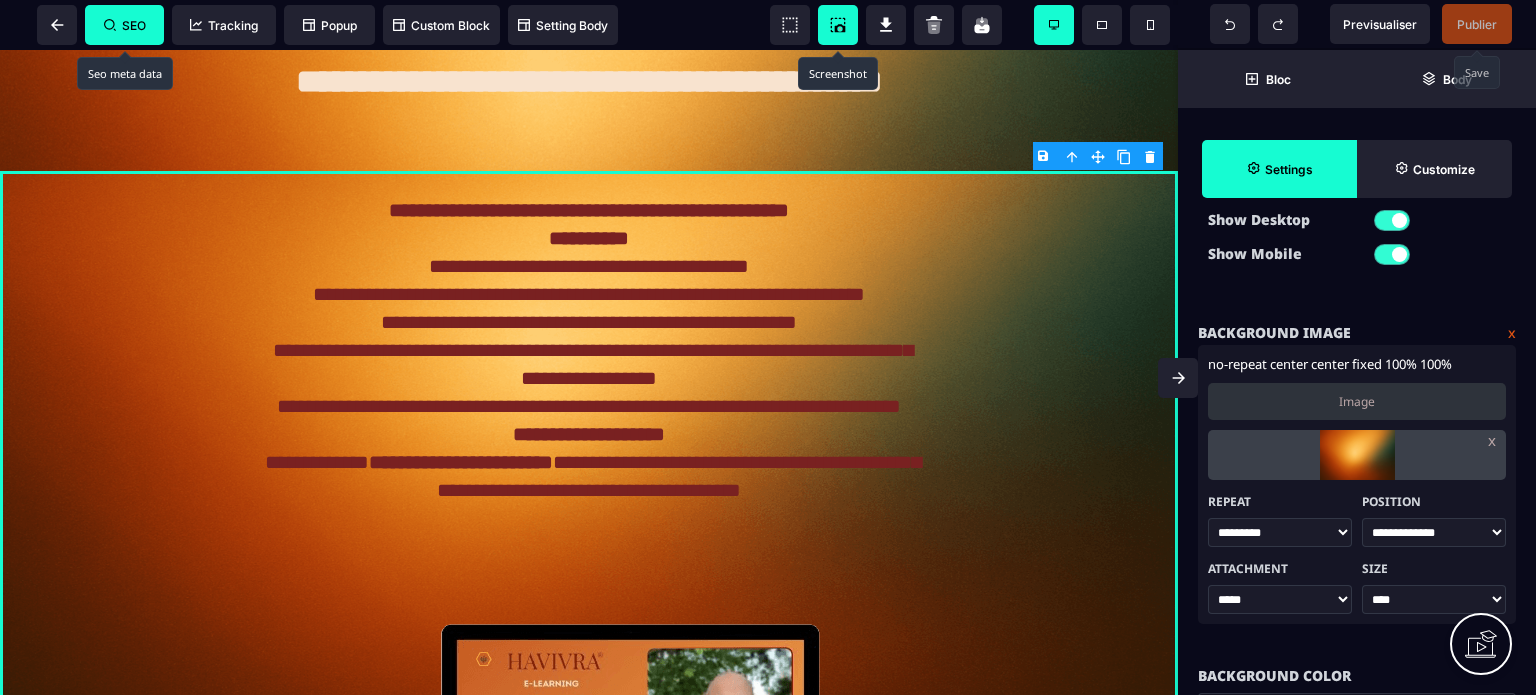 scroll, scrollTop: 400, scrollLeft: 0, axis: vertical 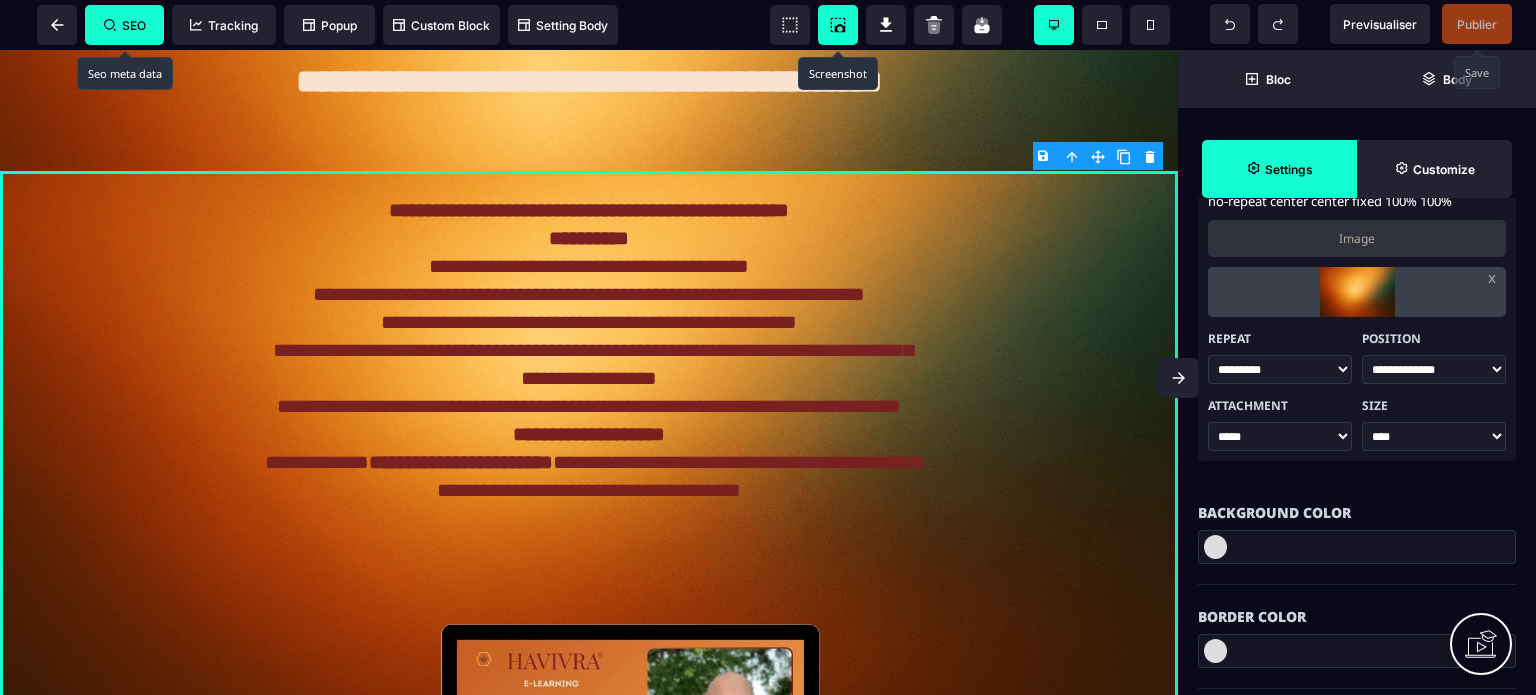 click on "******   ********   ********   *********" at bounding box center [1280, 369] 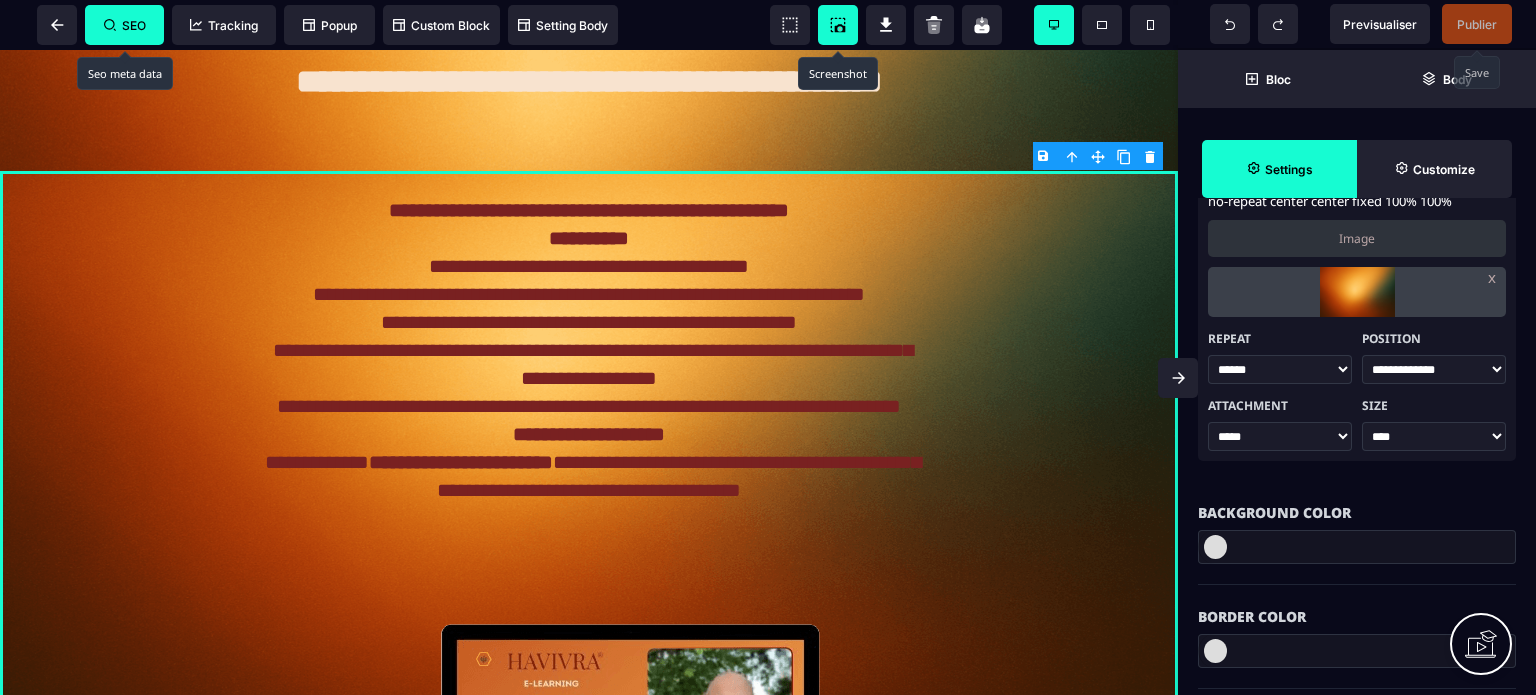 click on "******   ********   ********   *********" at bounding box center (1280, 369) 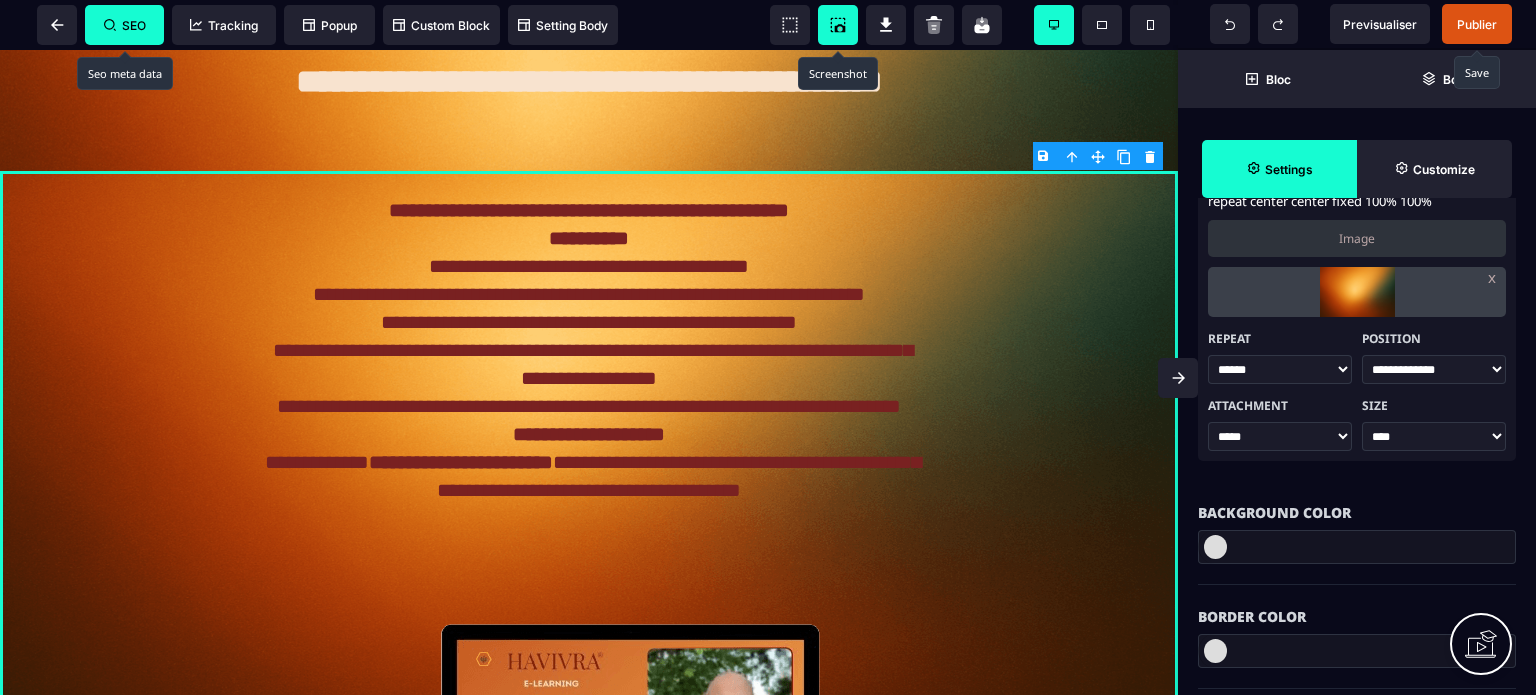 click on "**********" at bounding box center (1434, 369) 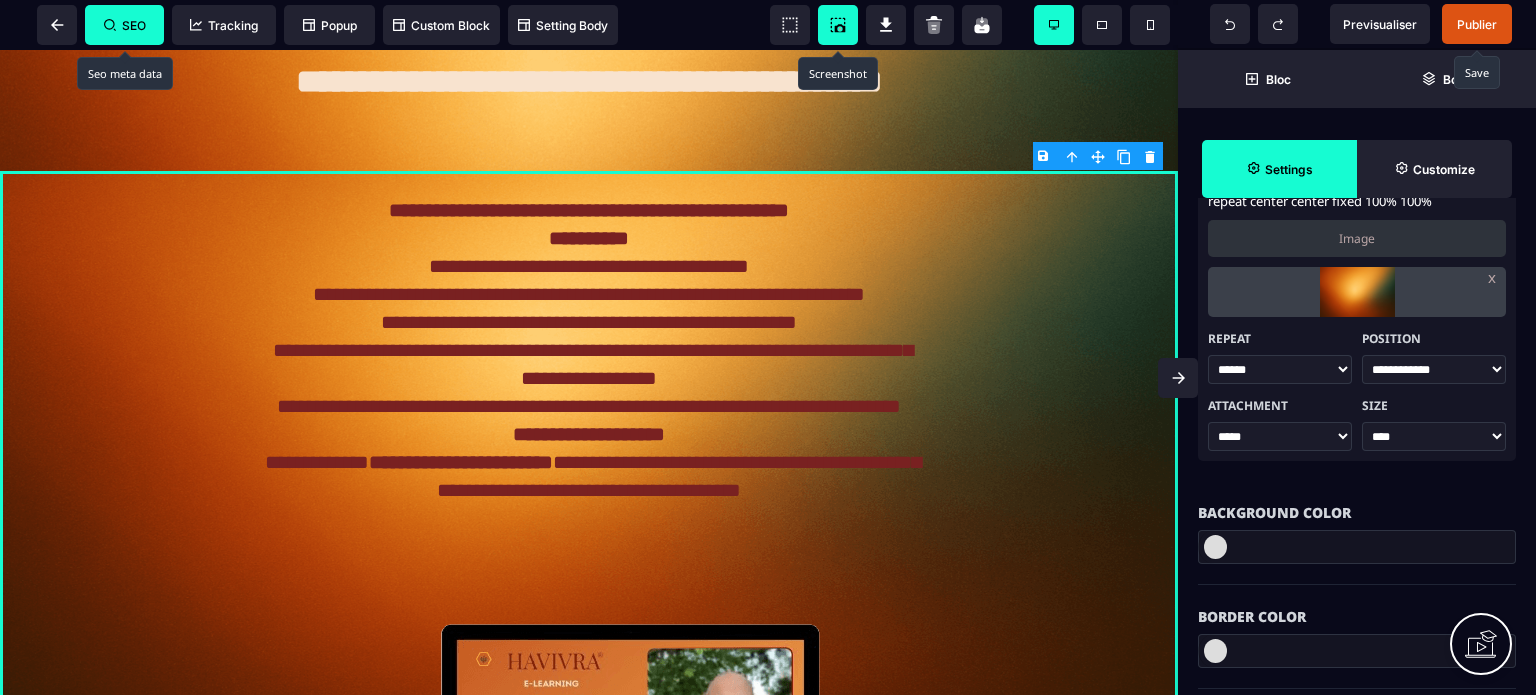 click on "**********" at bounding box center [1434, 369] 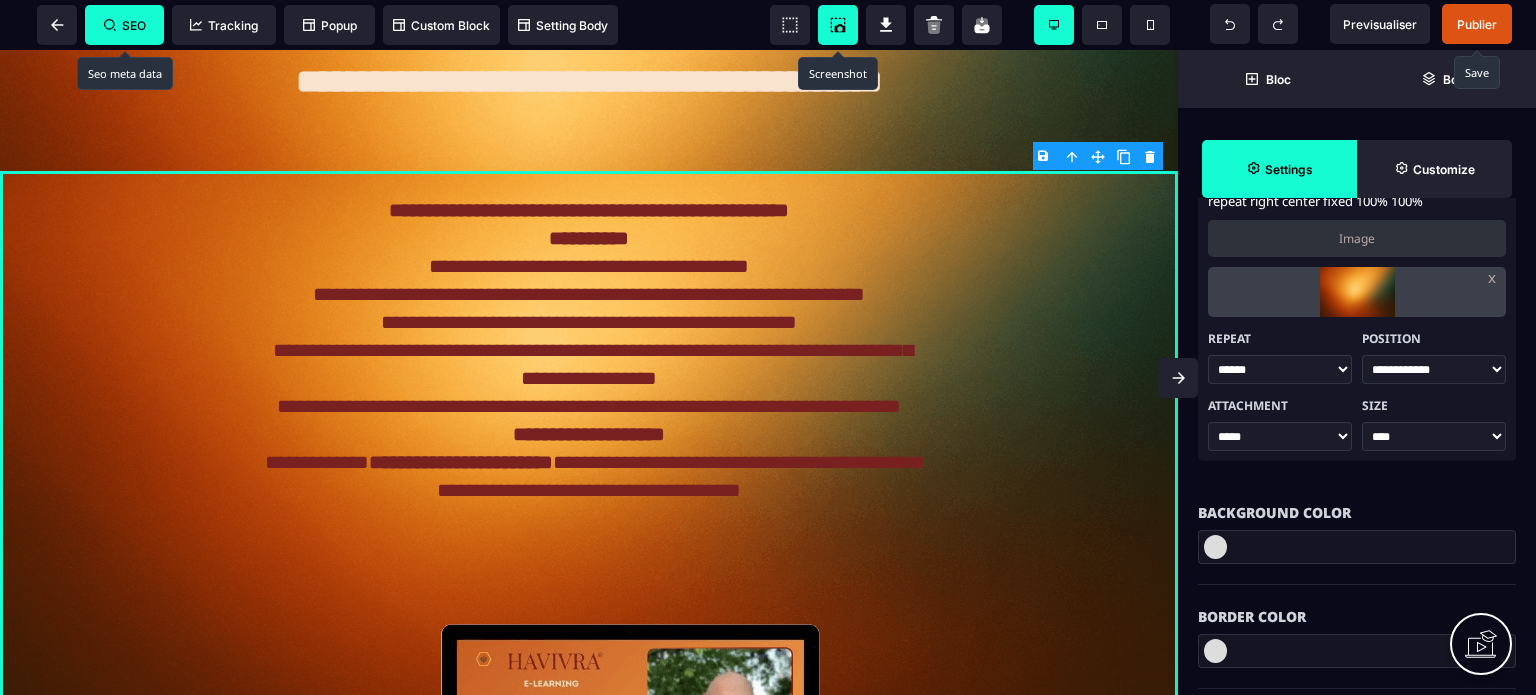 click on "**********" at bounding box center (1434, 369) 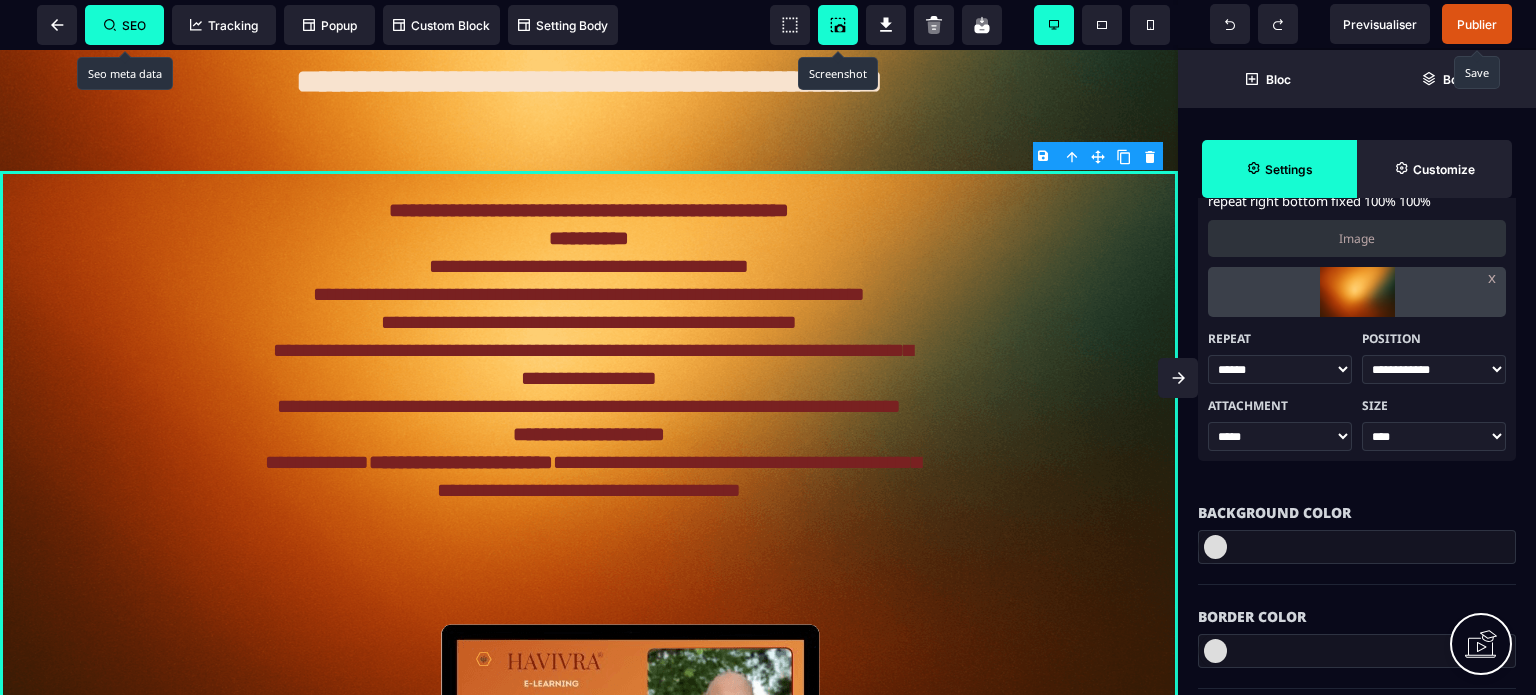 click on "**********" at bounding box center [1434, 369] 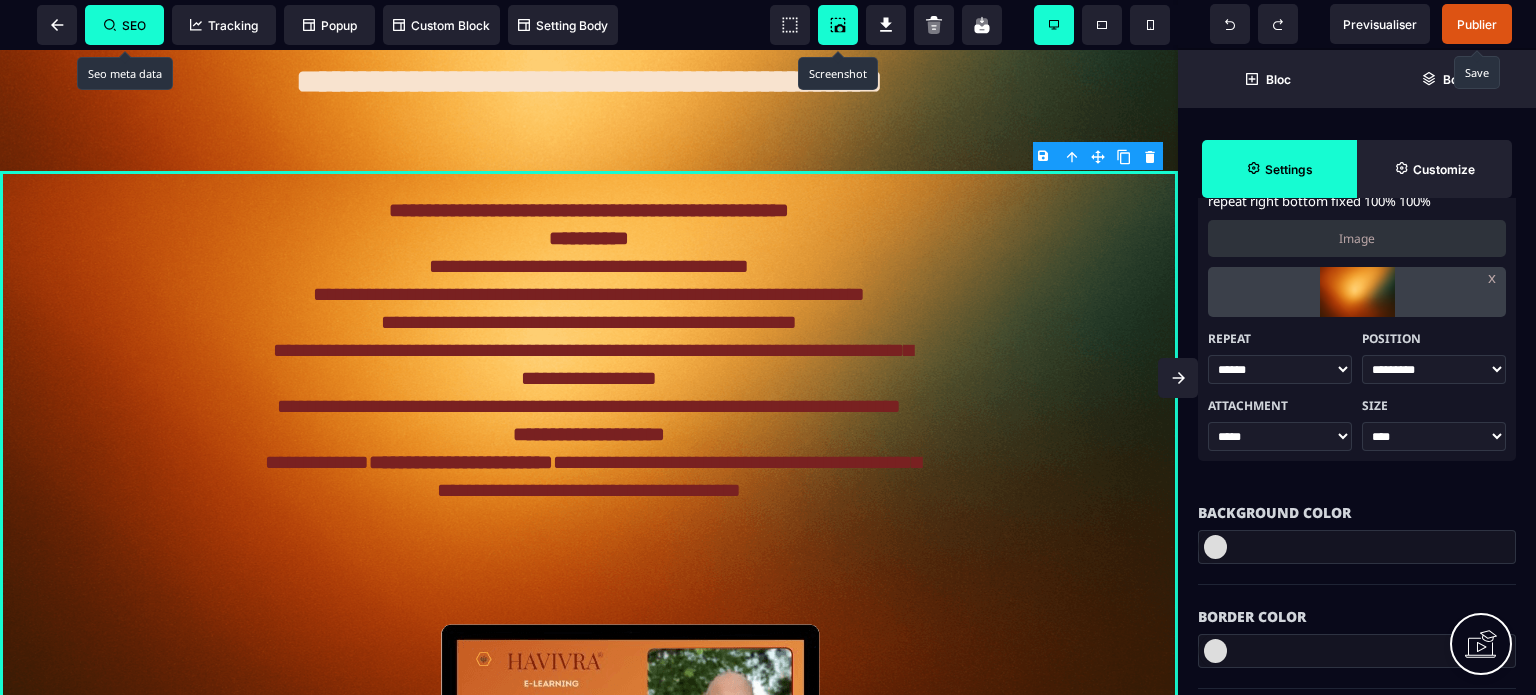 click on "**********" at bounding box center [1434, 369] 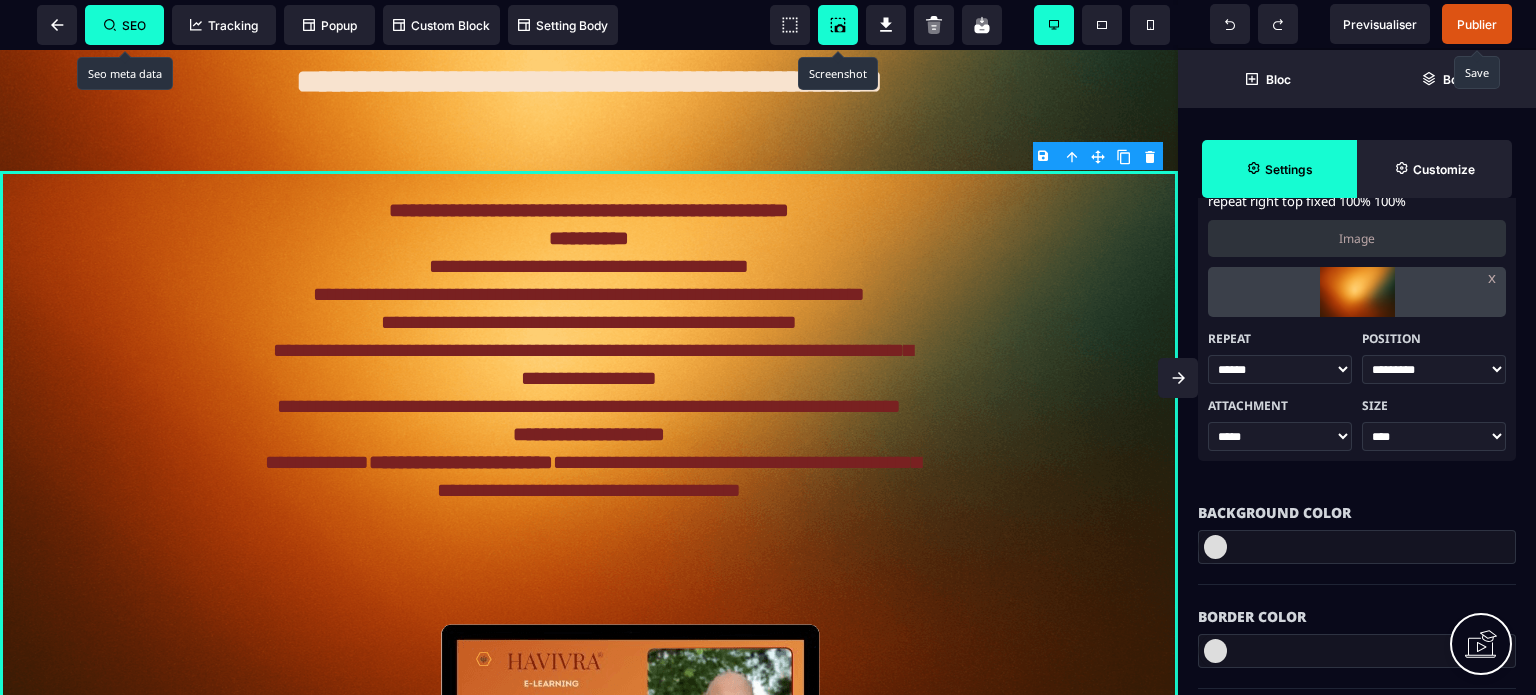 click on "****   *****   *******   ****   ******" at bounding box center [1434, 436] 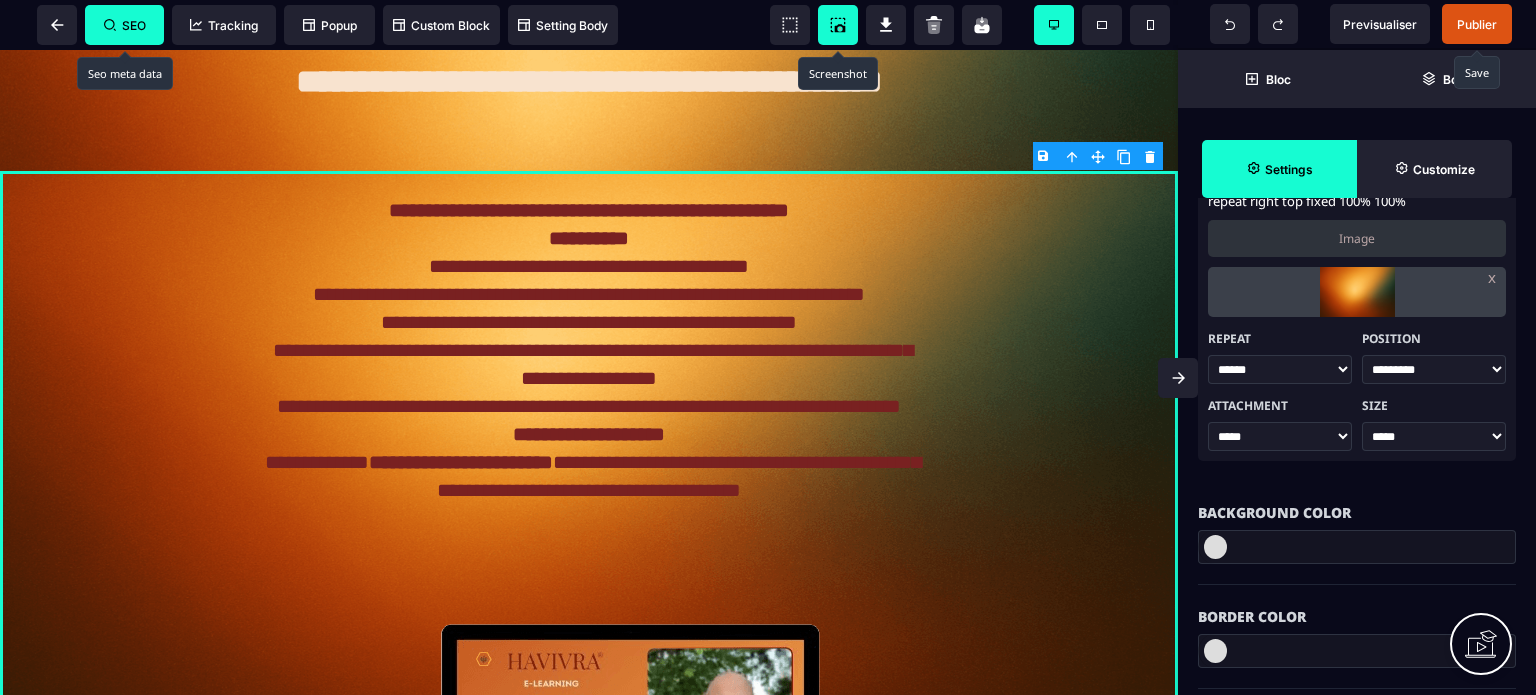 click on "****   *****   *******   ****   ******" at bounding box center (1434, 436) 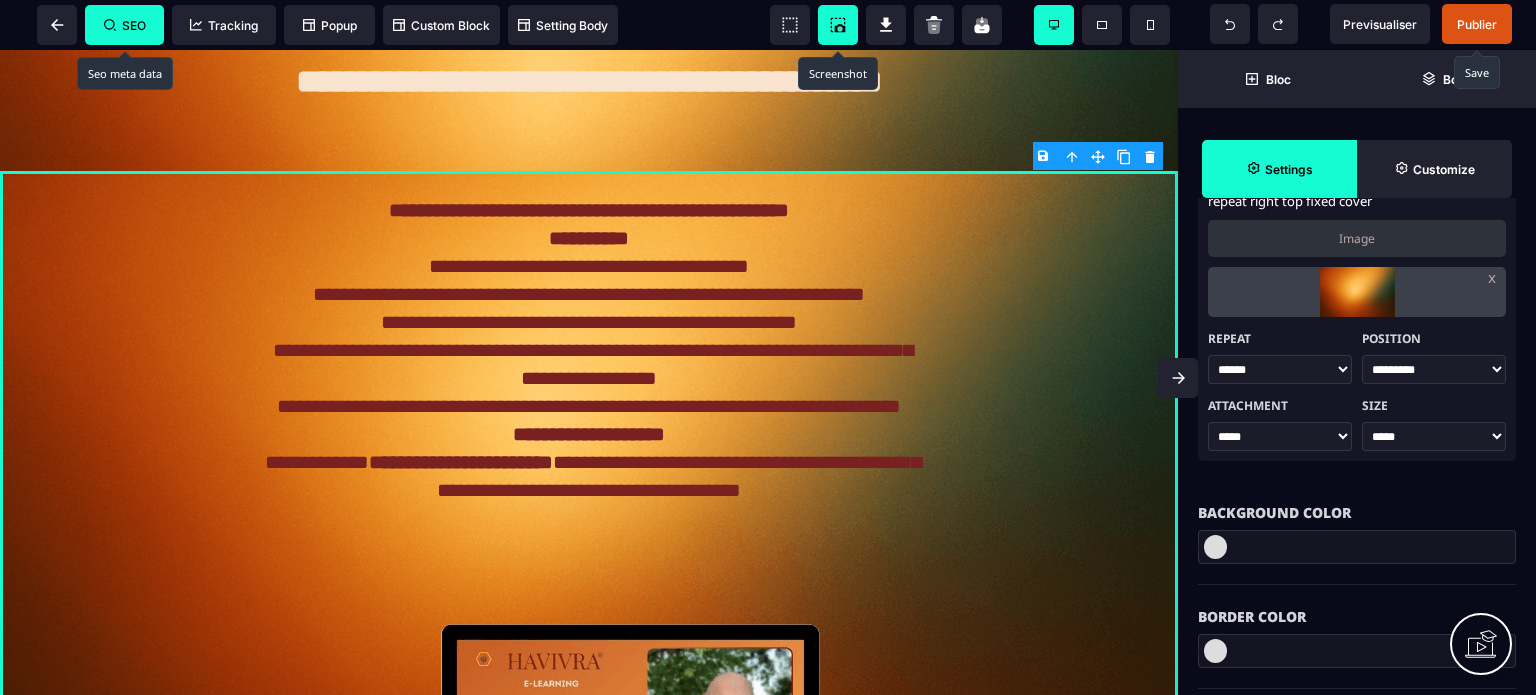click on "Background Color" at bounding box center [1357, 503] 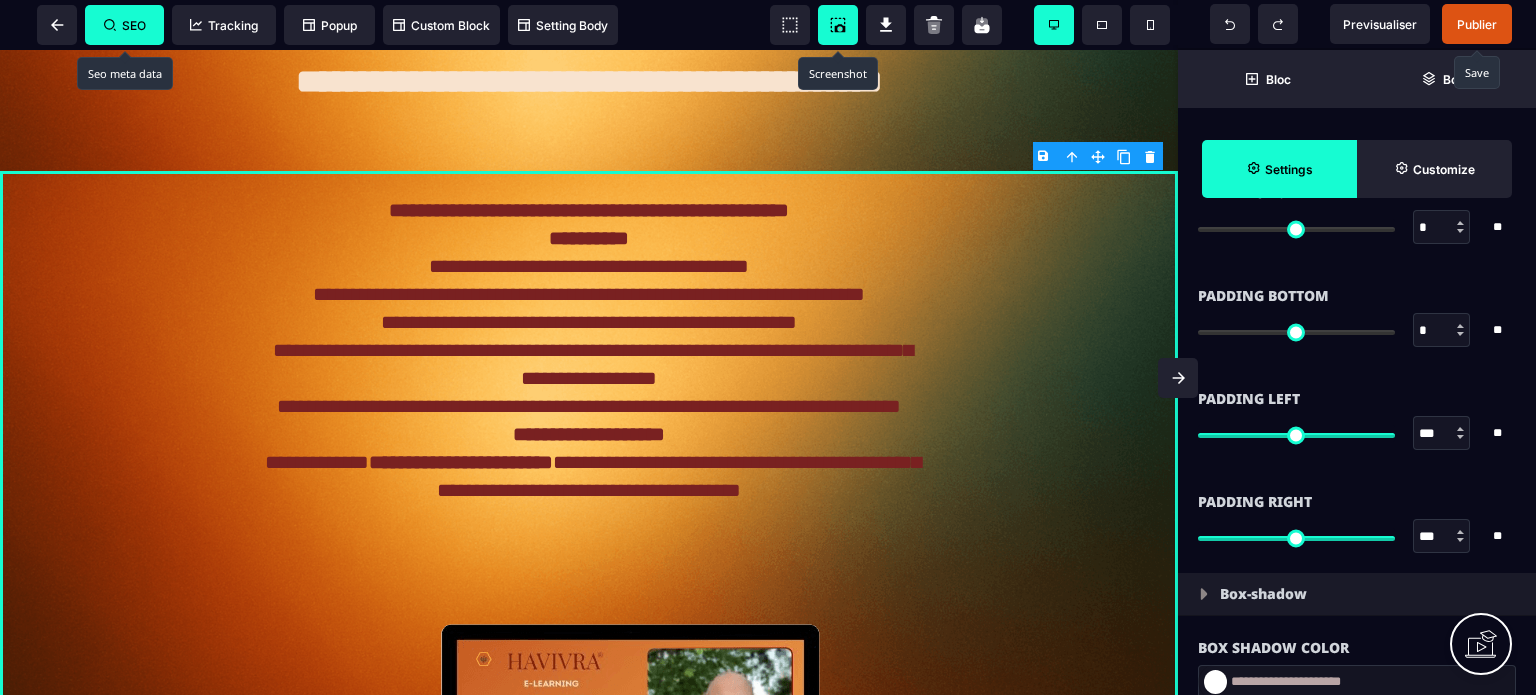 scroll, scrollTop: 2280, scrollLeft: 0, axis: vertical 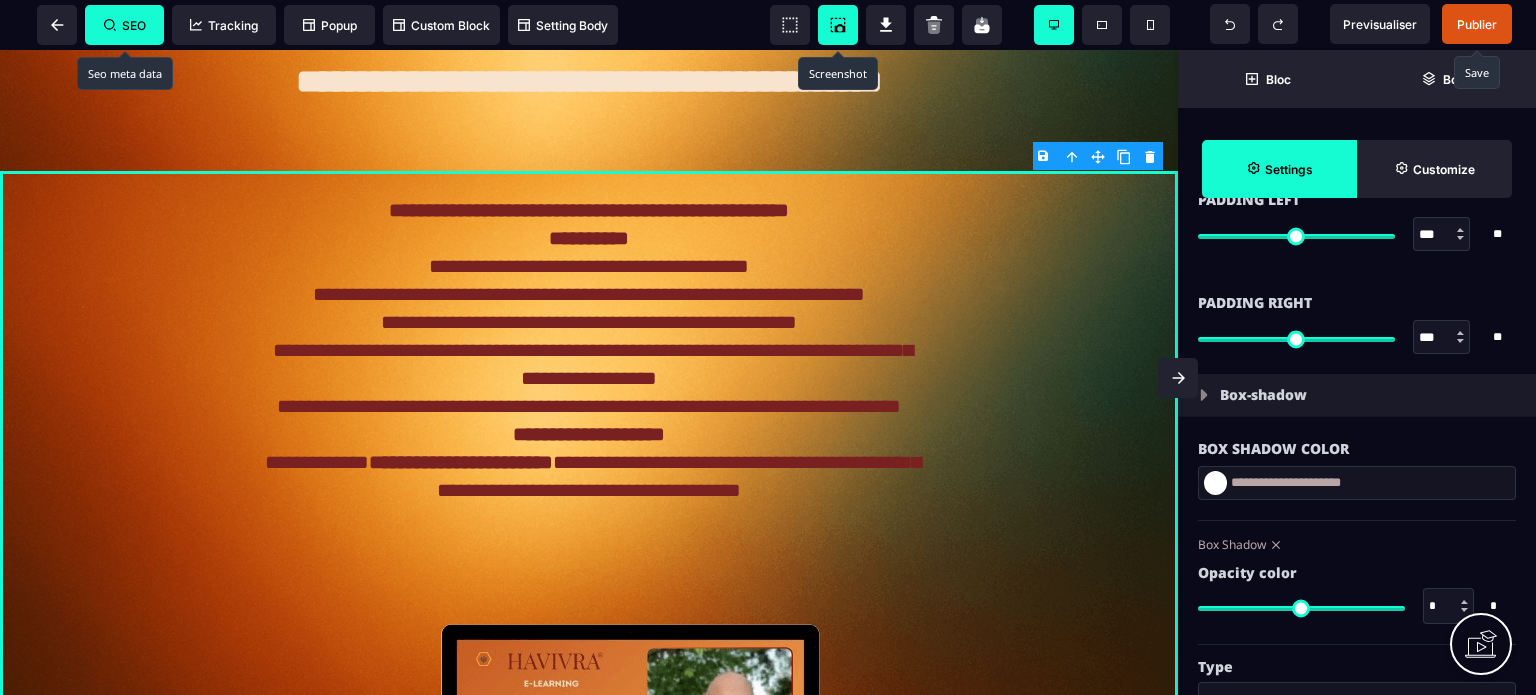 drag, startPoint x: 1450, startPoint y: 326, endPoint x: 1402, endPoint y: 338, distance: 49.47727 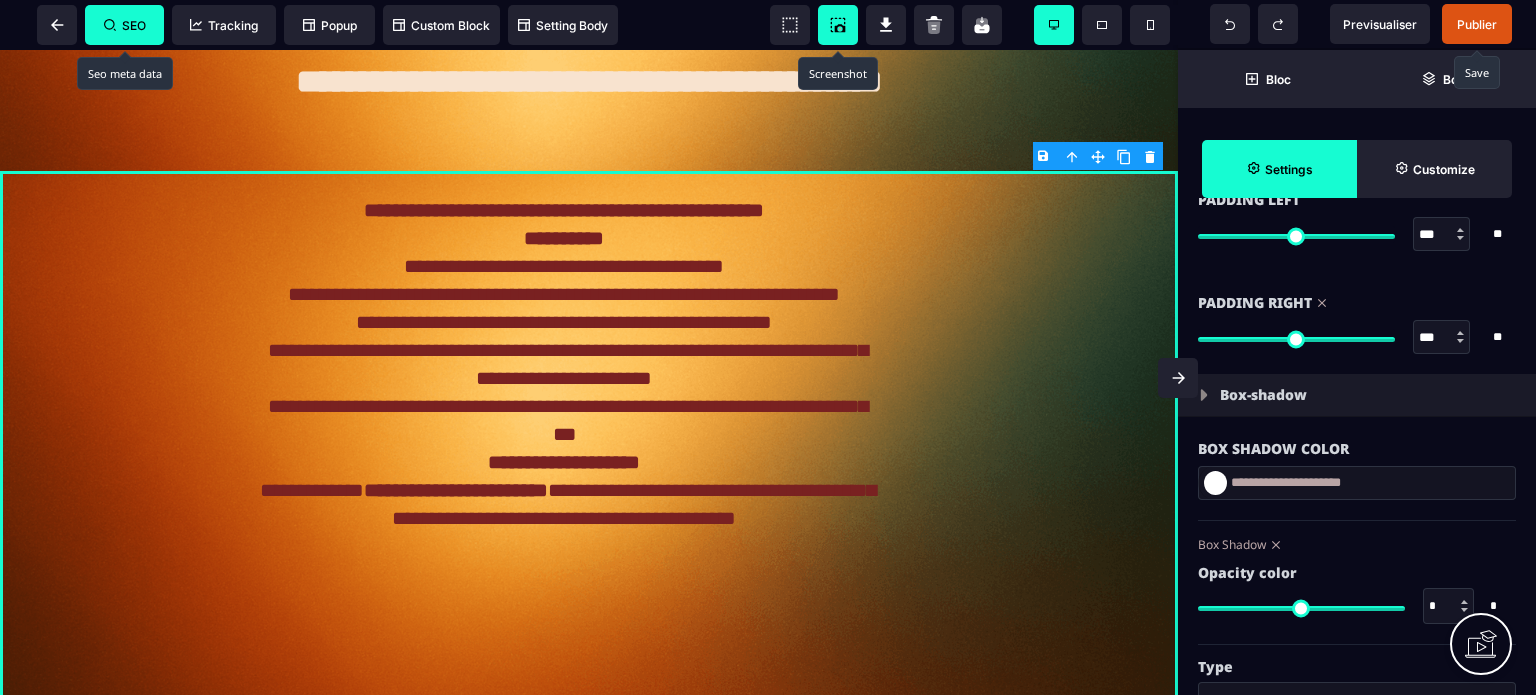 drag, startPoint x: 1442, startPoint y: 231, endPoint x: 1387, endPoint y: 240, distance: 55.7315 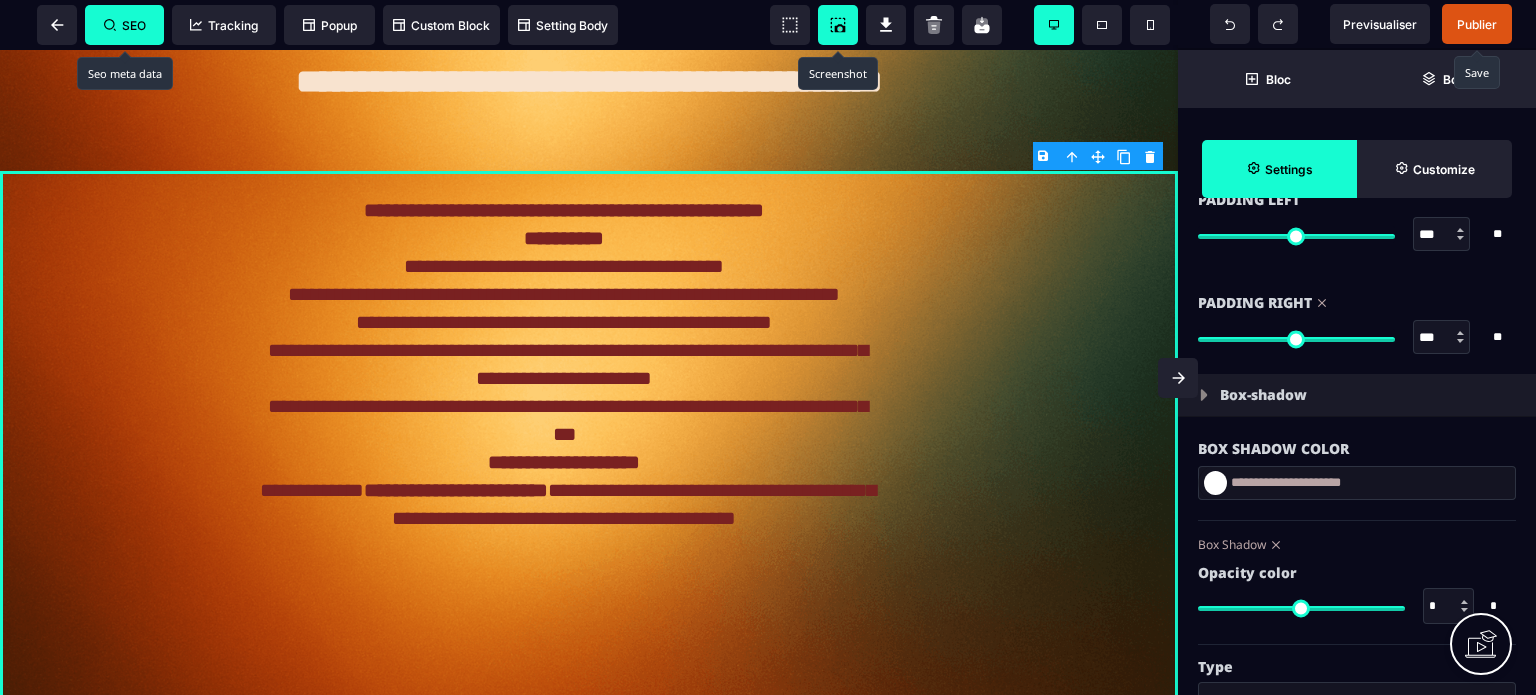 click on "***
*
**" at bounding box center [1357, 234] 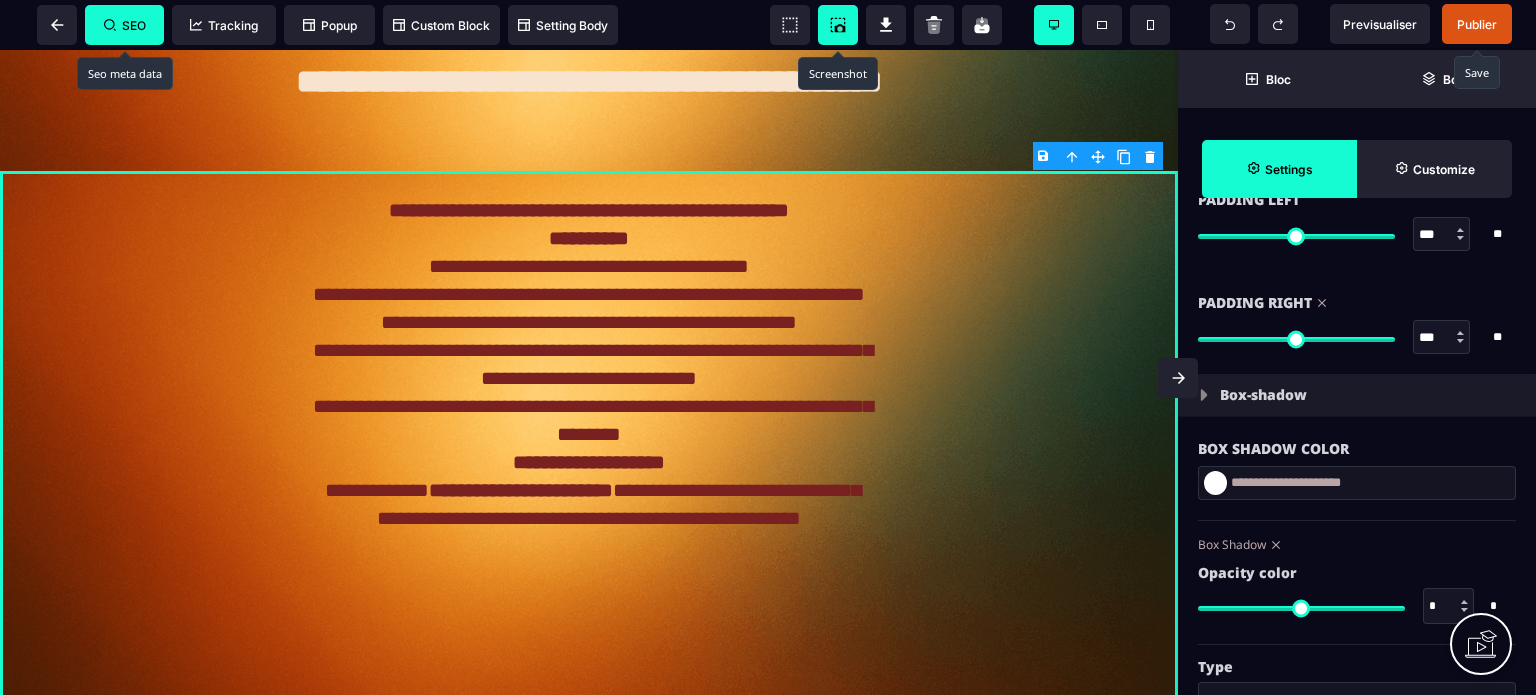 click 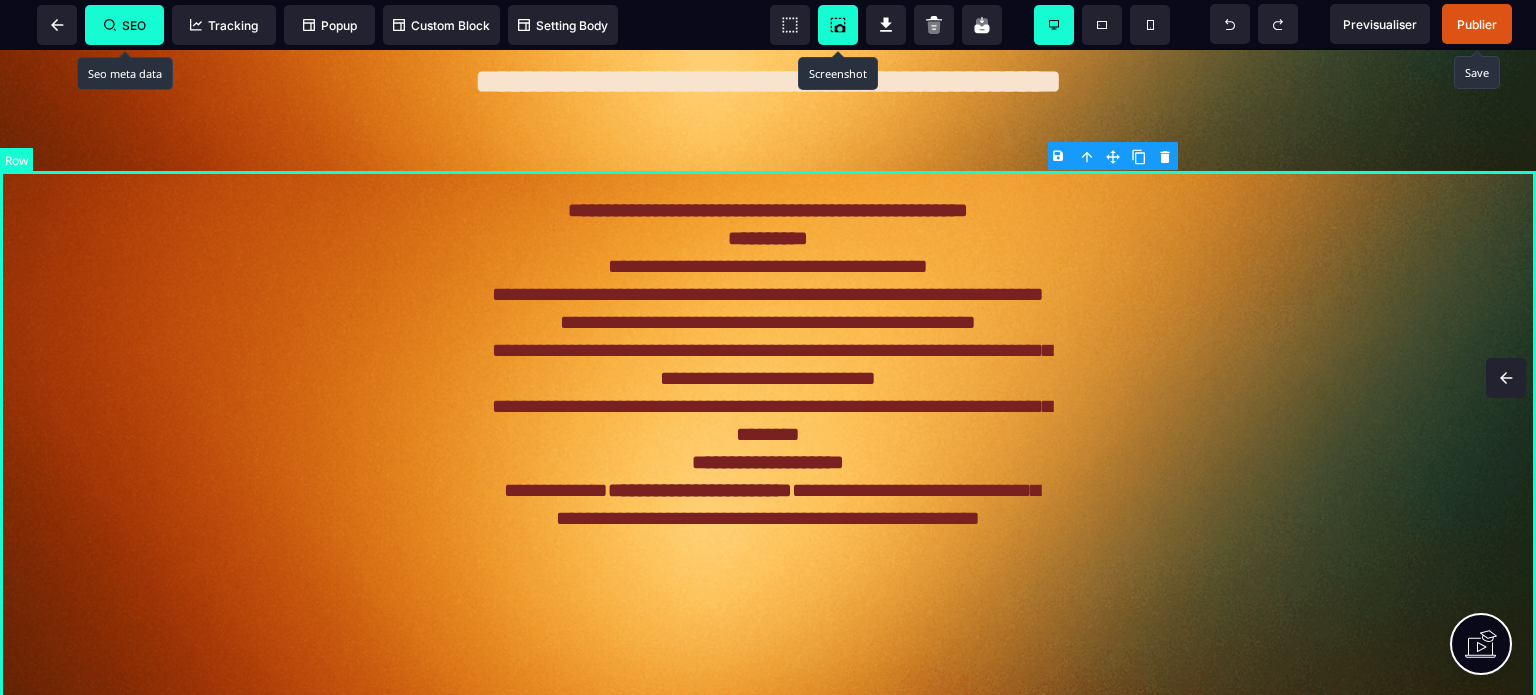scroll, scrollTop: 0, scrollLeft: 0, axis: both 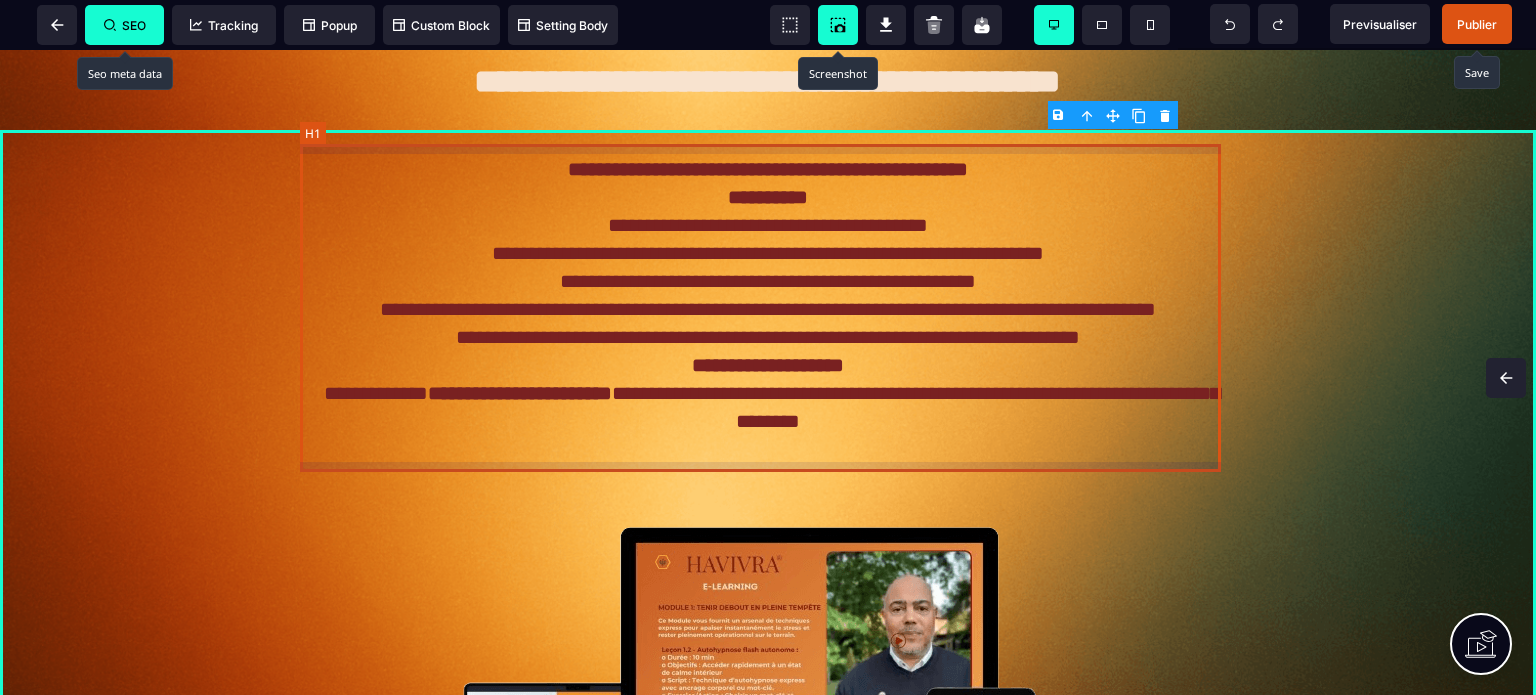click on "**********" at bounding box center [768, 309] 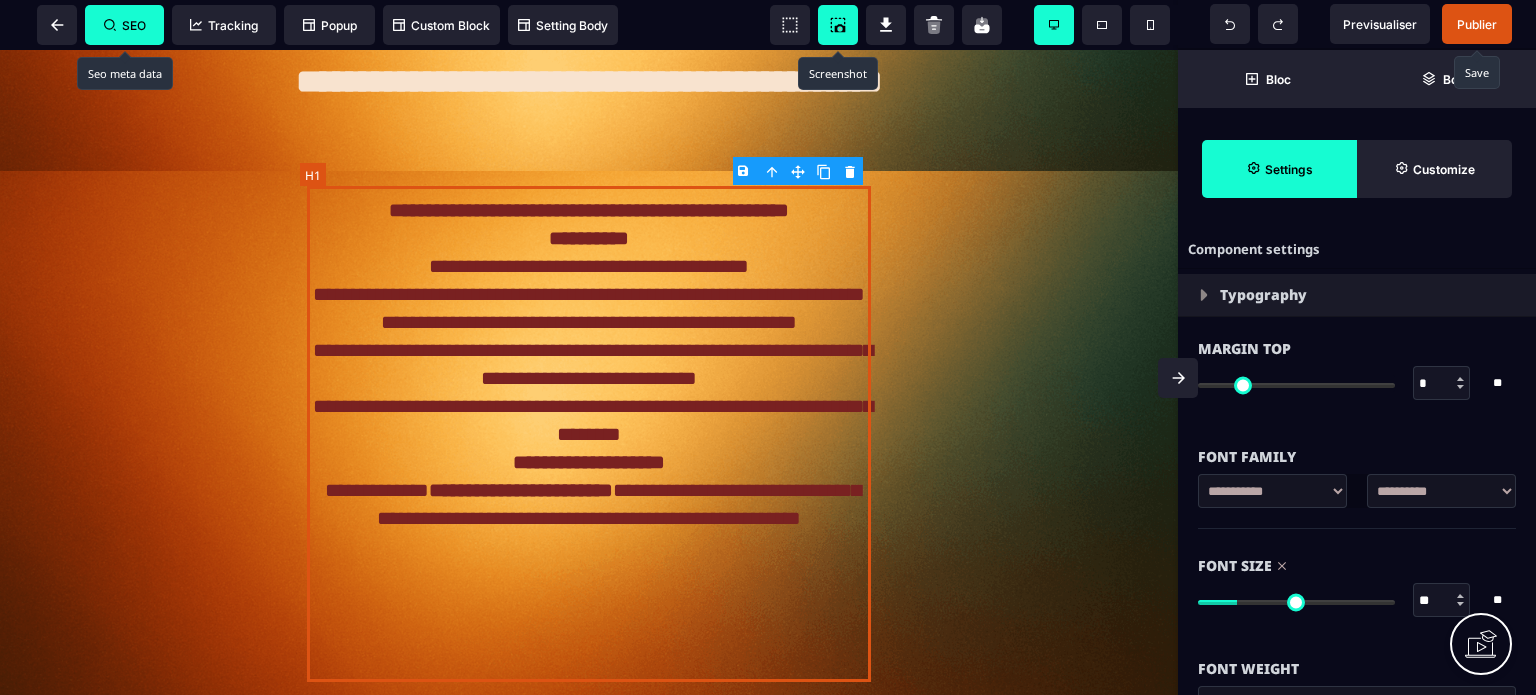 click on "**********" at bounding box center [588, 434] 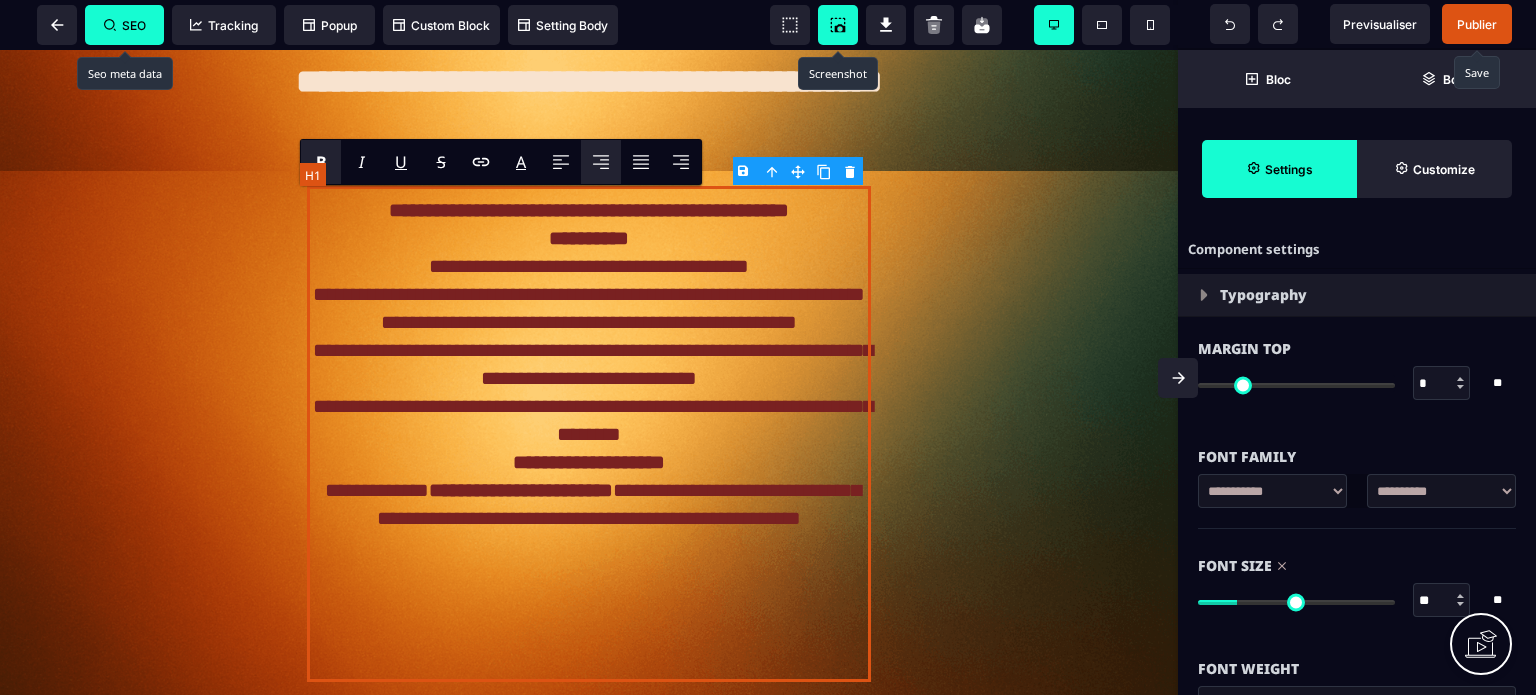 click on "**********" at bounding box center (588, 434) 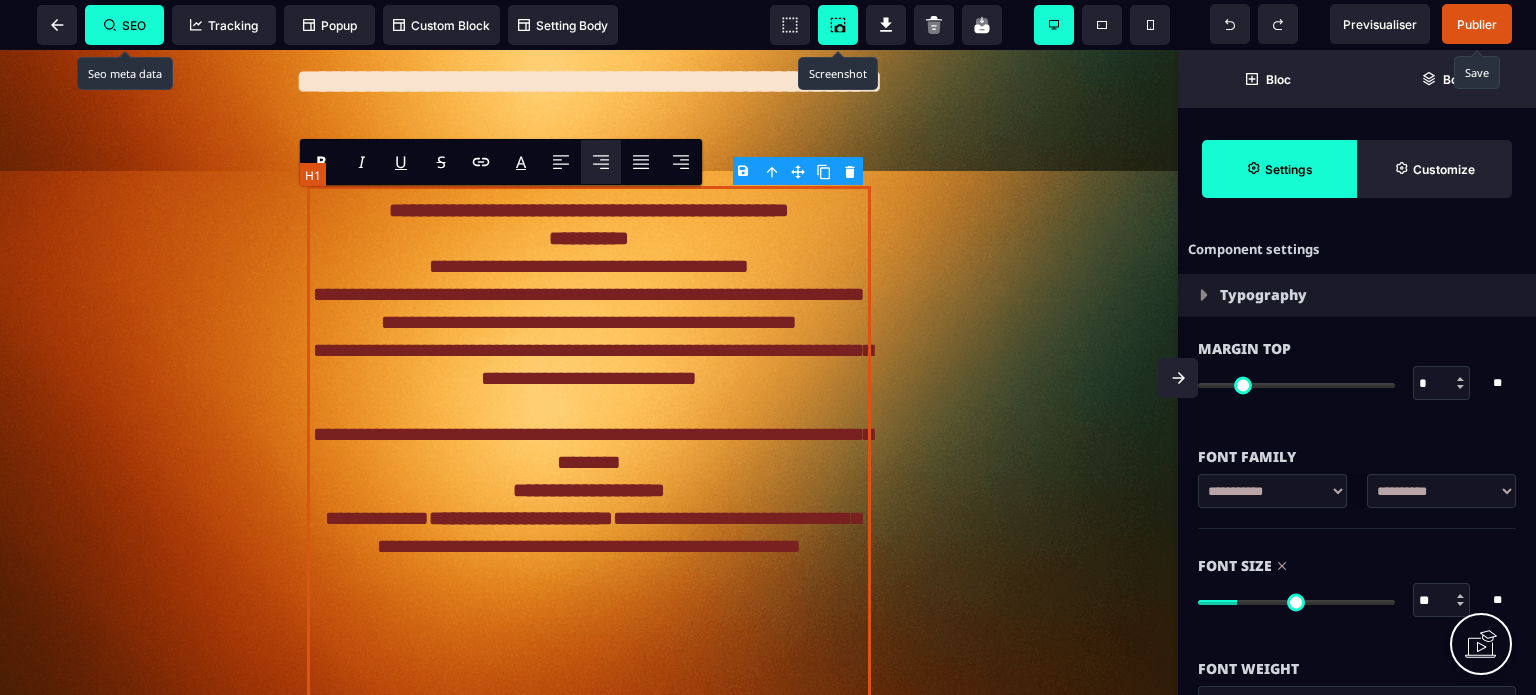 click on "**********" at bounding box center (588, 448) 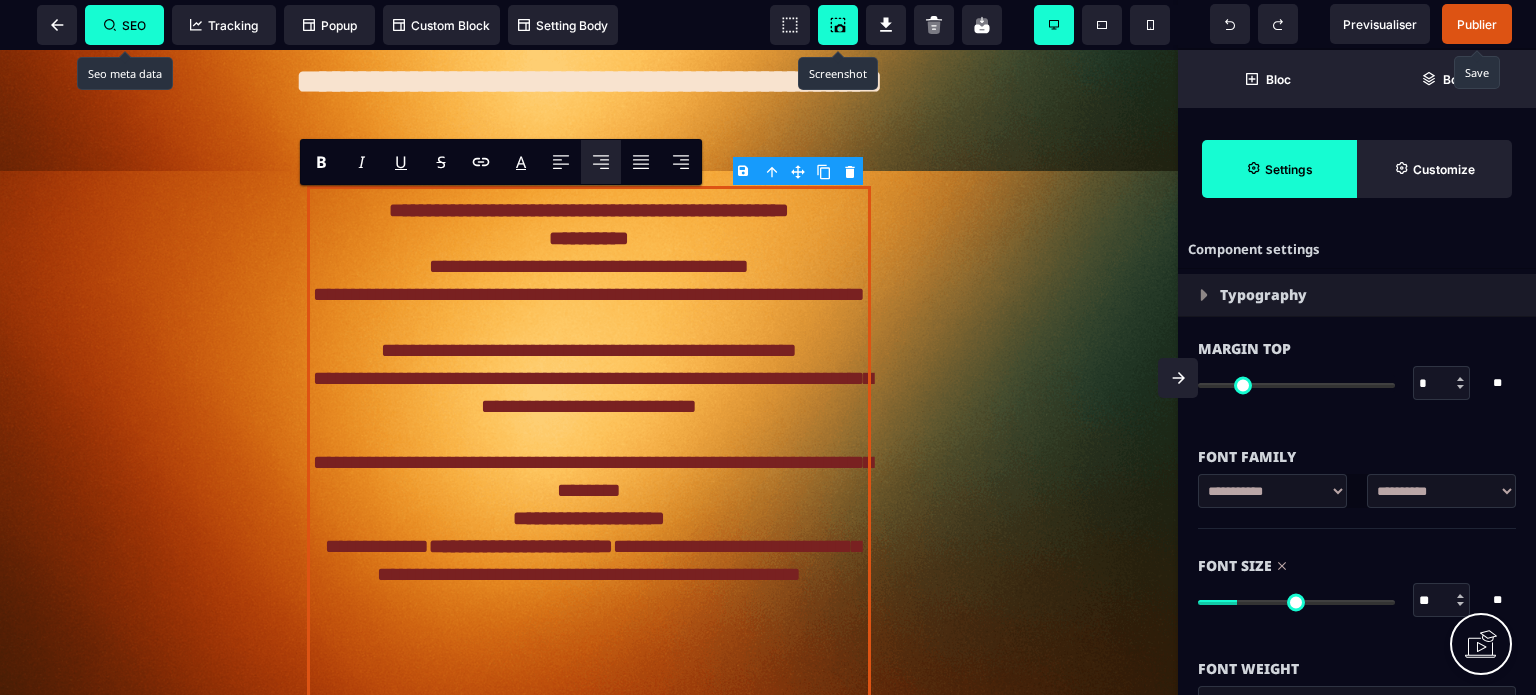 click at bounding box center [1178, 378] 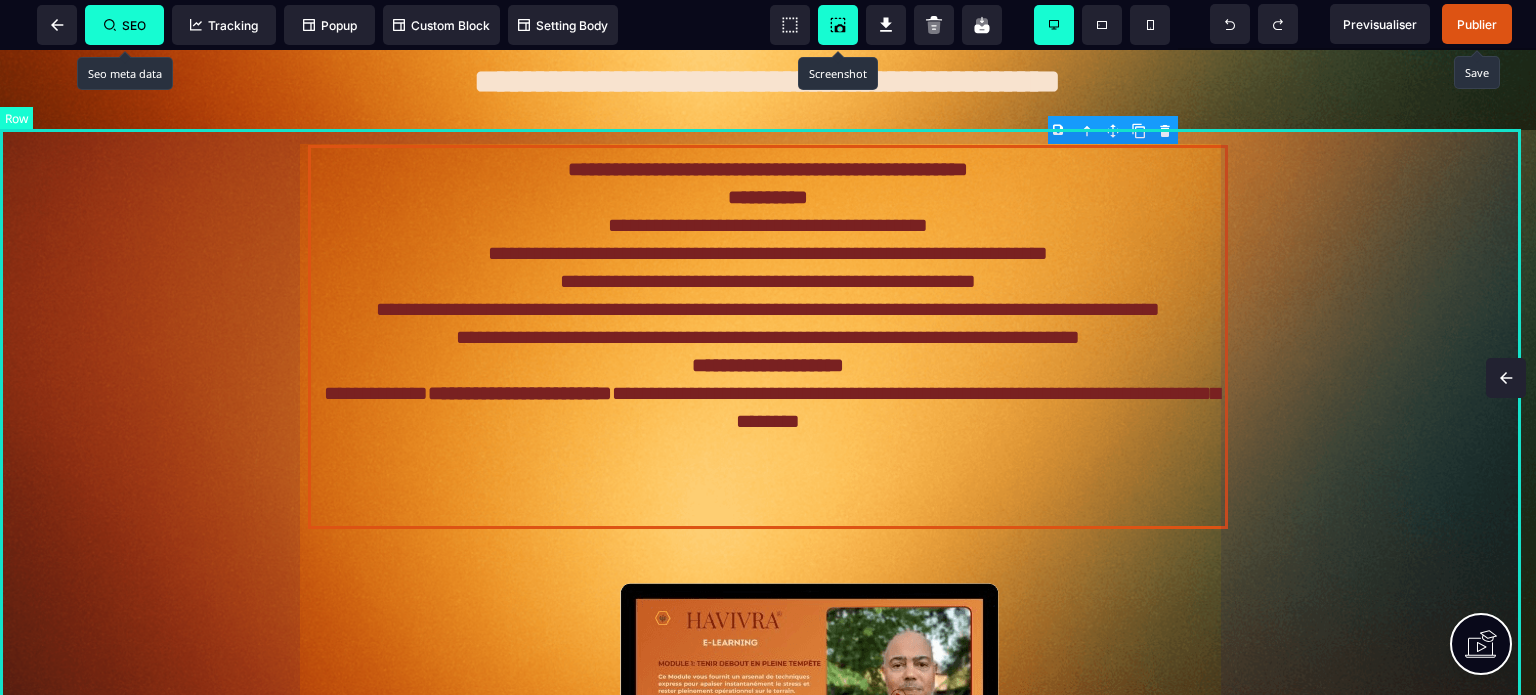 click on "**********" at bounding box center (768, 541) 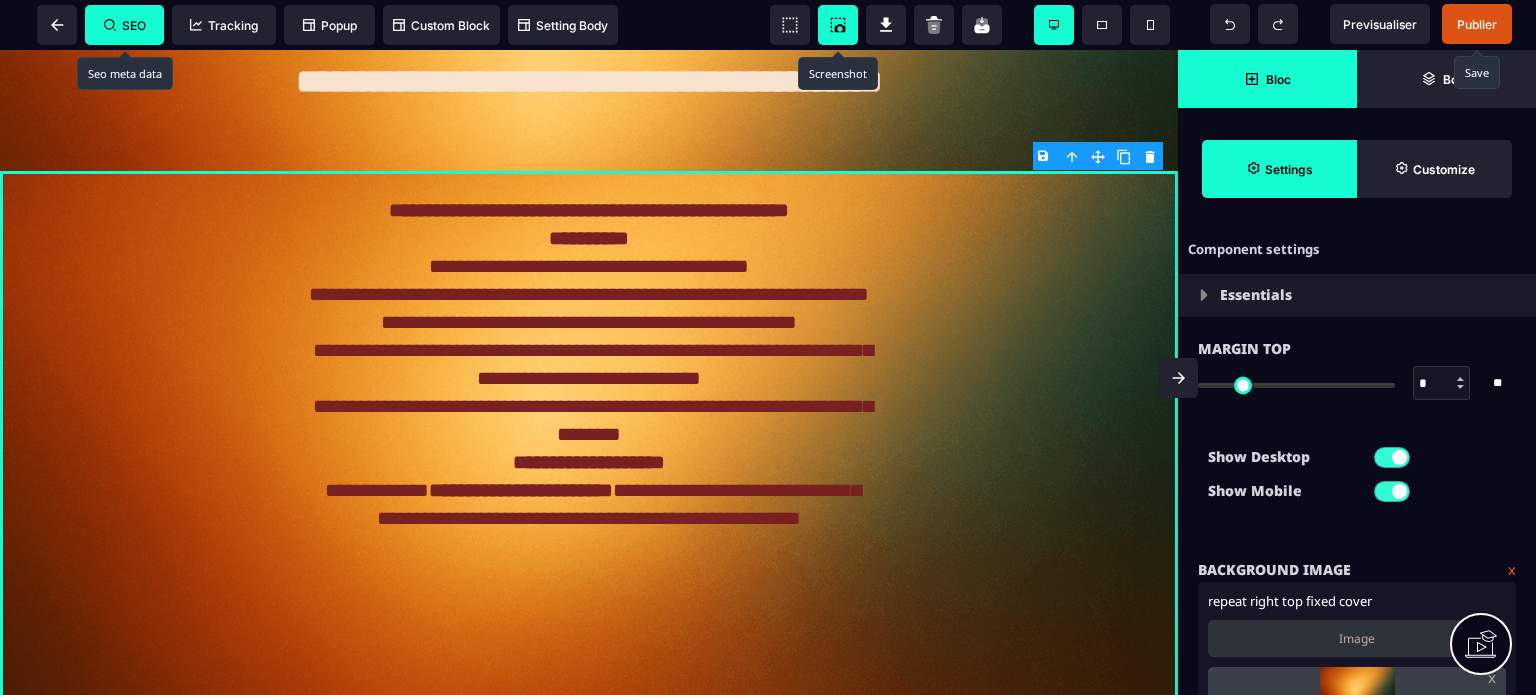 click on "Bloc" at bounding box center [1267, 79] 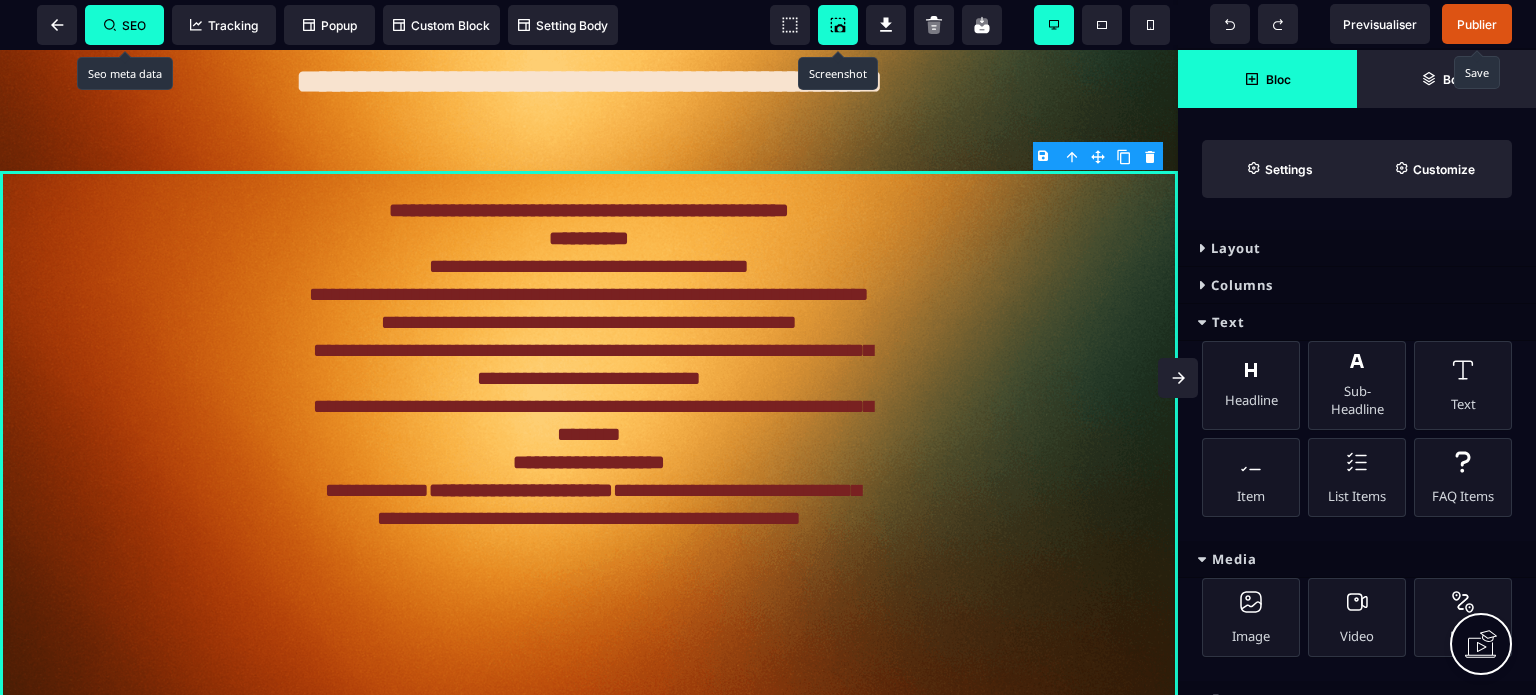 click on "Text" at bounding box center (1357, 322) 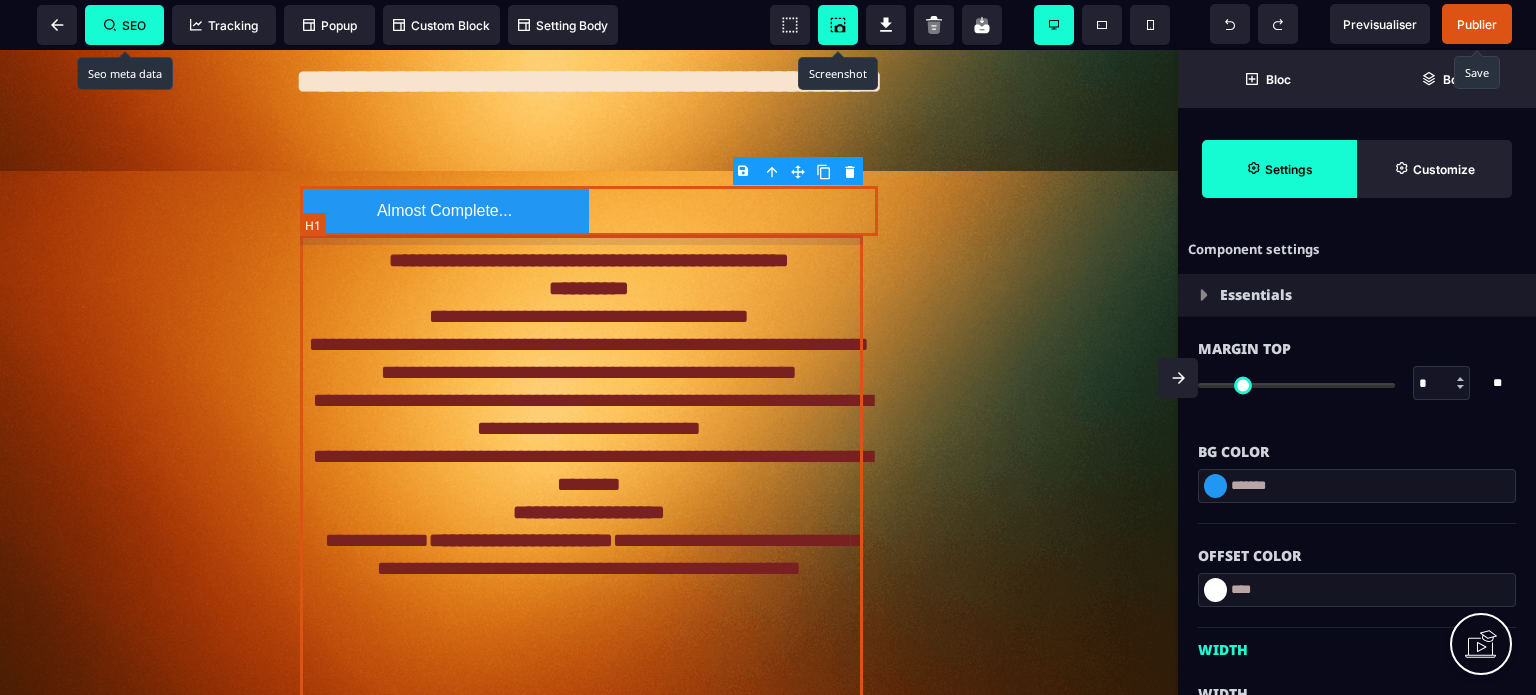click on "**********" at bounding box center [588, 512] 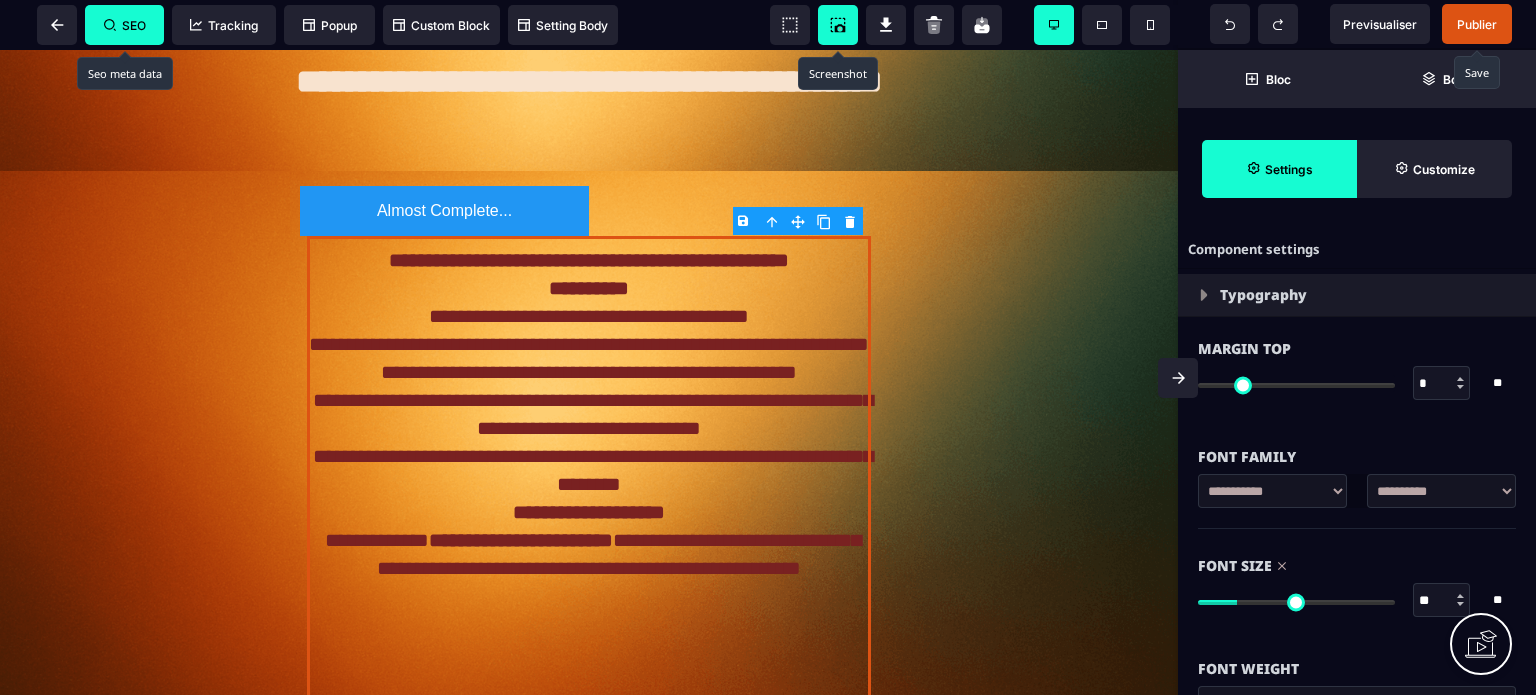 click on "*" at bounding box center (1442, 384) 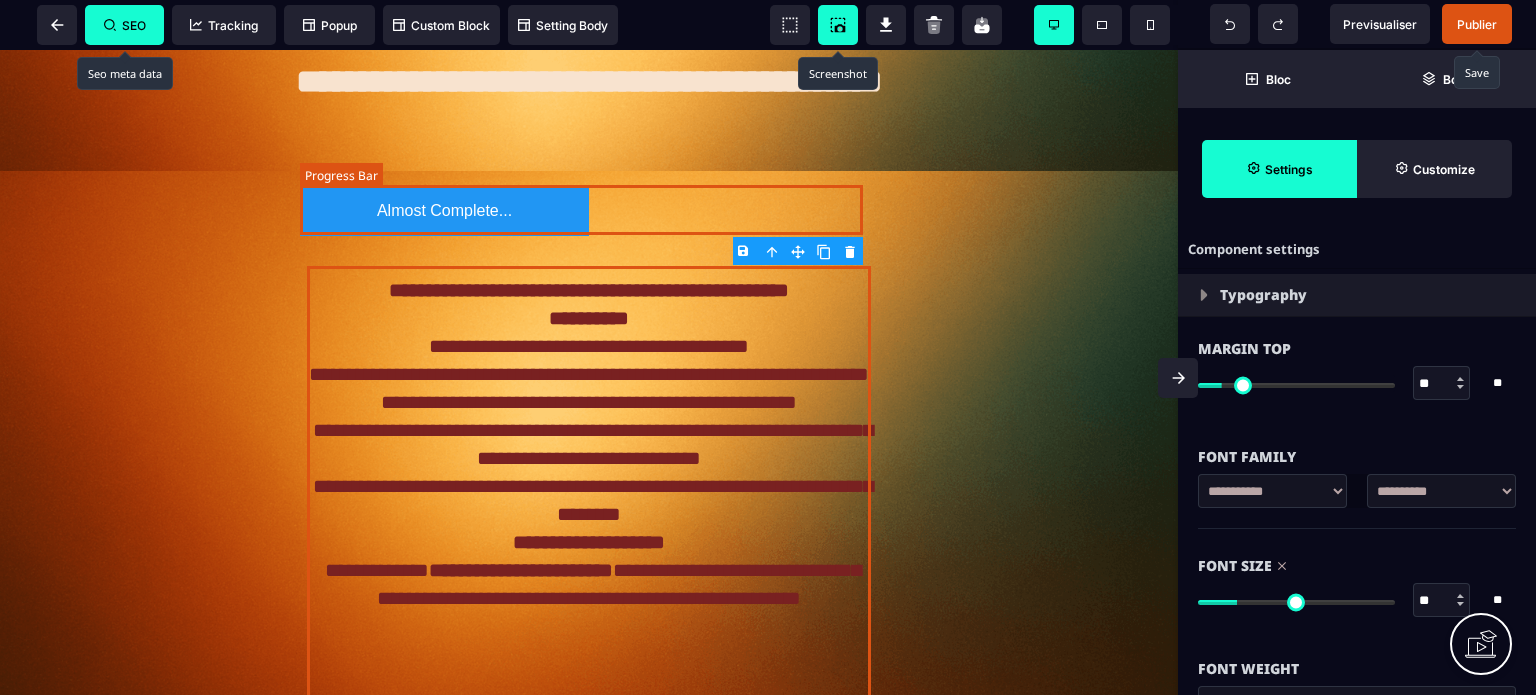 click on "Almost Complete..." at bounding box center [444, 211] 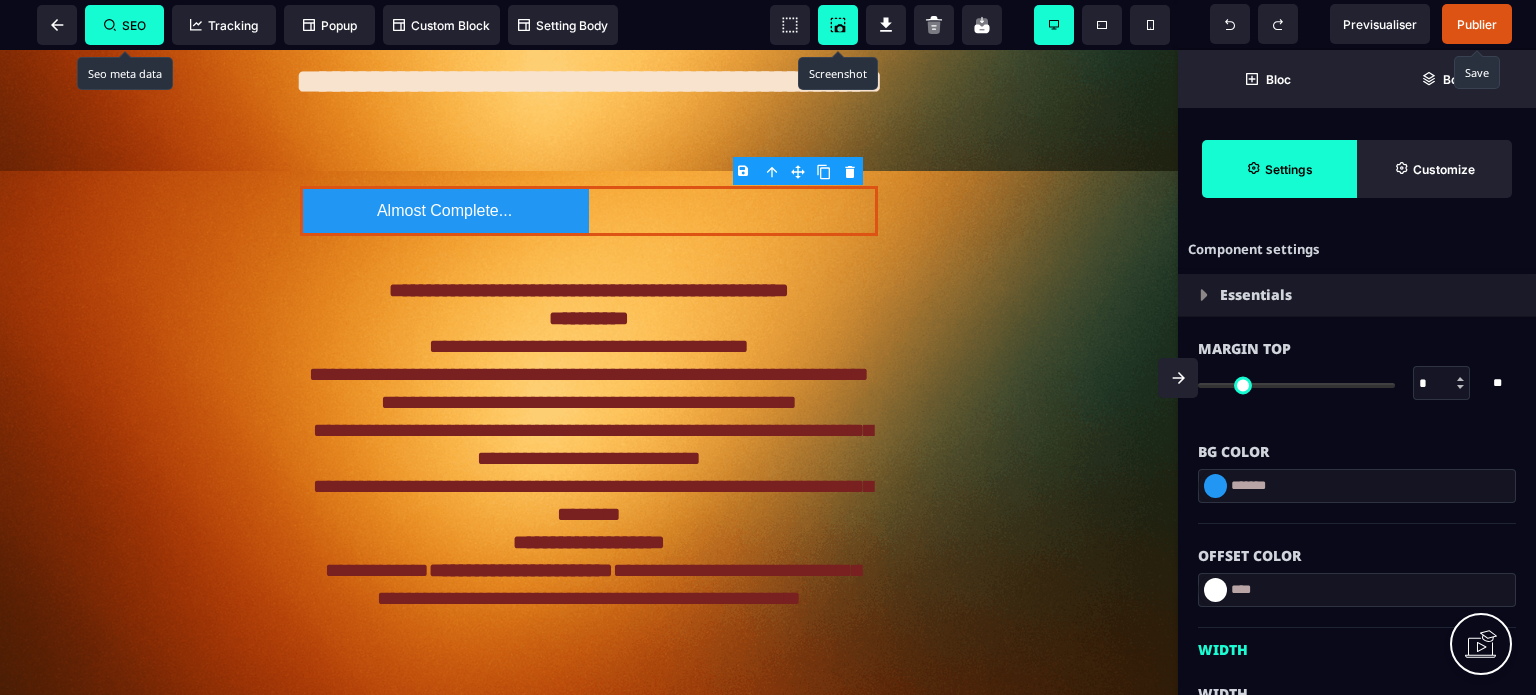 click on "Offset Color" at bounding box center [1357, 556] 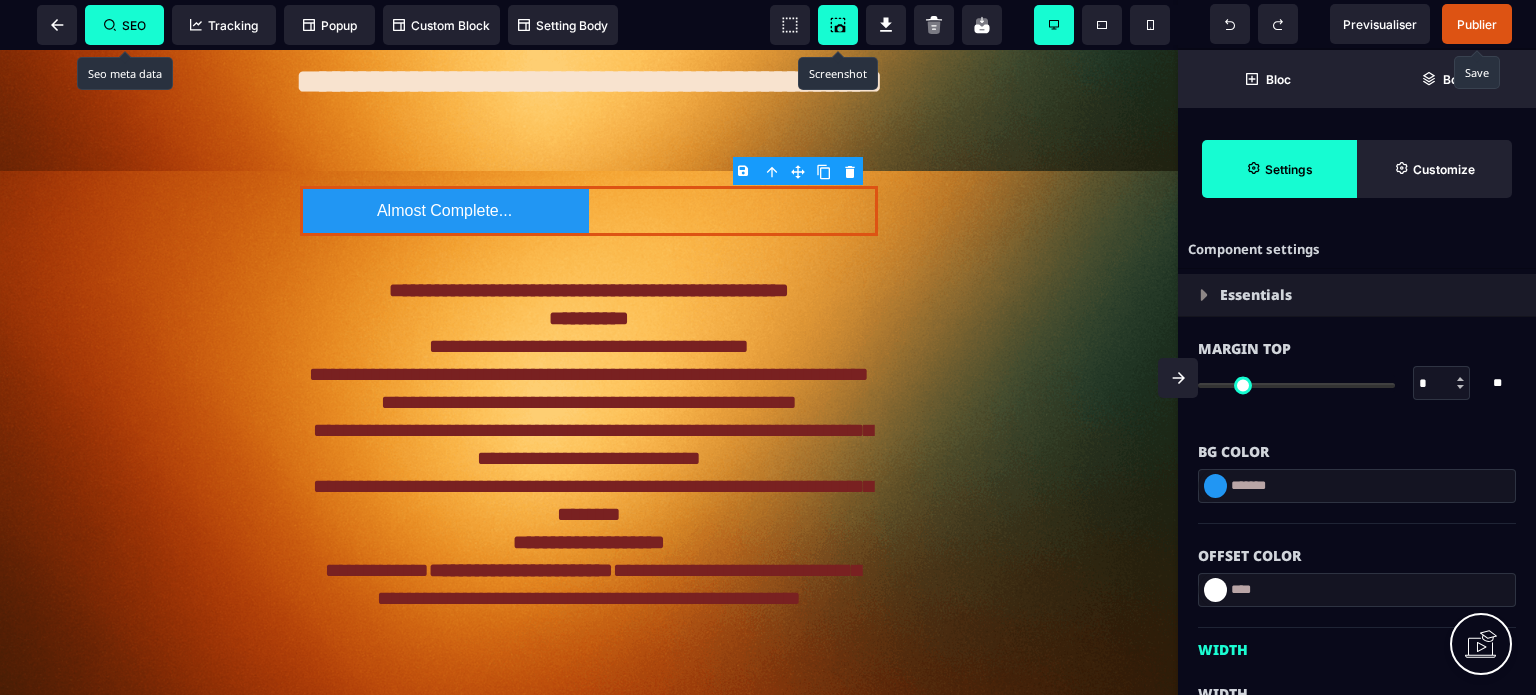 click on "*******" at bounding box center [1357, 486] 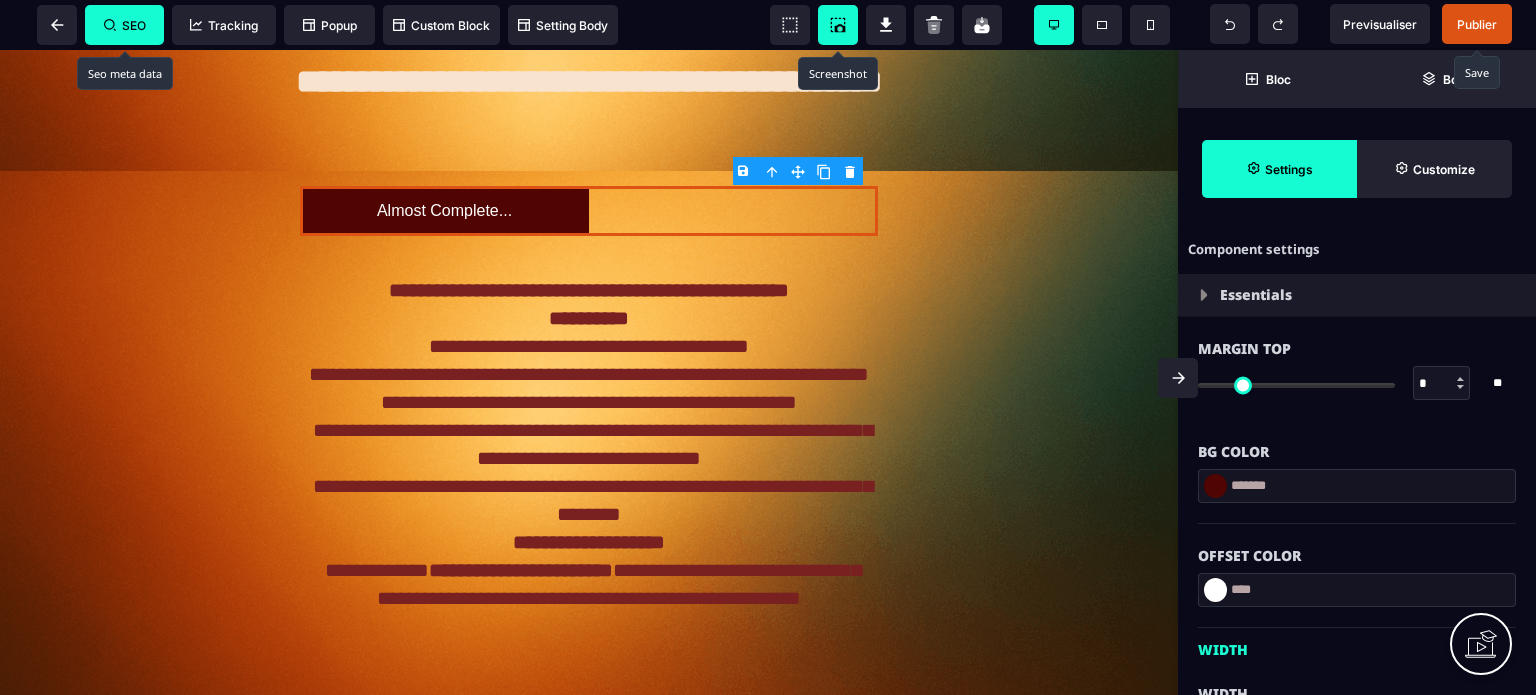 click at bounding box center (1215, 590) 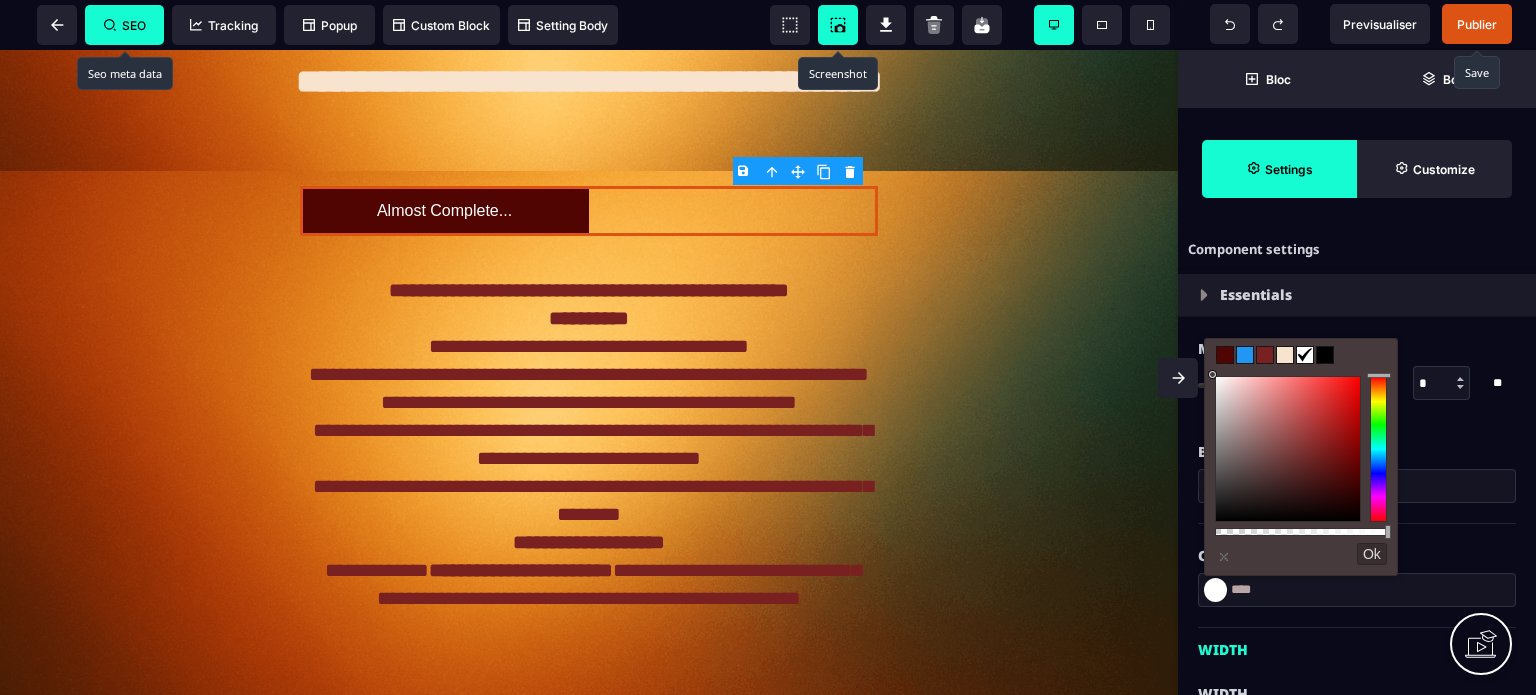 click at bounding box center [1285, 355] 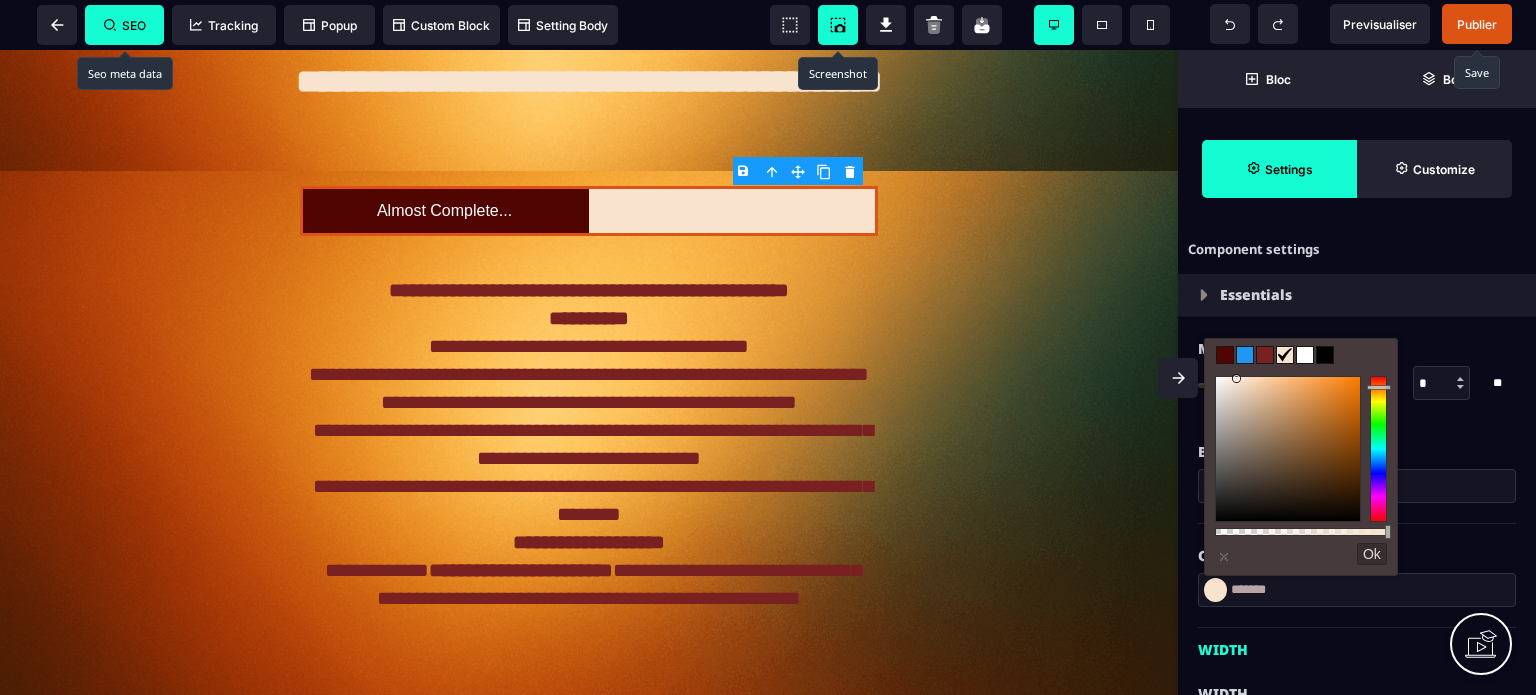 click on "BG Color" at bounding box center (1357, 452) 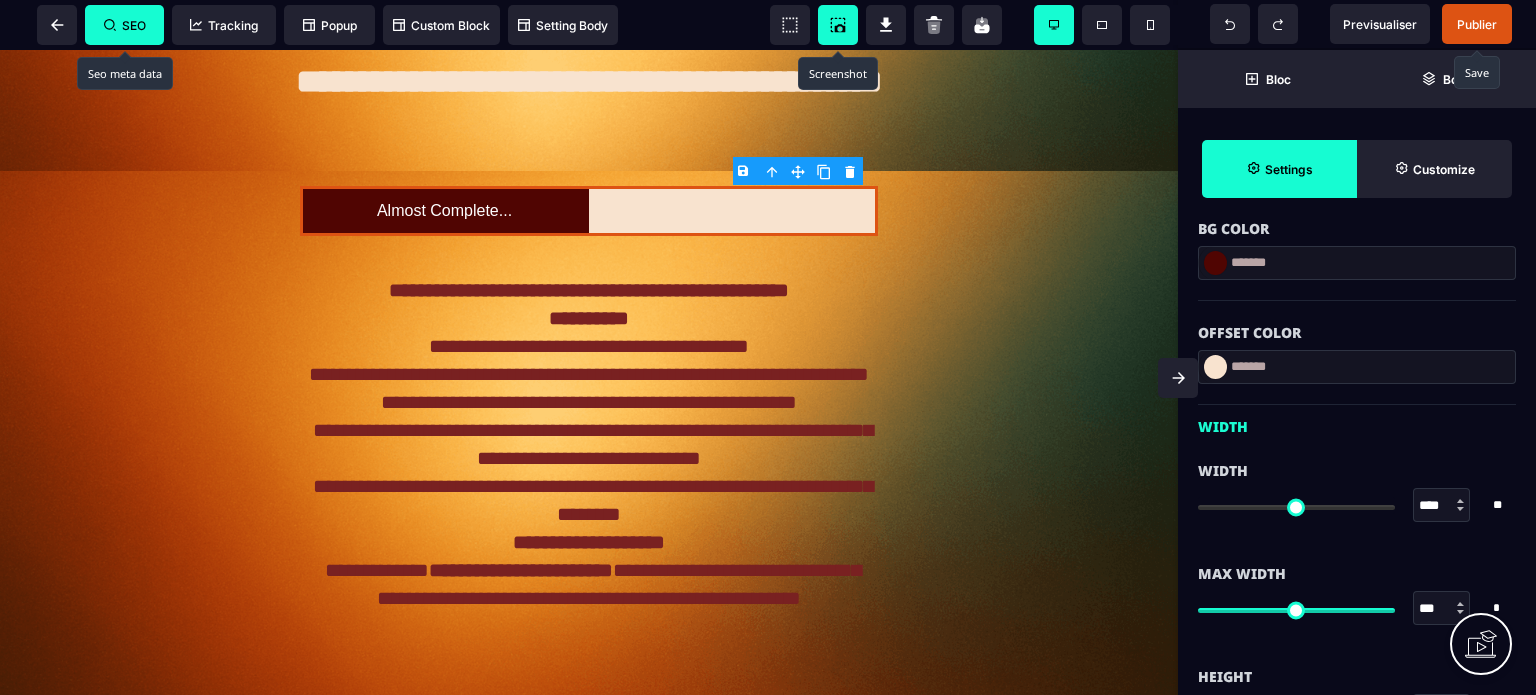 scroll, scrollTop: 240, scrollLeft: 0, axis: vertical 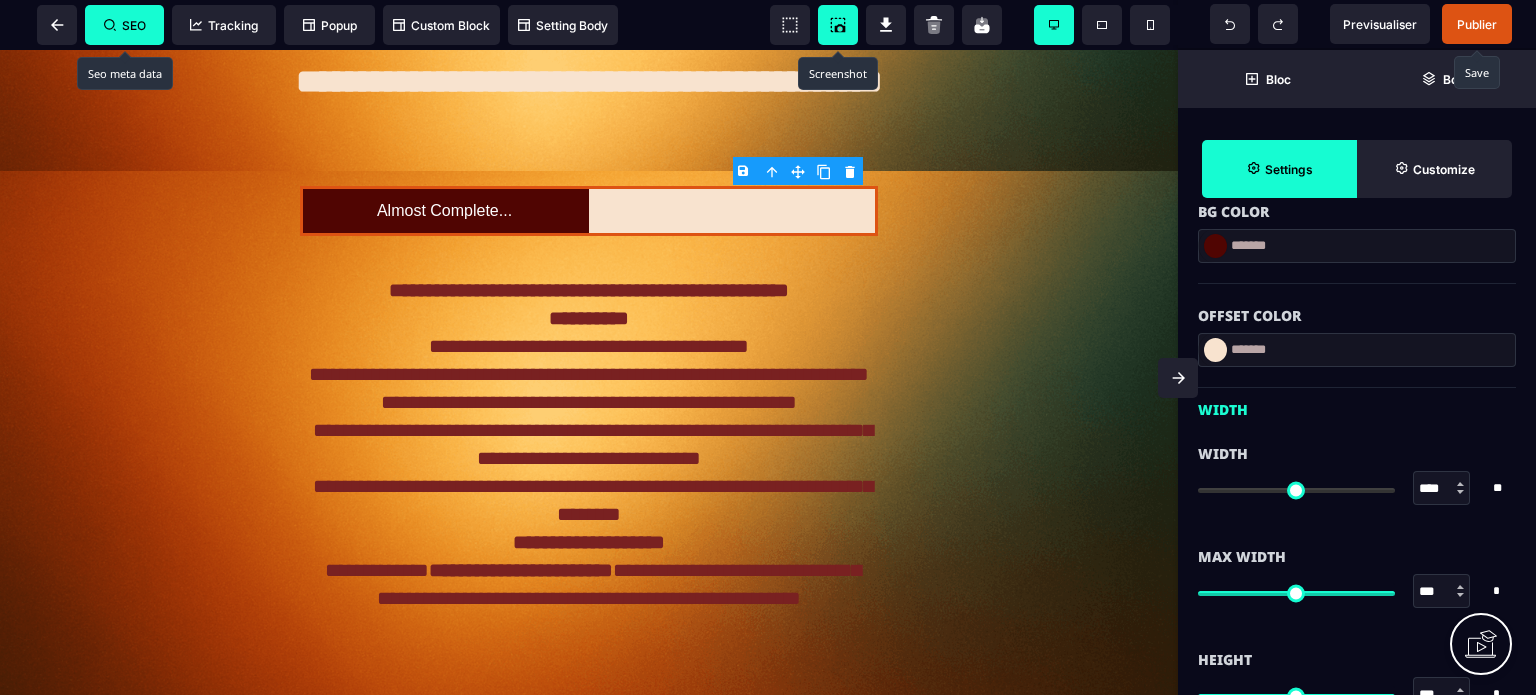 click on "Max Width" at bounding box center (1357, 557) 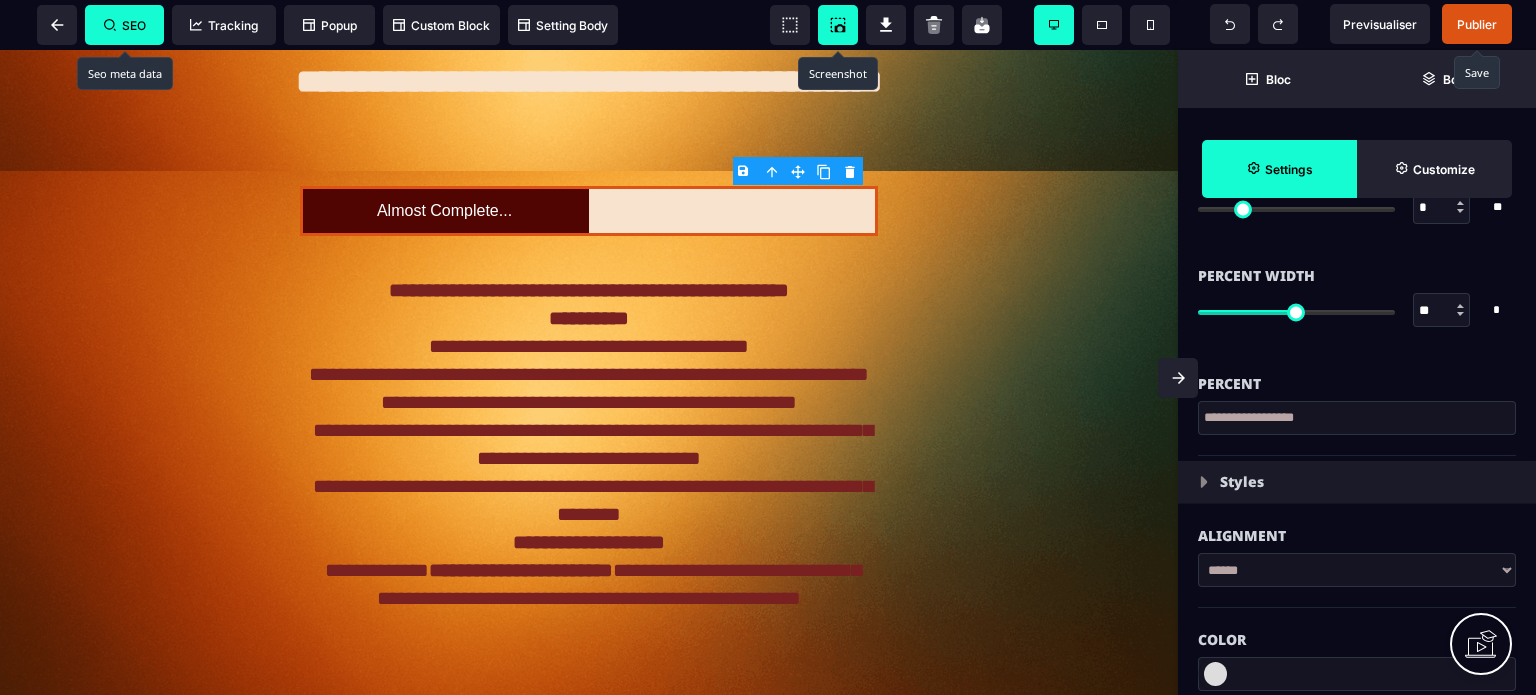 scroll, scrollTop: 920, scrollLeft: 0, axis: vertical 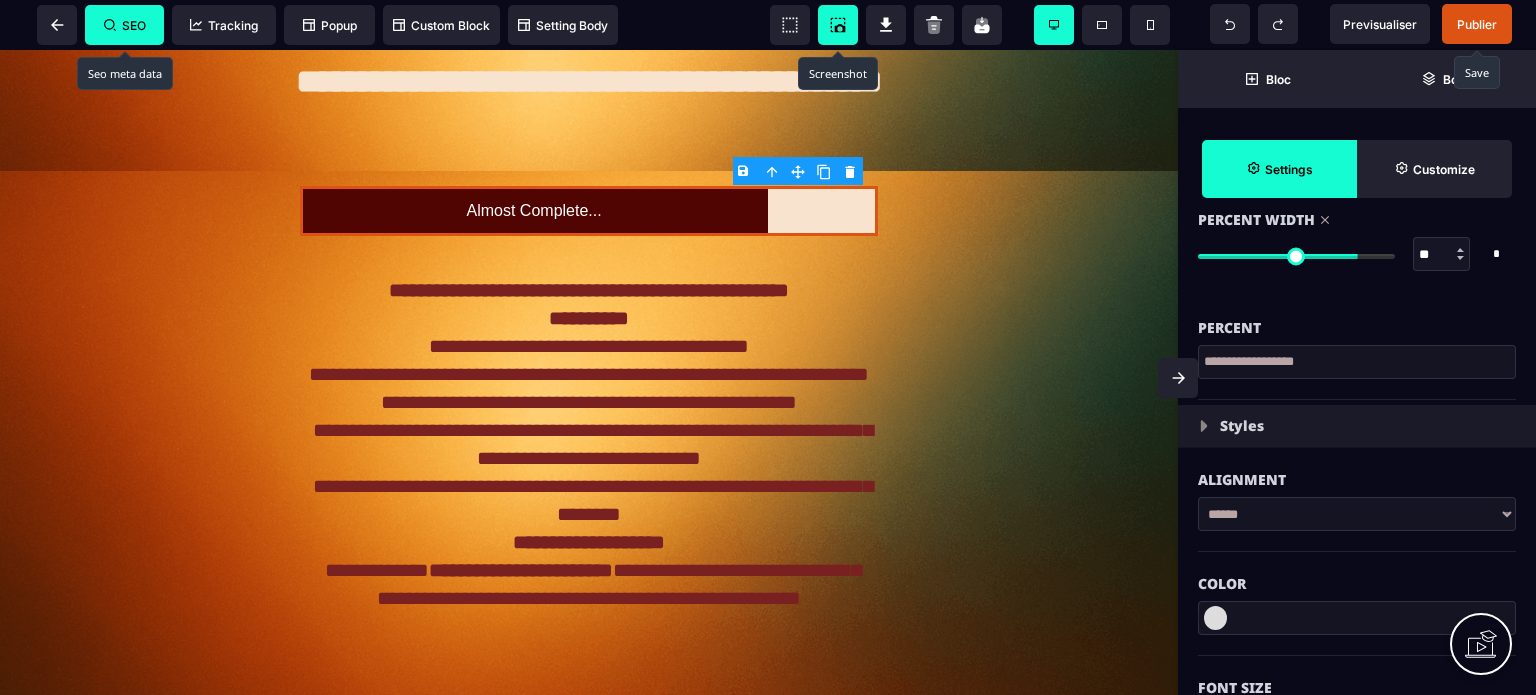 drag, startPoint x: 1301, startPoint y: 253, endPoint x: 1352, endPoint y: 263, distance: 51.971146 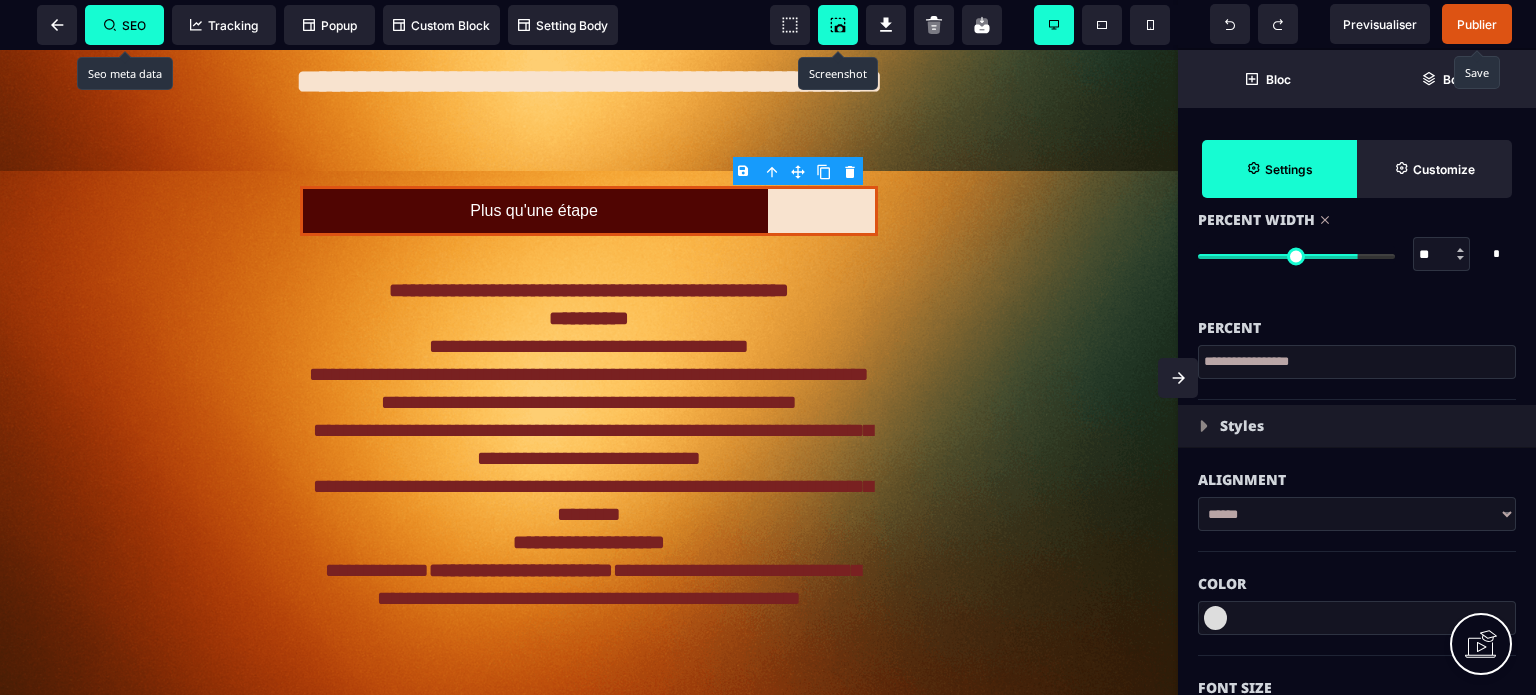 click on "Color" at bounding box center [1357, 574] 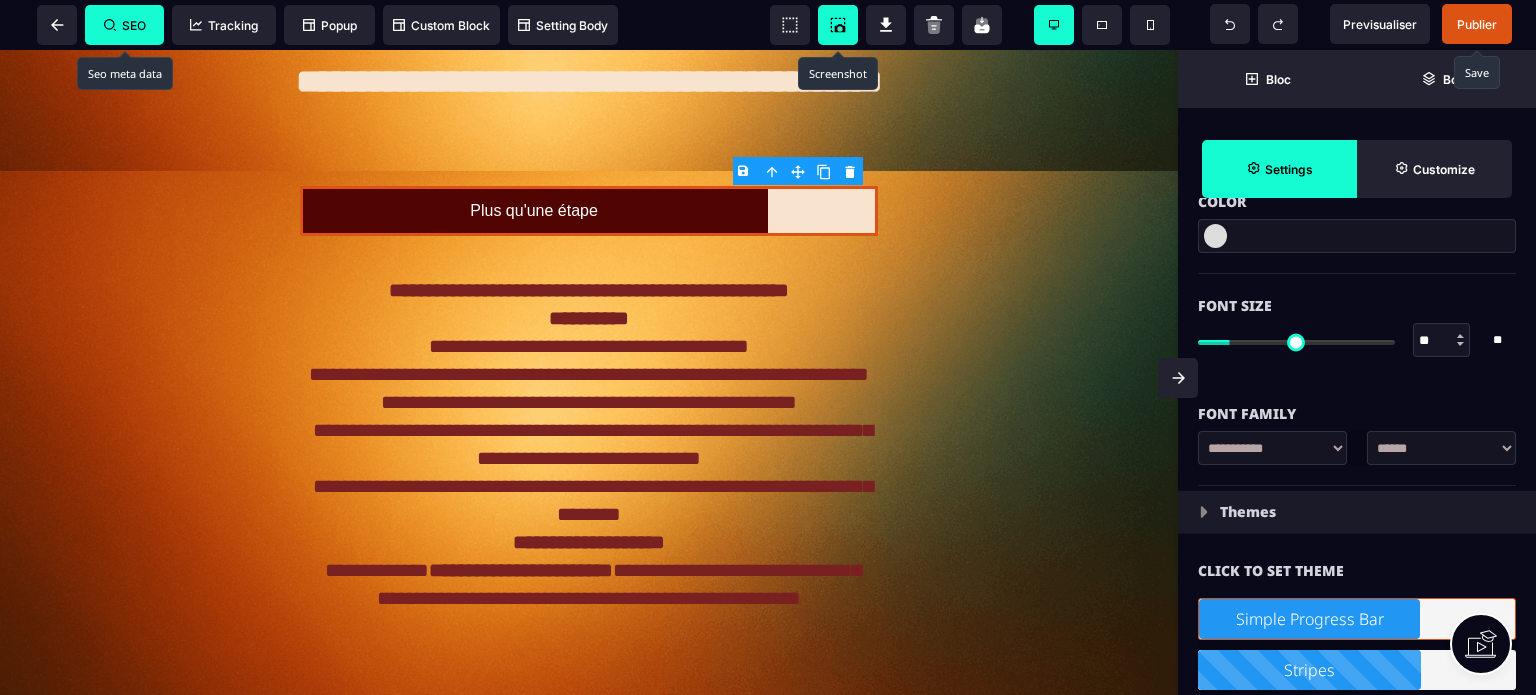 scroll, scrollTop: 1360, scrollLeft: 0, axis: vertical 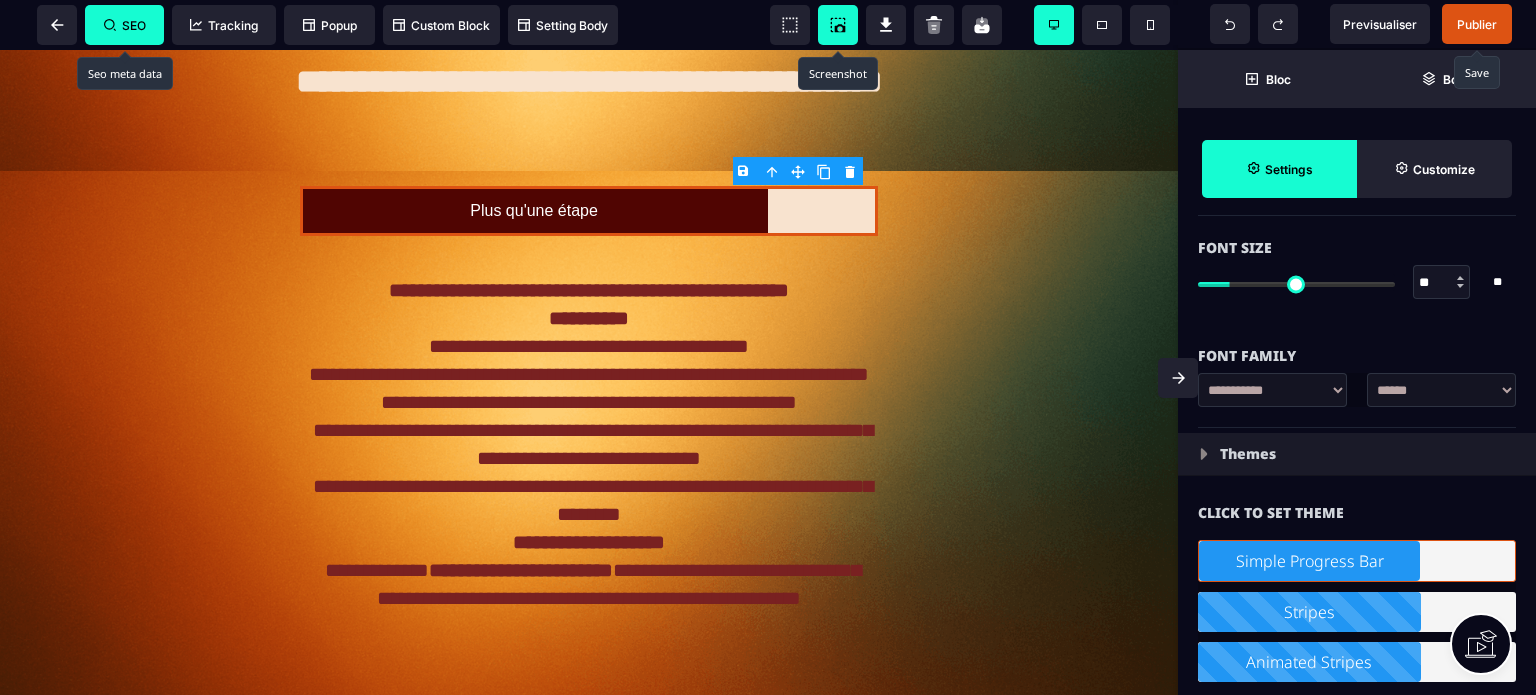 click on "Animated Stripes" at bounding box center (1309, 662) 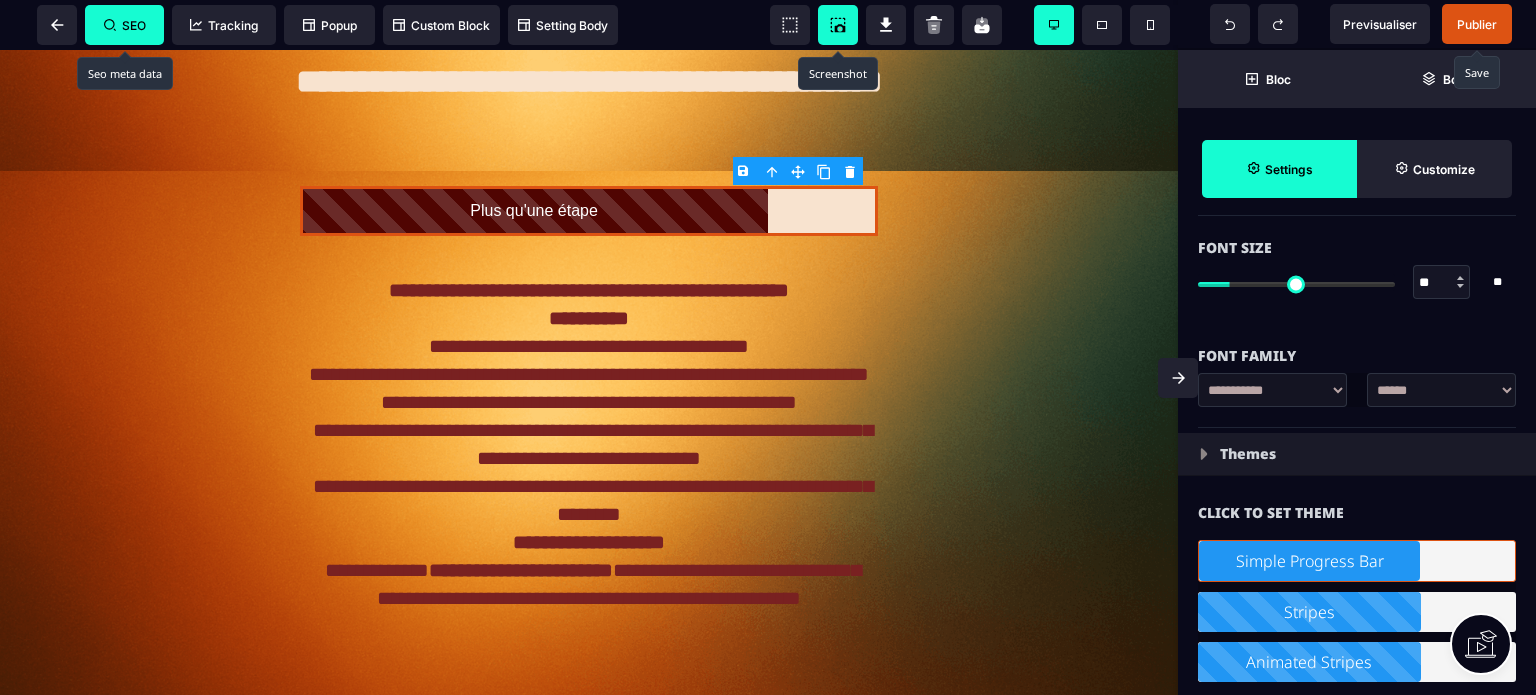click on "**********" at bounding box center [1441, 390] 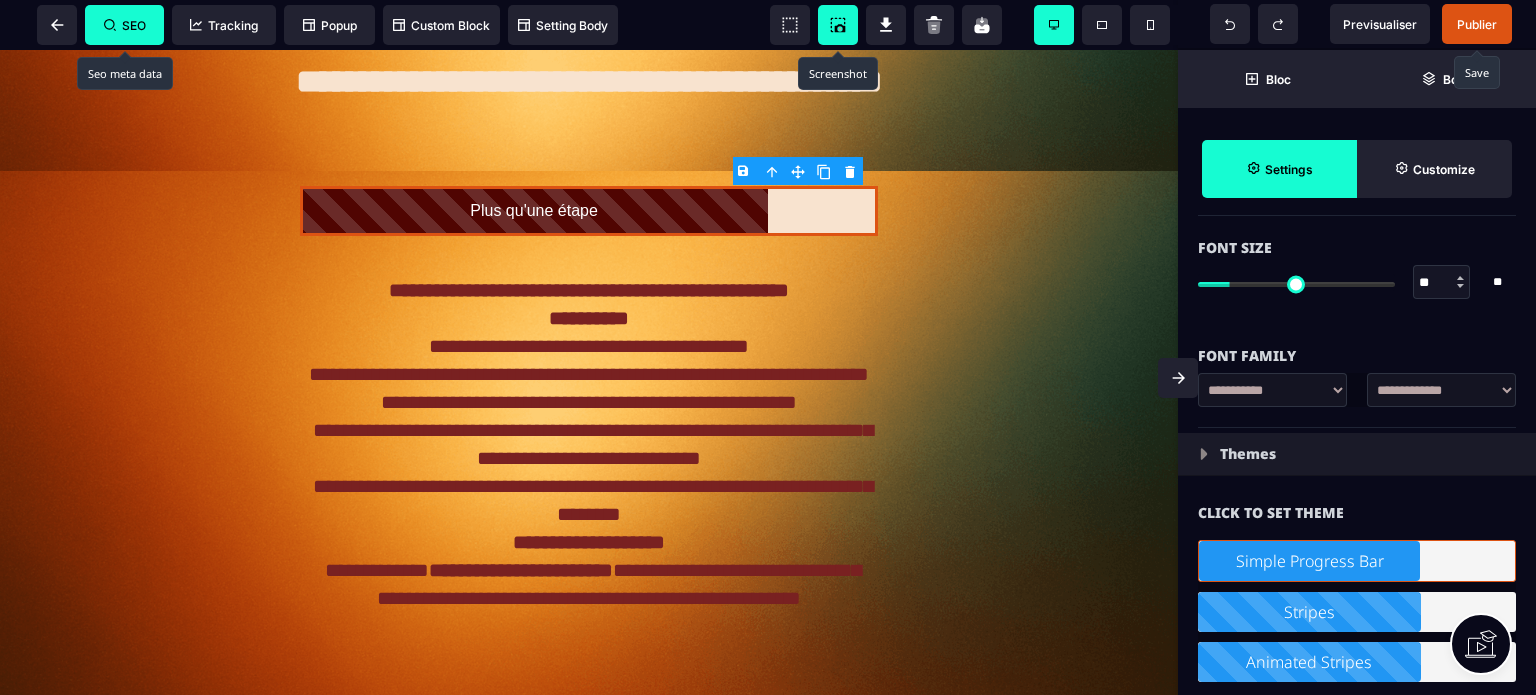 click on "**********" at bounding box center (1441, 390) 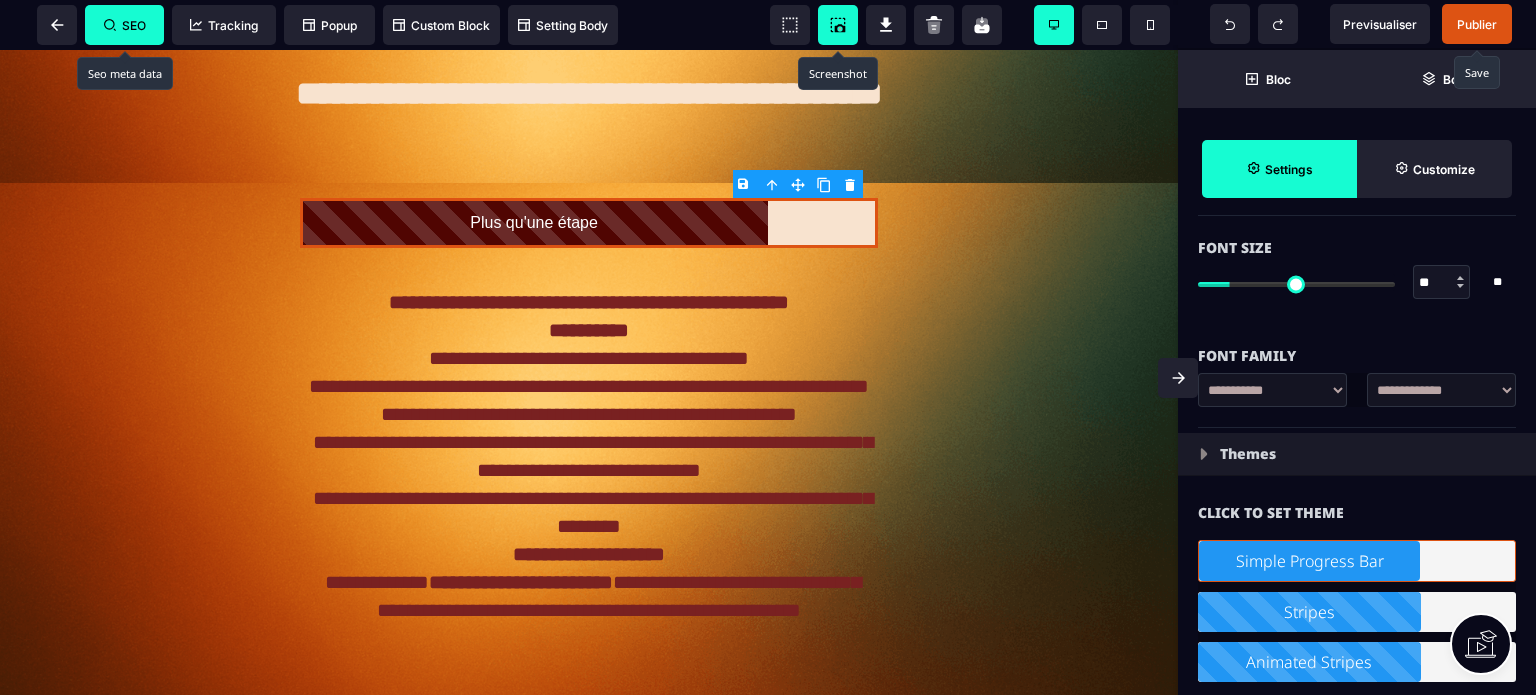 click at bounding box center [1178, 378] 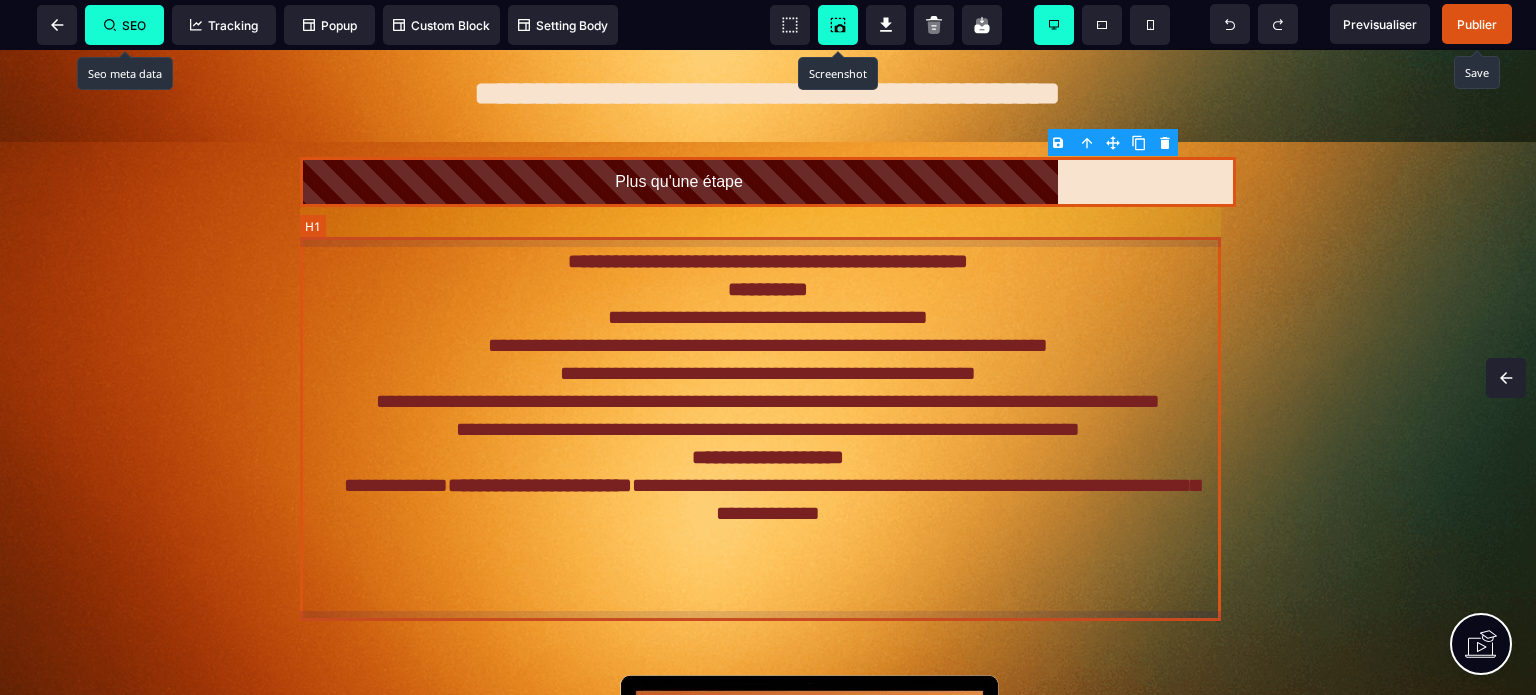 scroll, scrollTop: 0, scrollLeft: 0, axis: both 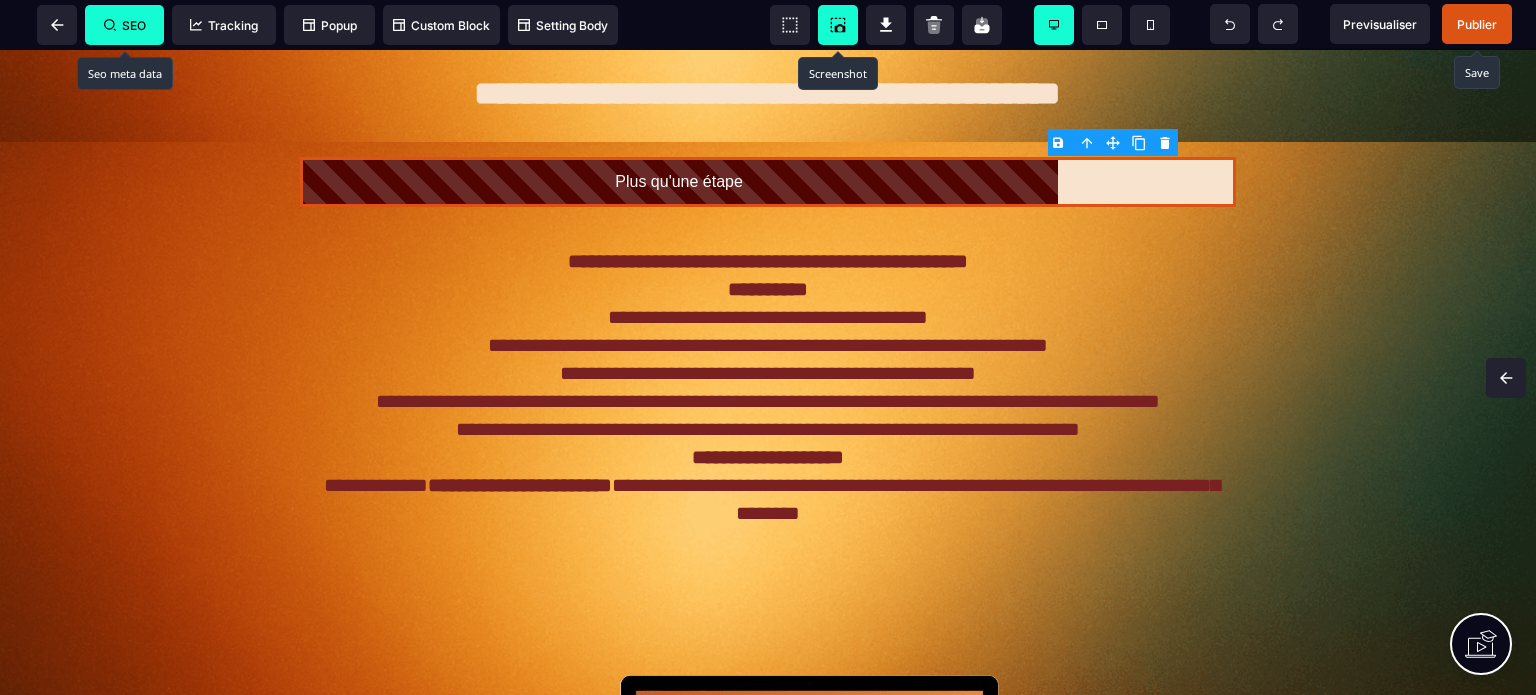 click on "Publier" at bounding box center (1477, 24) 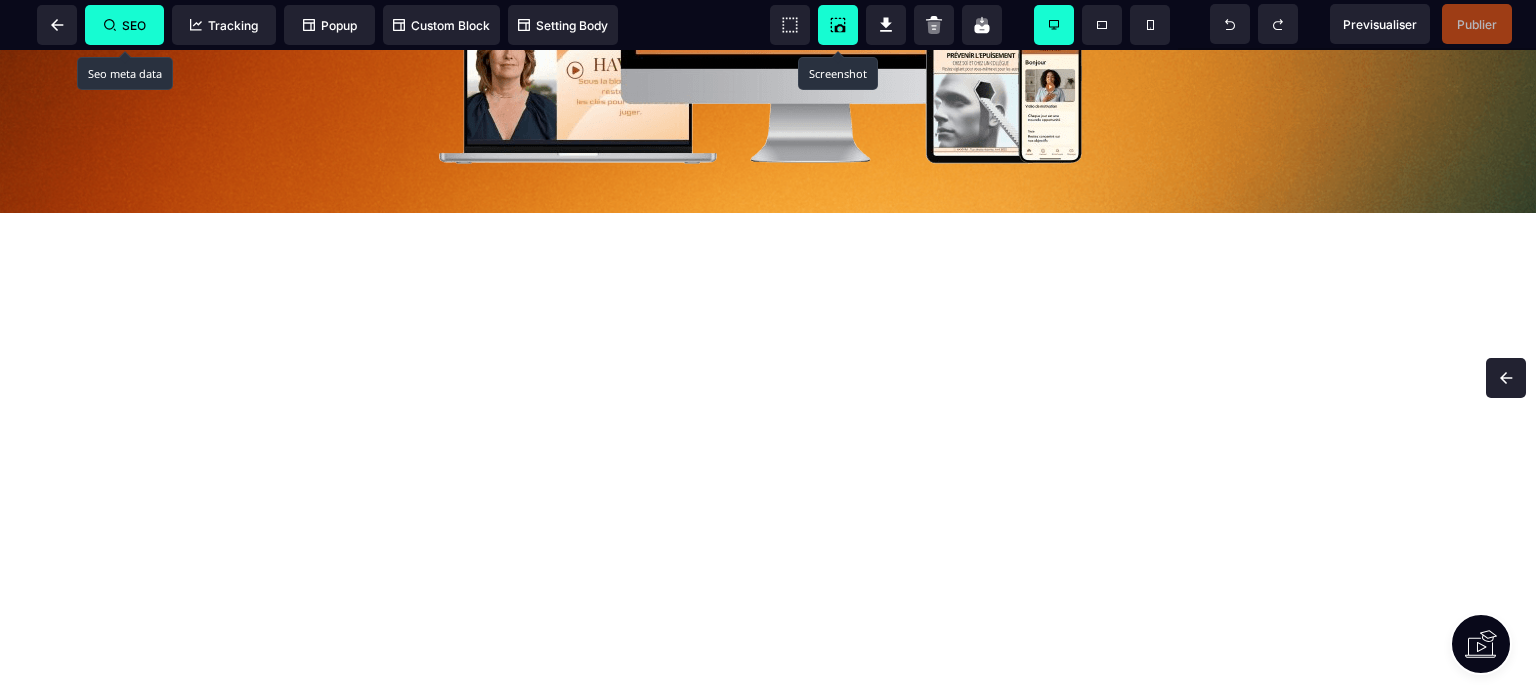 scroll, scrollTop: 809, scrollLeft: 0, axis: vertical 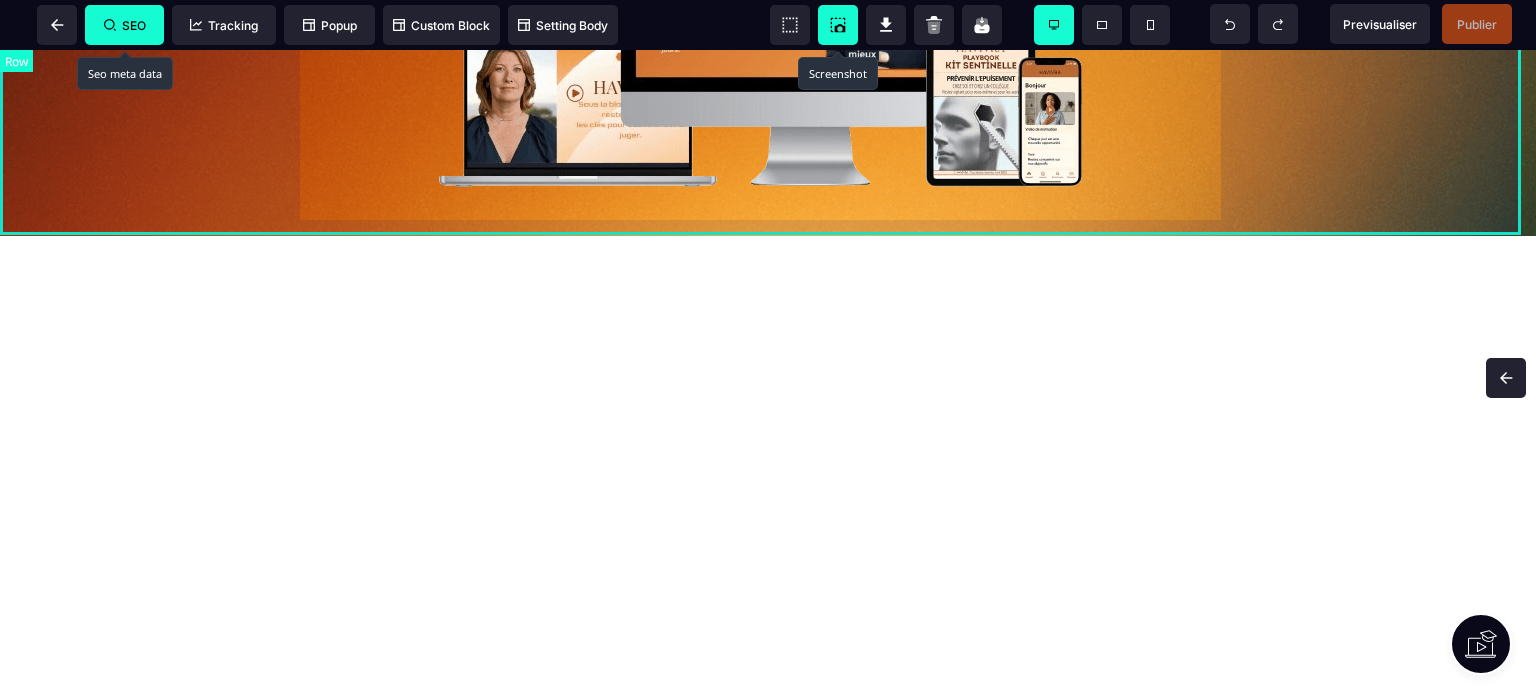click on "**********" at bounding box center [768, -216] 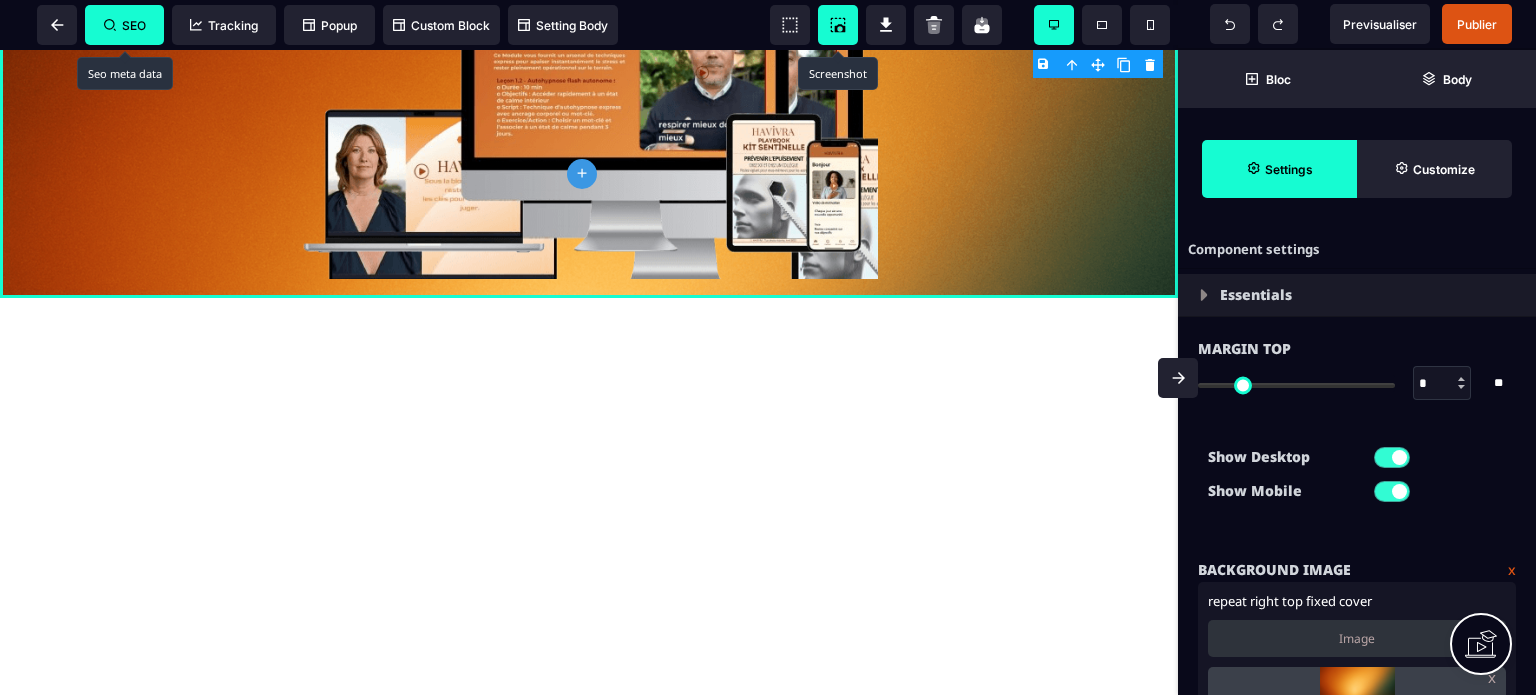 scroll, scrollTop: 1019, scrollLeft: 0, axis: vertical 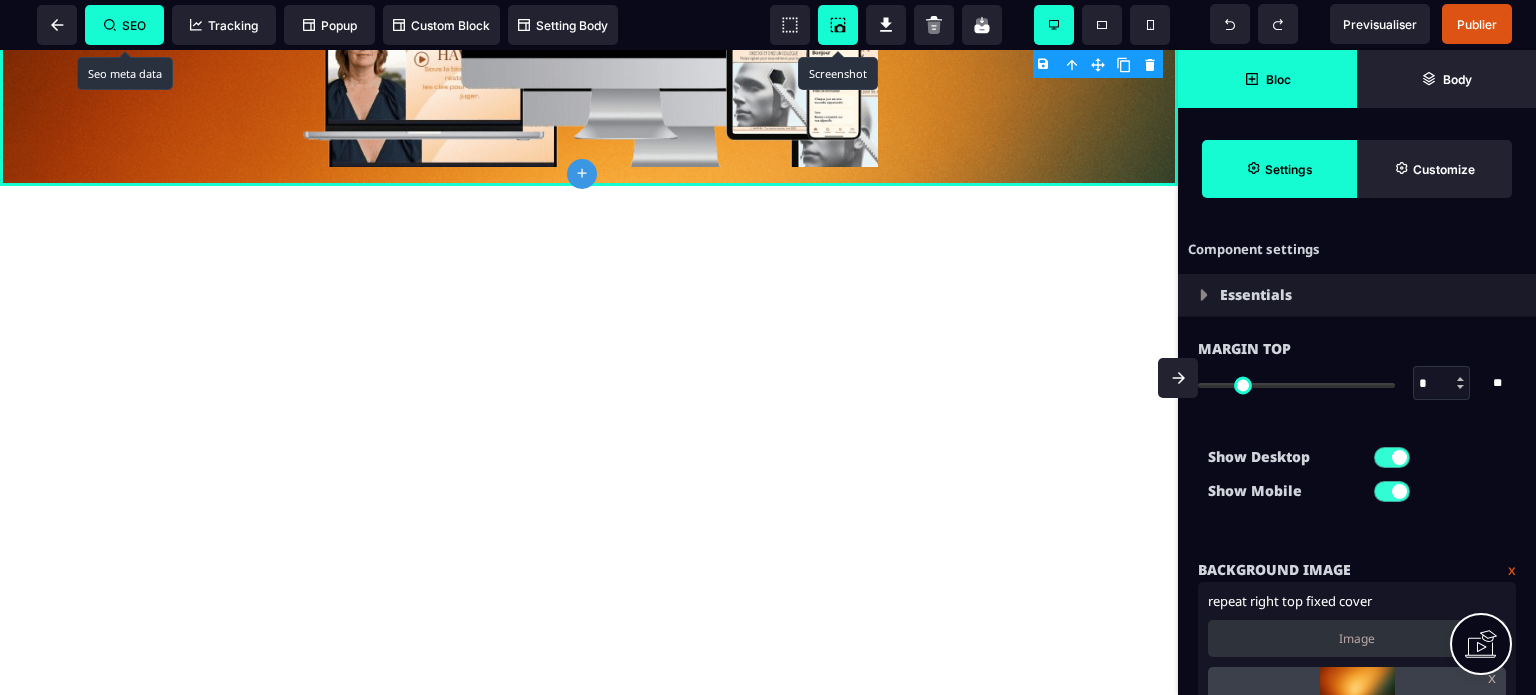click on "Bloc" at bounding box center (1267, 79) 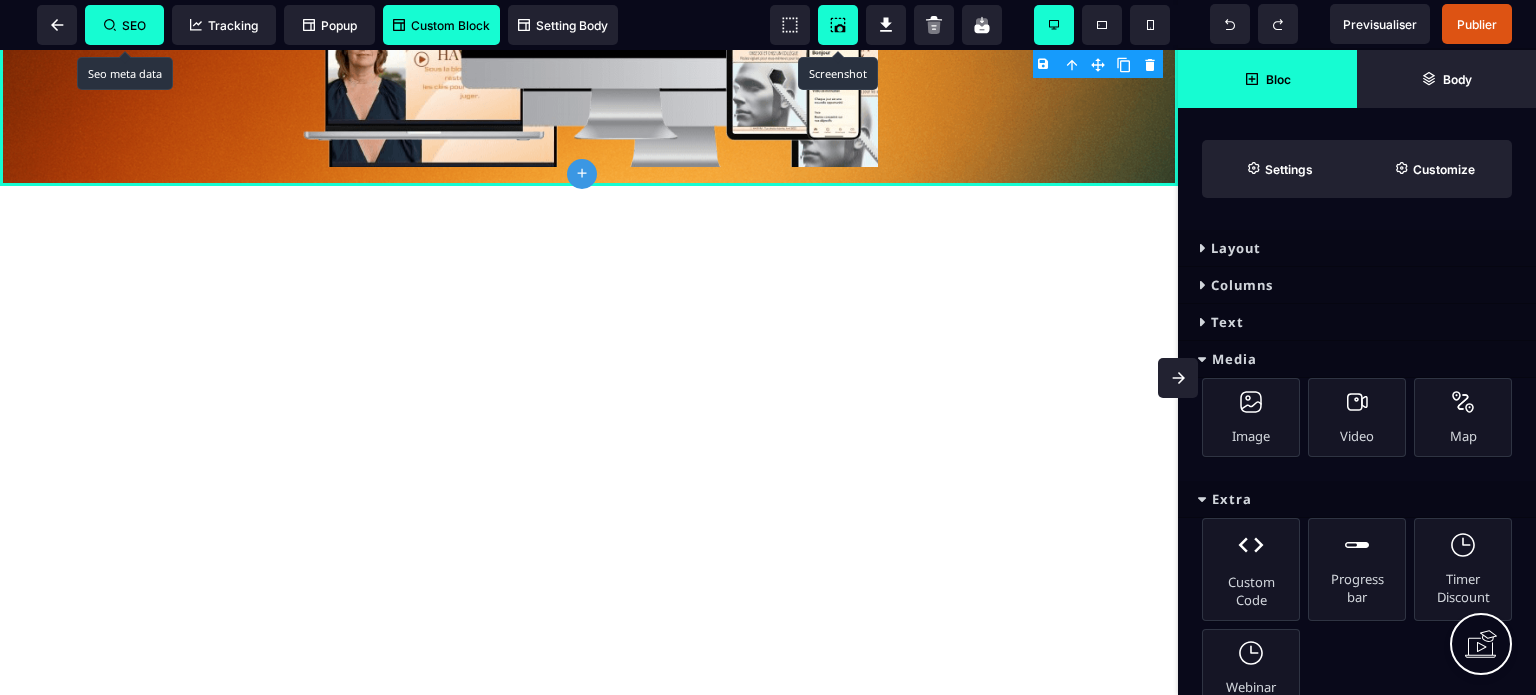 click on "Custom Block" at bounding box center (441, 25) 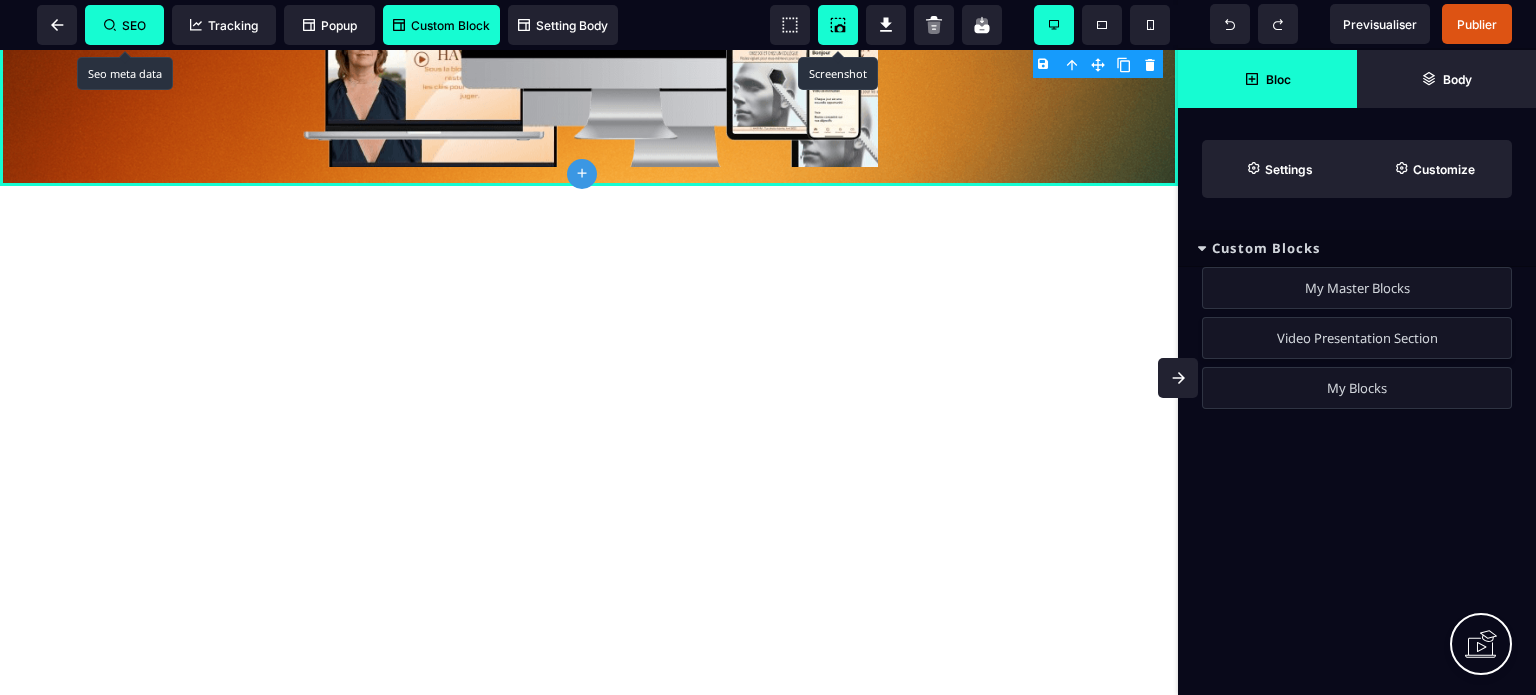 click on "Video Presentation Section" at bounding box center (1357, 338) 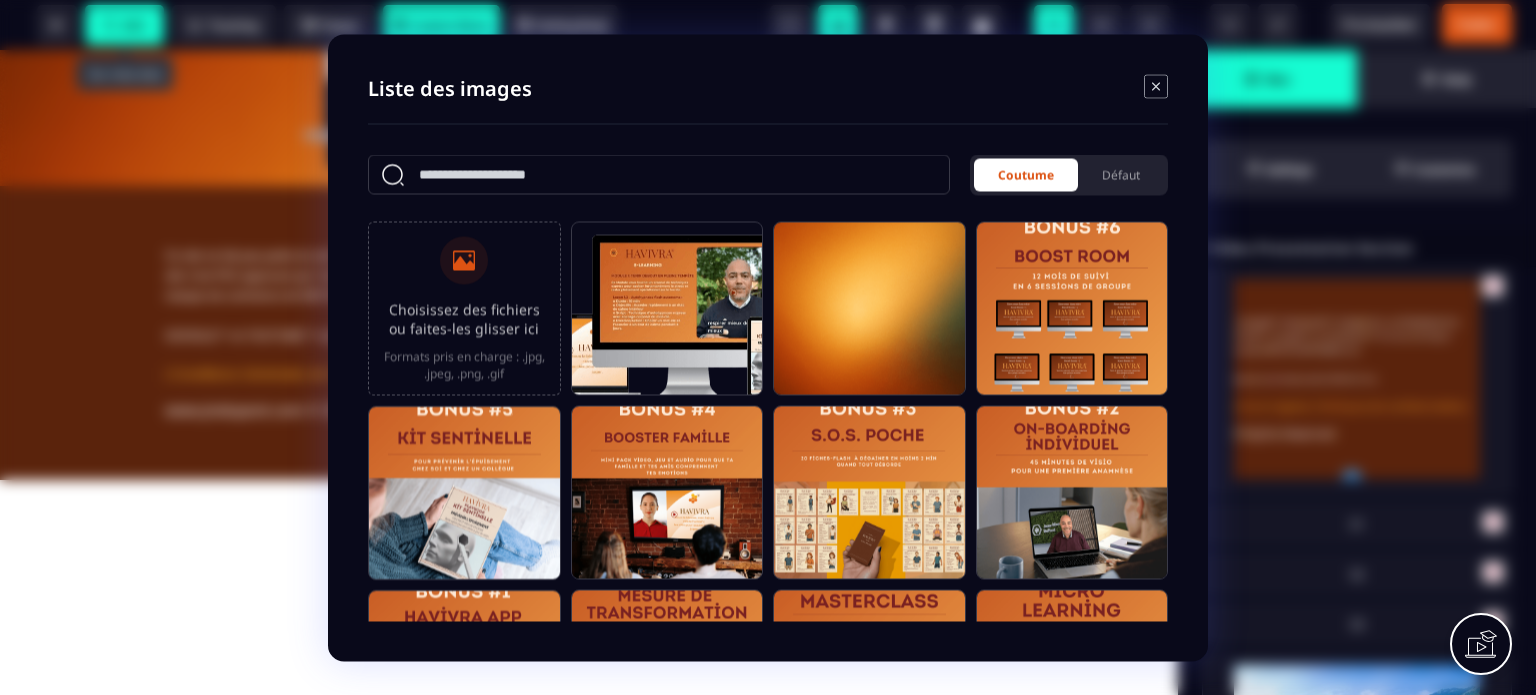 click 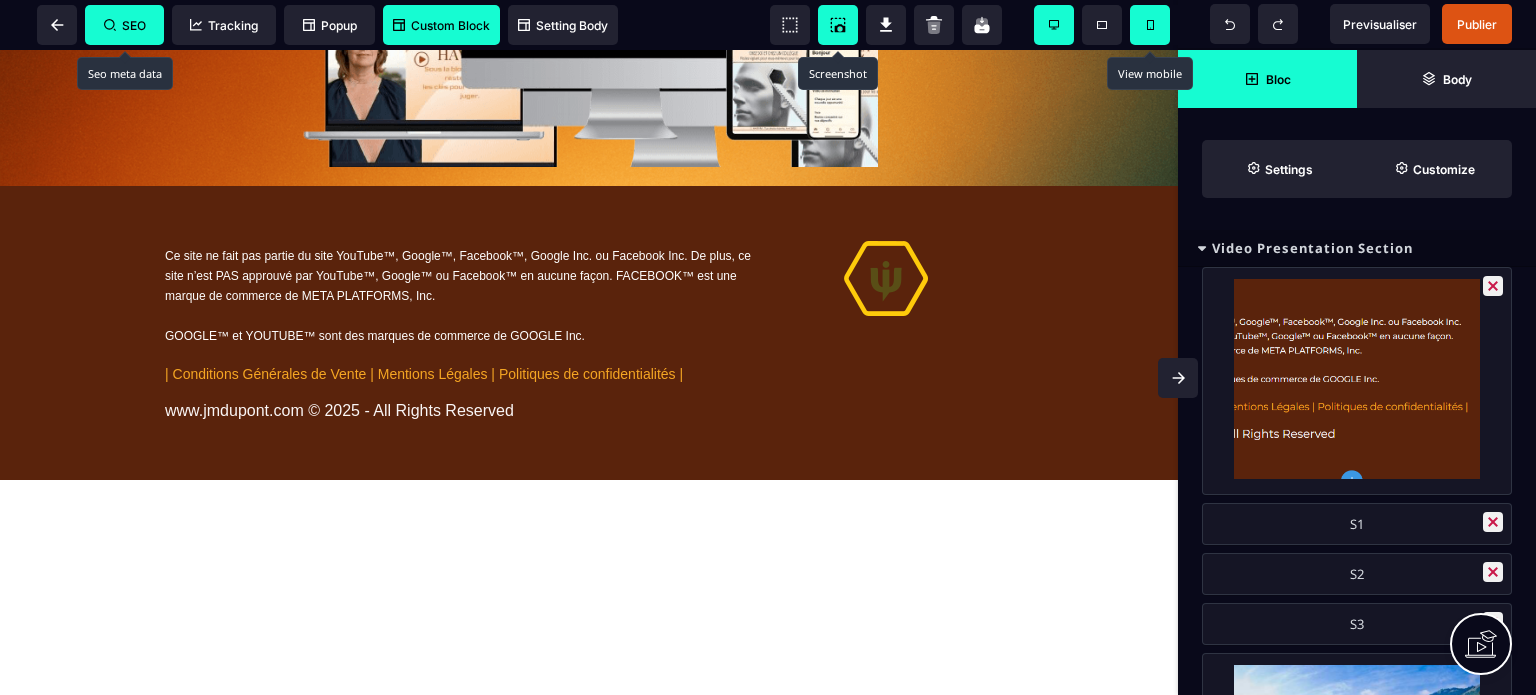click at bounding box center [1150, 25] 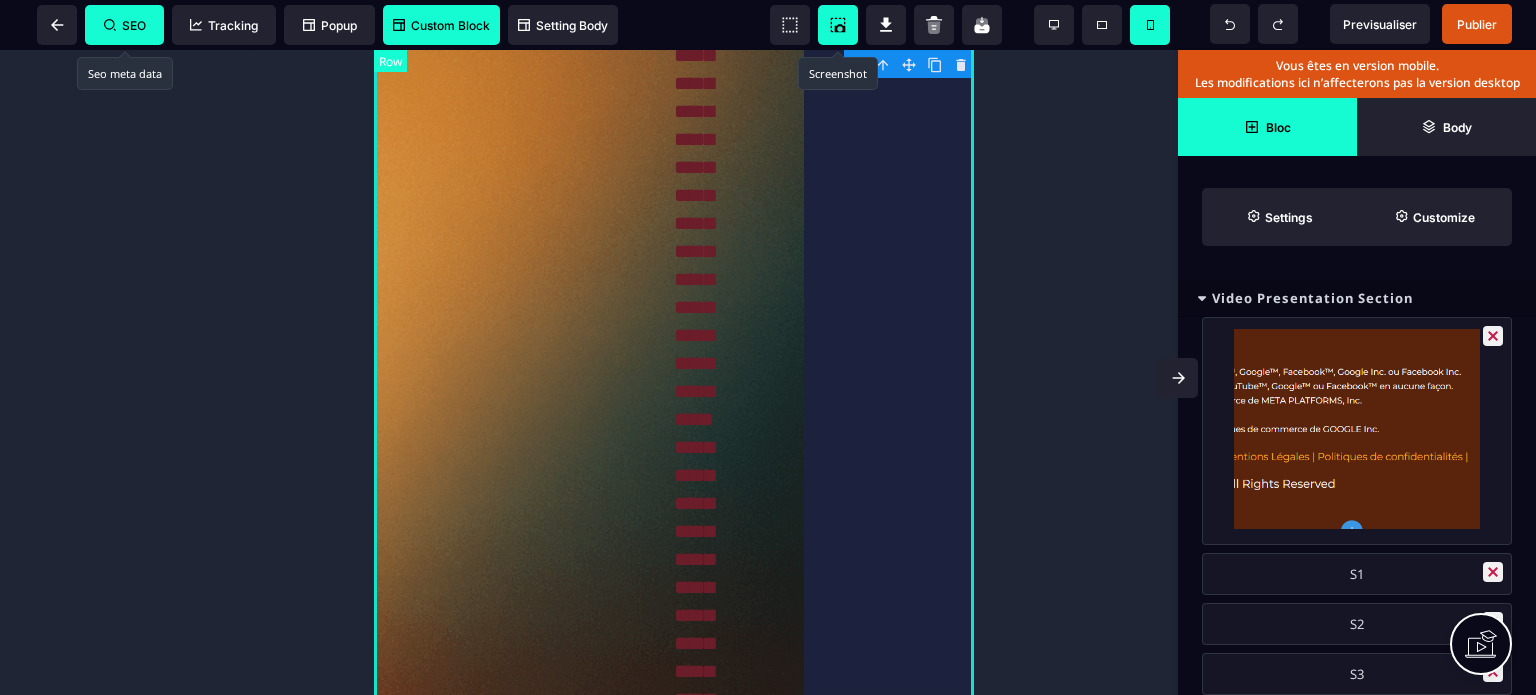 click on "**********" at bounding box center [674, 730] 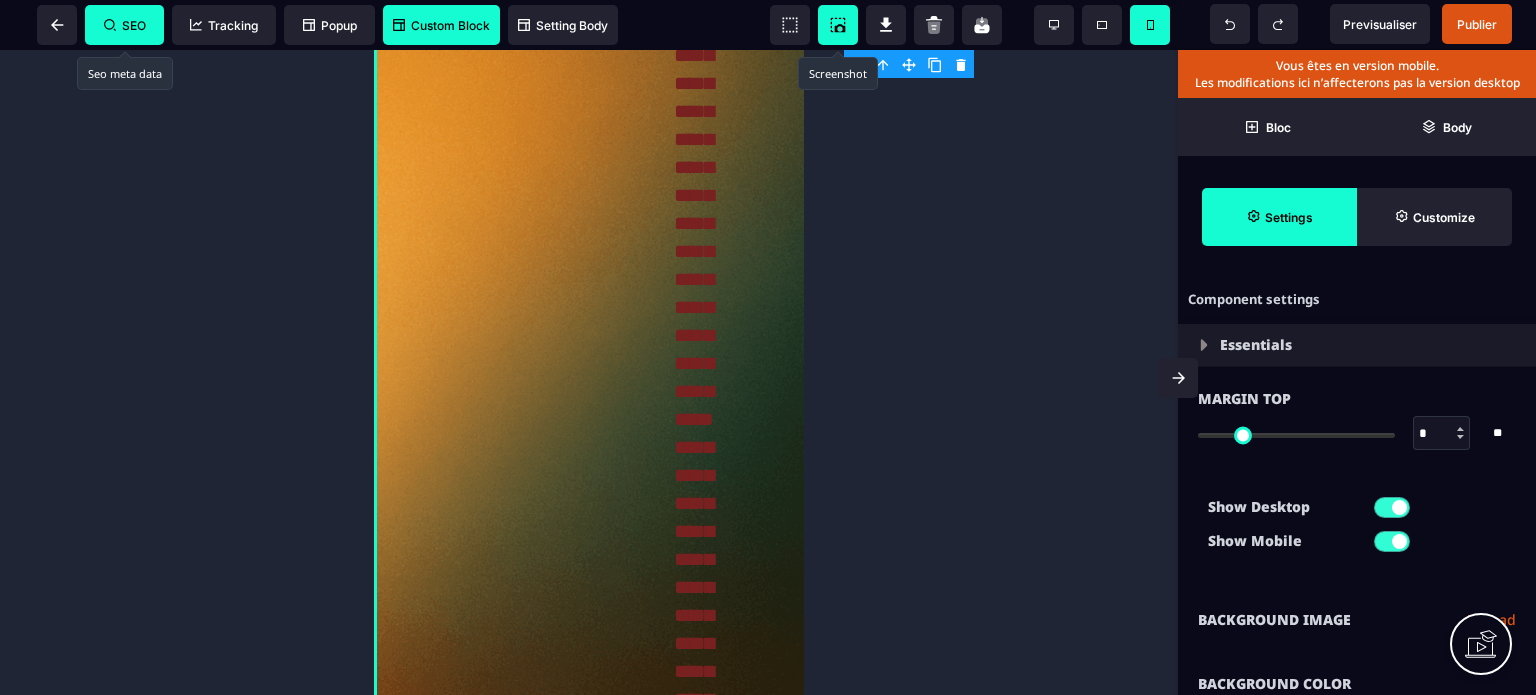 click on "Background Image
Upload" at bounding box center [1357, 620] 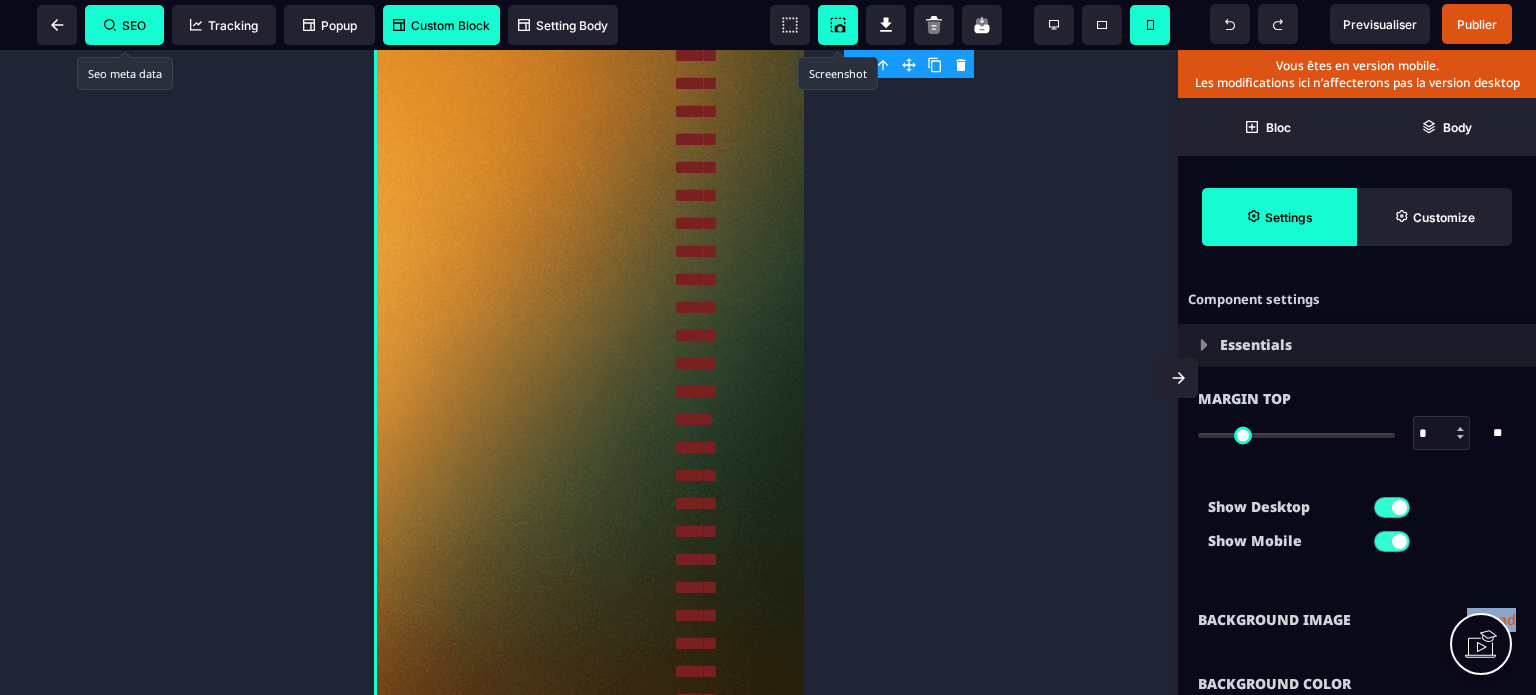 click on "Background Image
Upload" at bounding box center [1357, 620] 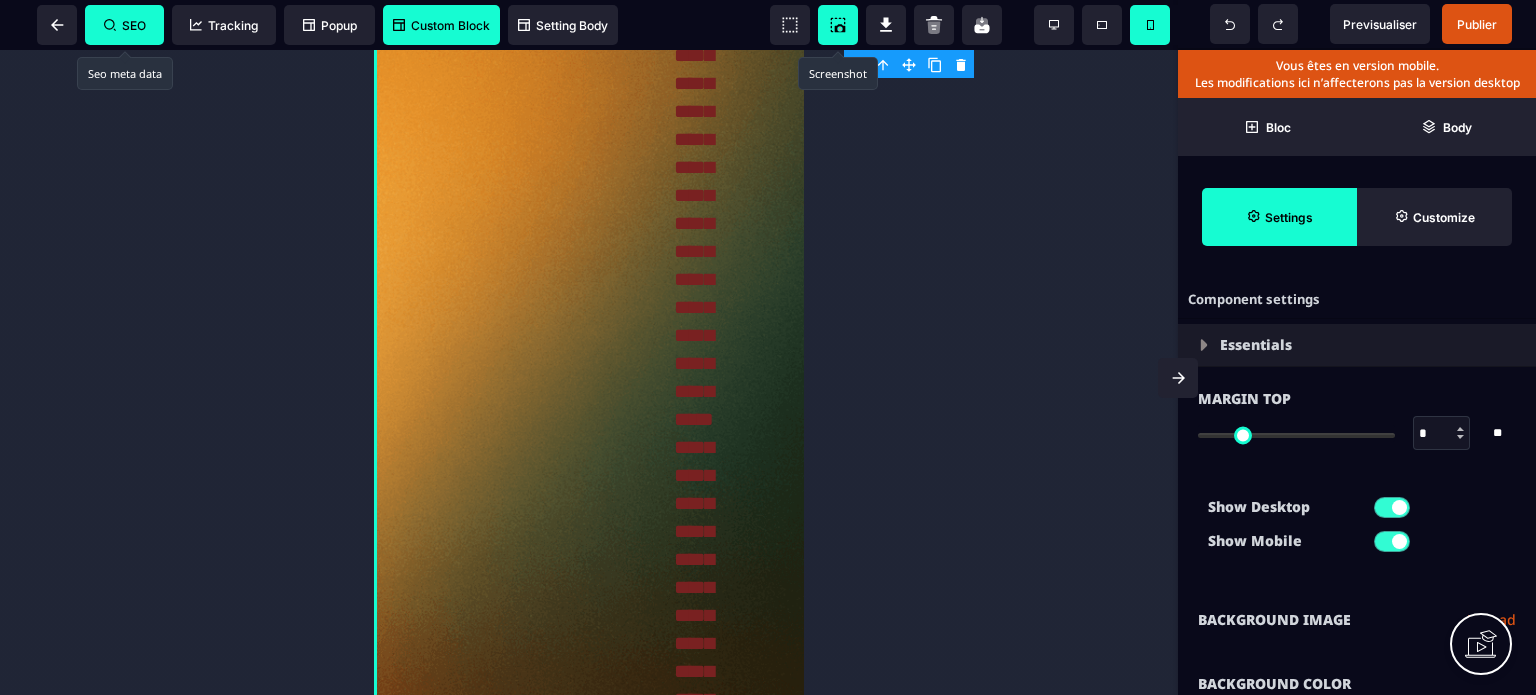click on "Background Image
Upload" at bounding box center [1357, 620] 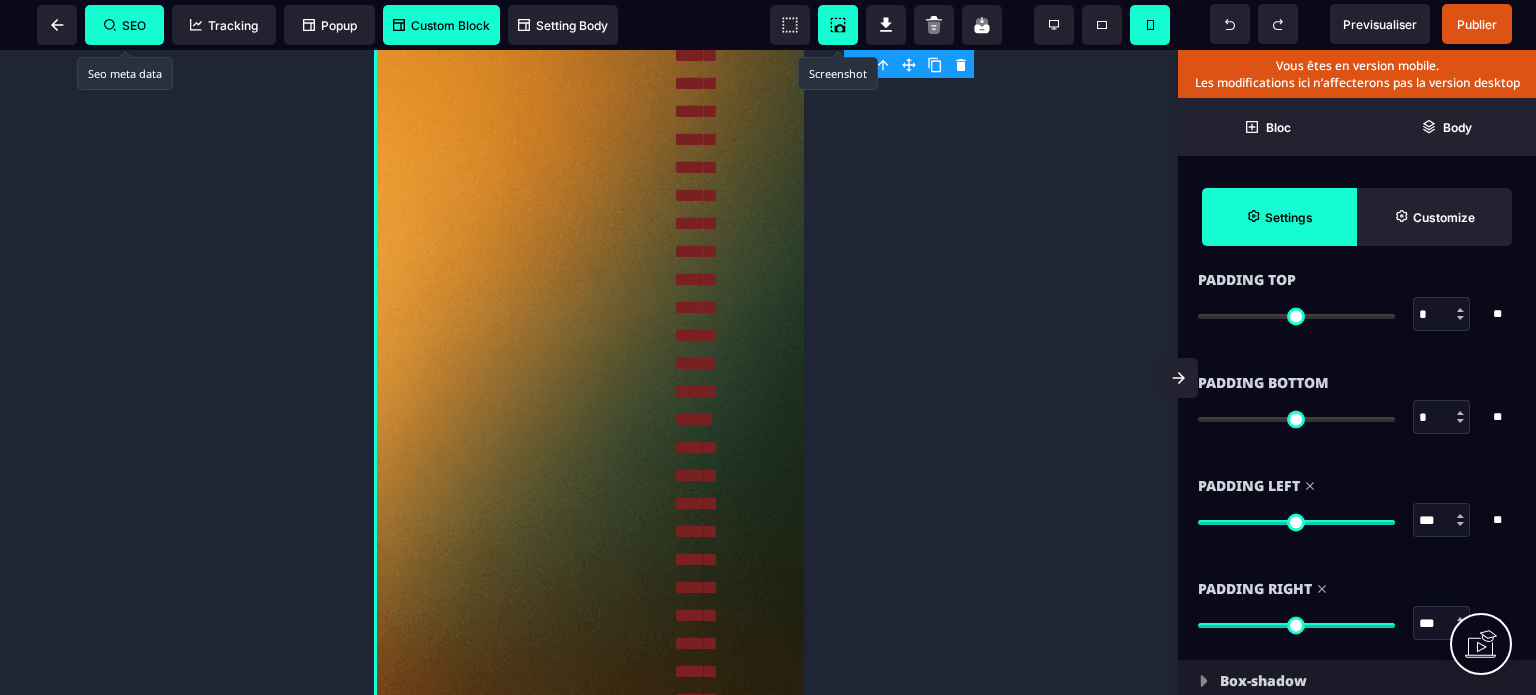 scroll, scrollTop: 1840, scrollLeft: 0, axis: vertical 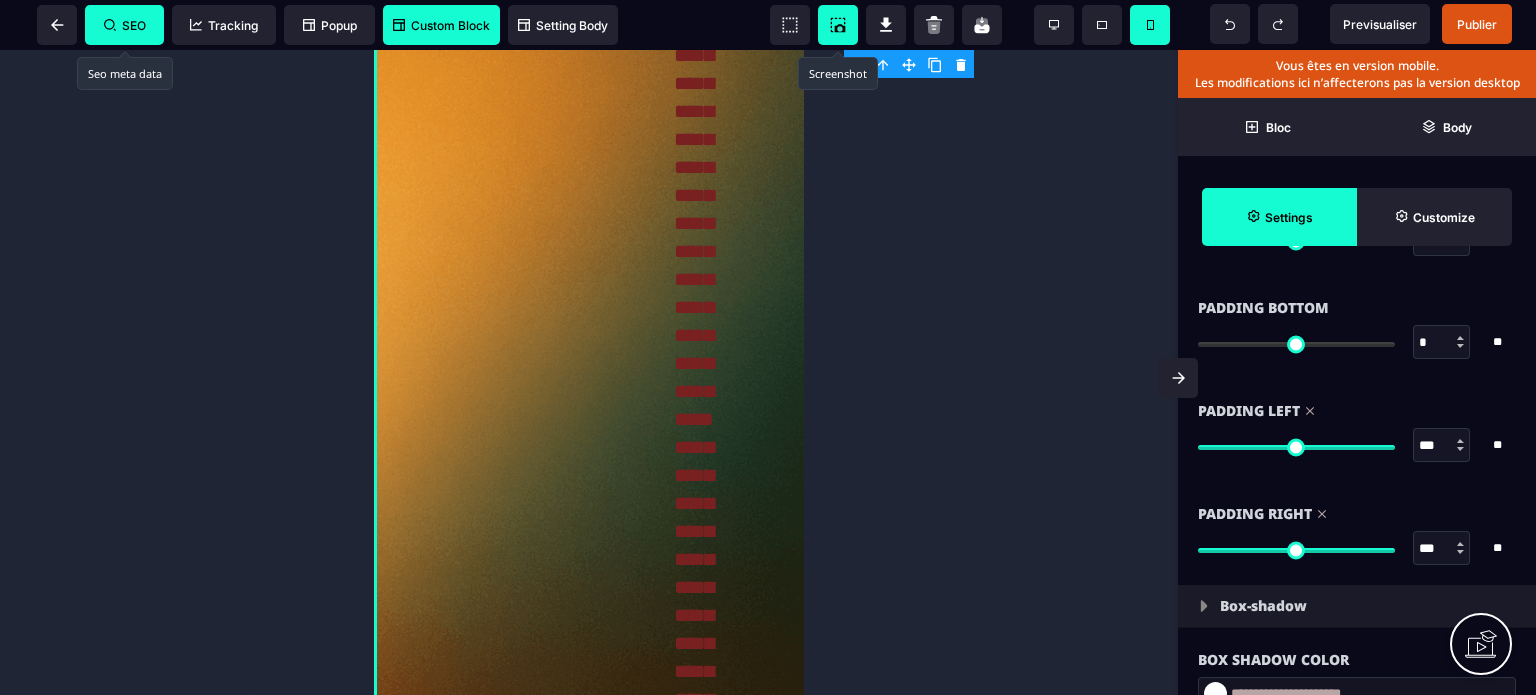 drag, startPoint x: 1437, startPoint y: 539, endPoint x: 1384, endPoint y: 546, distance: 53.460266 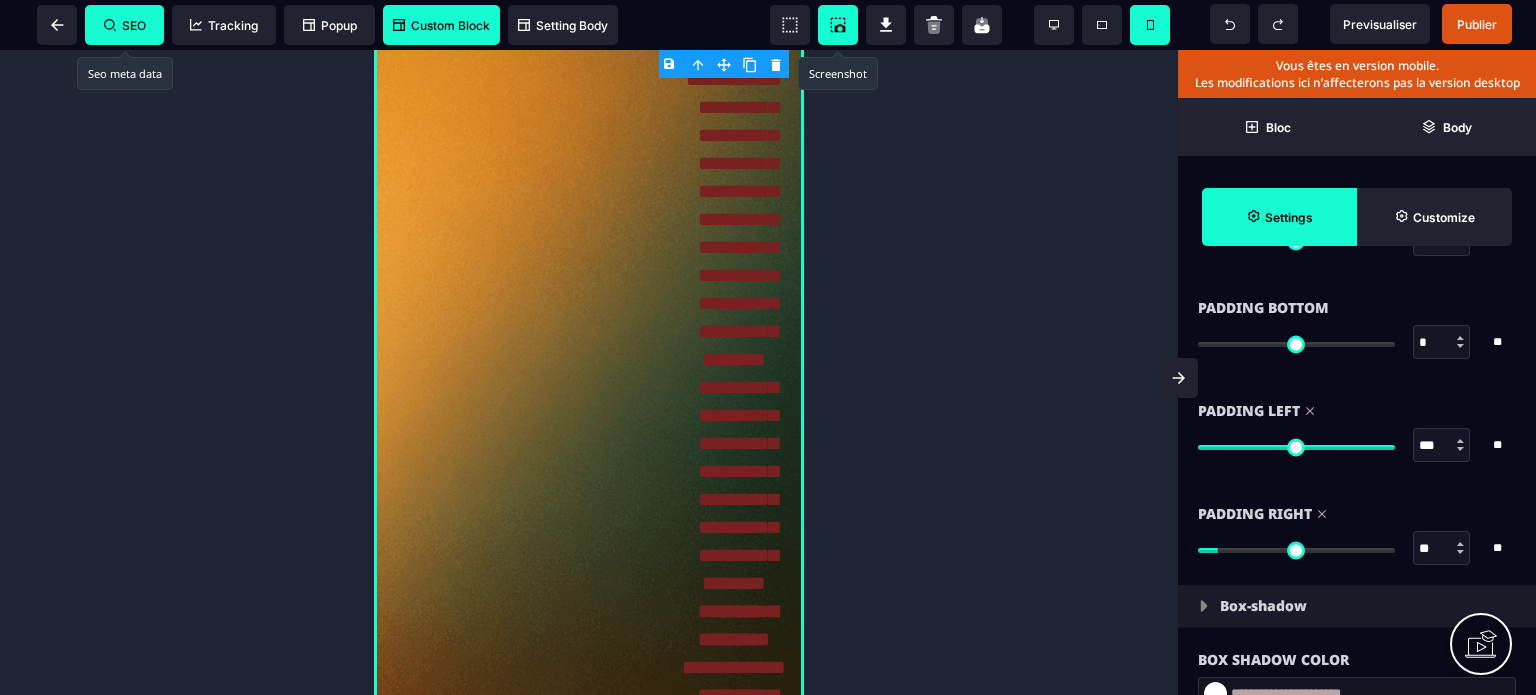 drag, startPoint x: 1432, startPoint y: 440, endPoint x: 1400, endPoint y: 447, distance: 32.75668 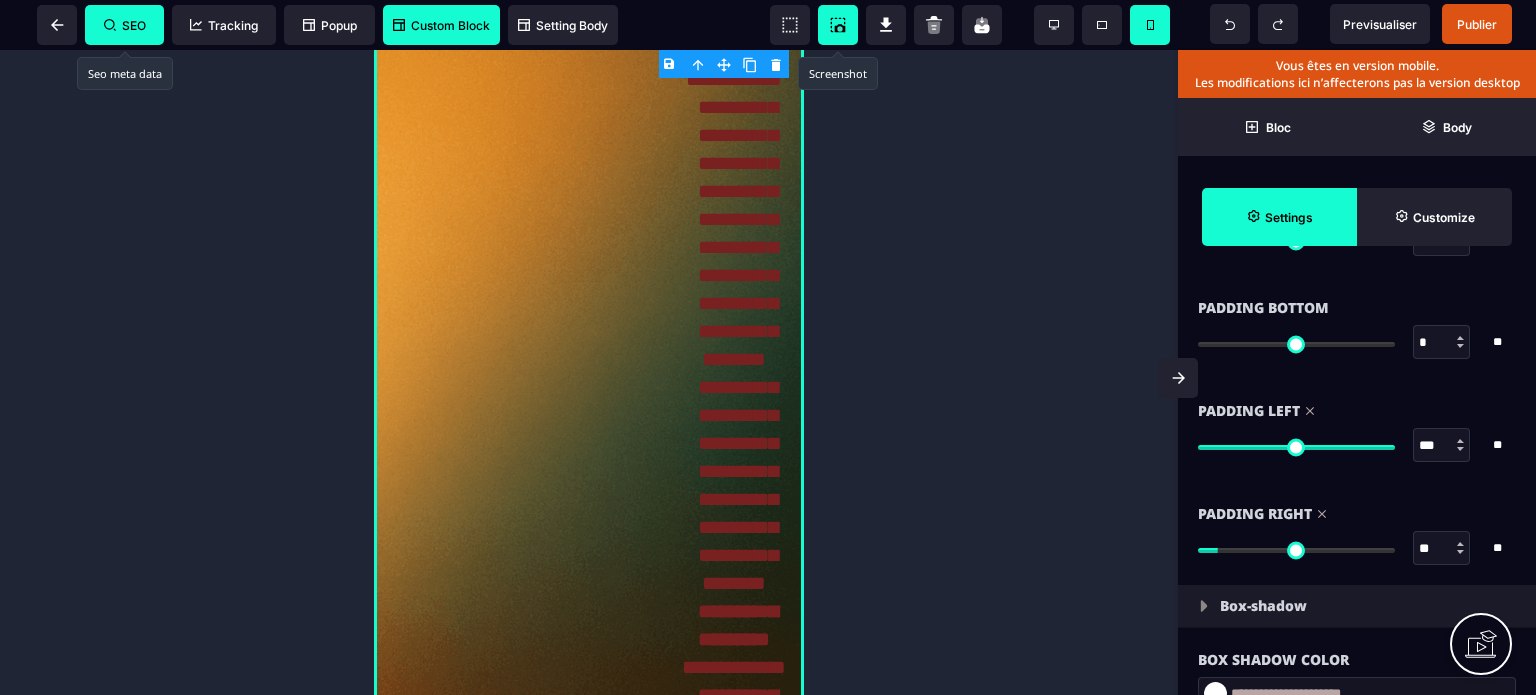 click on "***
*
**" at bounding box center [1357, 445] 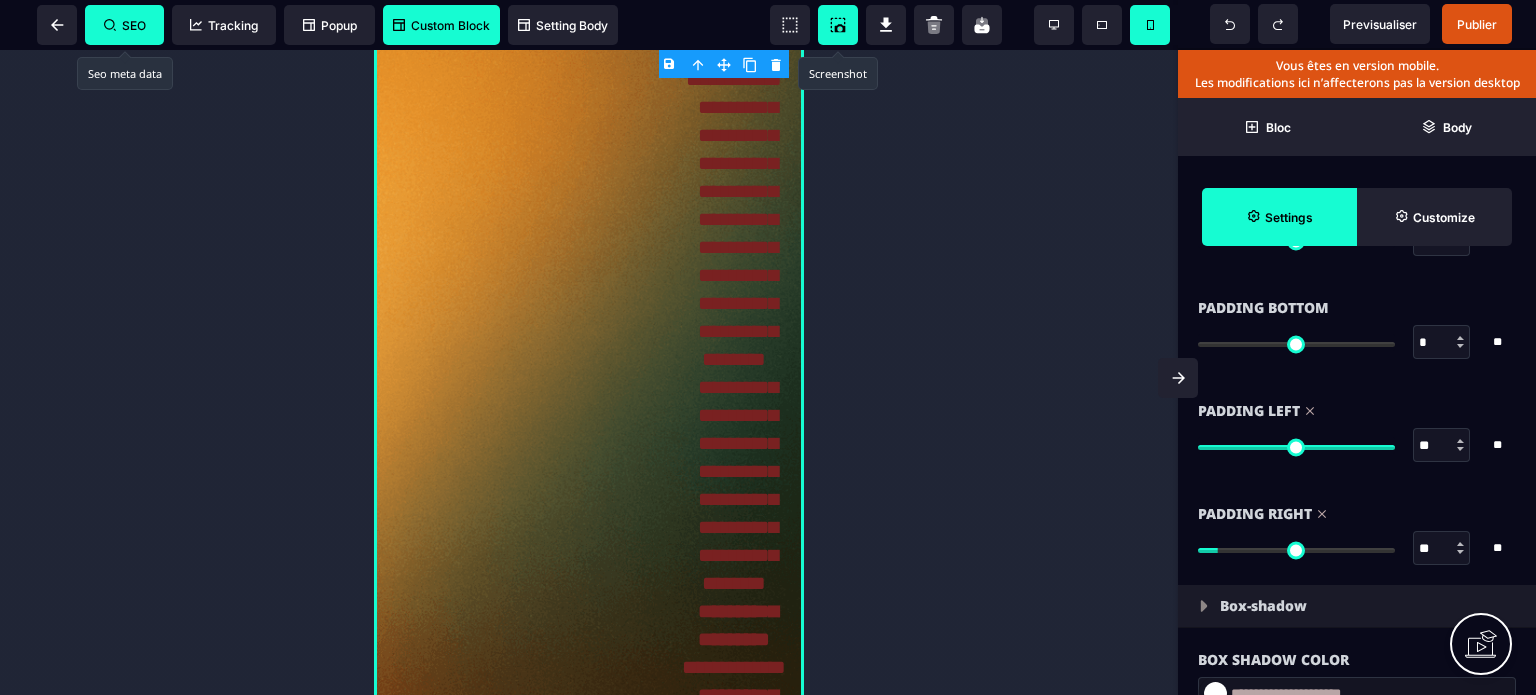 click on "Padding Left
**
*
**
All" at bounding box center (1357, 430) 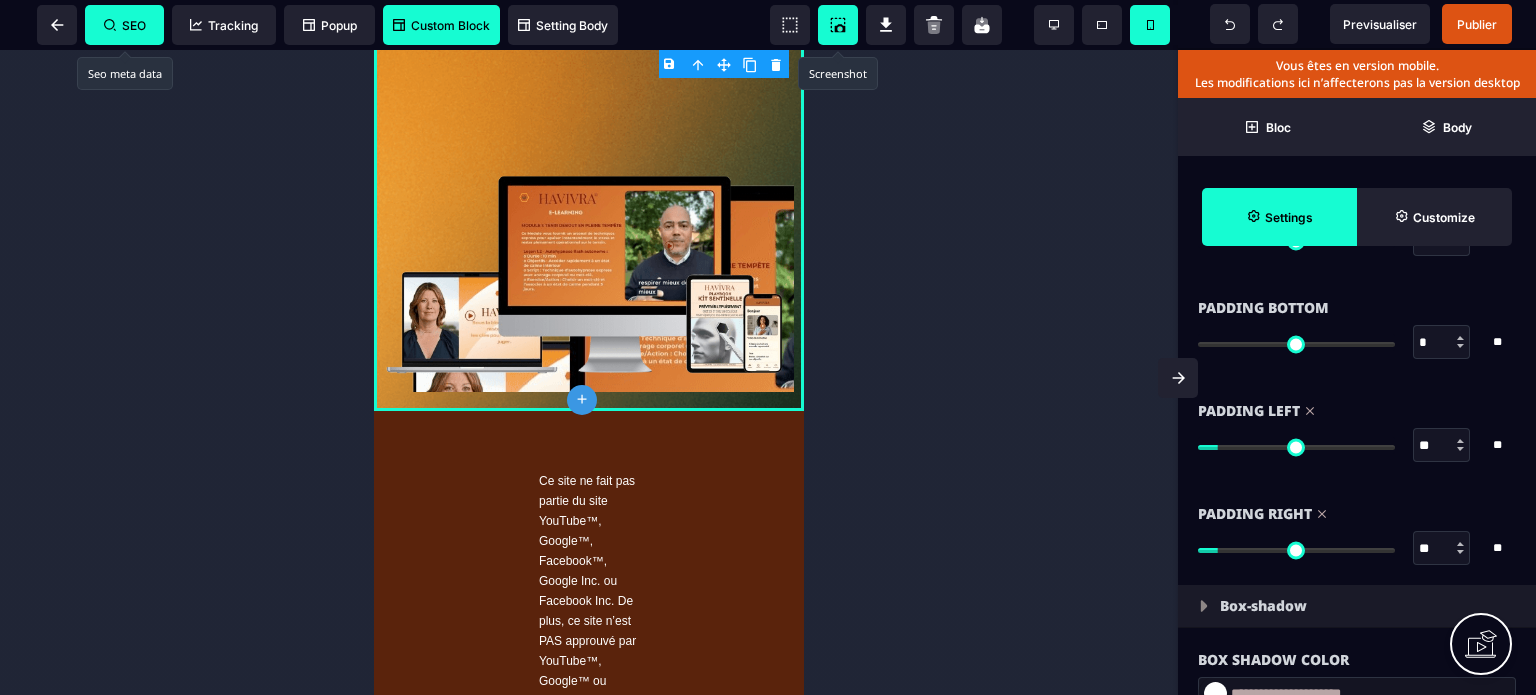 click on "*" at bounding box center [1442, 343] 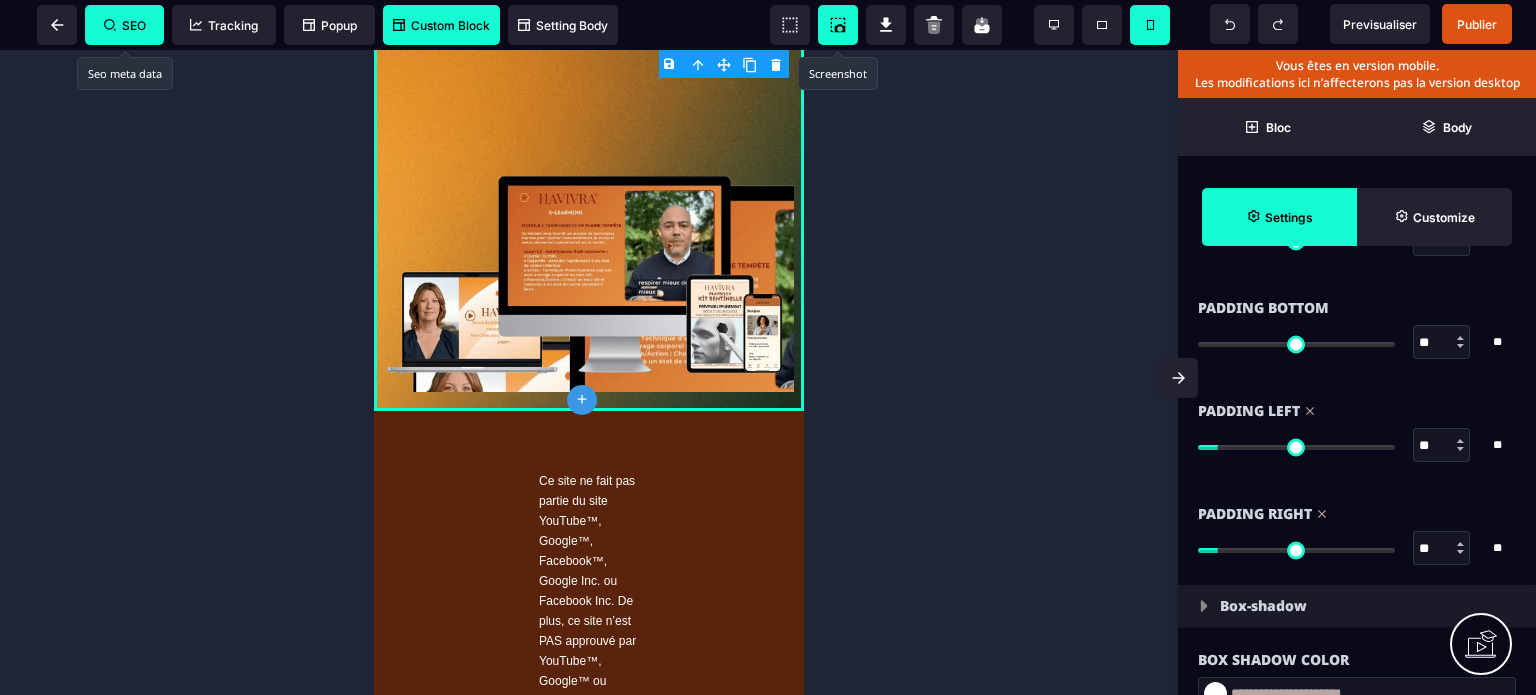click on "*" at bounding box center (1442, 240) 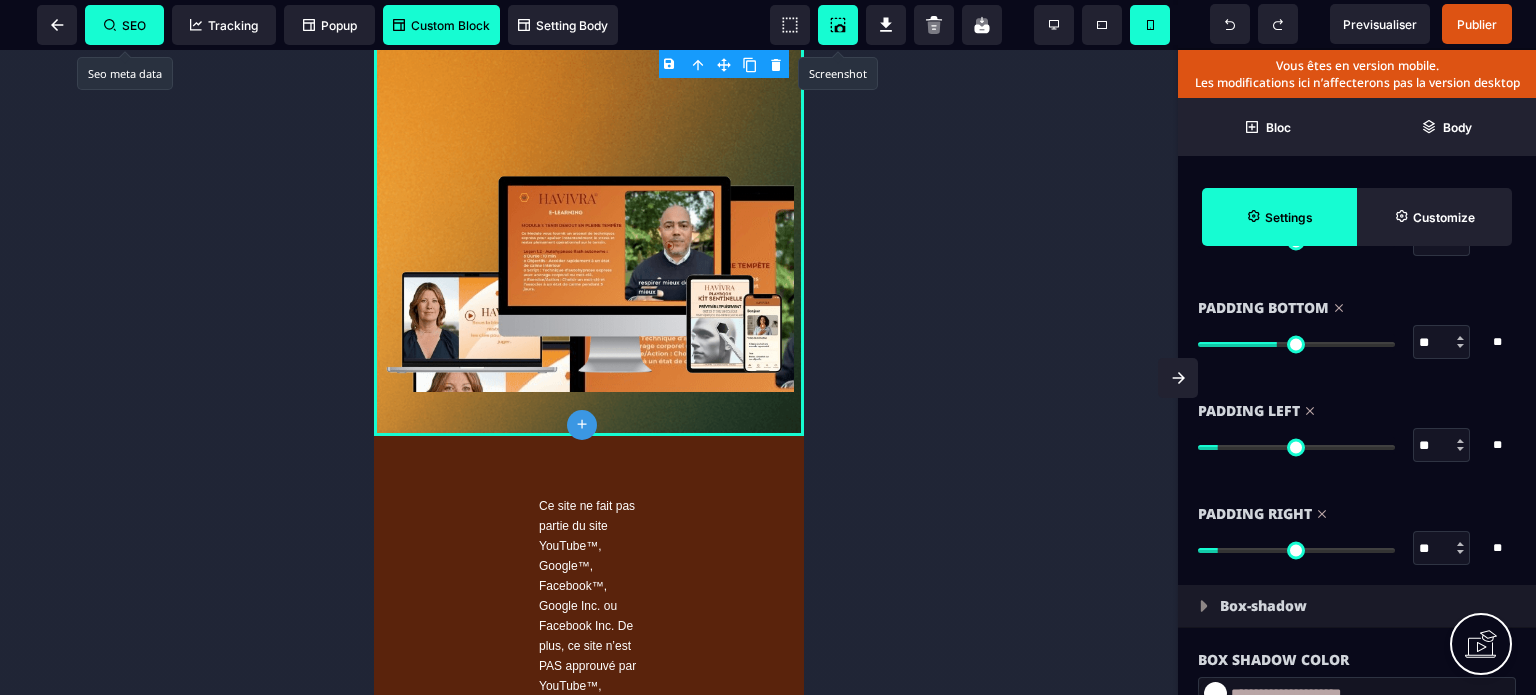 click on "Padding Bottom" at bounding box center (1357, 308) 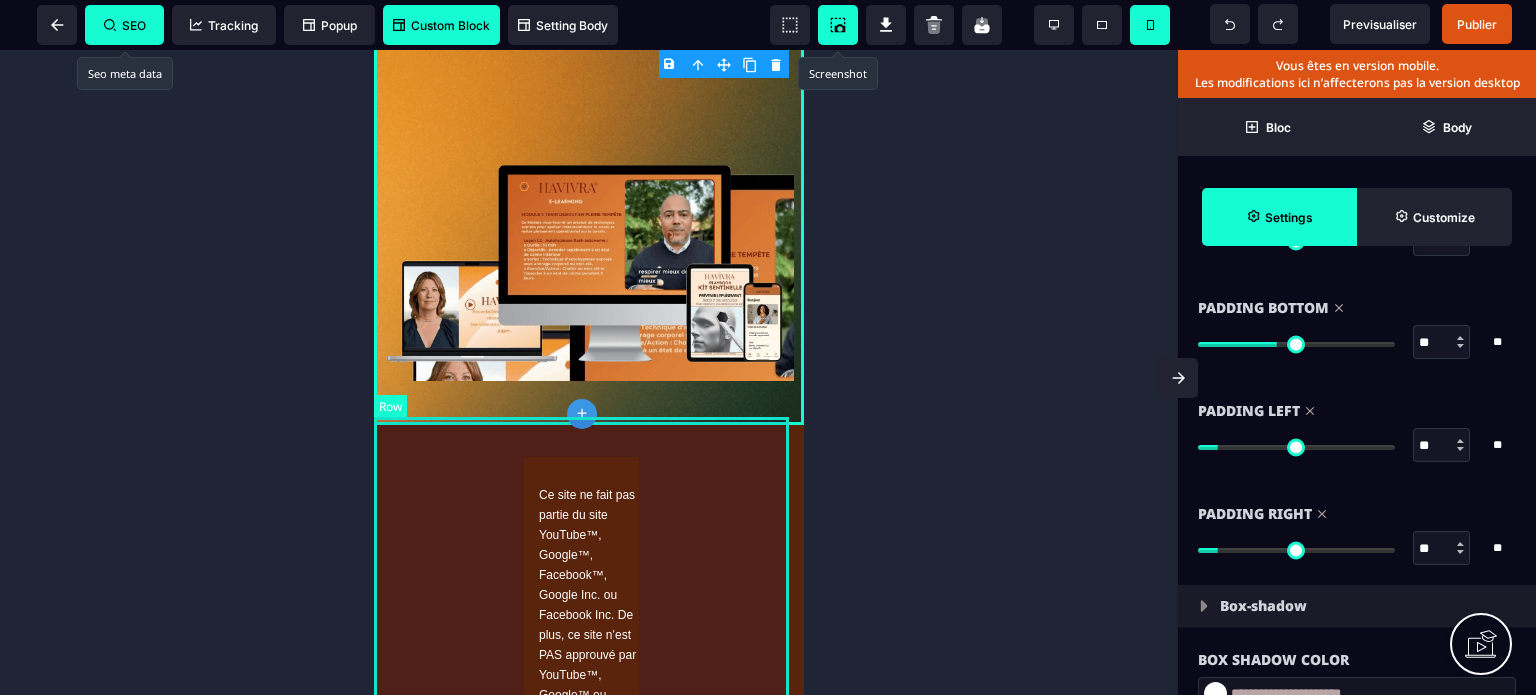 click on "Ce site ne fait pas partie du site YouTube™, Google™, Facebook™, Google Inc. ou Facebook Inc. De plus, ce site n’est PAS approuvé par YouTube™, Google™ ou Facebook™ en aucune façon. FACEBOOK™ est une marque de commerce de META PLATFORMS, Inc. GOOGLE™ et YOUTUBE™ sont des marques de commerce de GOOGLE Inc. | Conditions Générales de Vente | Mentions Légales | Politiques de confidentialités | www.jmd[LAST].com © 2025 - All Rights Reserved" at bounding box center [589, 884] 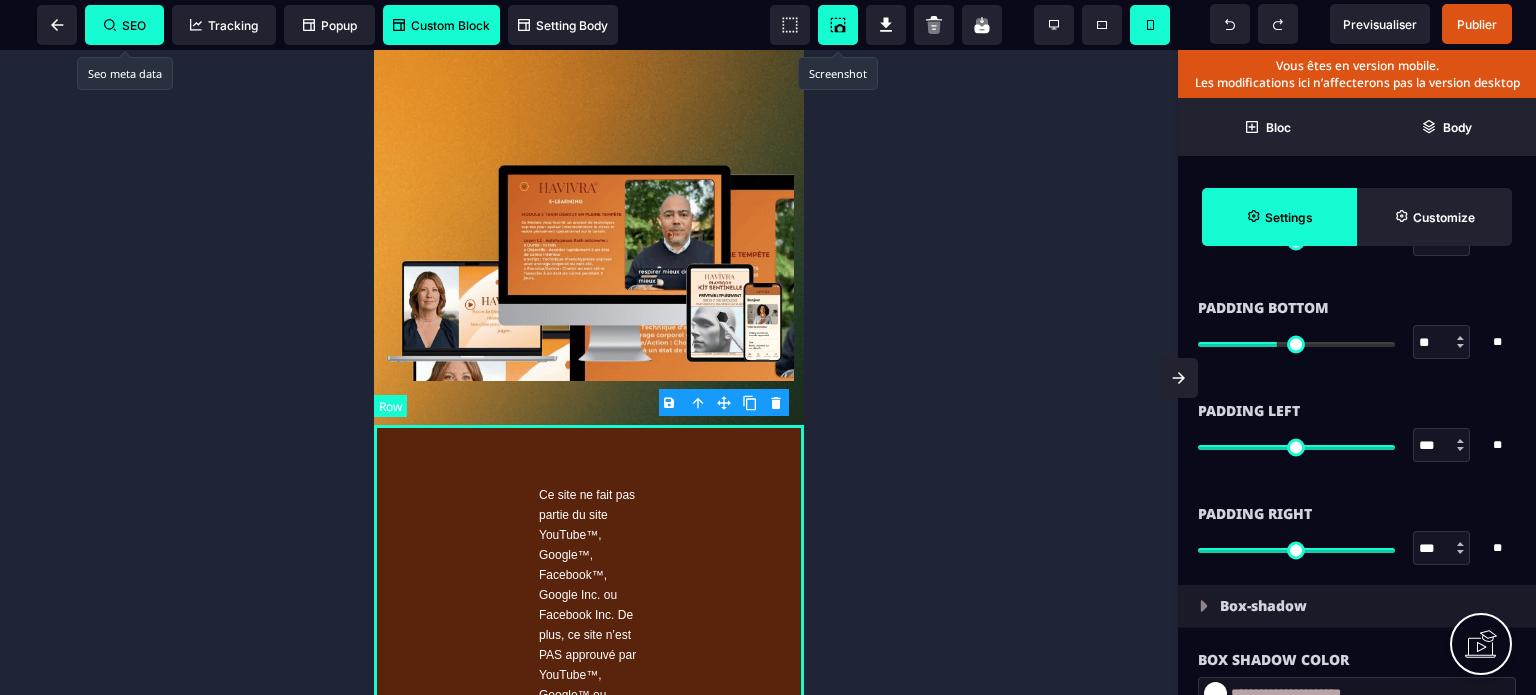 scroll, scrollTop: 0, scrollLeft: 0, axis: both 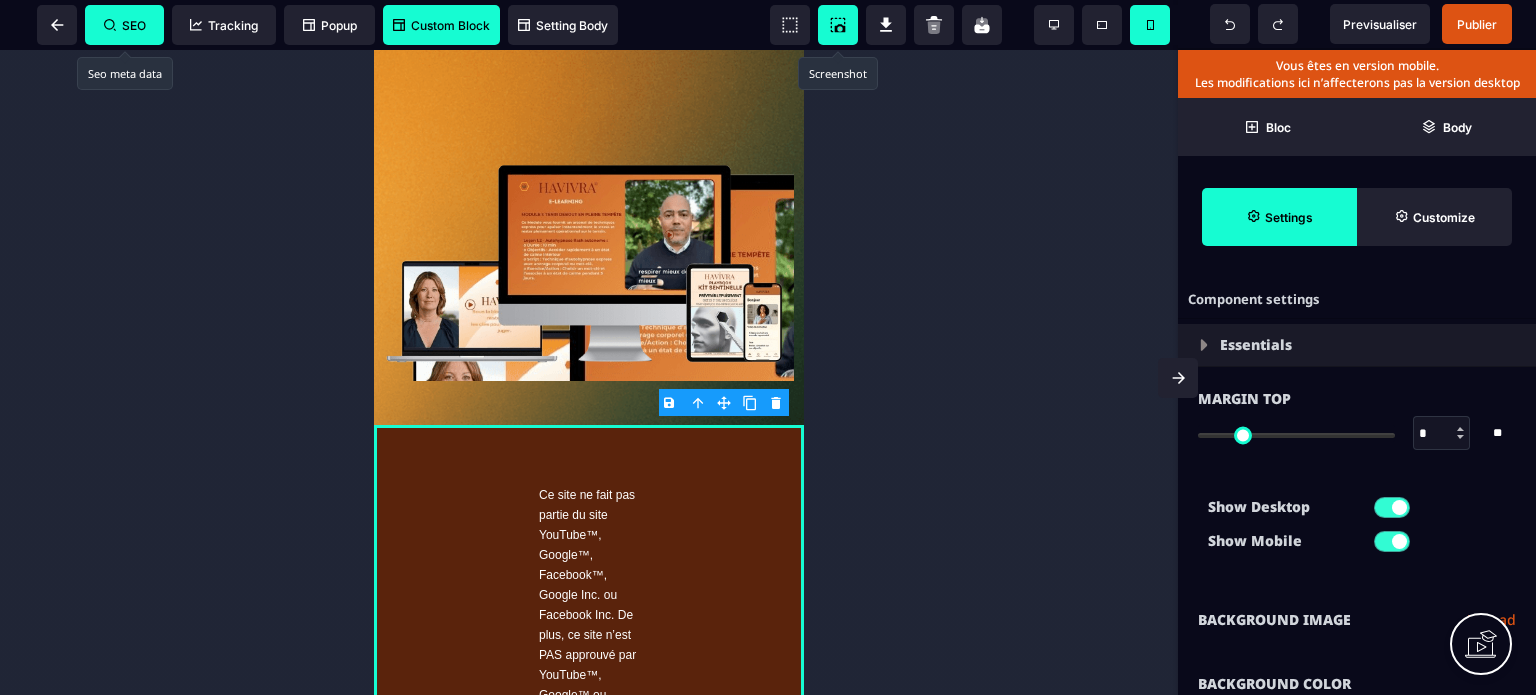 click on "Show Desktop
Show Mobile" at bounding box center [1357, 529] 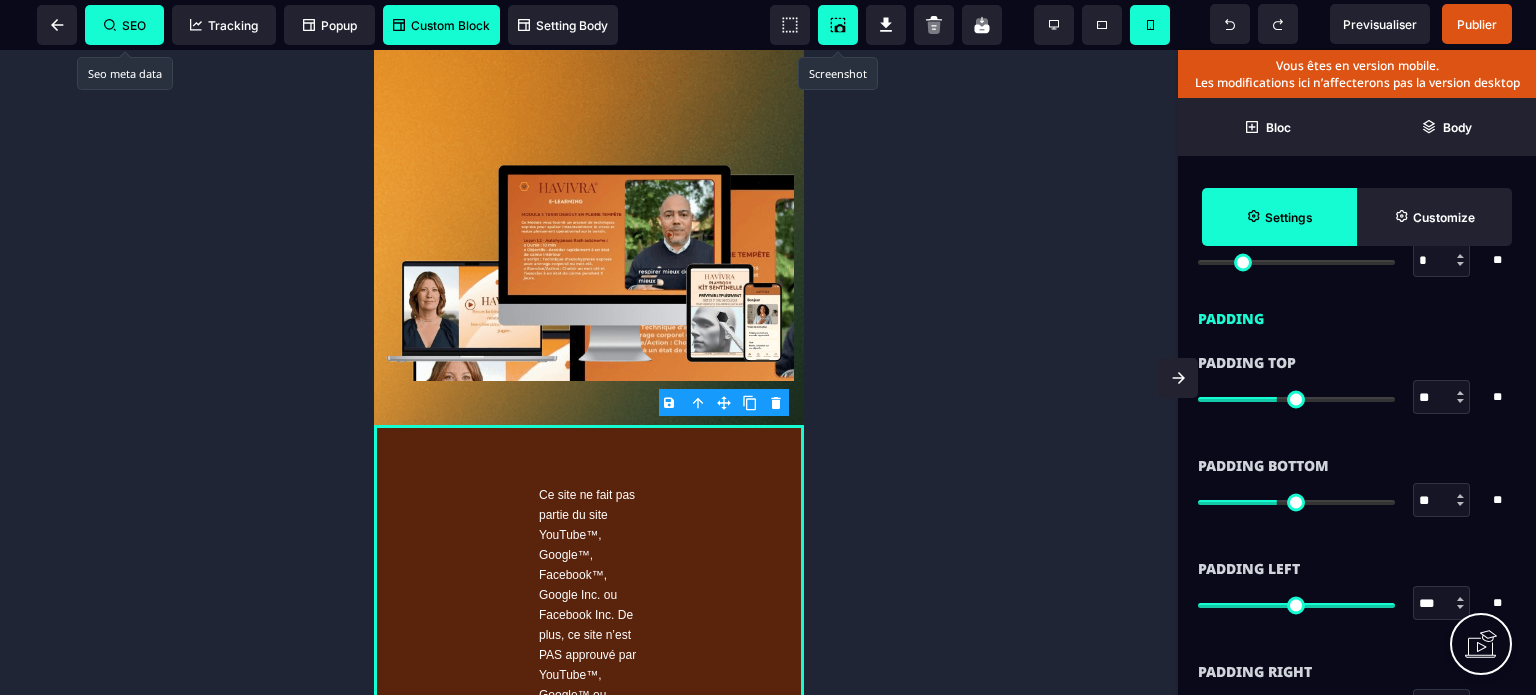 scroll, scrollTop: 1720, scrollLeft: 0, axis: vertical 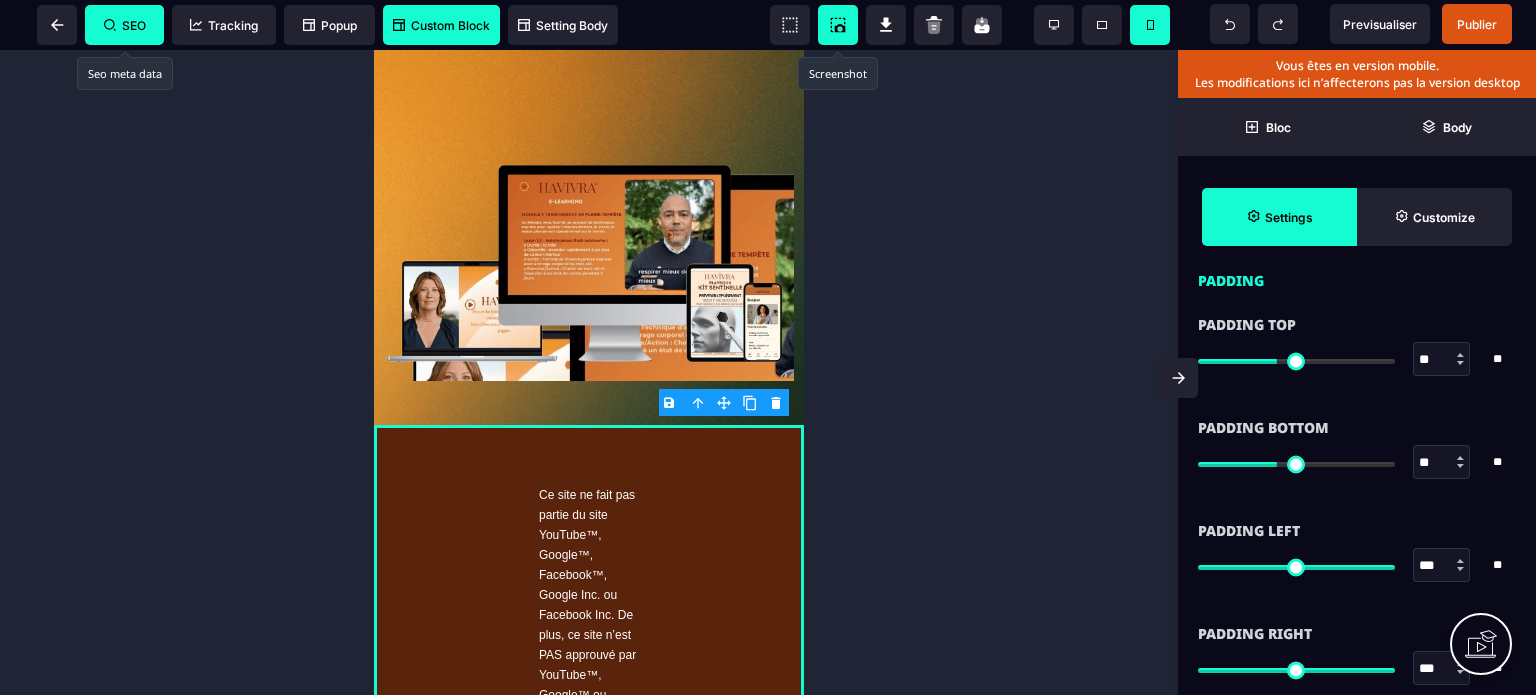 drag, startPoint x: 1430, startPoint y: 559, endPoint x: 1402, endPoint y: 567, distance: 29.12044 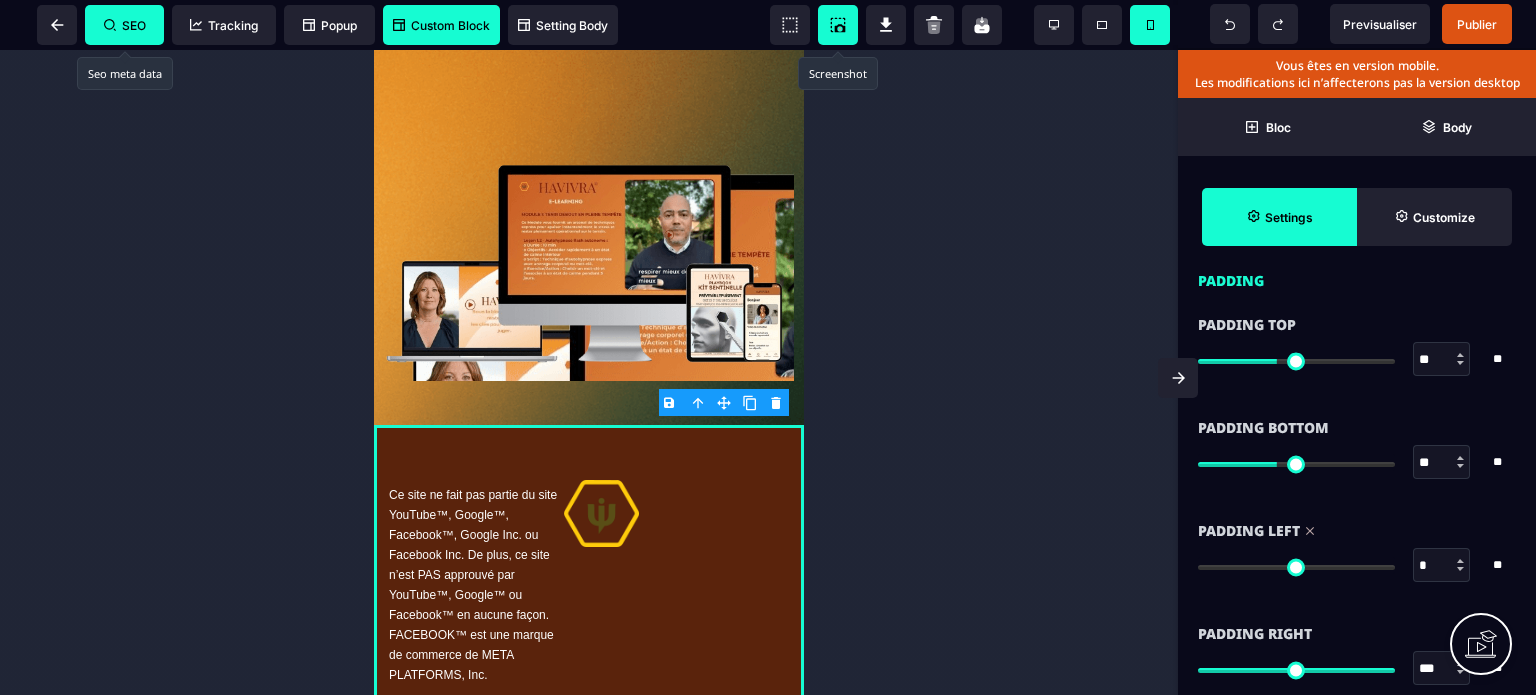 drag, startPoint x: 1381, startPoint y: 567, endPoint x: 1082, endPoint y: 579, distance: 299.2407 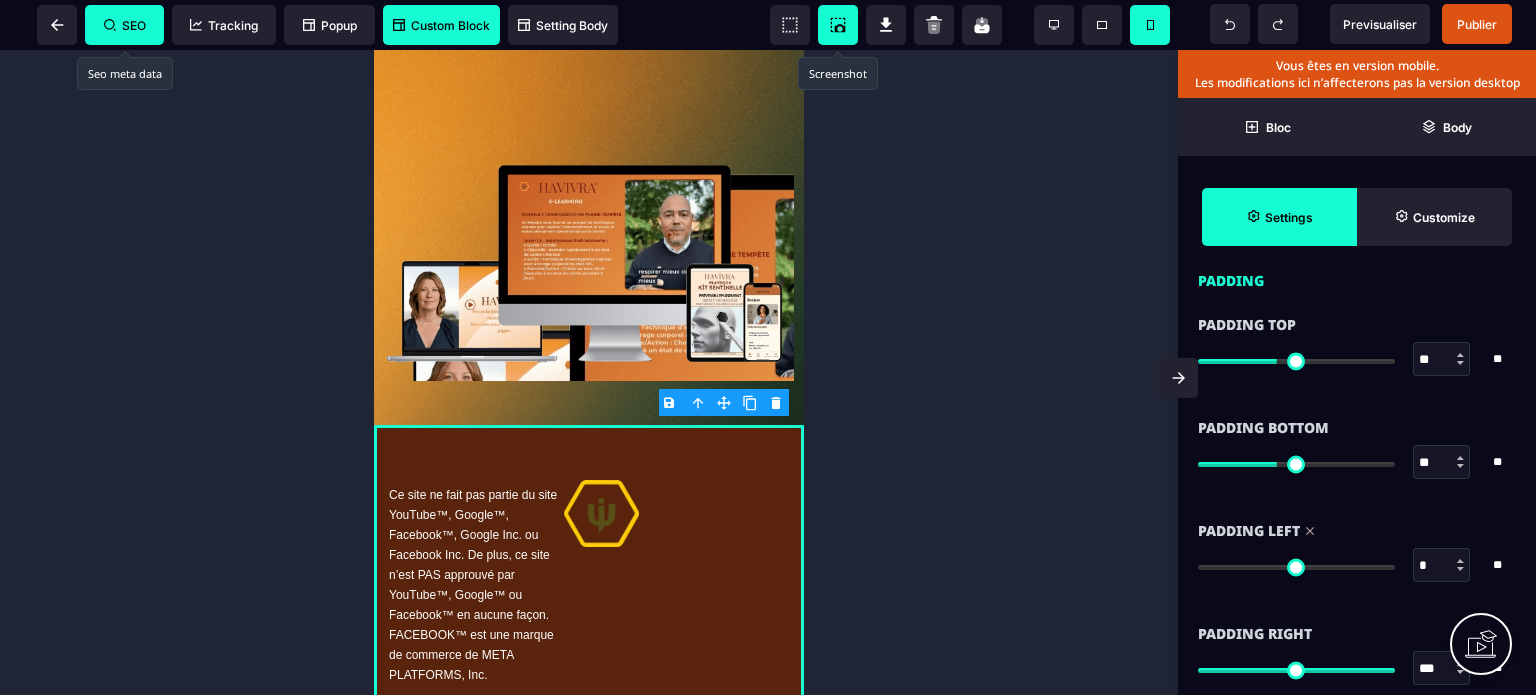 click at bounding box center [1296, 567] 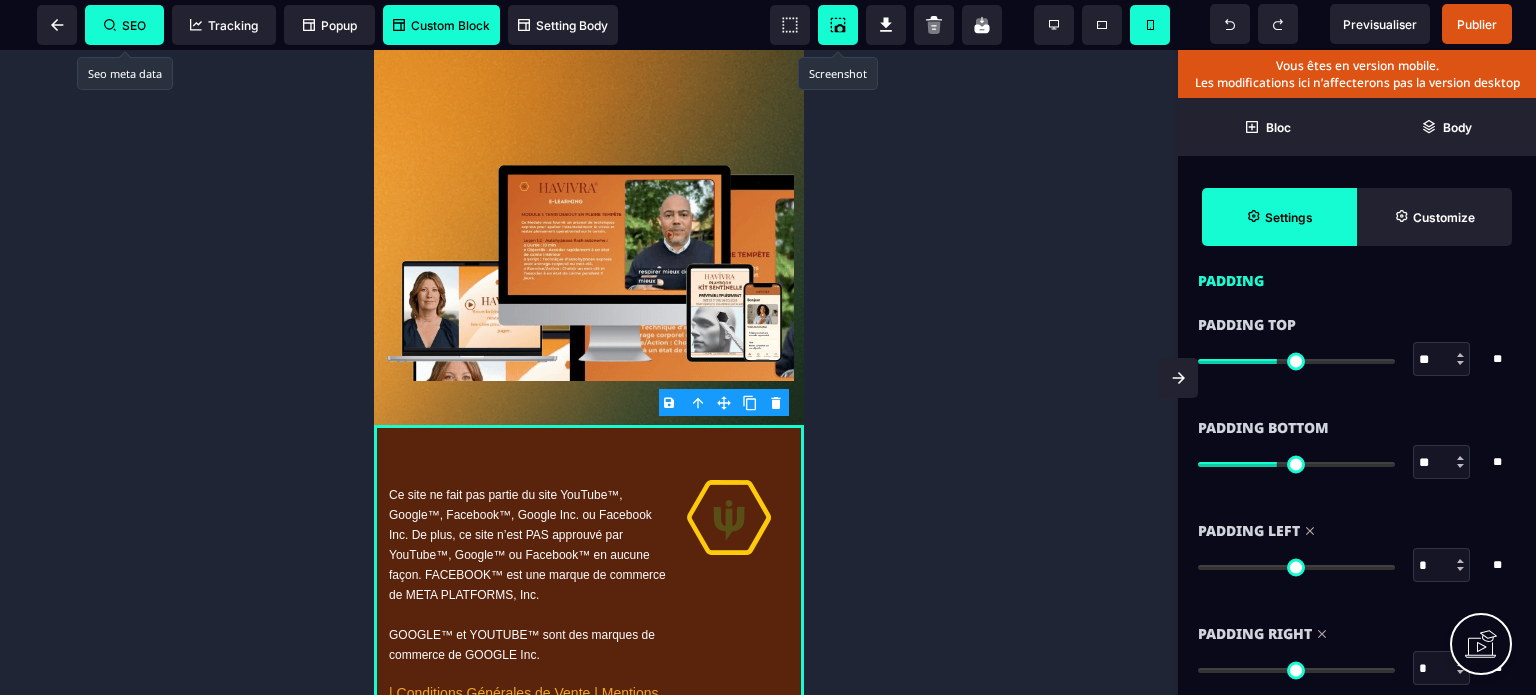 drag, startPoint x: 1384, startPoint y: 664, endPoint x: 1040, endPoint y: 683, distance: 344.52432 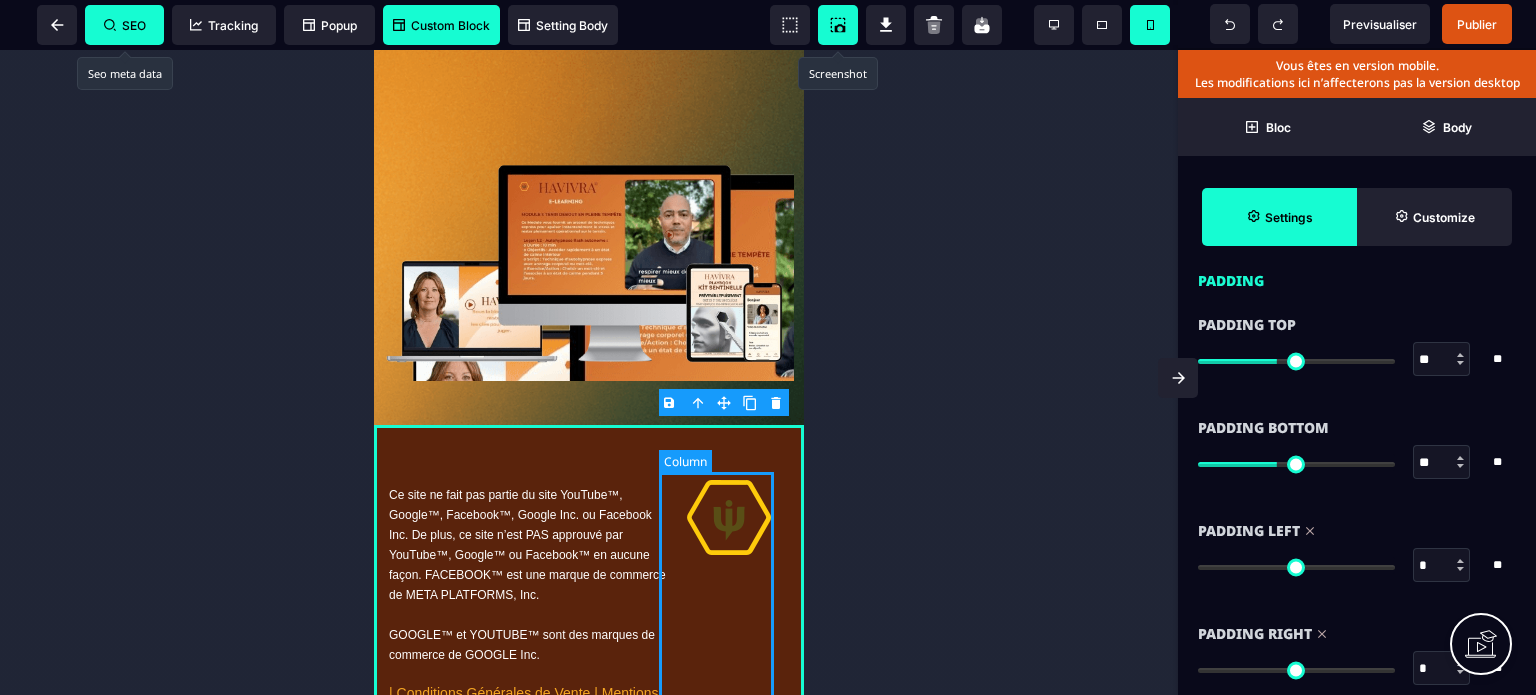 click at bounding box center (729, 629) 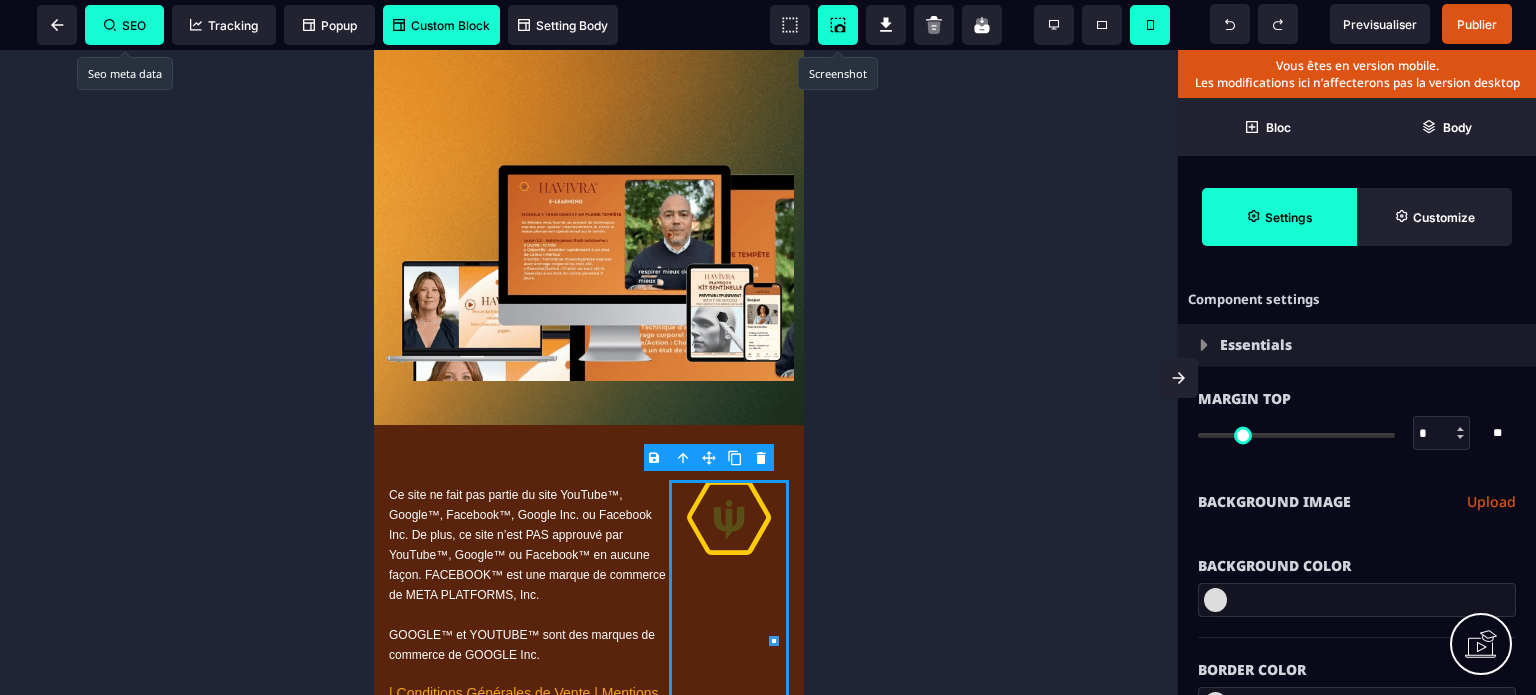 click on "*" at bounding box center [1442, 434] 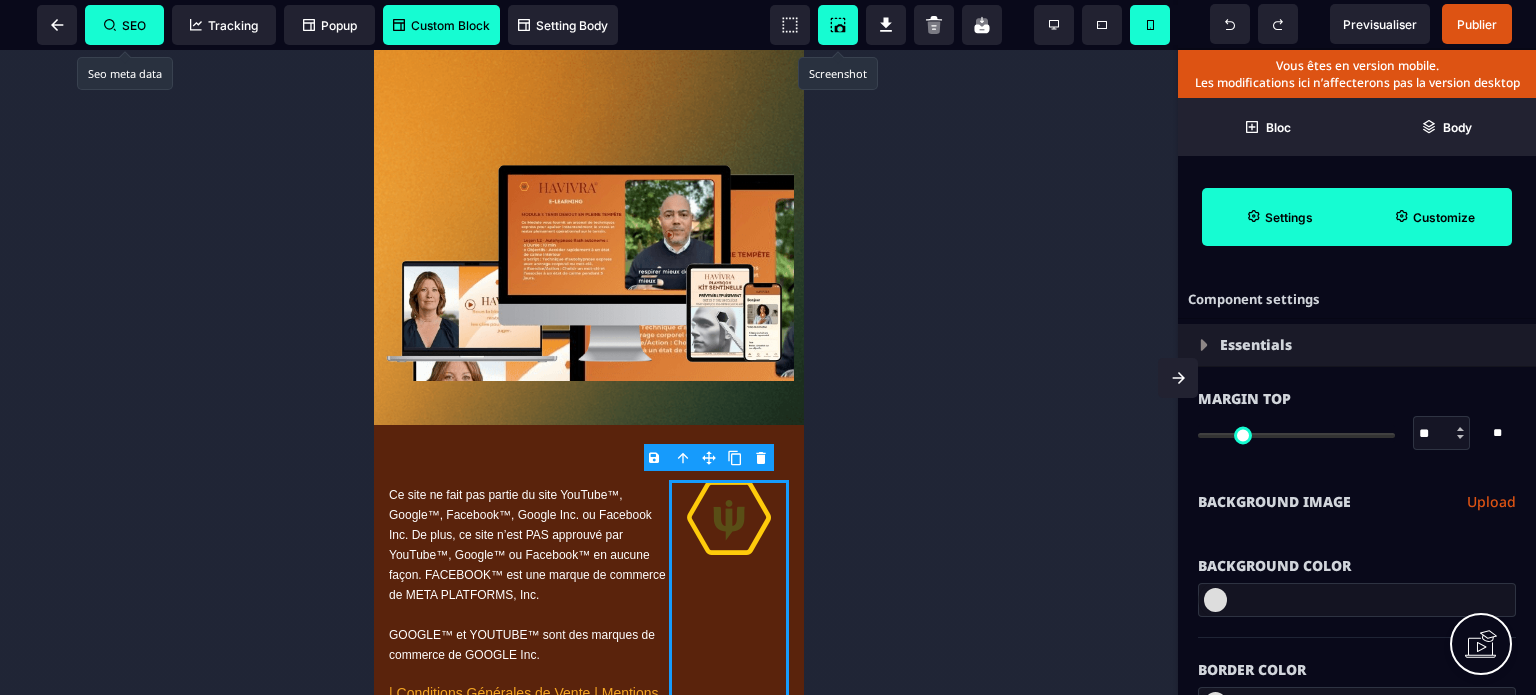 click on "Customize" at bounding box center [1444, 217] 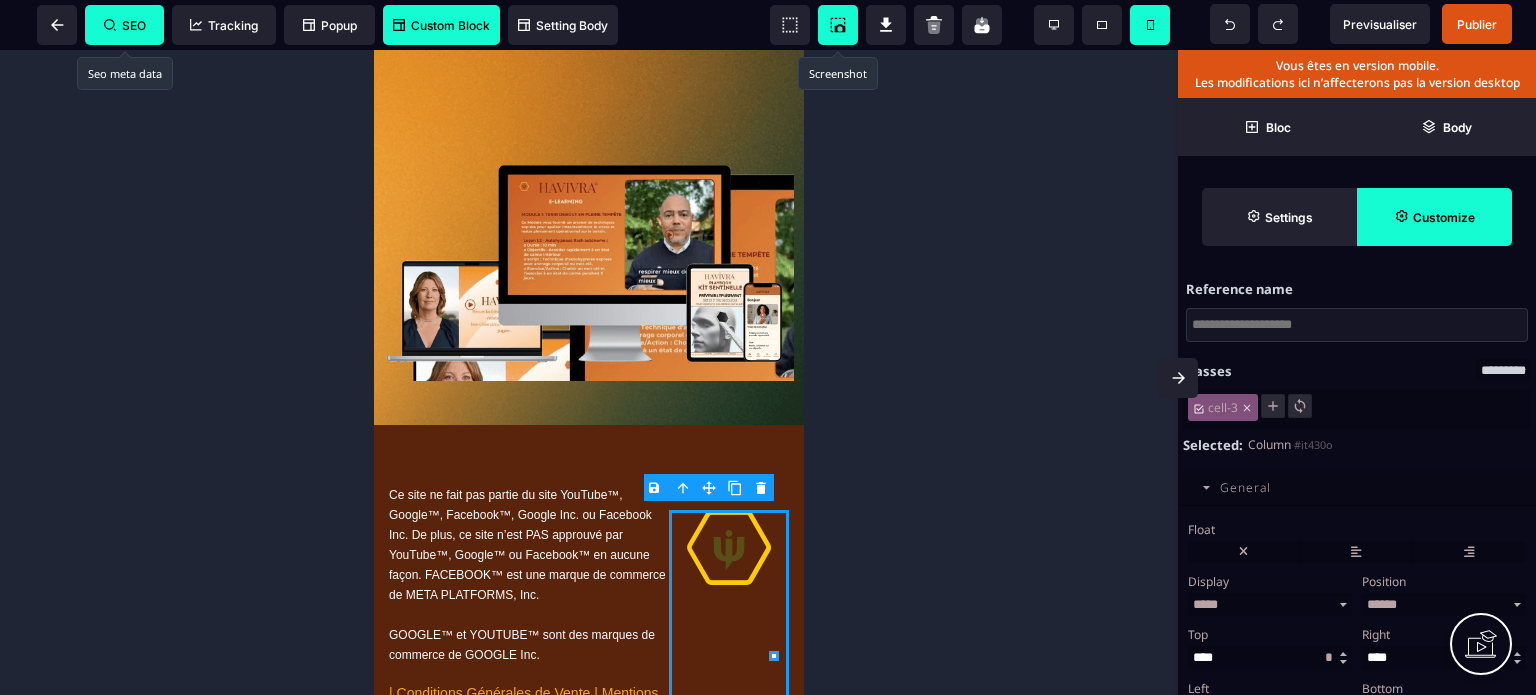 click on "General" at bounding box center [1245, 487] 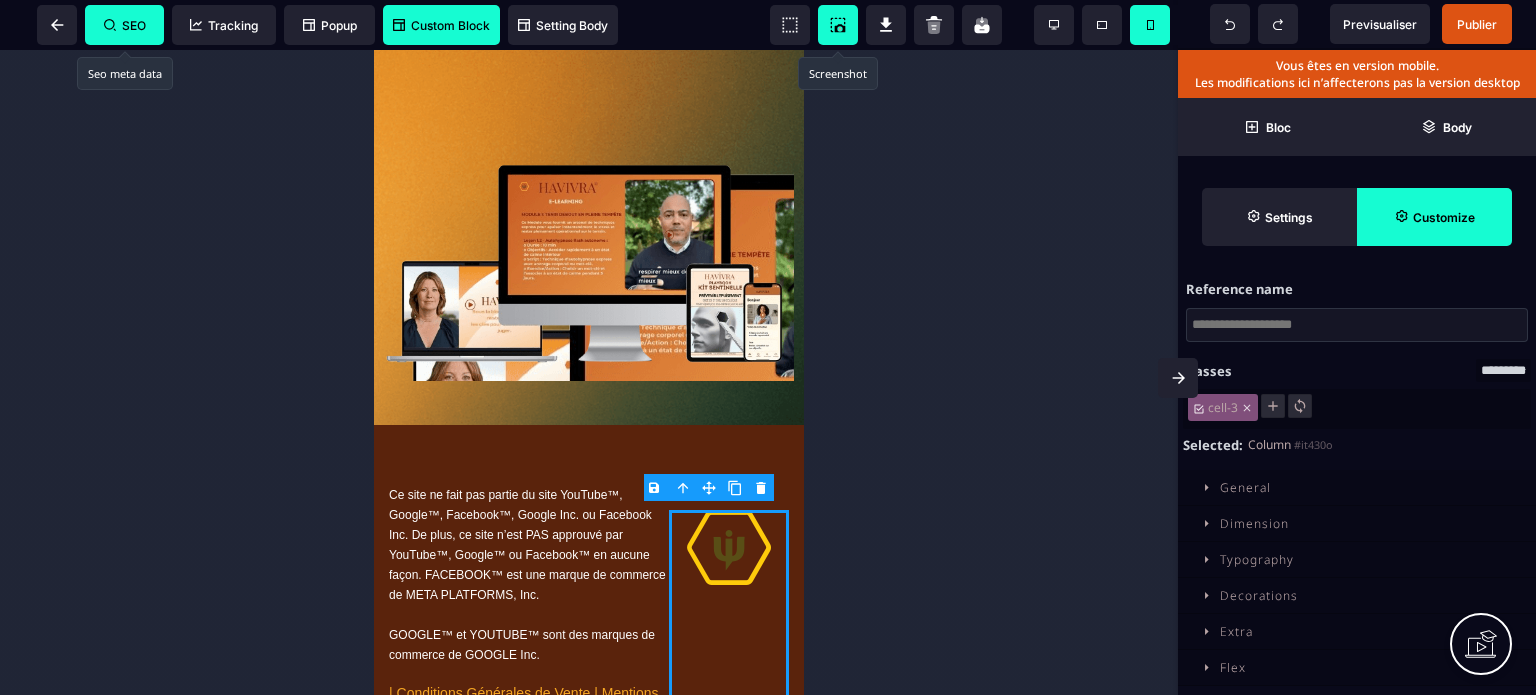 click on "Dimension" at bounding box center (1357, 524) 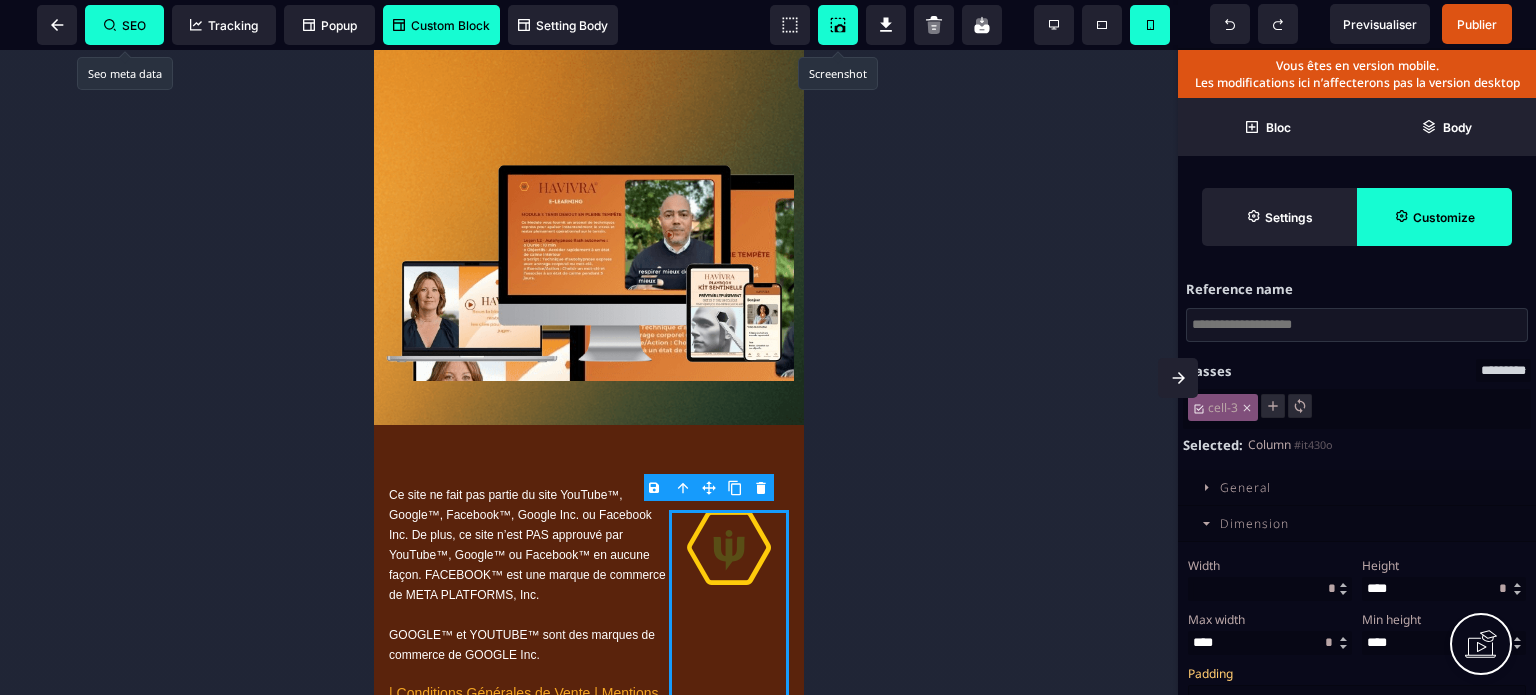 click at bounding box center (1270, 589) 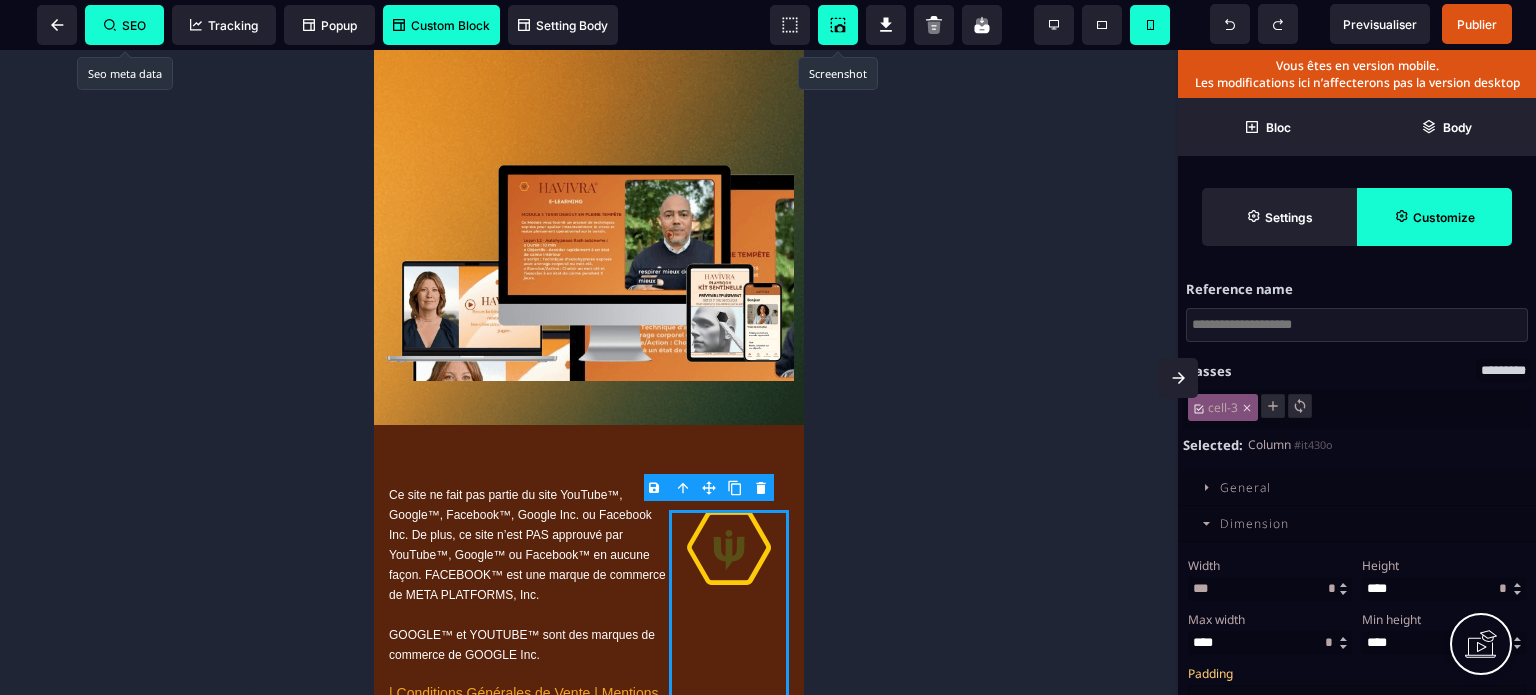 click at bounding box center (1344, 589) 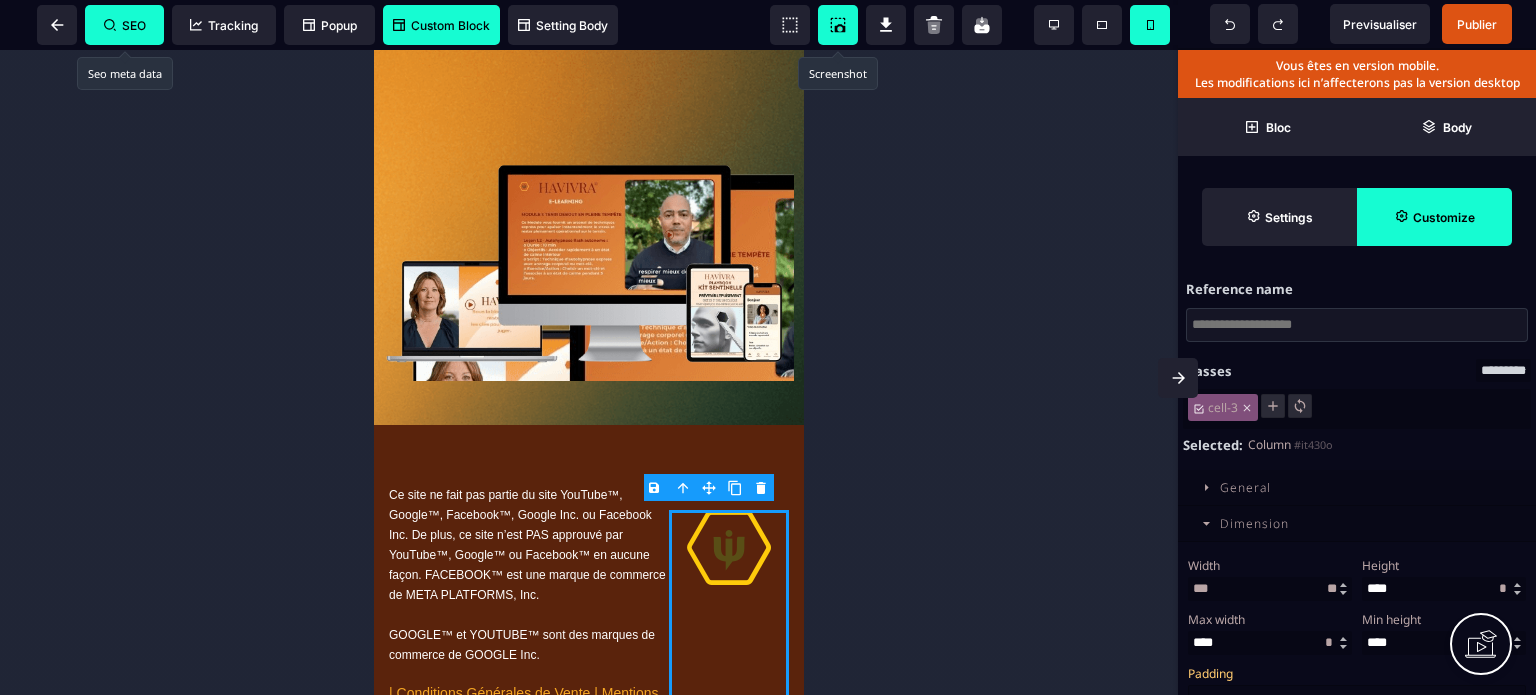 click on "* ** *" at bounding box center [1332, 588] 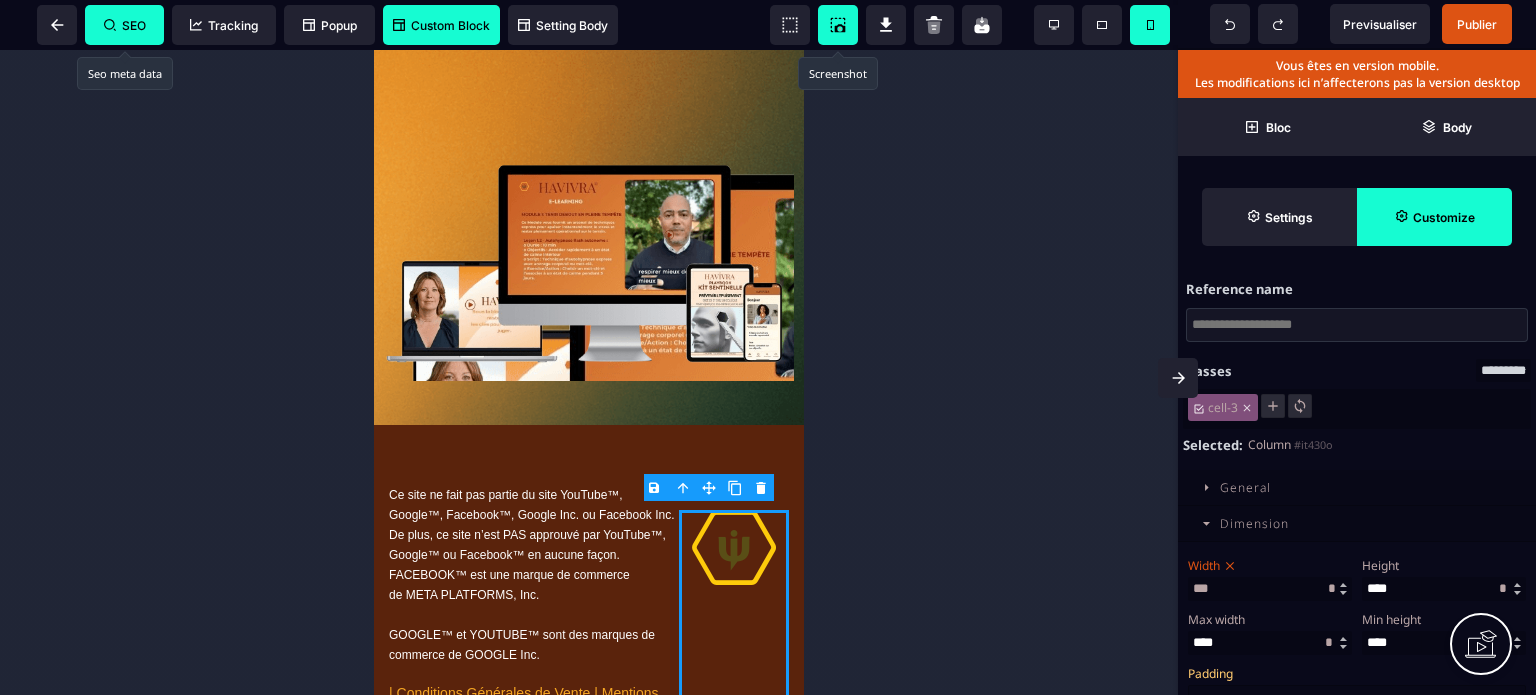 click on "* ** *" at bounding box center (1332, 588) 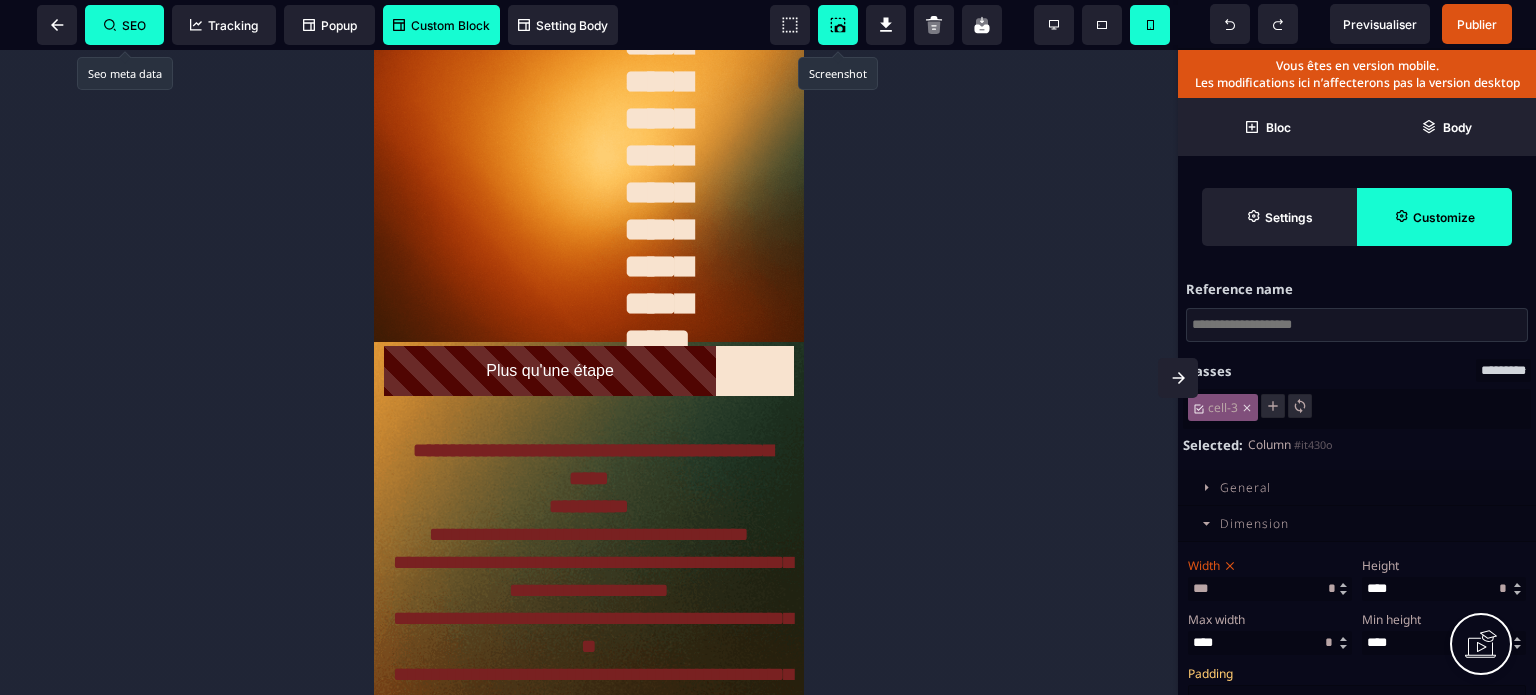 scroll, scrollTop: 52, scrollLeft: 0, axis: vertical 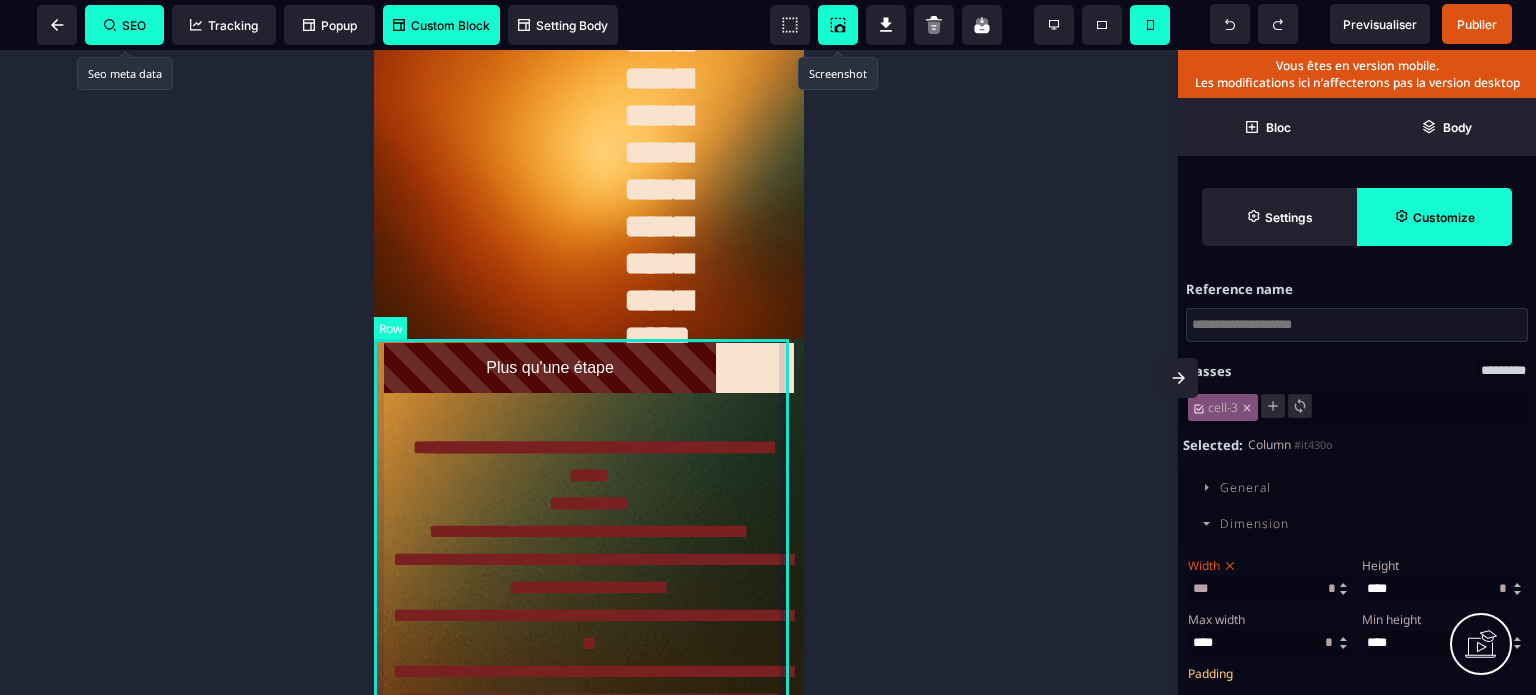 click on "**********" at bounding box center (589, 865) 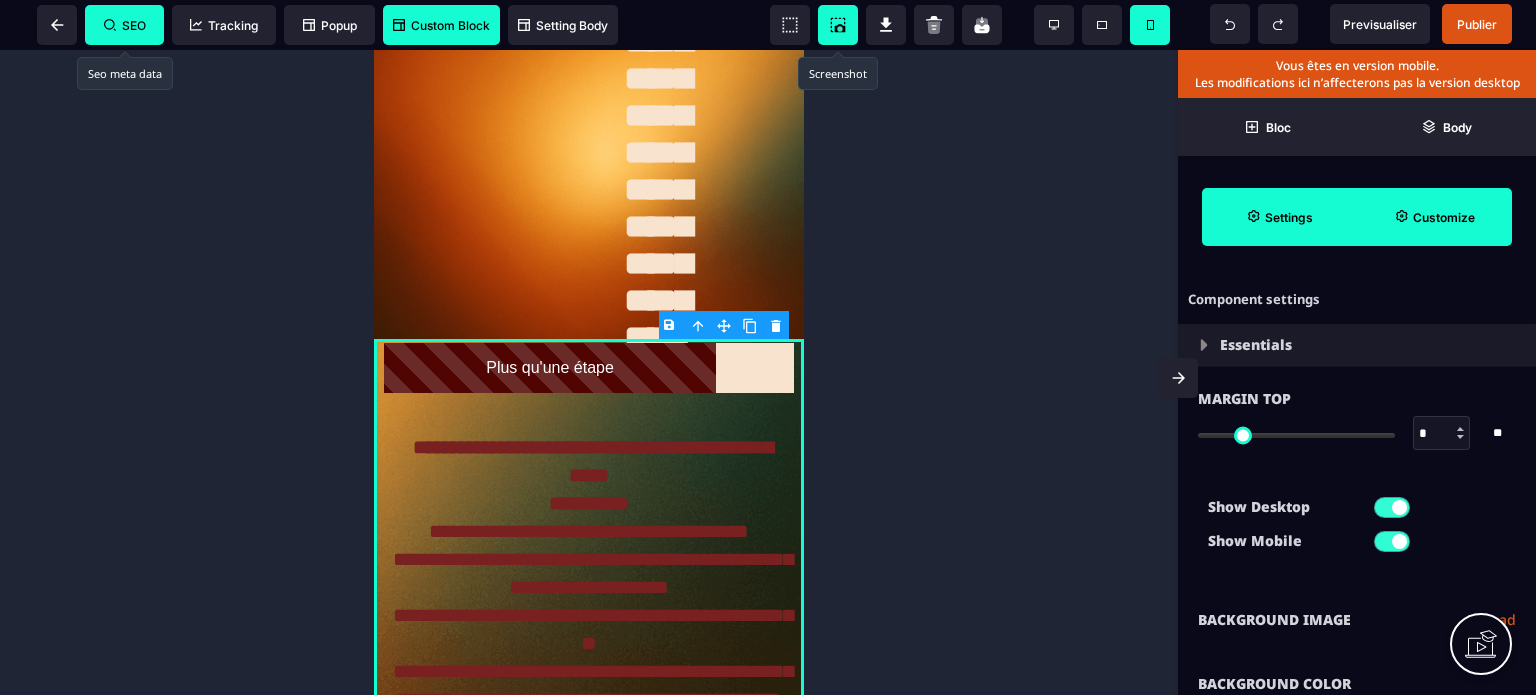 click on "Margin Top
*
*
**
All" at bounding box center (1357, 428) 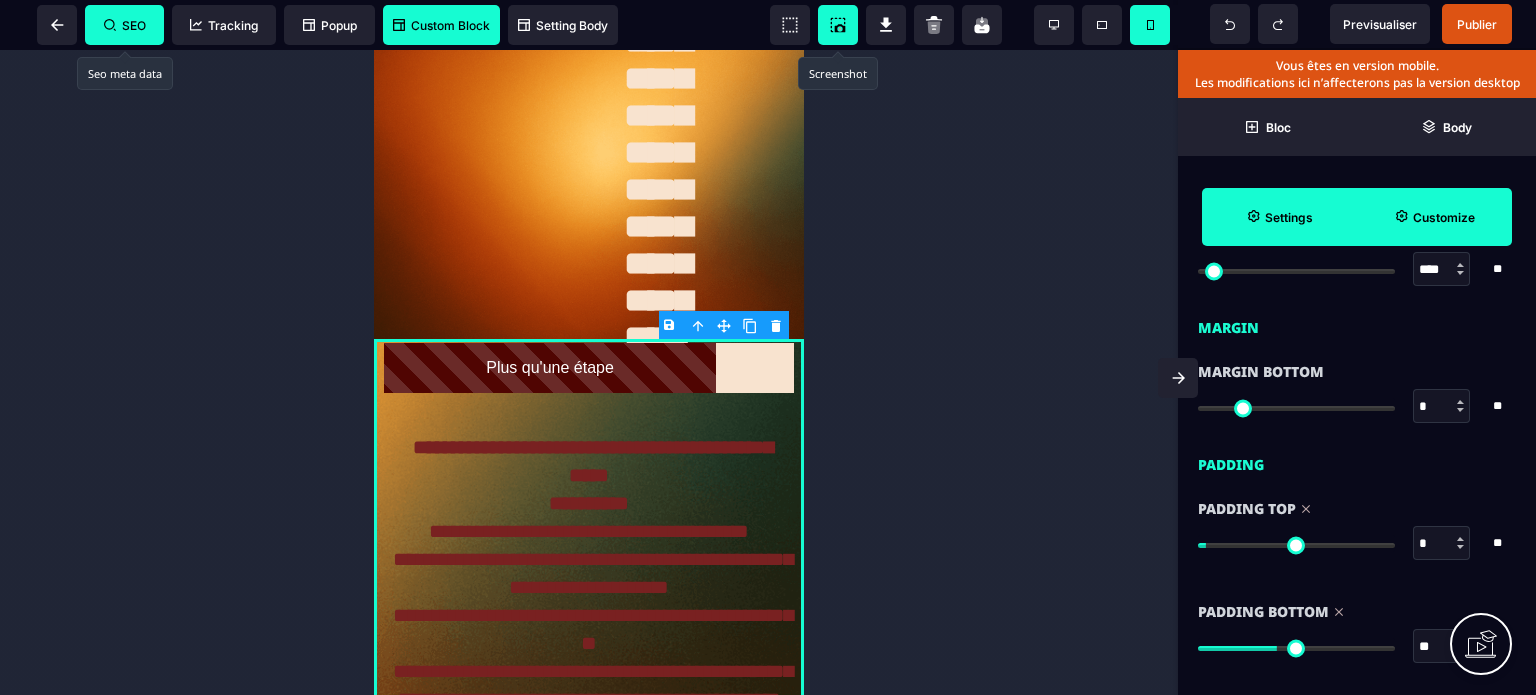 scroll, scrollTop: 1626, scrollLeft: 0, axis: vertical 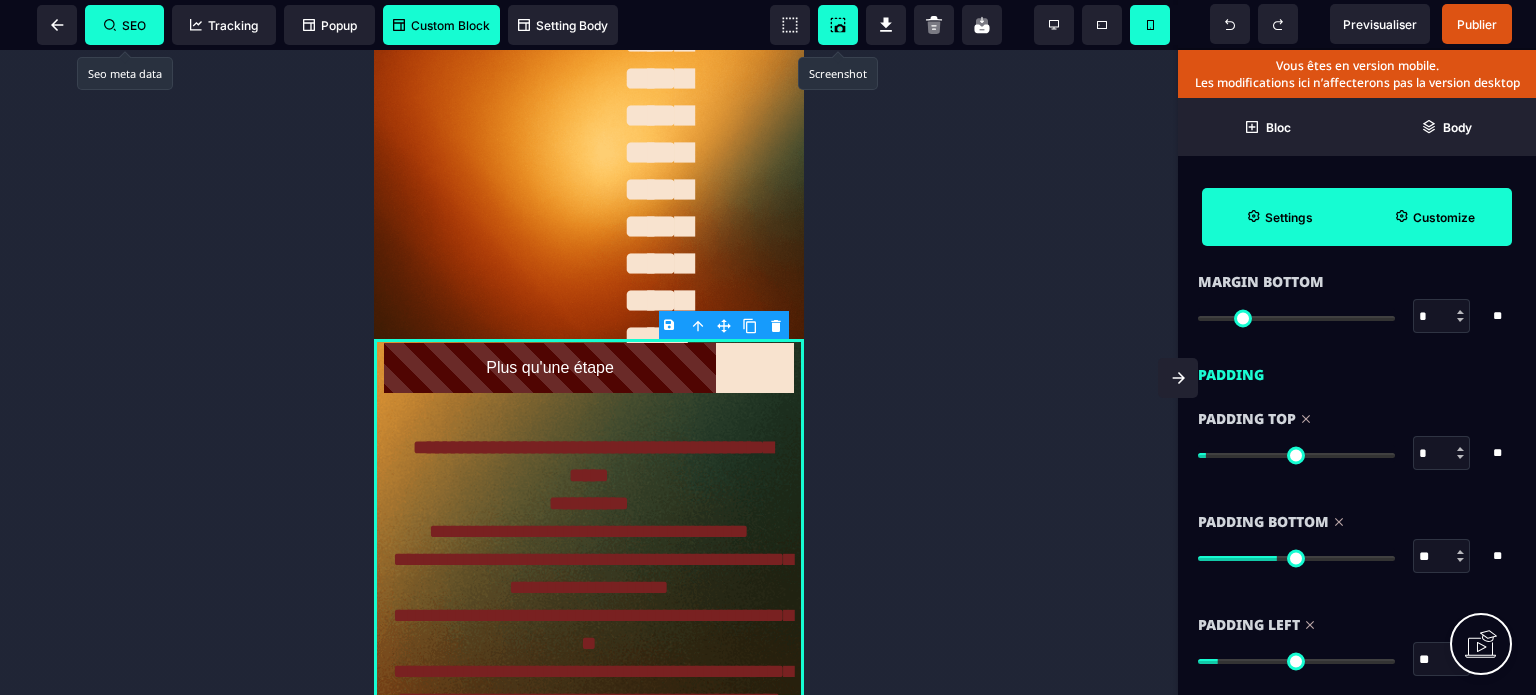 click on "*" at bounding box center (1442, 454) 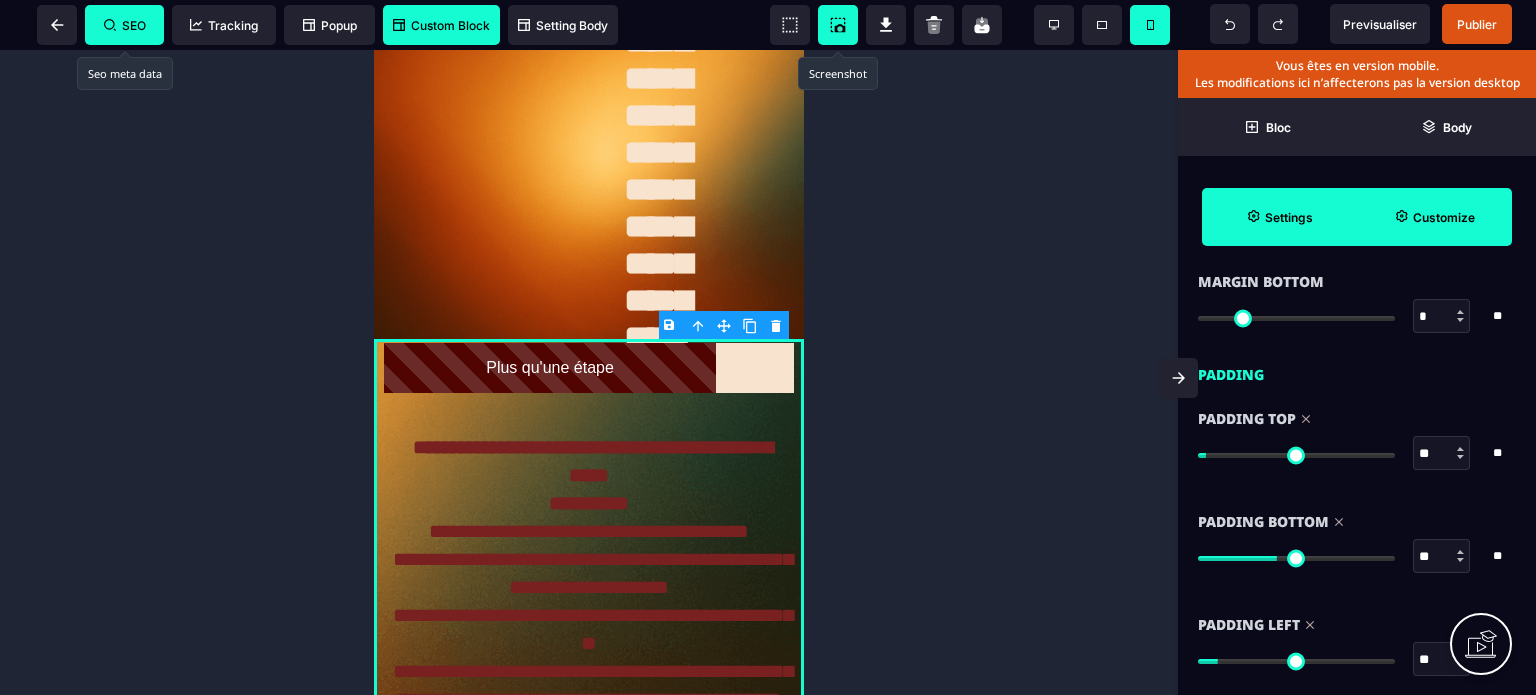 click on "Padding Top
**
*
**
All" at bounding box center [1357, 438] 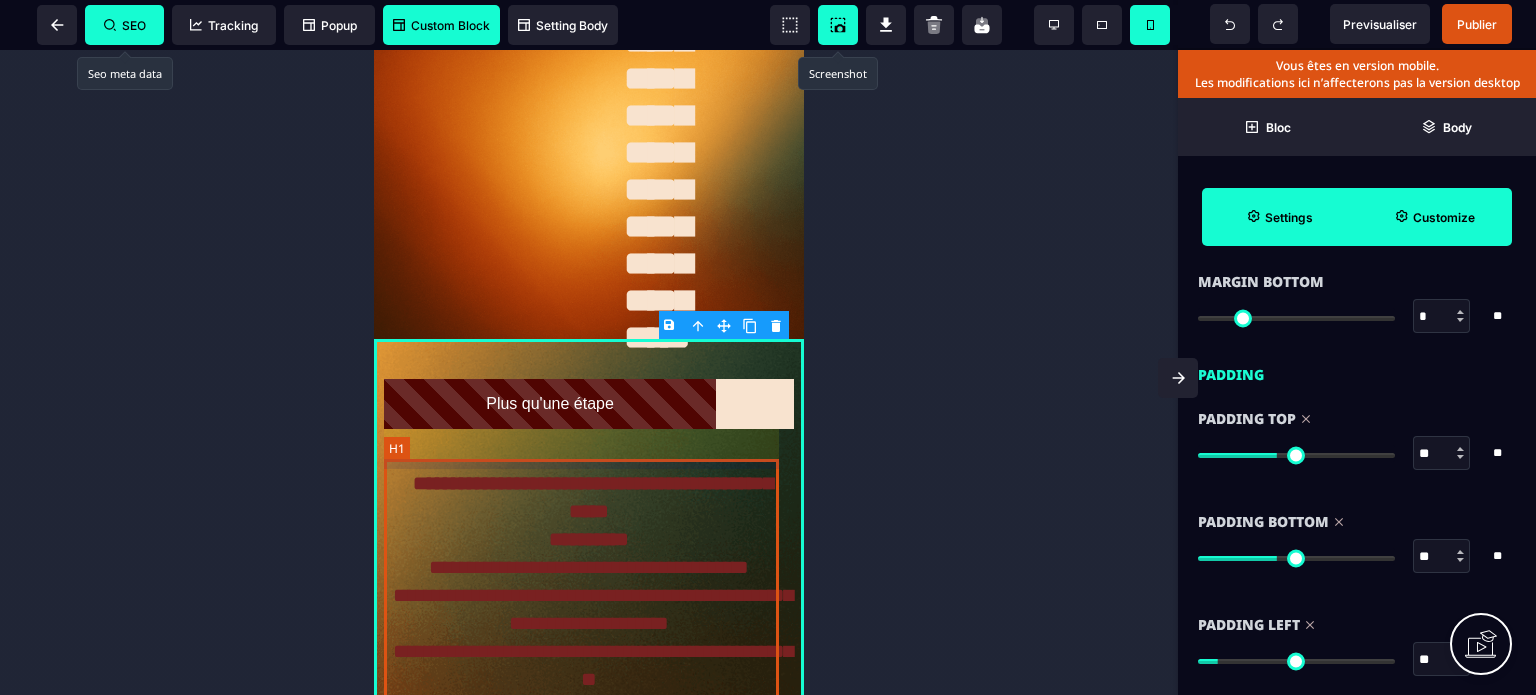 click on "**********" at bounding box center (588, 791) 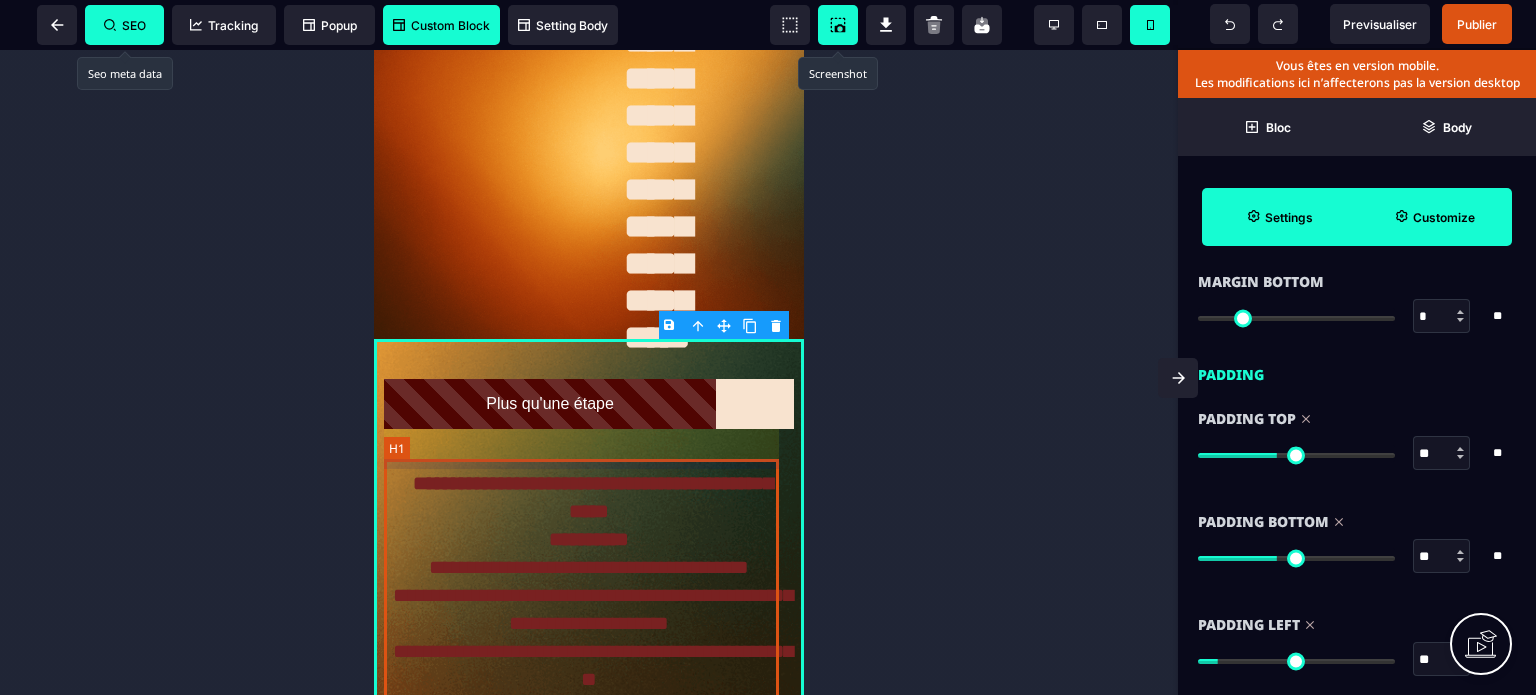 scroll, scrollTop: 0, scrollLeft: 0, axis: both 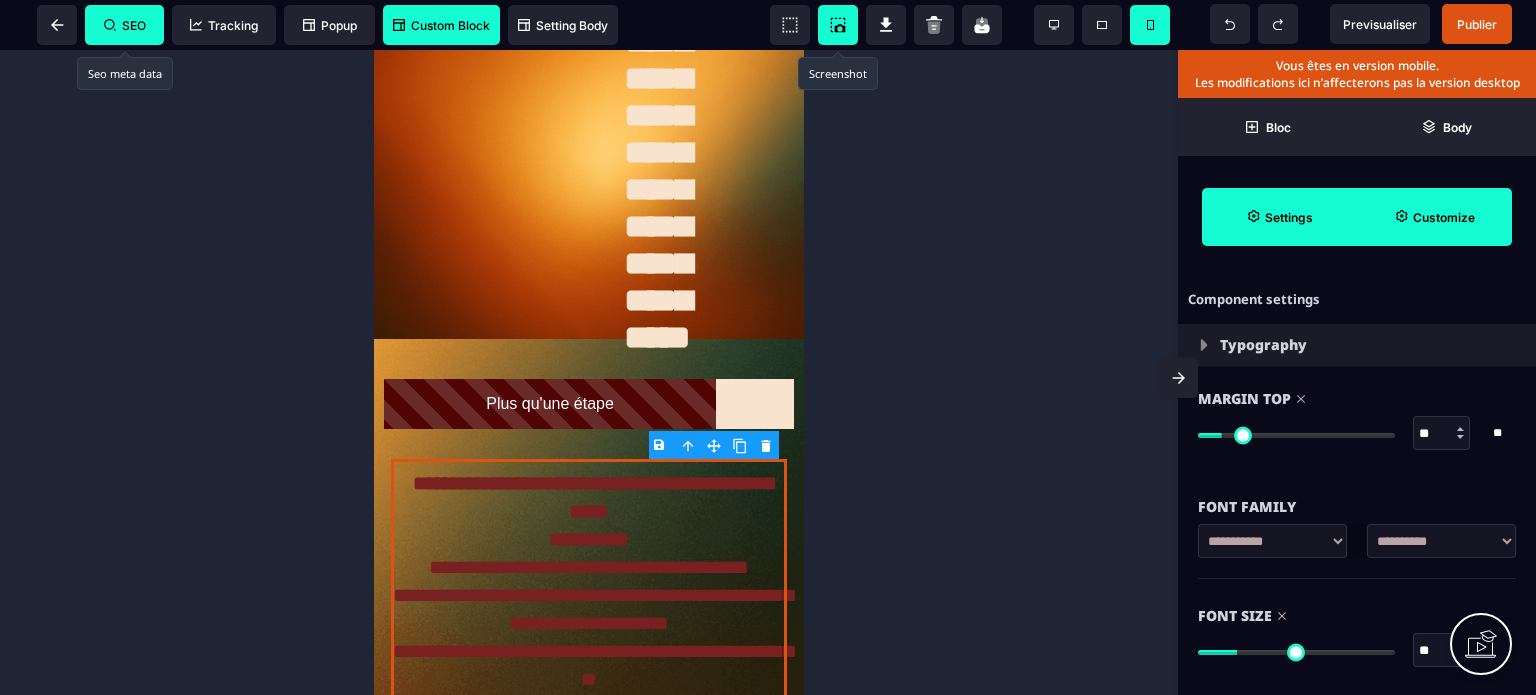 click on "Font Size
**
*
**
All" at bounding box center [1357, 635] 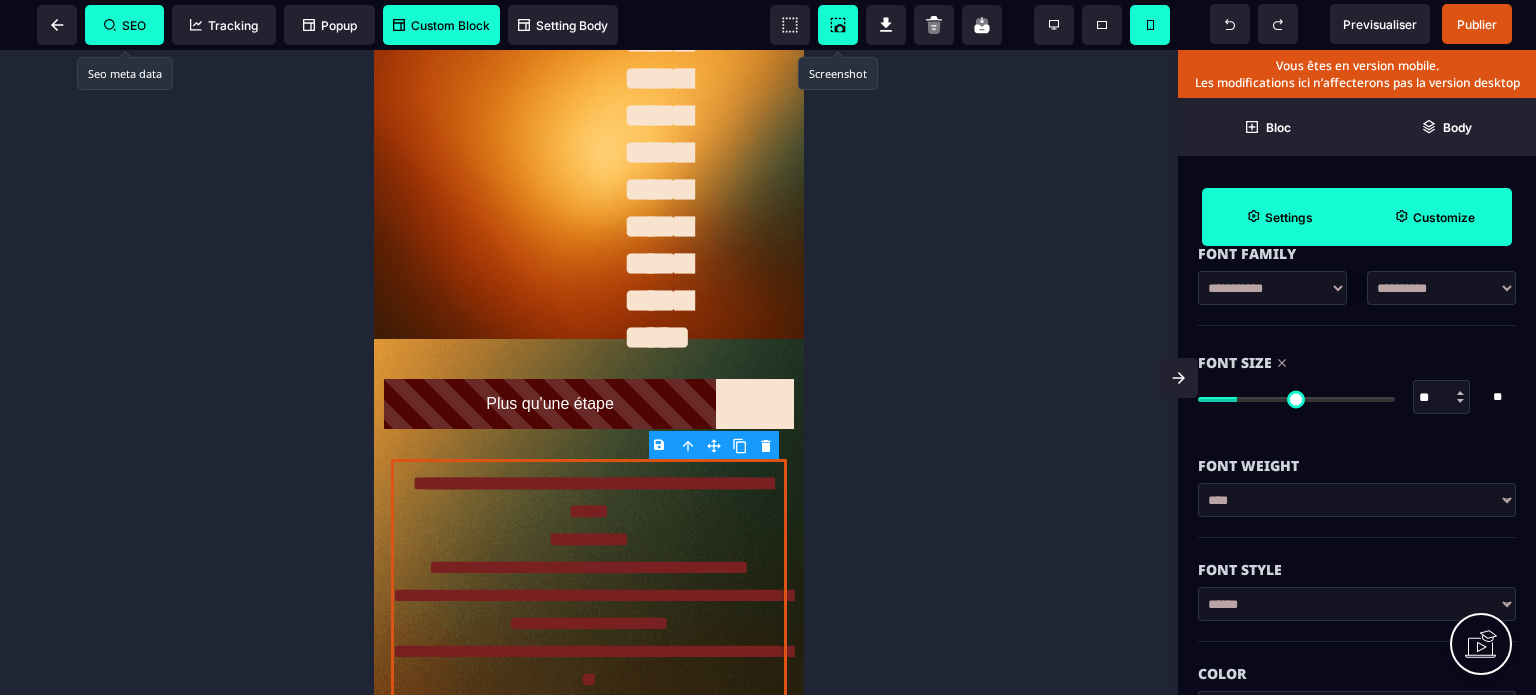 scroll, scrollTop: 440, scrollLeft: 0, axis: vertical 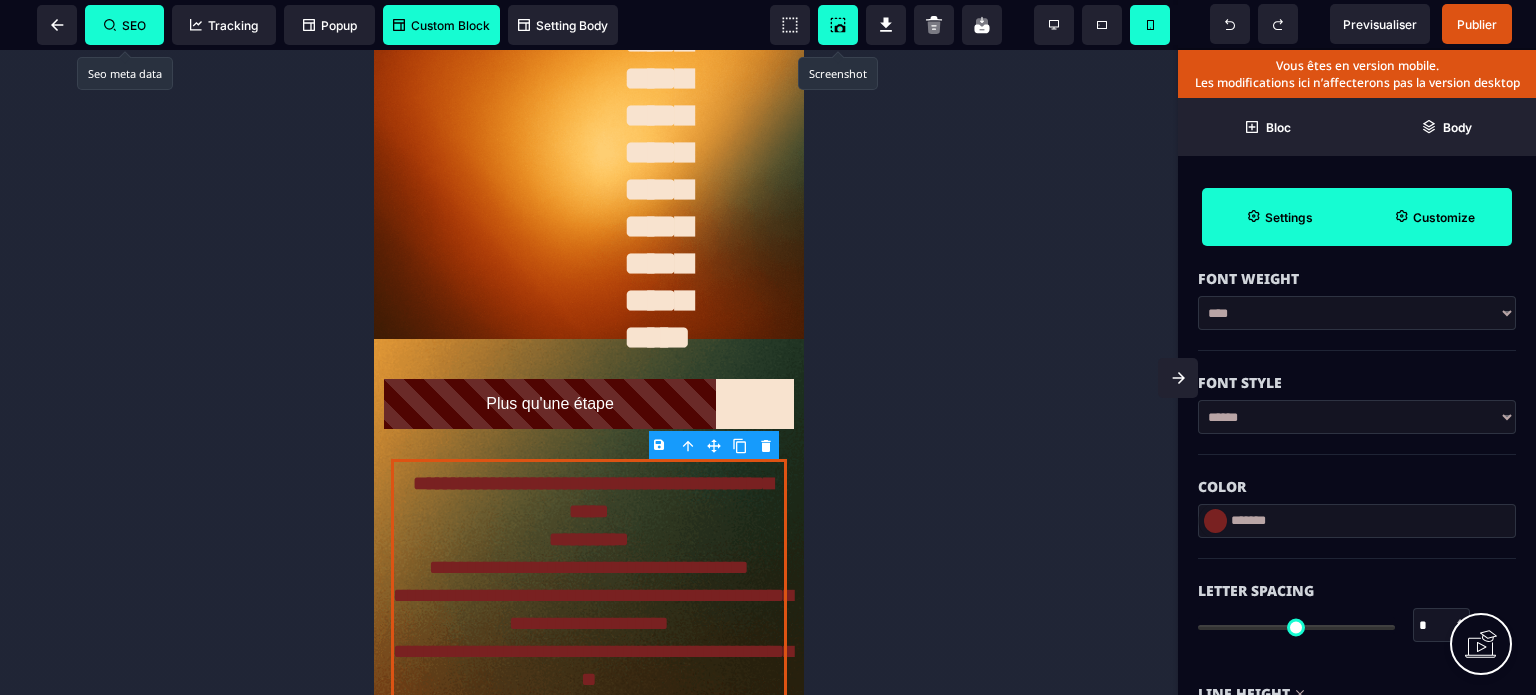 click at bounding box center (1215, 521) 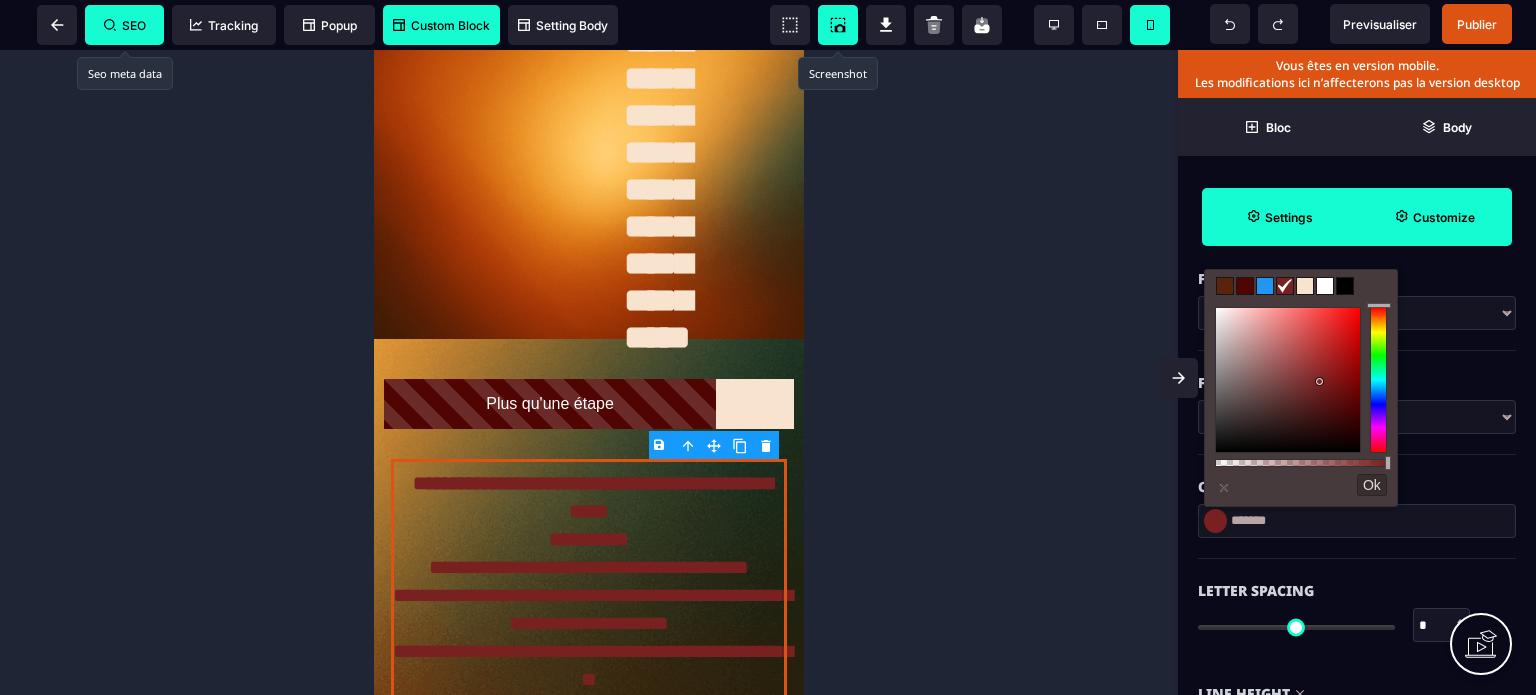 click at bounding box center (1305, 286) 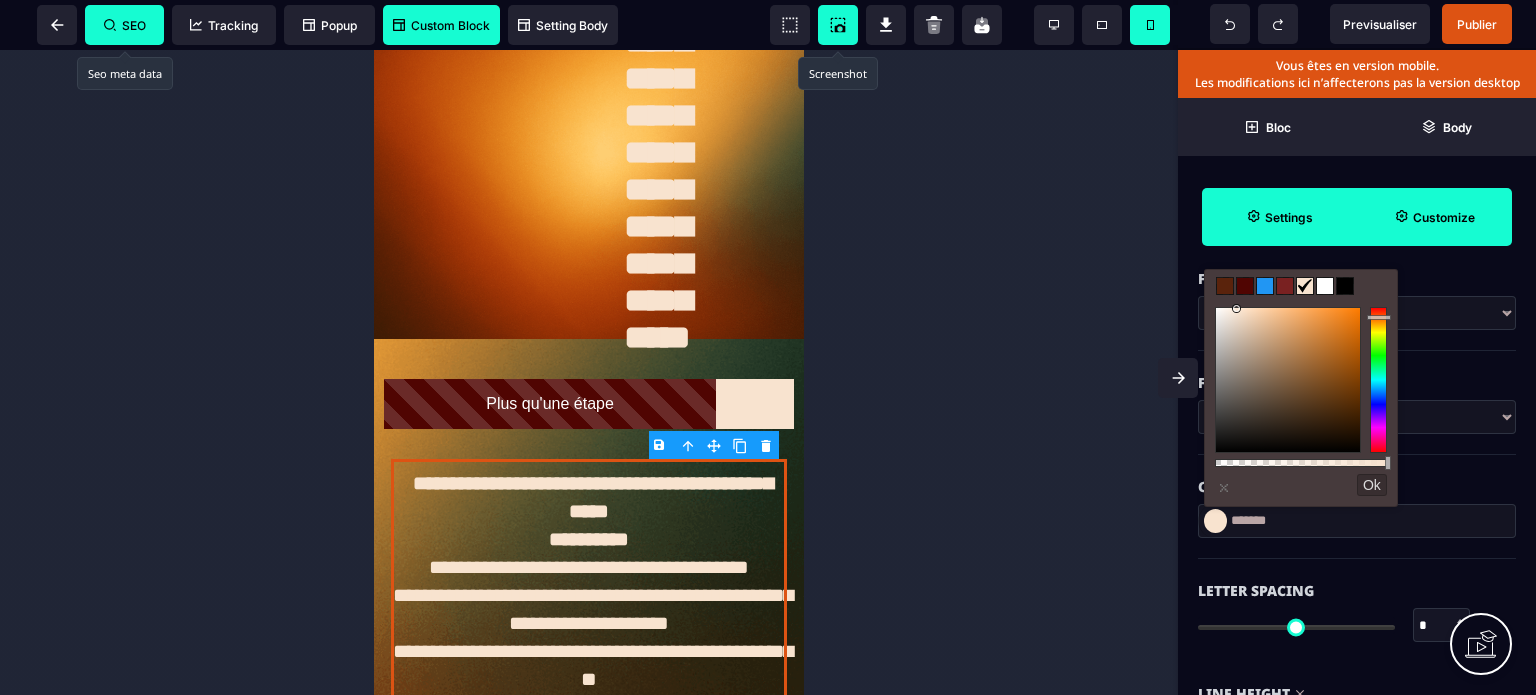 click on "Letter Spacing
*
*
**
All" at bounding box center [1357, 610] 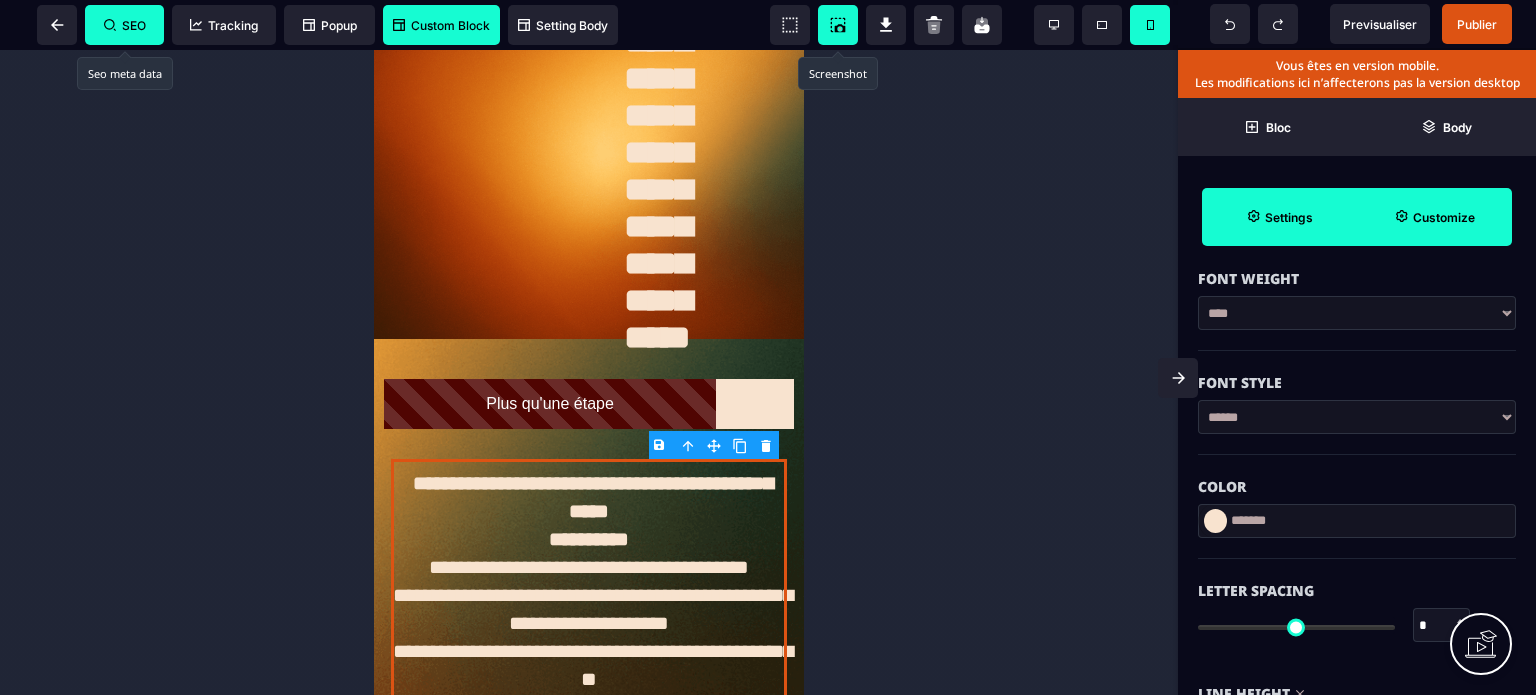 click on "Font Style" at bounding box center (1357, 373) 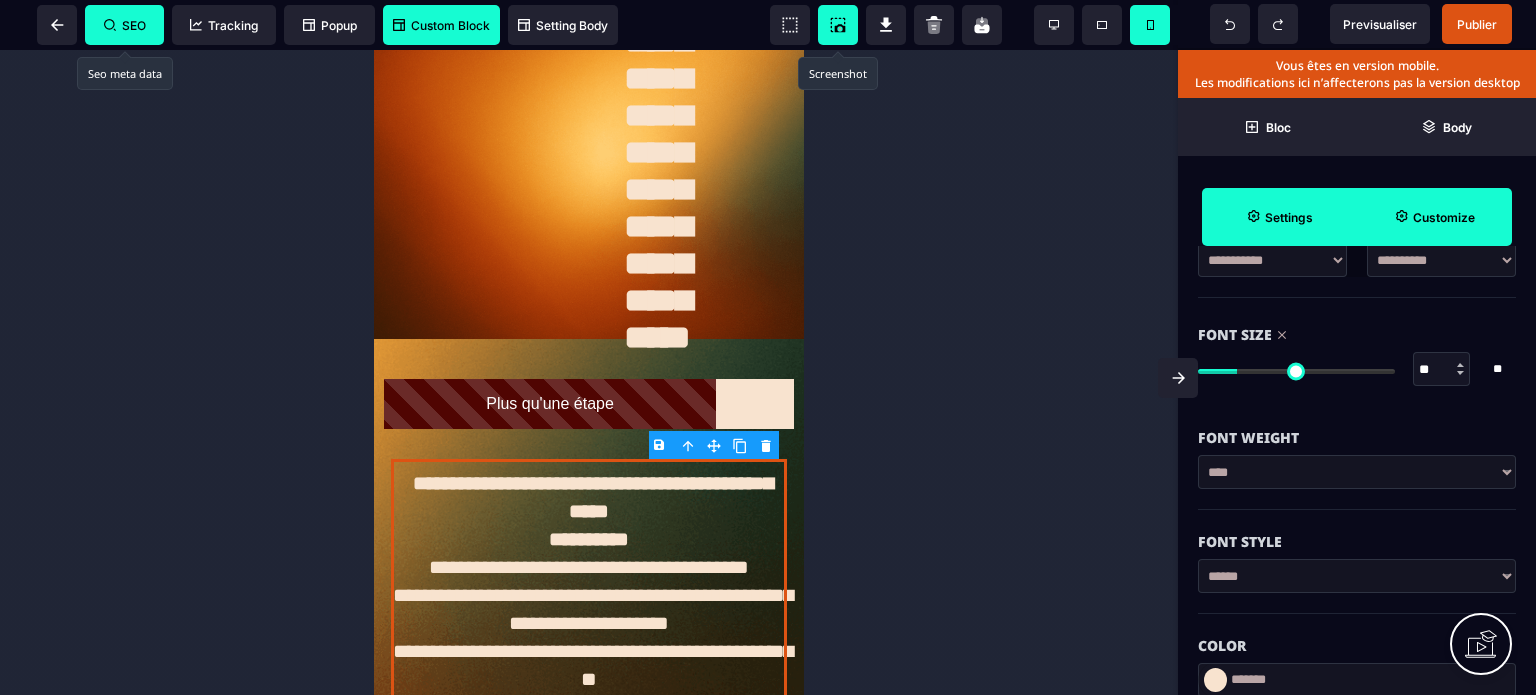 scroll, scrollTop: 280, scrollLeft: 0, axis: vertical 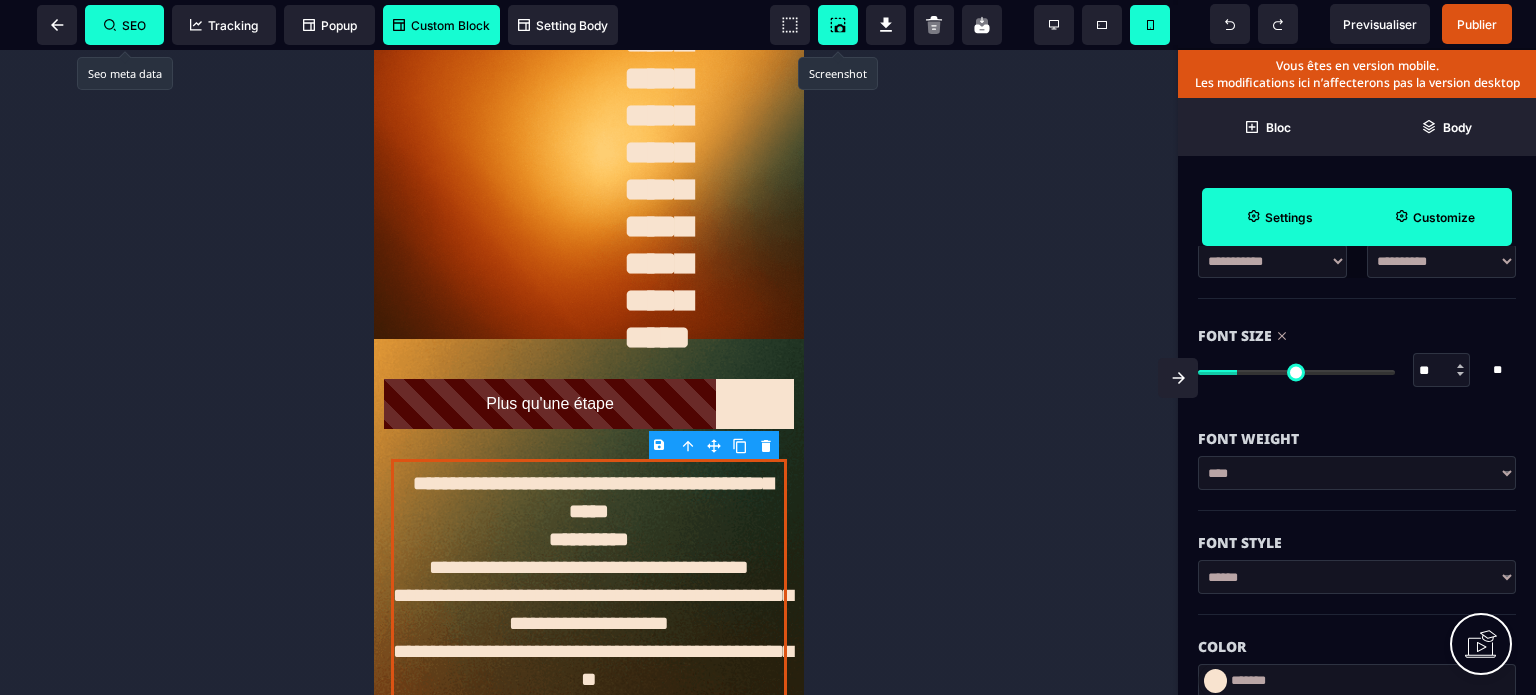 drag, startPoint x: 1428, startPoint y: 363, endPoint x: 1412, endPoint y: 367, distance: 16.492422 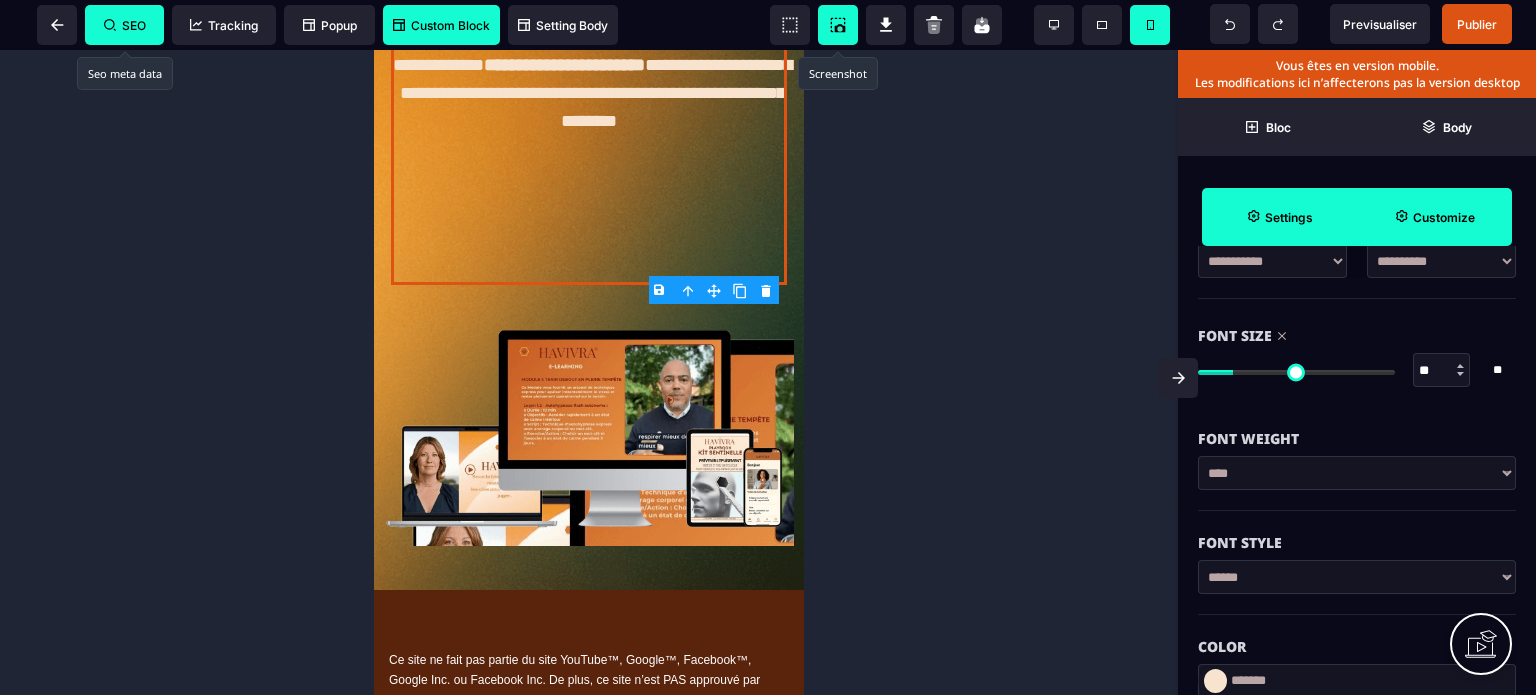 scroll, scrollTop: 788, scrollLeft: 0, axis: vertical 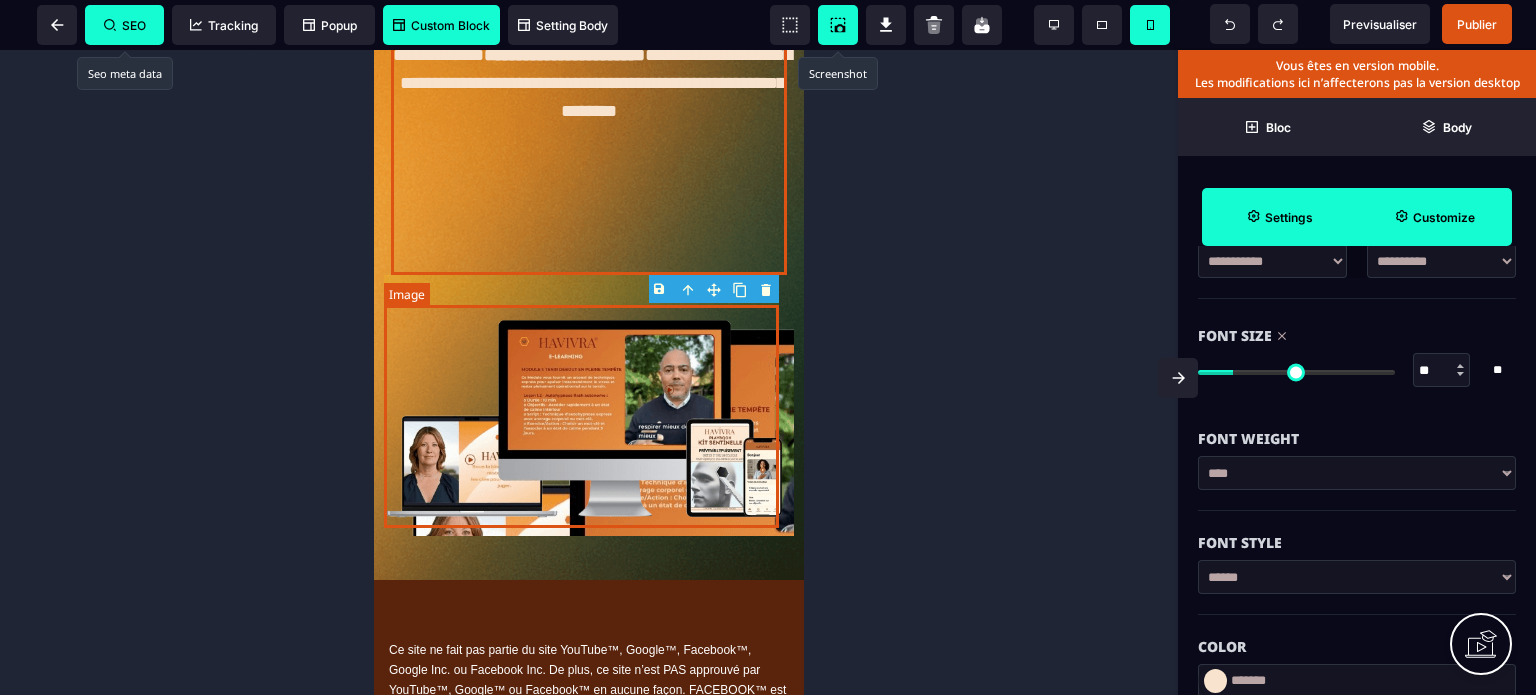 click at bounding box center [589, 420] 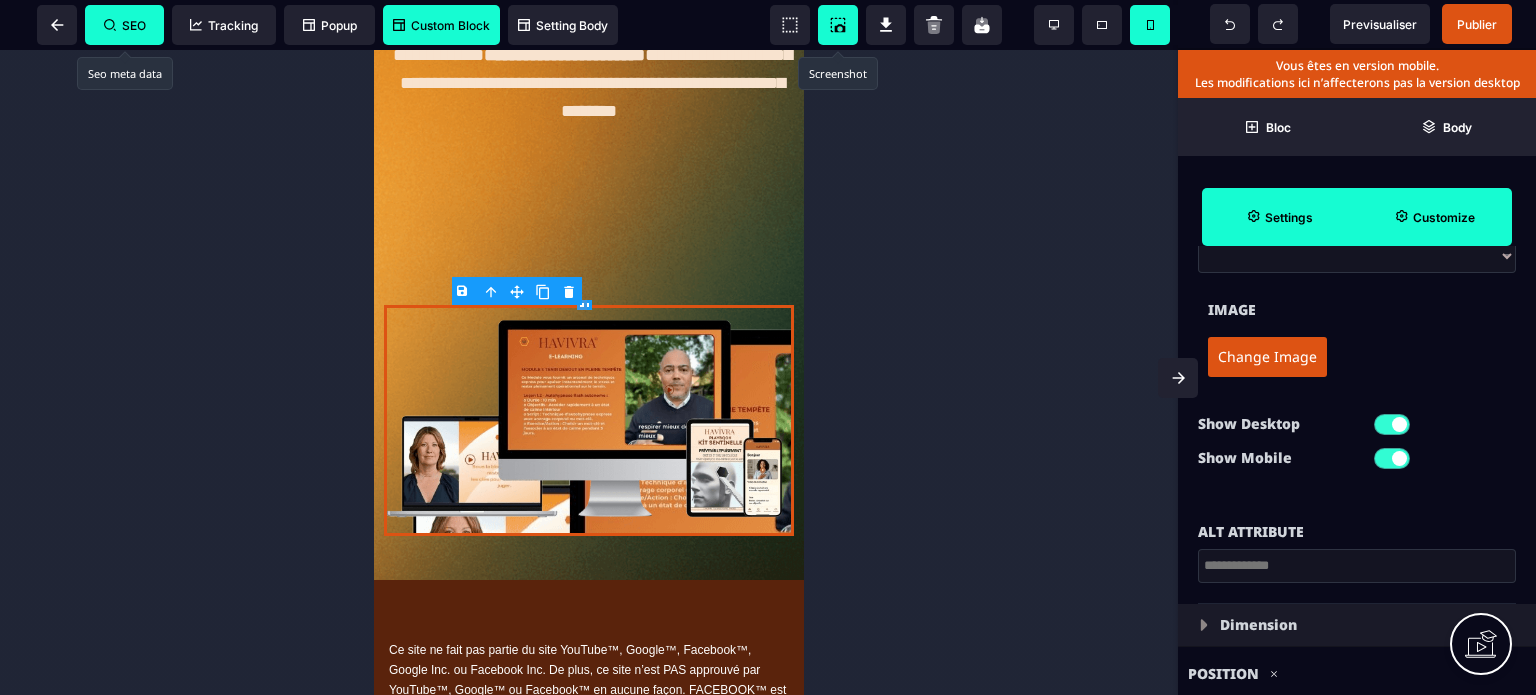scroll, scrollTop: 0, scrollLeft: 0, axis: both 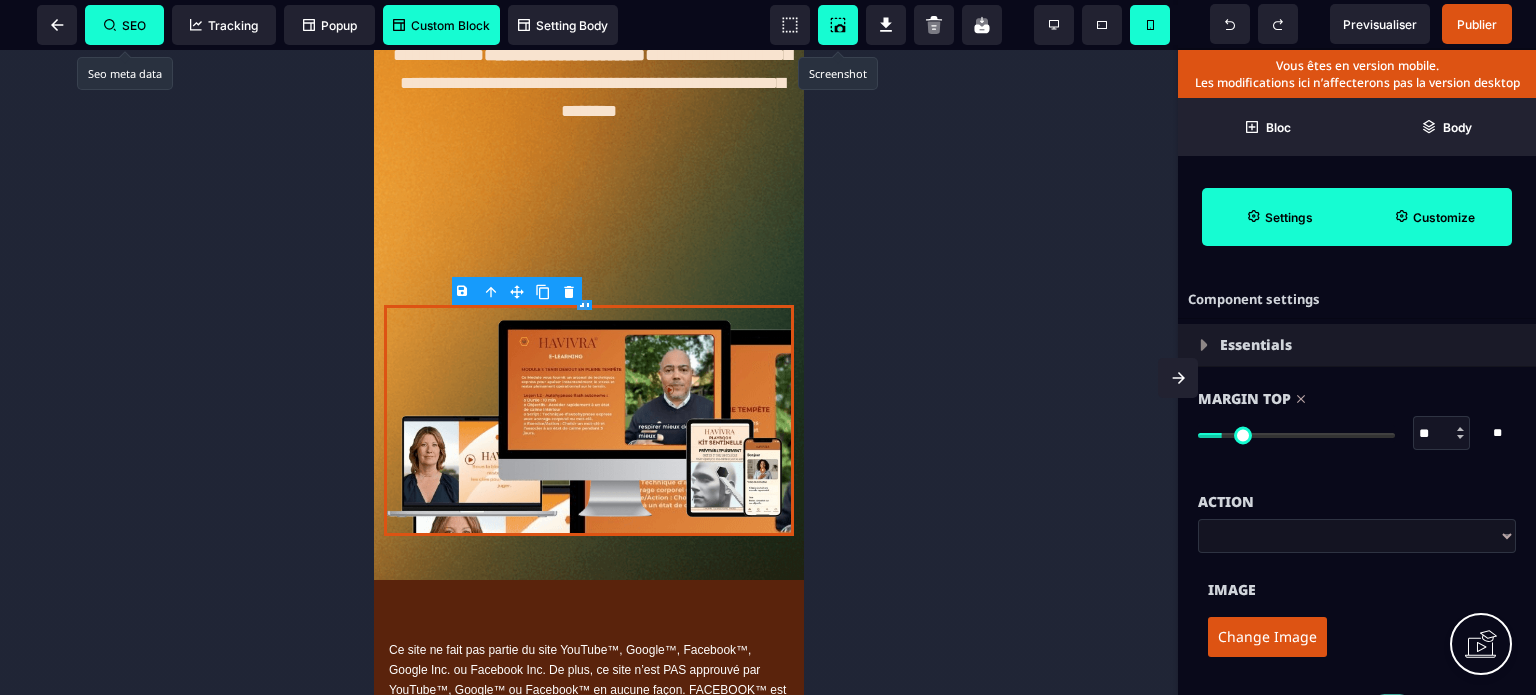 click on "Change Image" at bounding box center (1267, 637) 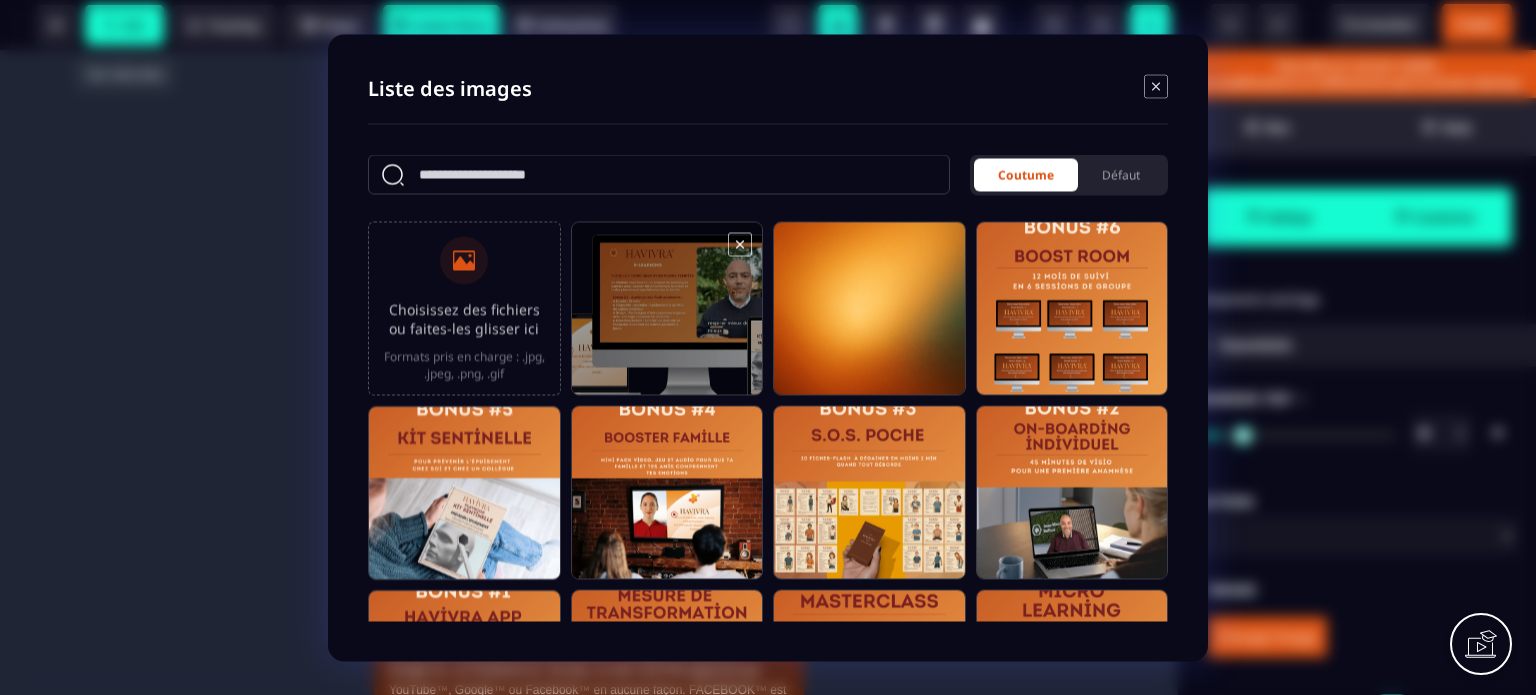 click at bounding box center [667, 317] 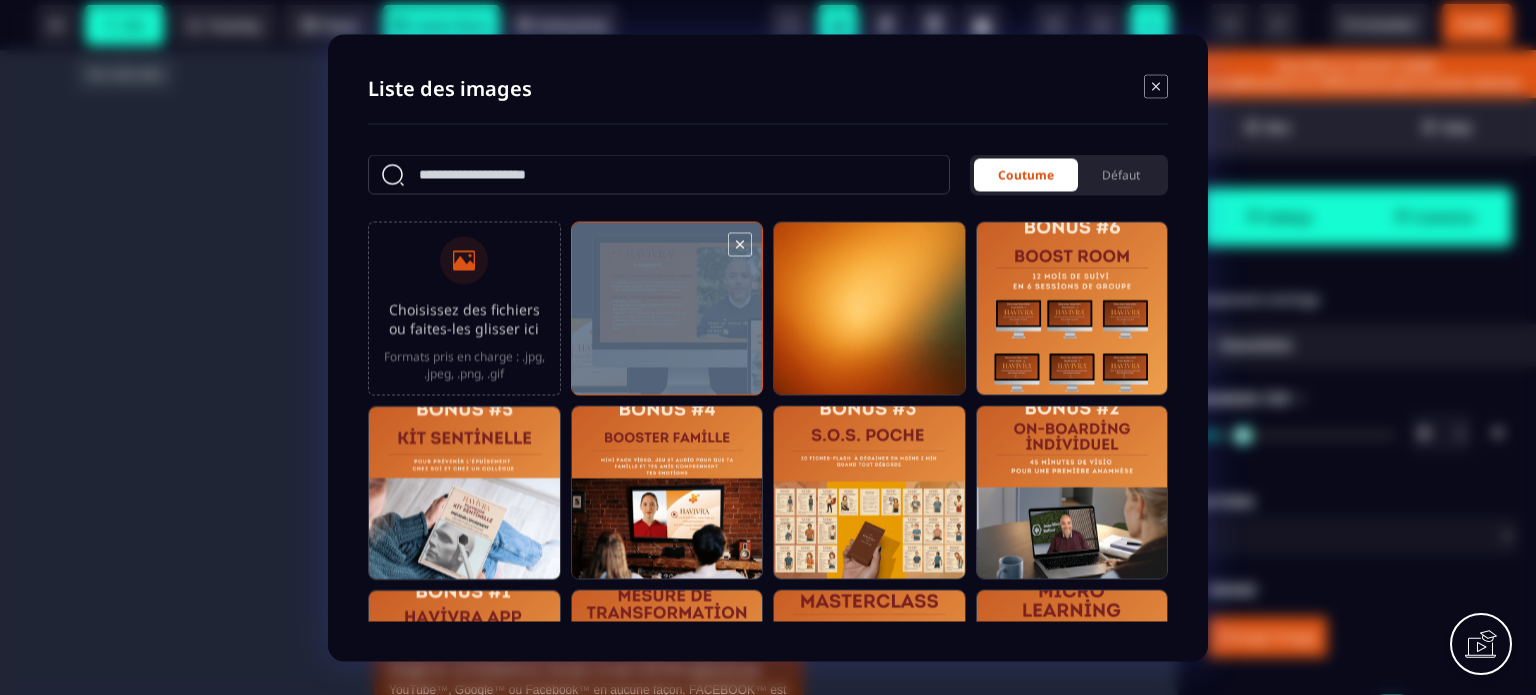 click at bounding box center (667, 317) 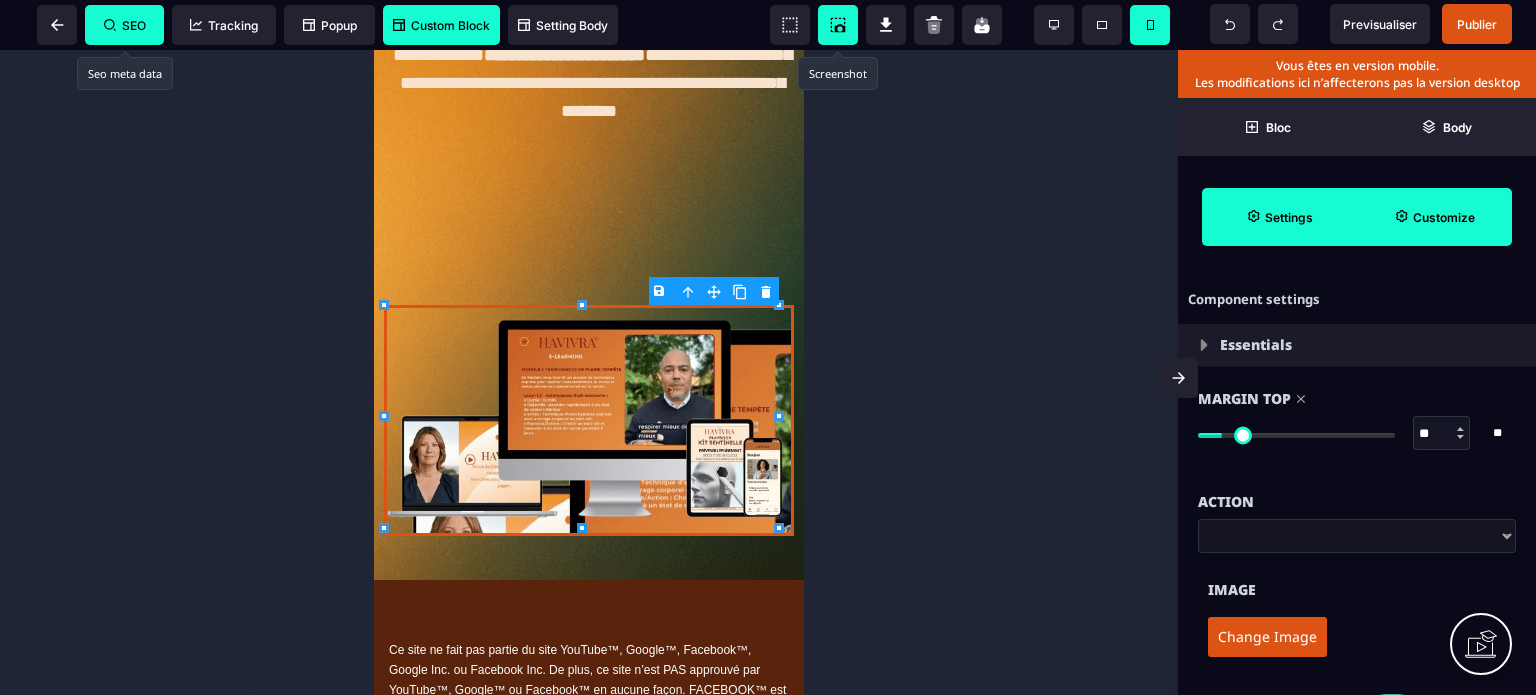 click on "Margin Top
**
*
**
All" at bounding box center [1357, 428] 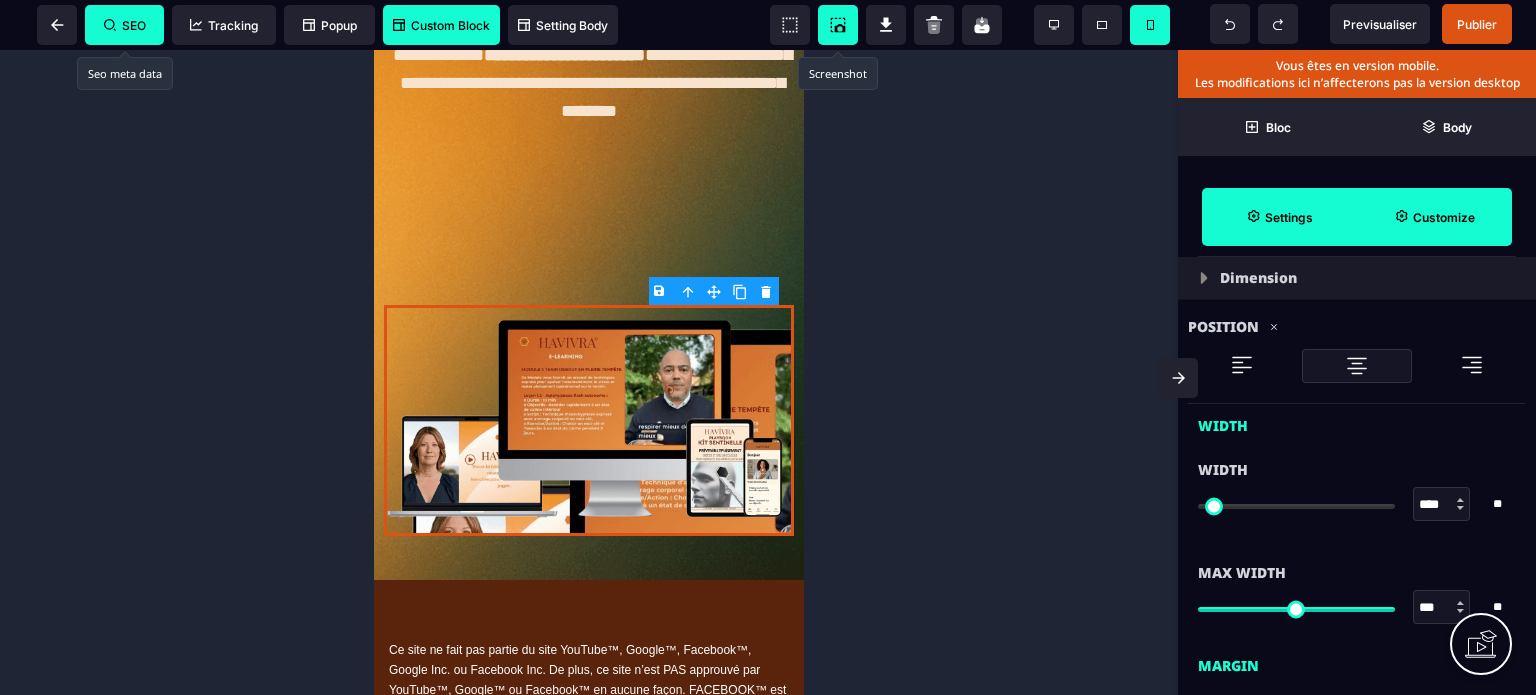 scroll, scrollTop: 640, scrollLeft: 0, axis: vertical 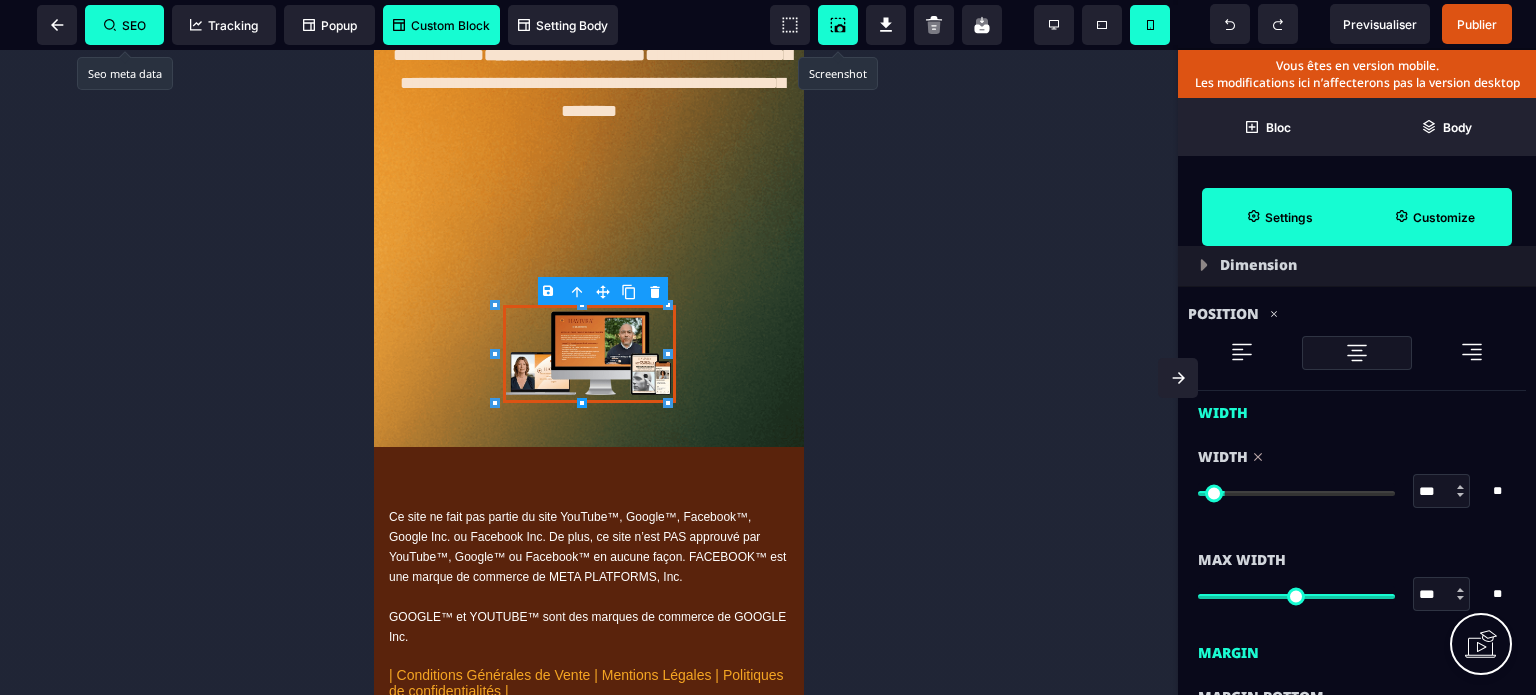 drag, startPoint x: 1209, startPoint y: 489, endPoint x: 1232, endPoint y: 479, distance: 25.079872 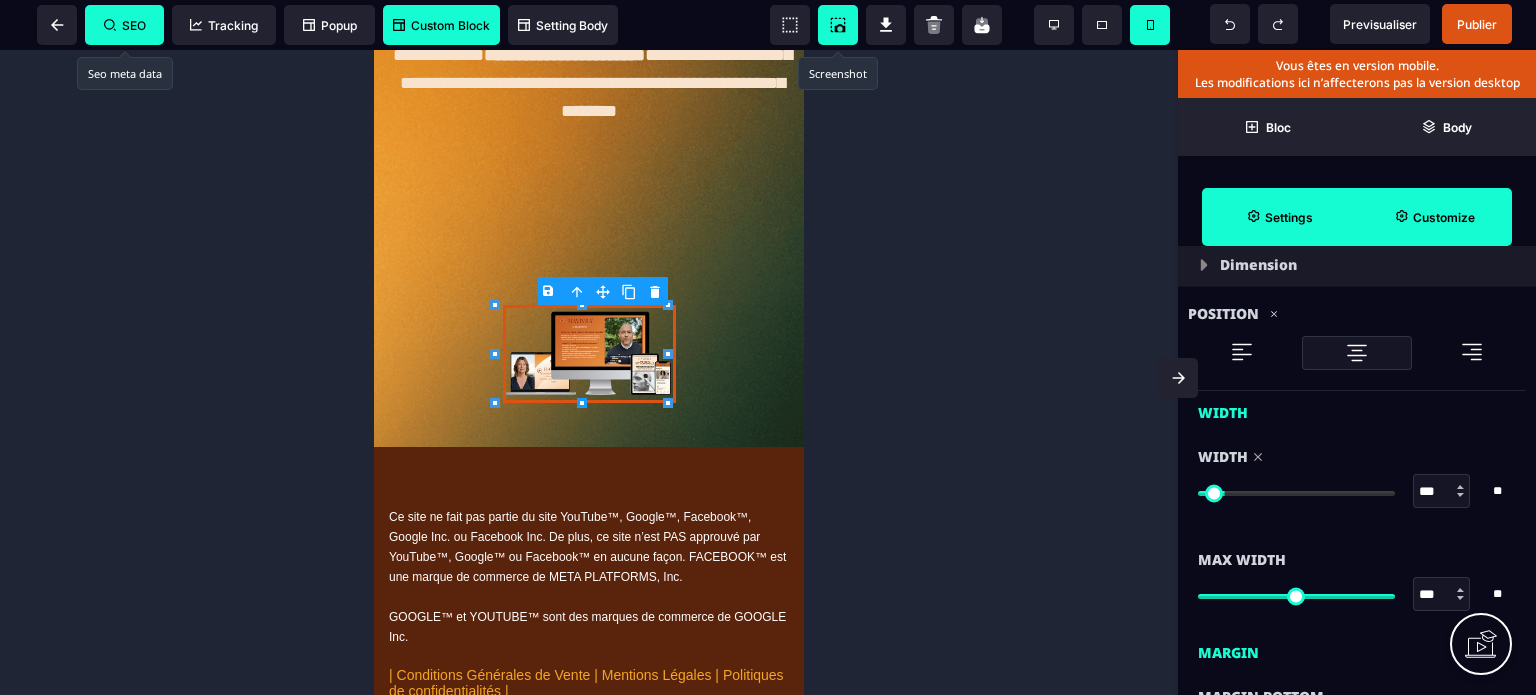 click at bounding box center (1296, 493) 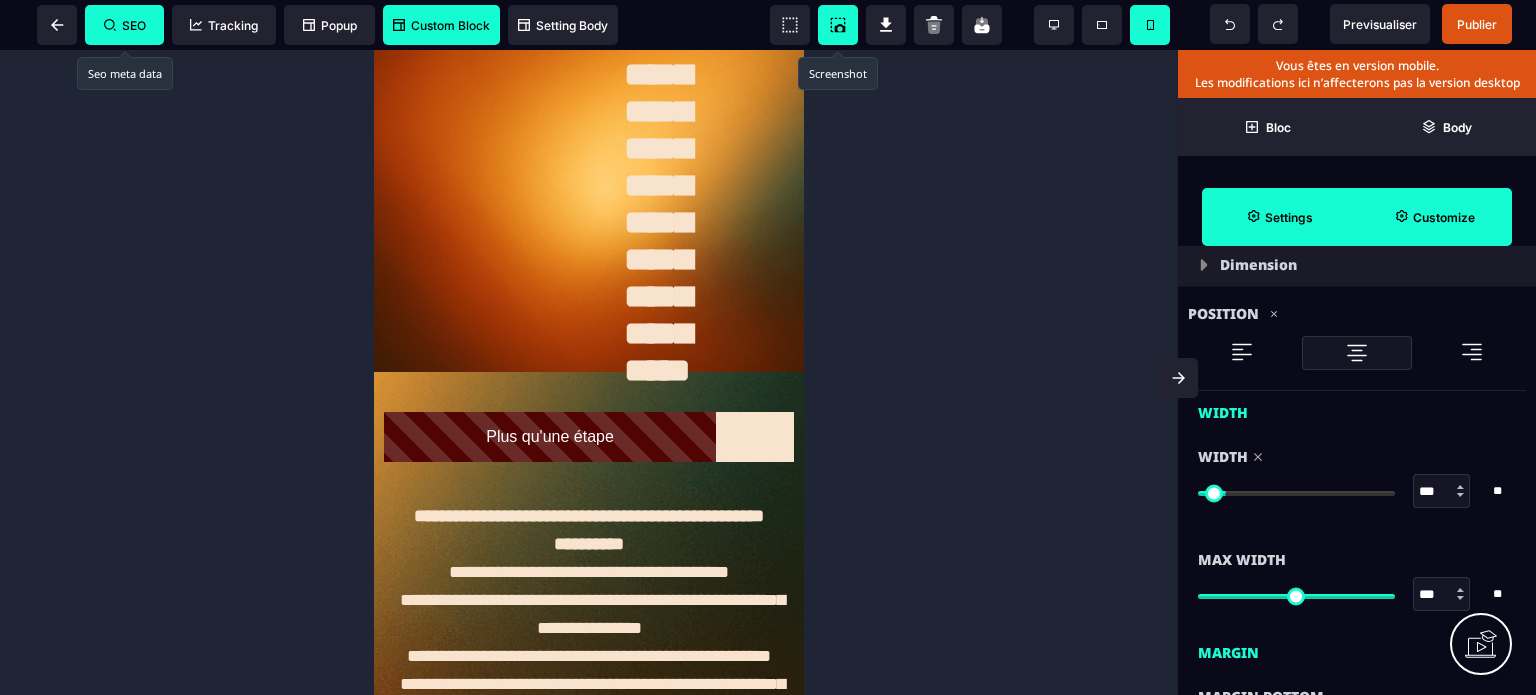 scroll, scrollTop: 0, scrollLeft: 0, axis: both 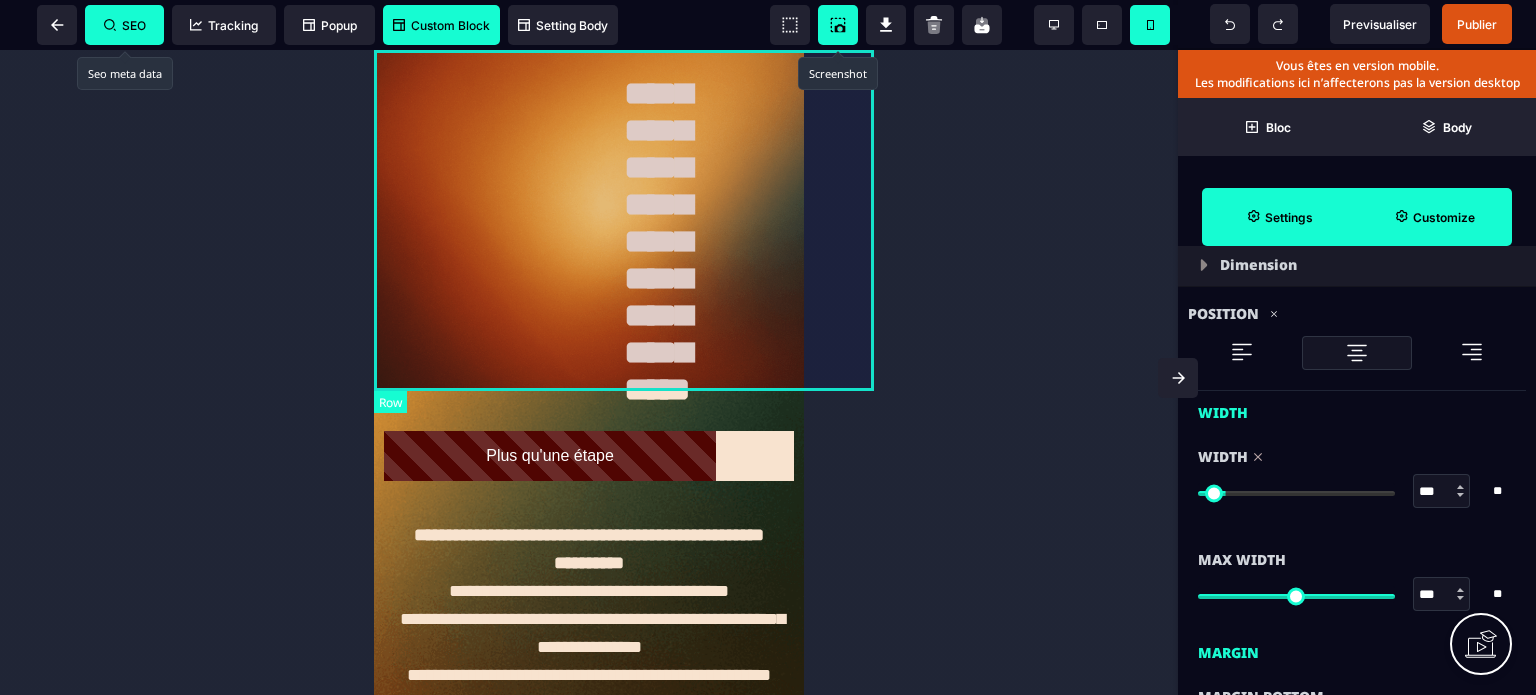 click on "**********" at bounding box center (624, 220) 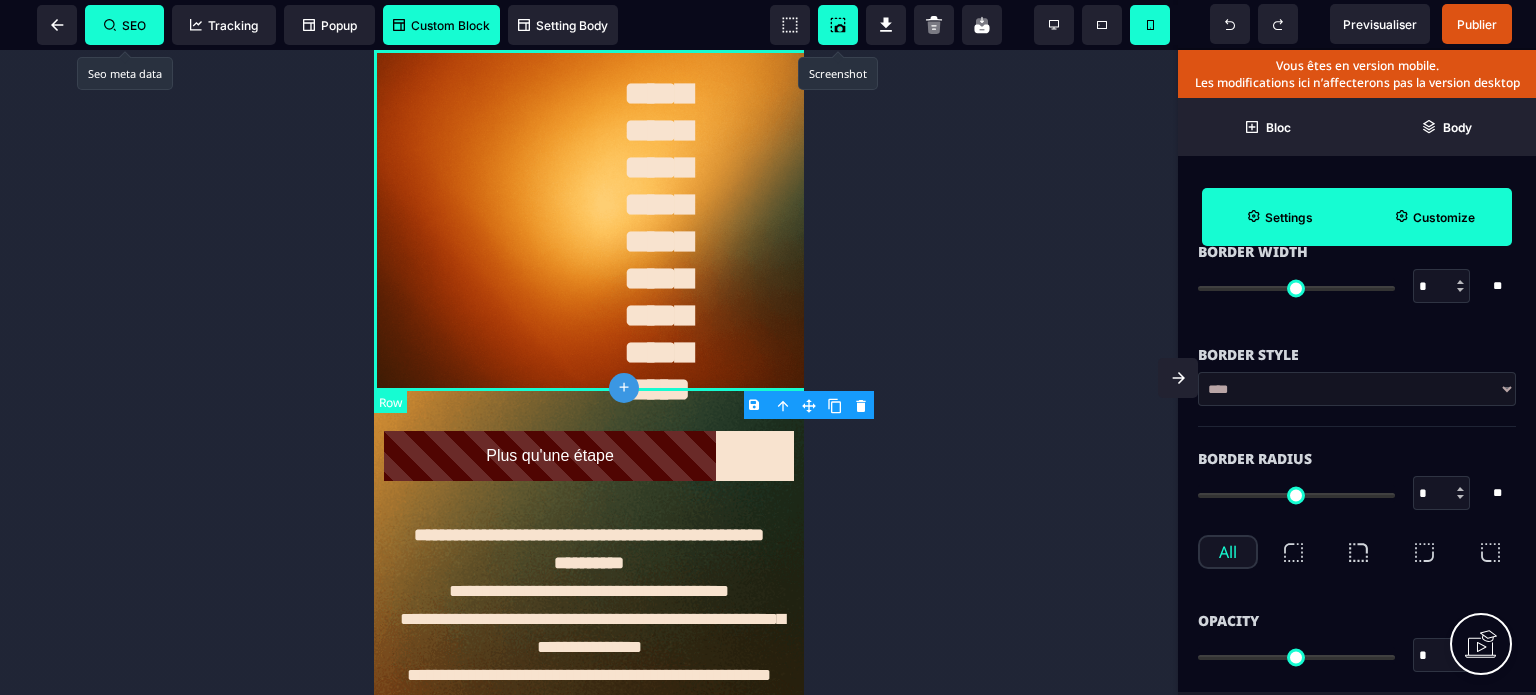 scroll, scrollTop: 0, scrollLeft: 0, axis: both 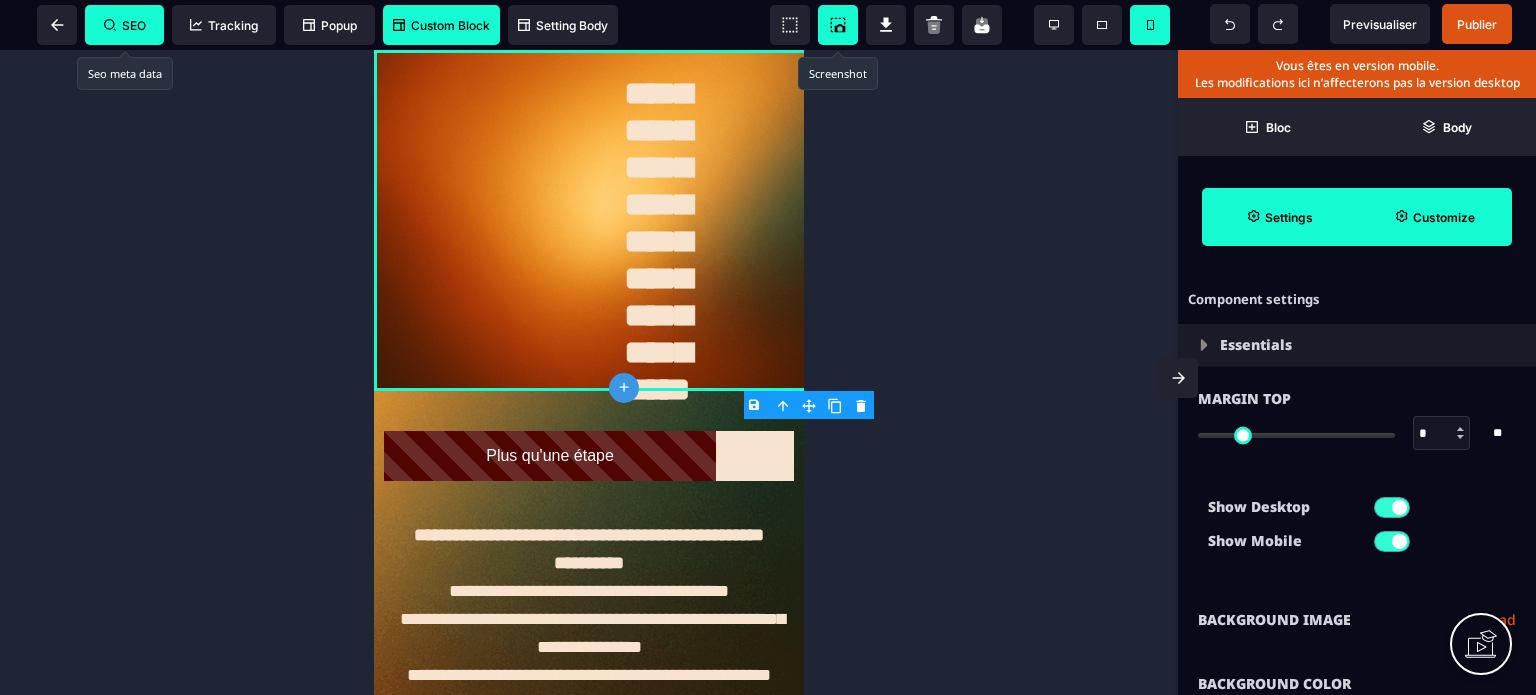 click on "Margin Top
*
*
**
All" at bounding box center (1357, 428) 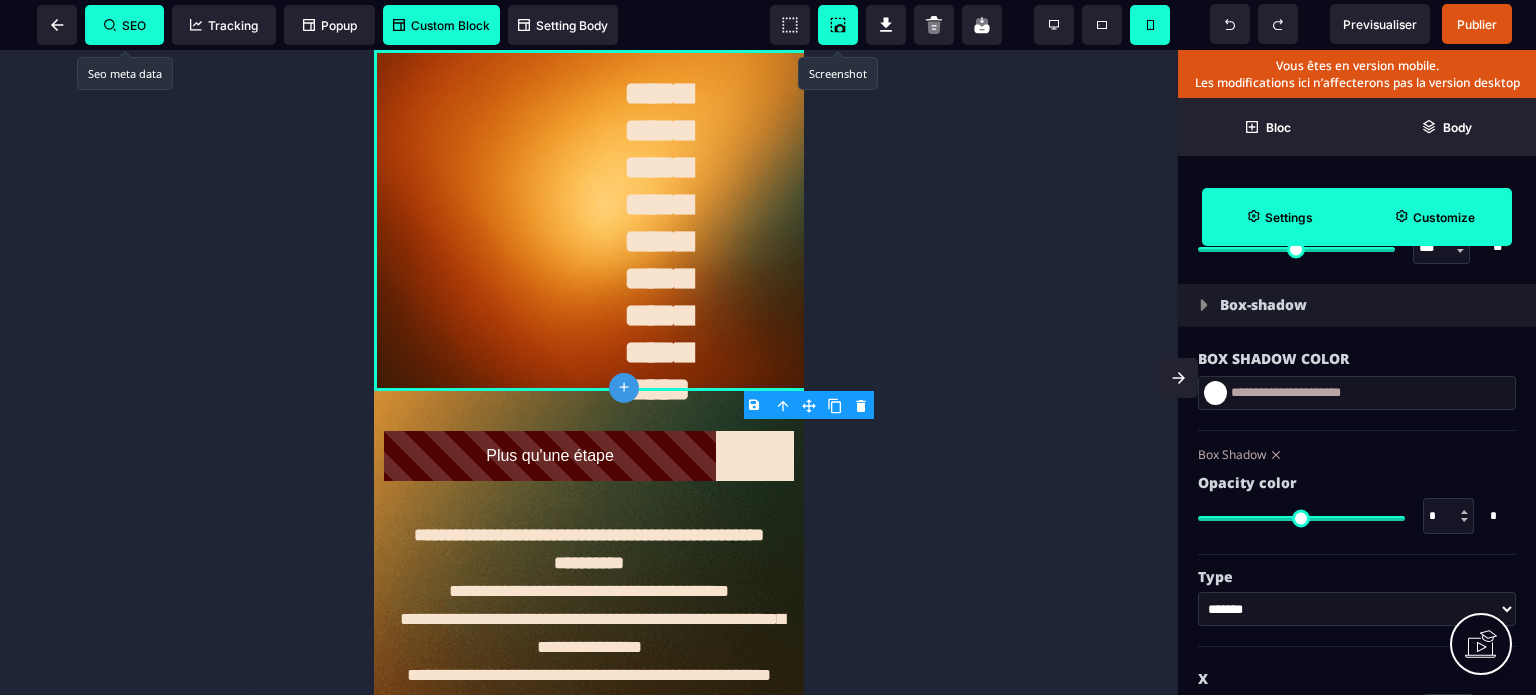scroll, scrollTop: 2080, scrollLeft: 0, axis: vertical 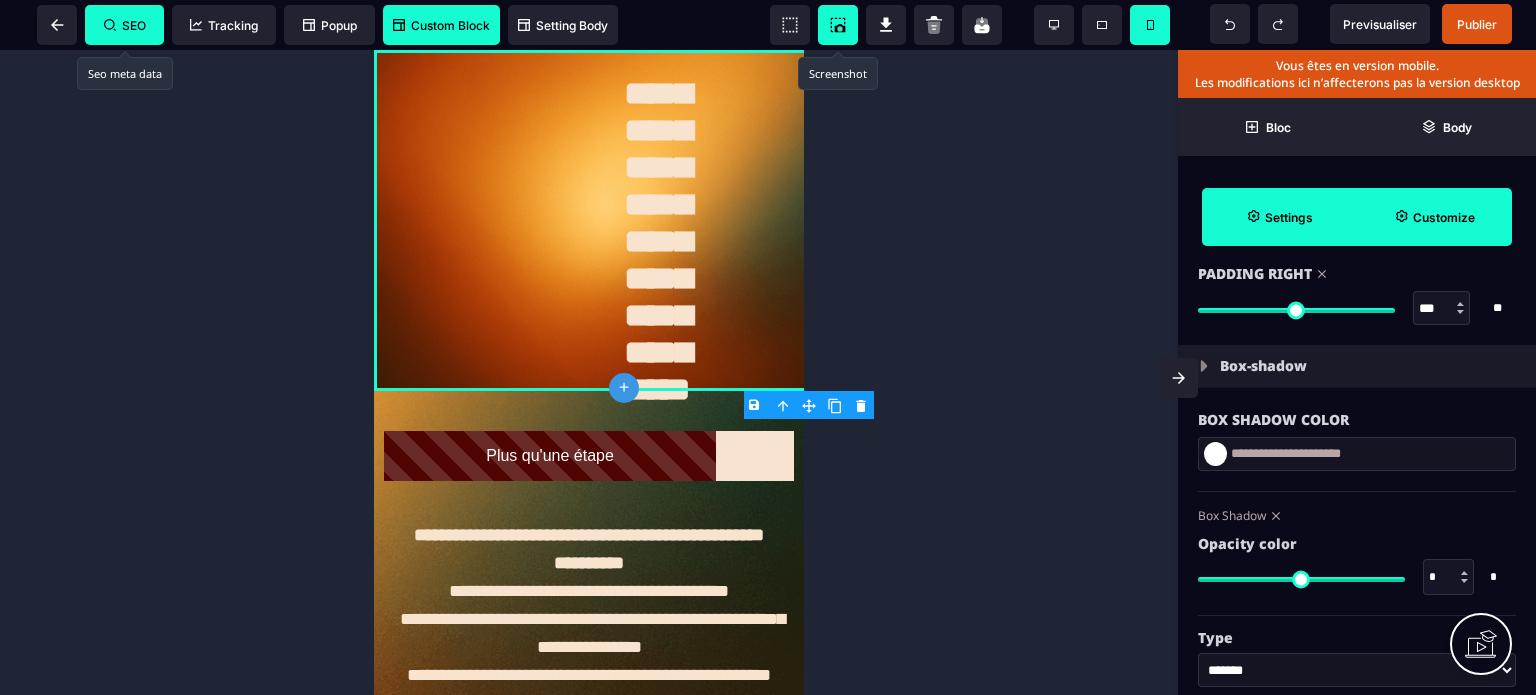 drag, startPoint x: 1436, startPoint y: 307, endPoint x: 1408, endPoint y: 311, distance: 28.284271 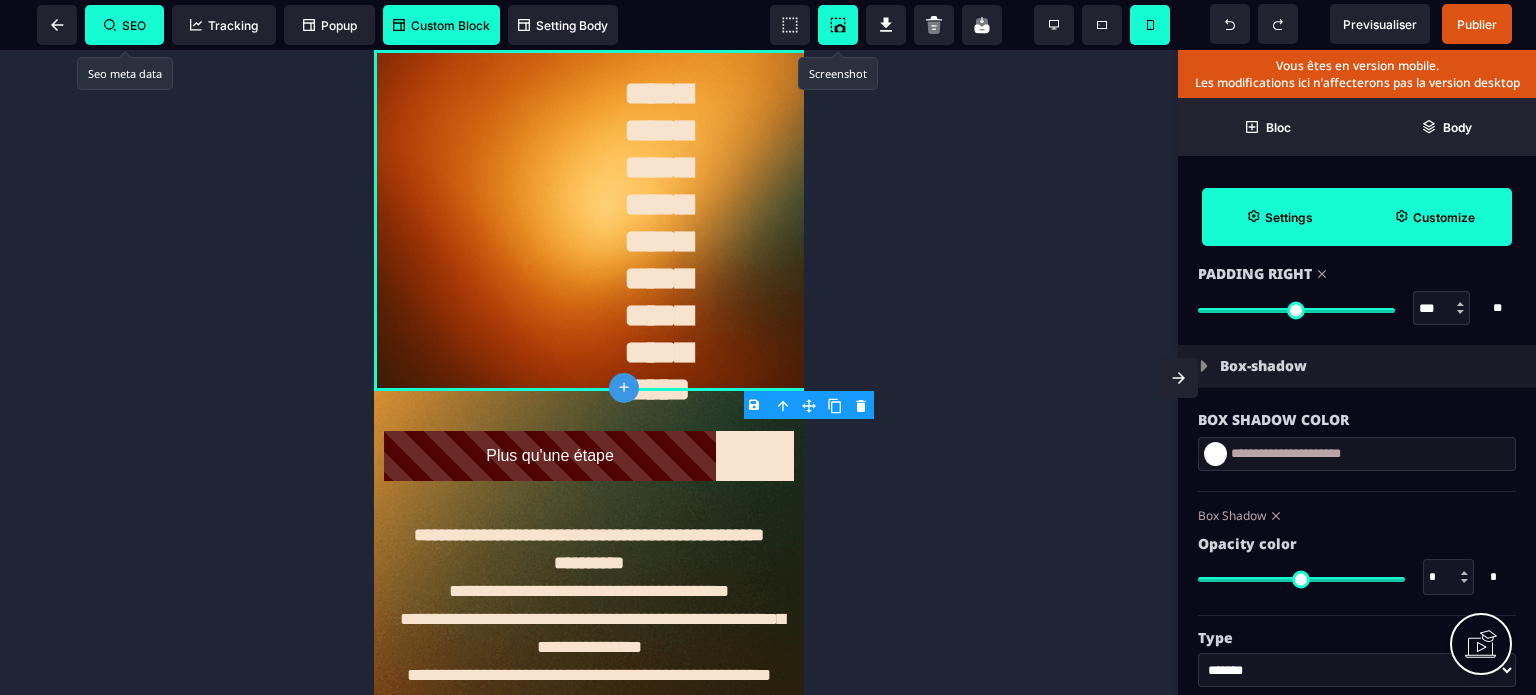 click on "***
*
**" at bounding box center (1357, 308) 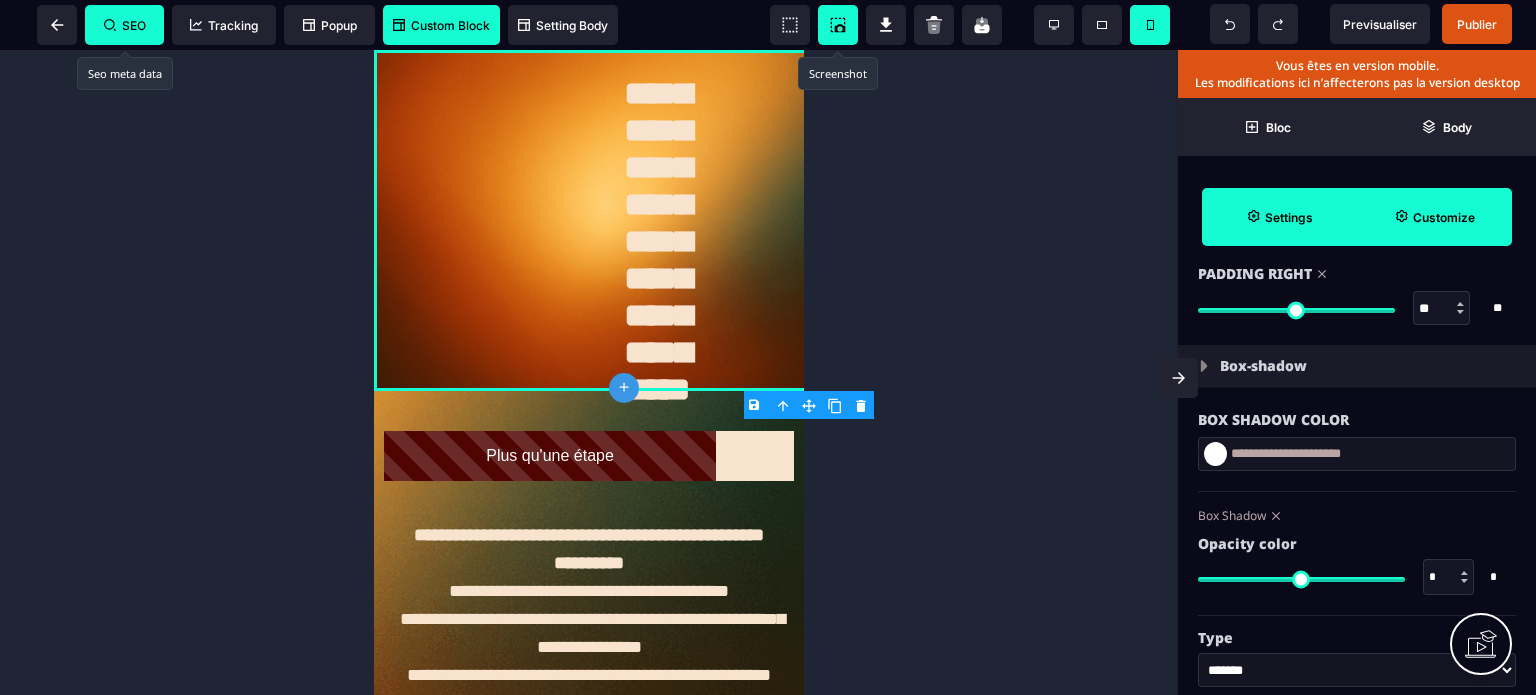 click on "Box Shadow Color" at bounding box center (1357, 420) 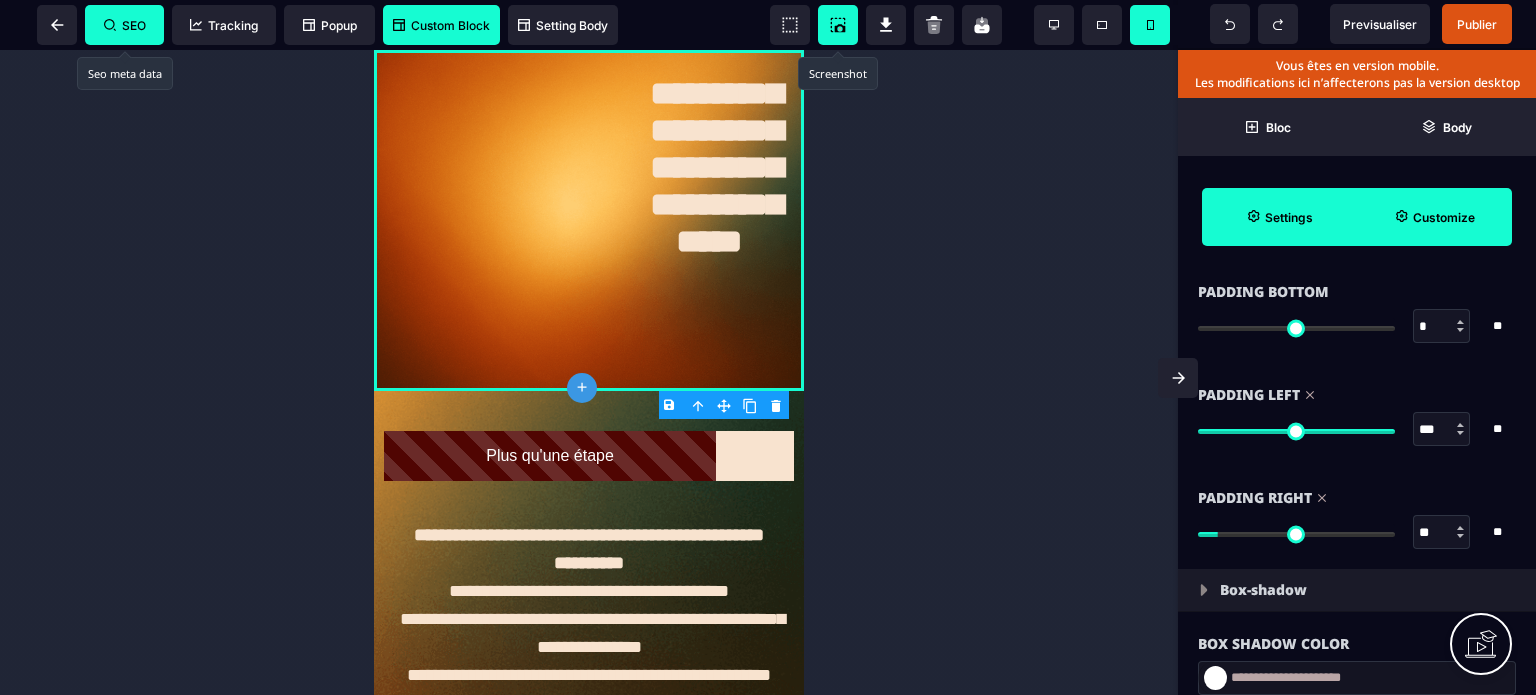 scroll, scrollTop: 1840, scrollLeft: 0, axis: vertical 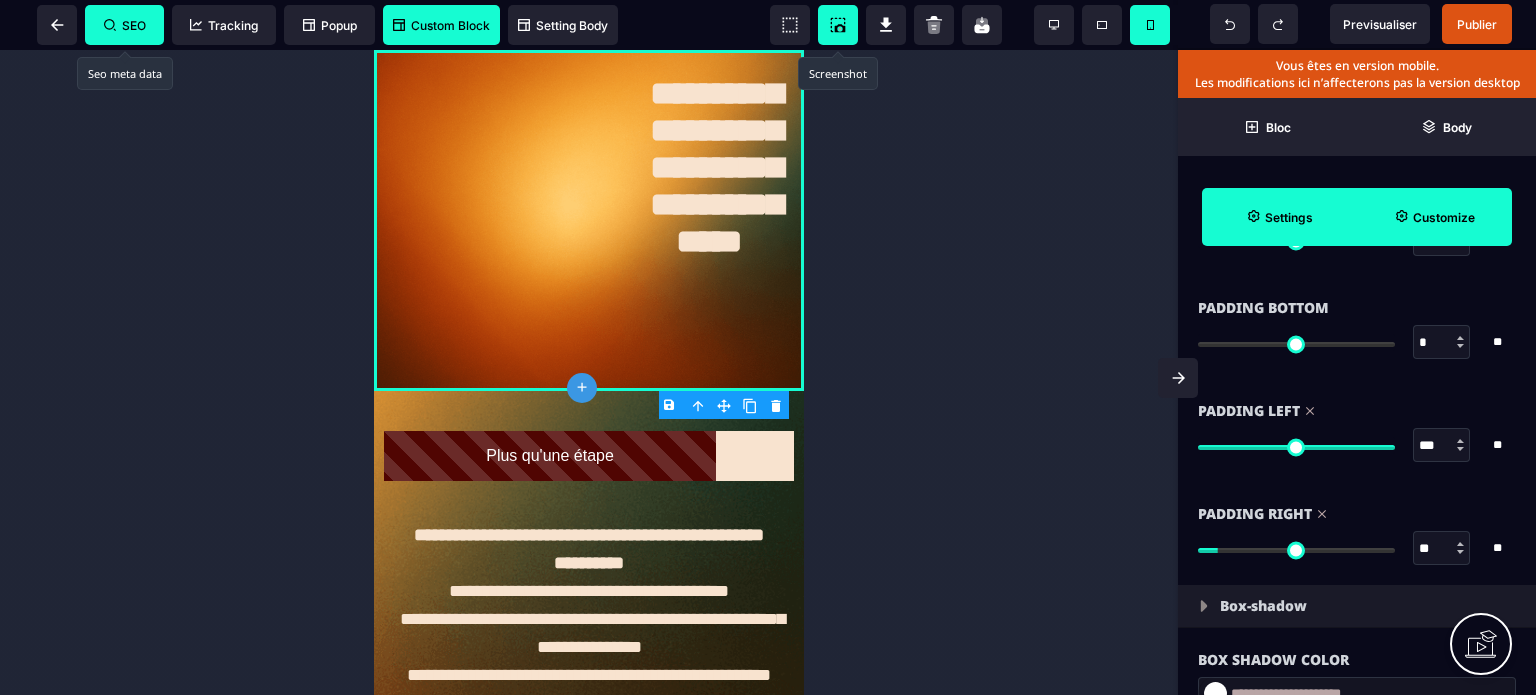 drag, startPoint x: 1432, startPoint y: 450, endPoint x: 1400, endPoint y: 450, distance: 32 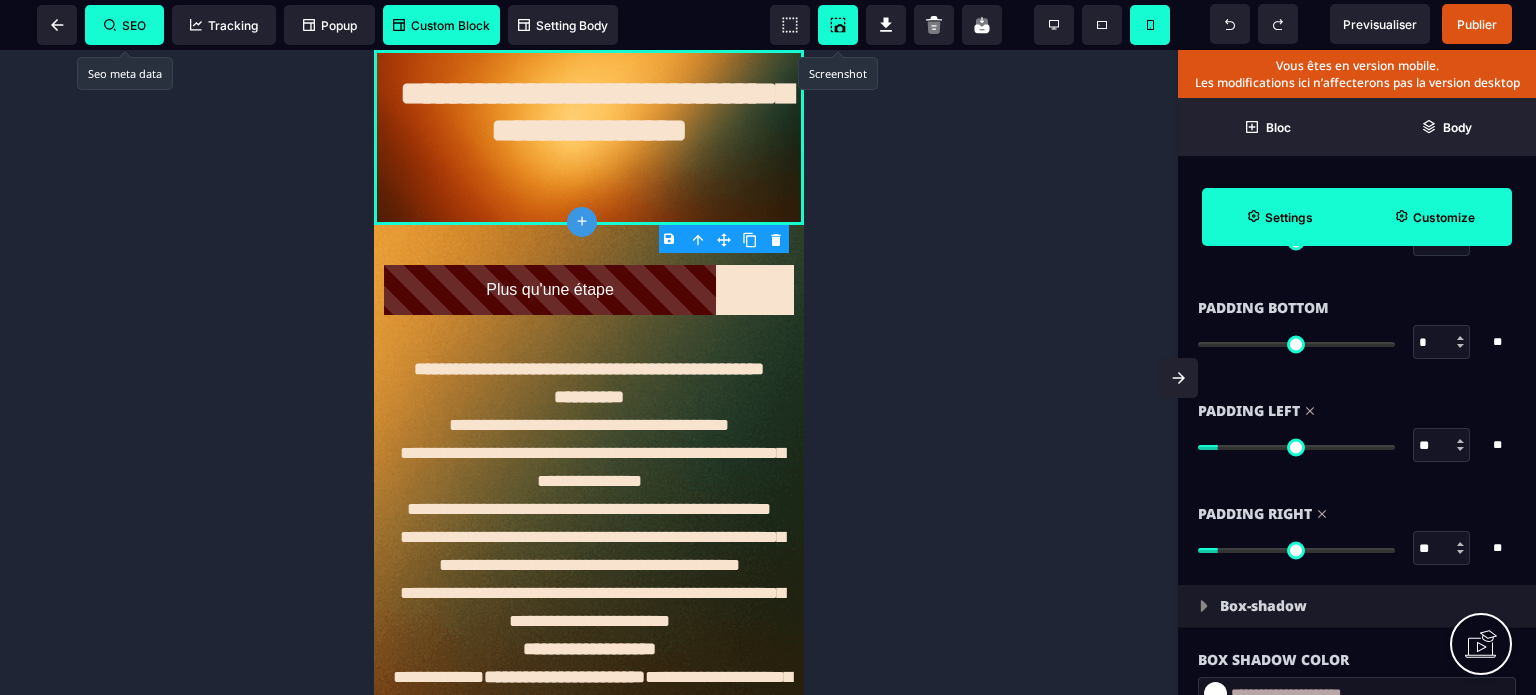 click at bounding box center (589, 372) 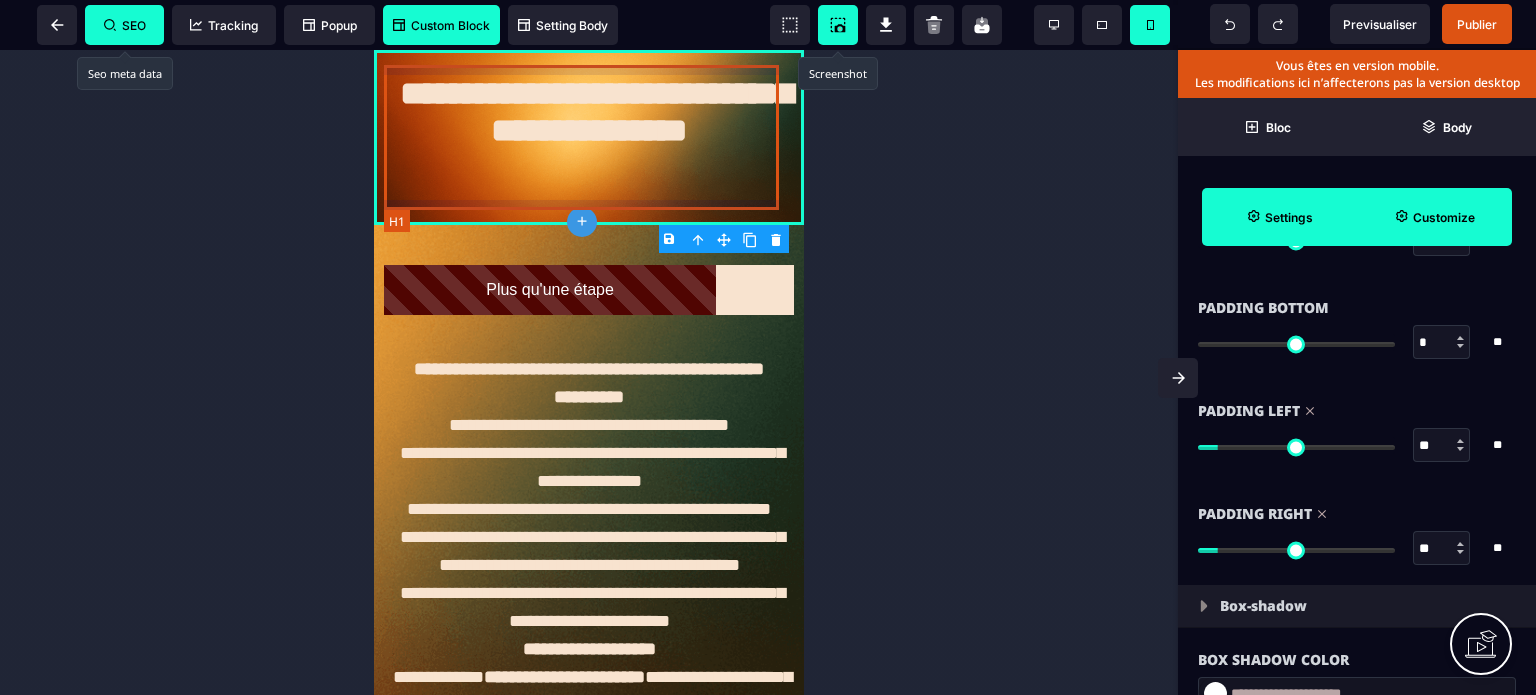 click on "**********" at bounding box center (588, 137) 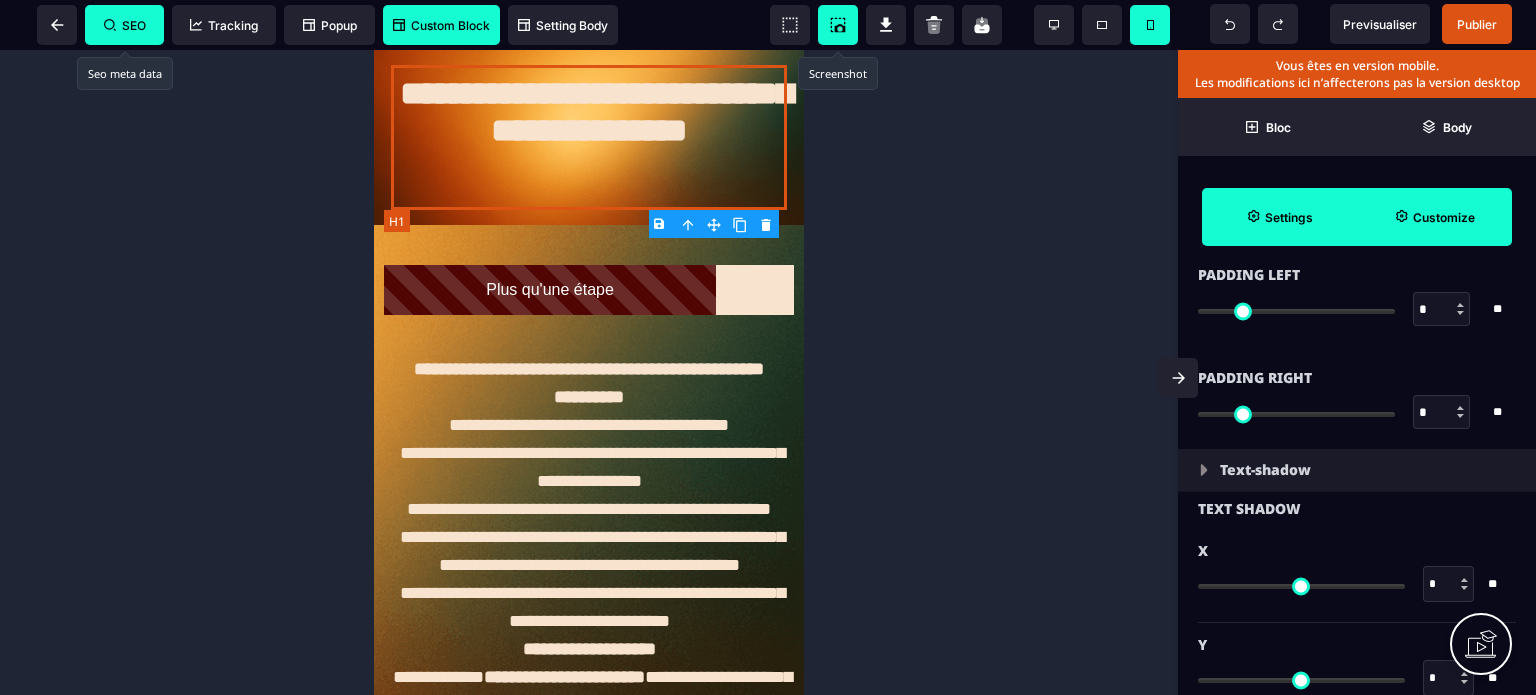 scroll, scrollTop: 0, scrollLeft: 0, axis: both 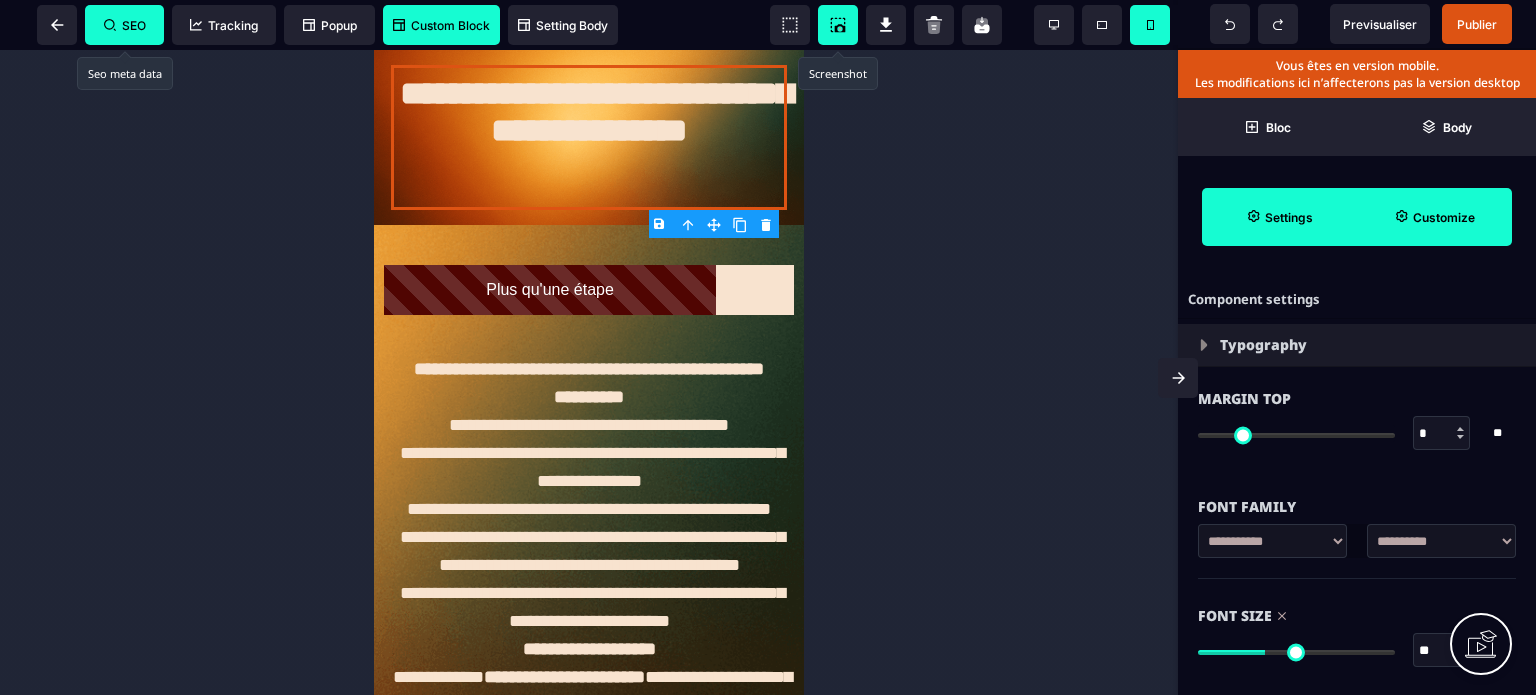 click on "**" at bounding box center (1442, 651) 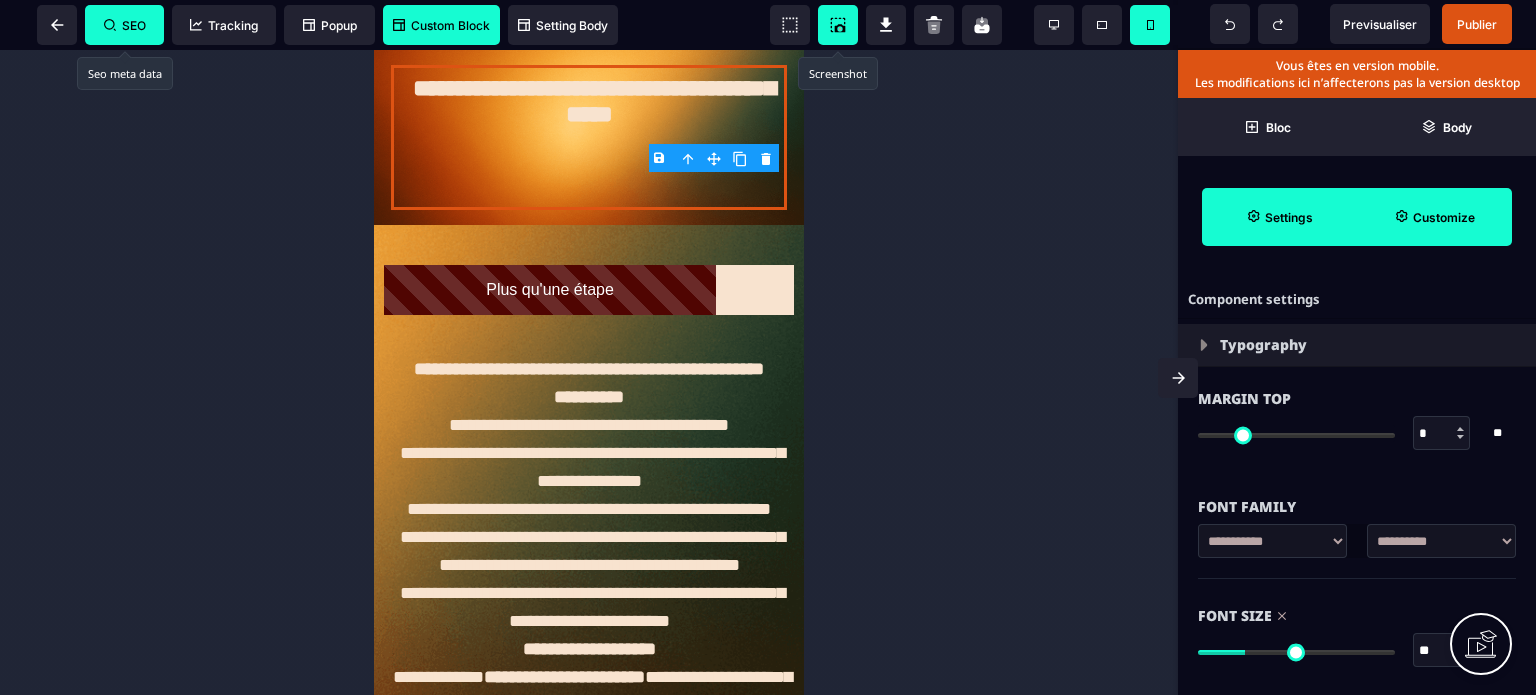 click on "**********" at bounding box center (1357, 527) 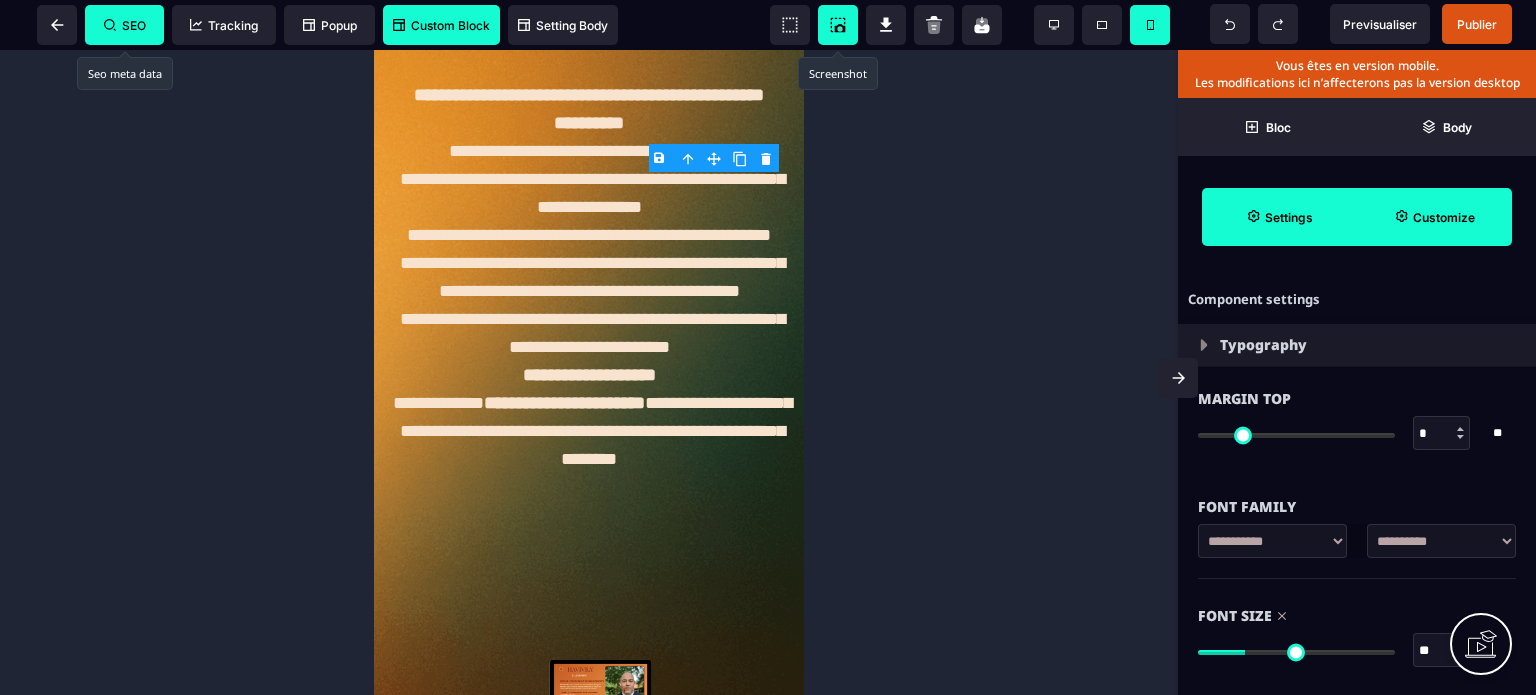 scroll, scrollTop: 0, scrollLeft: 0, axis: both 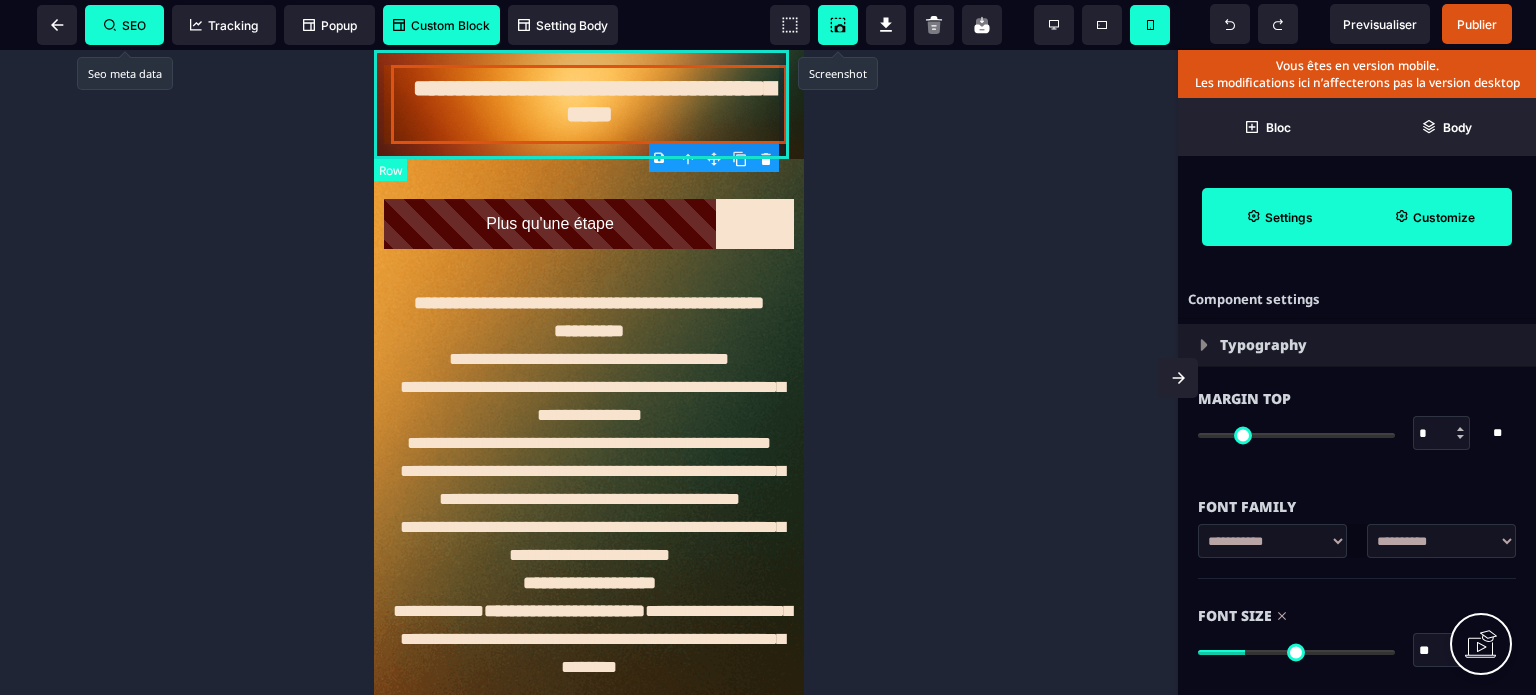 click on "**********" at bounding box center [589, 104] 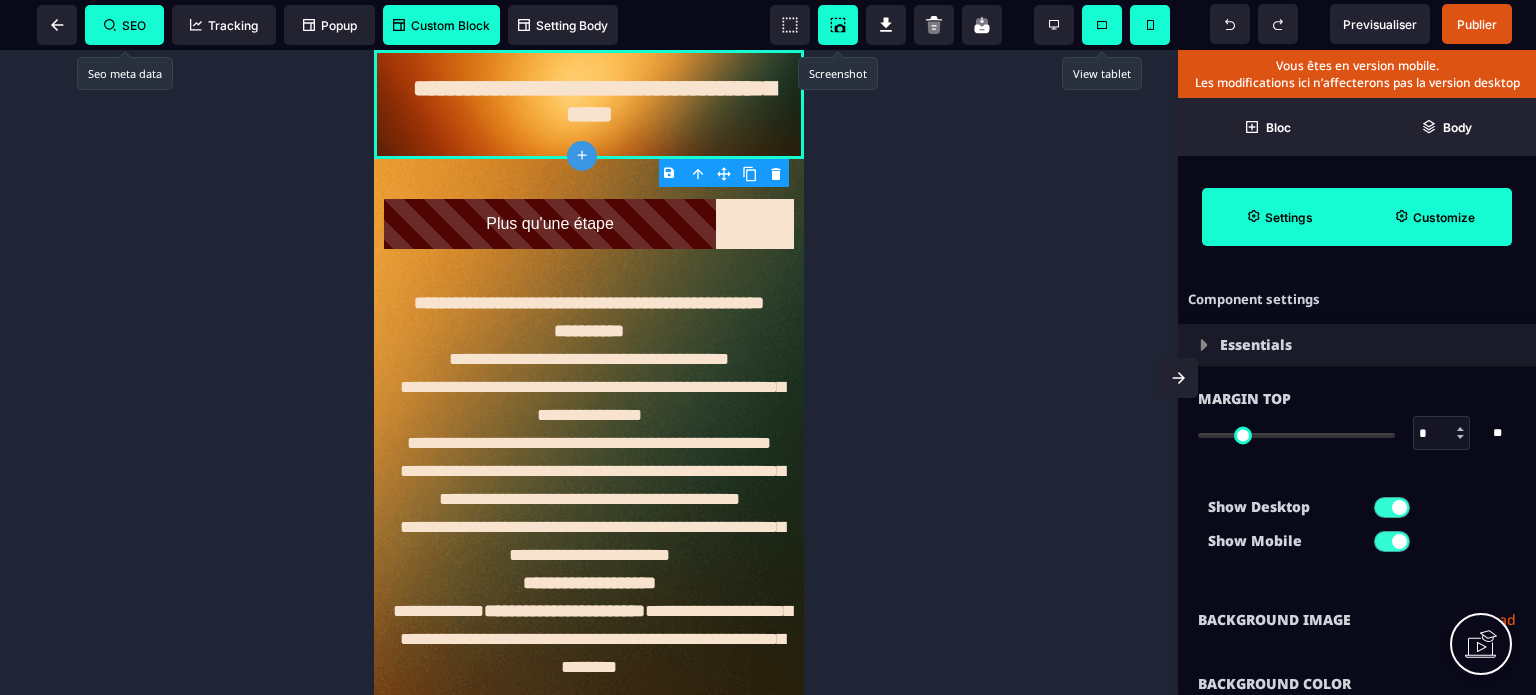 click at bounding box center [1102, 25] 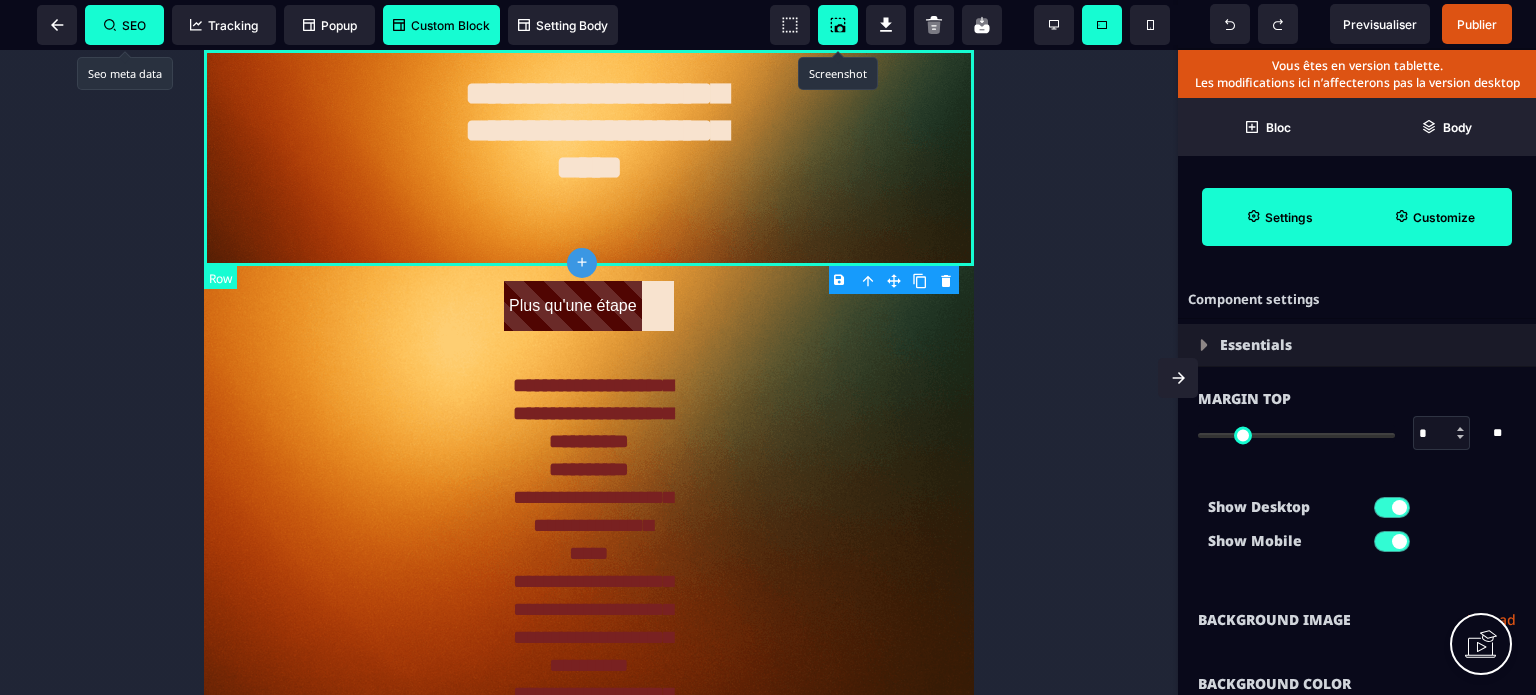 click on "**********" at bounding box center [589, 158] 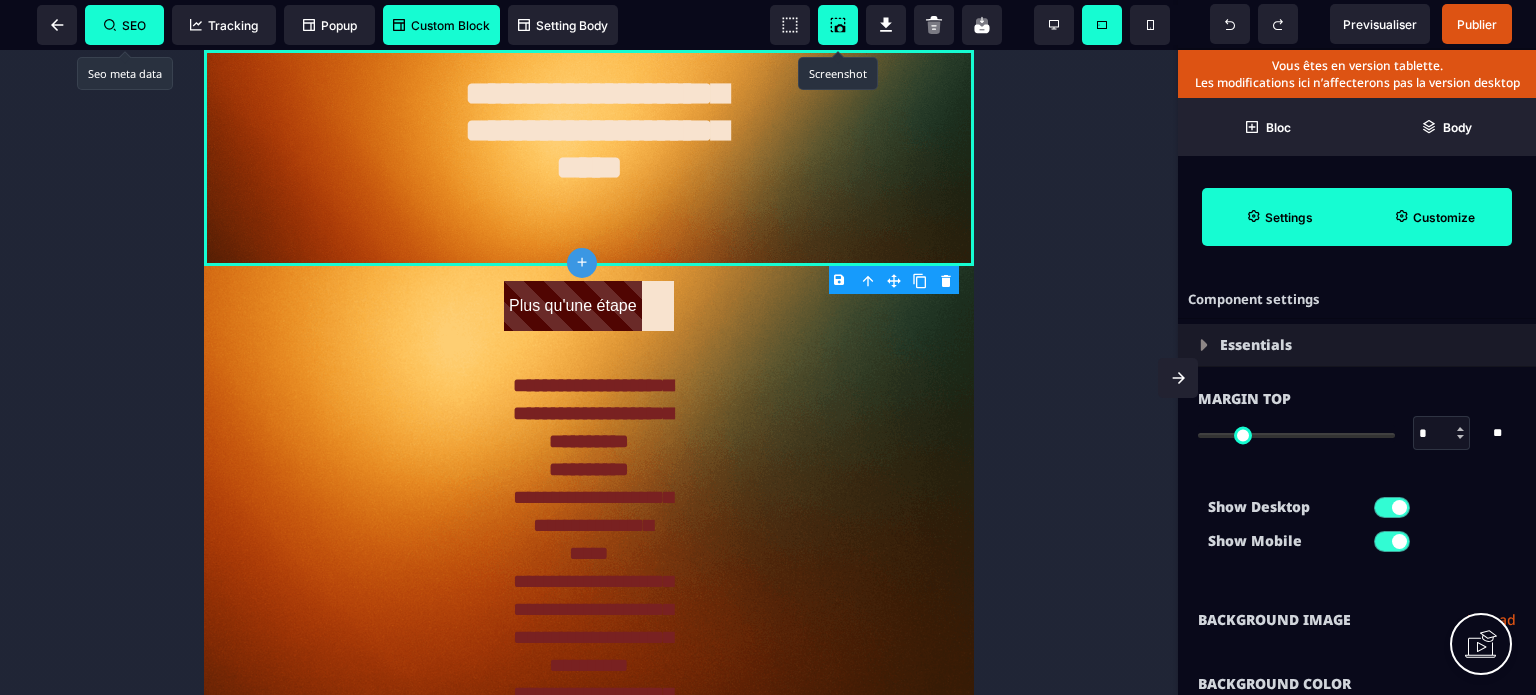 click on "Show Desktop
Show Mobile" at bounding box center (1357, 529) 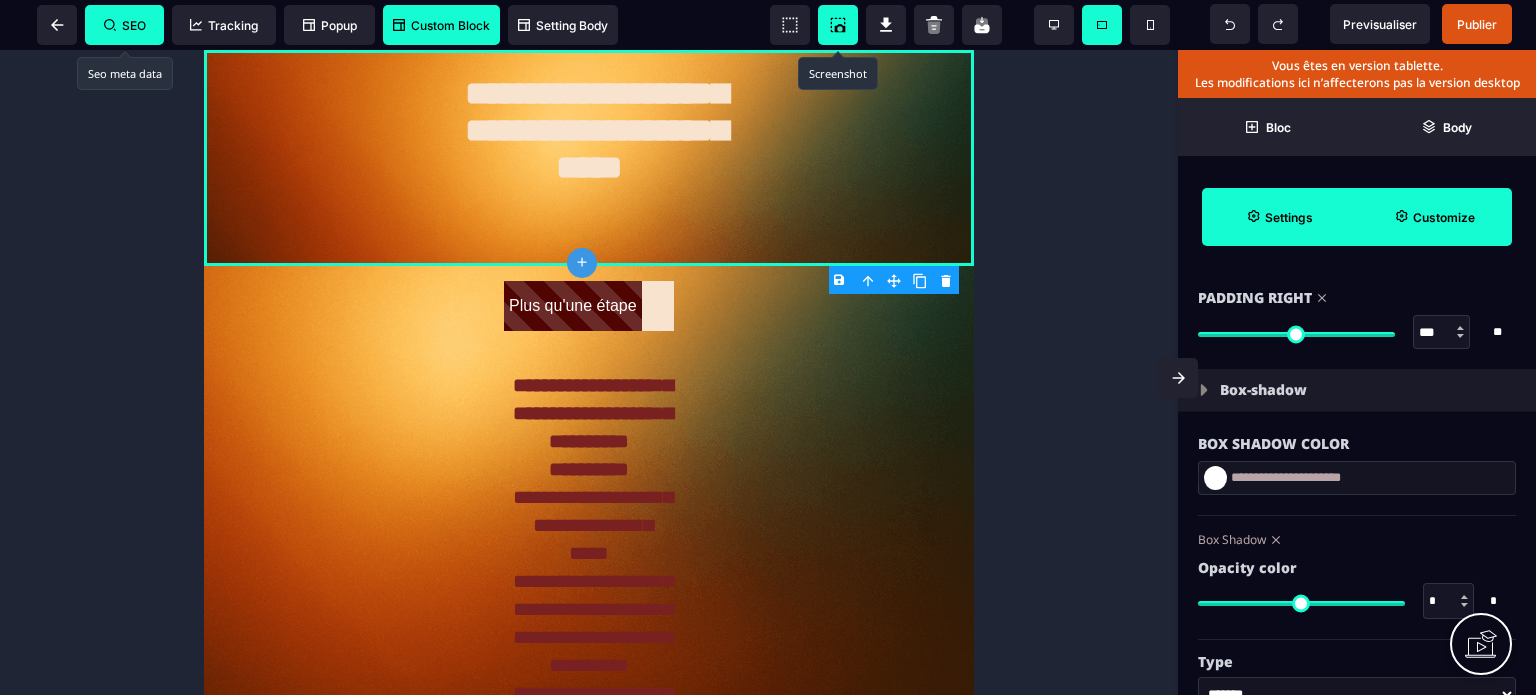 scroll, scrollTop: 2080, scrollLeft: 0, axis: vertical 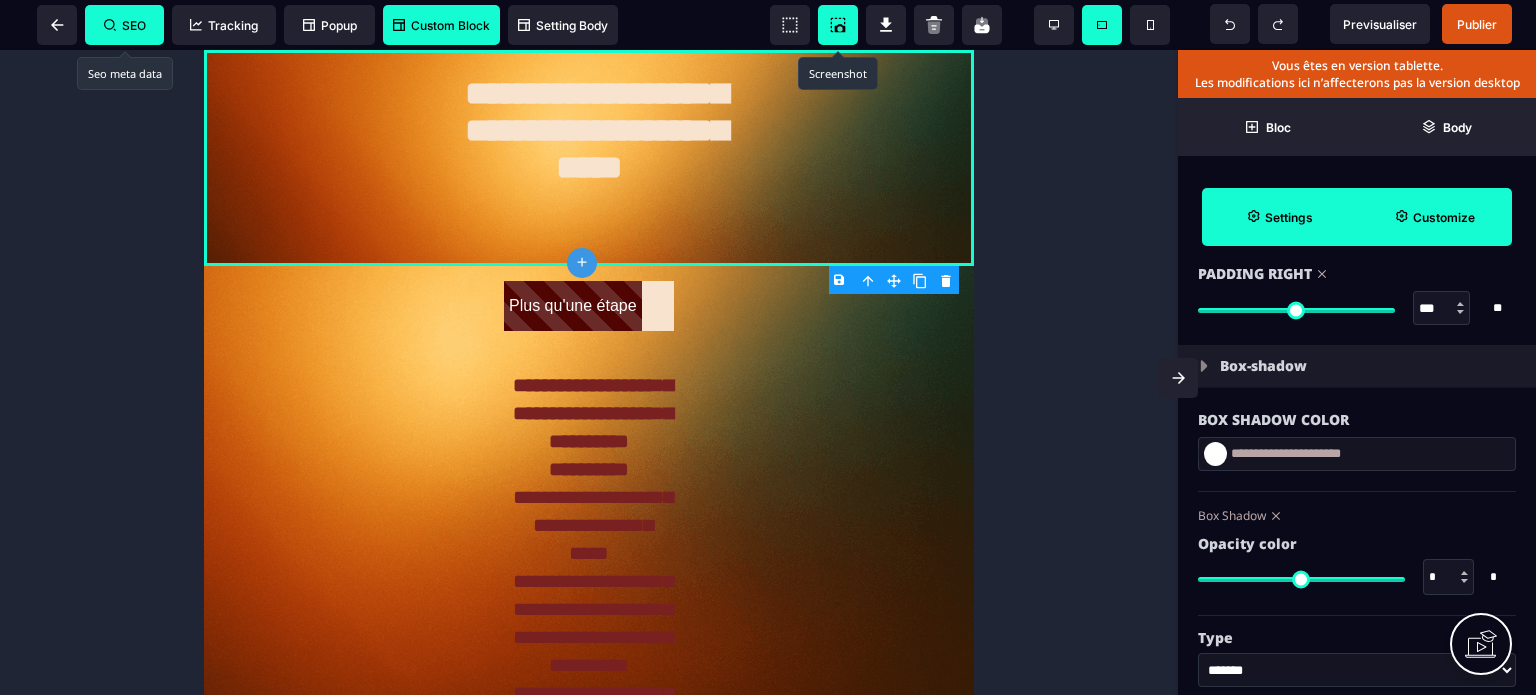 drag, startPoint x: 1432, startPoint y: 303, endPoint x: 1408, endPoint y: 307, distance: 24.33105 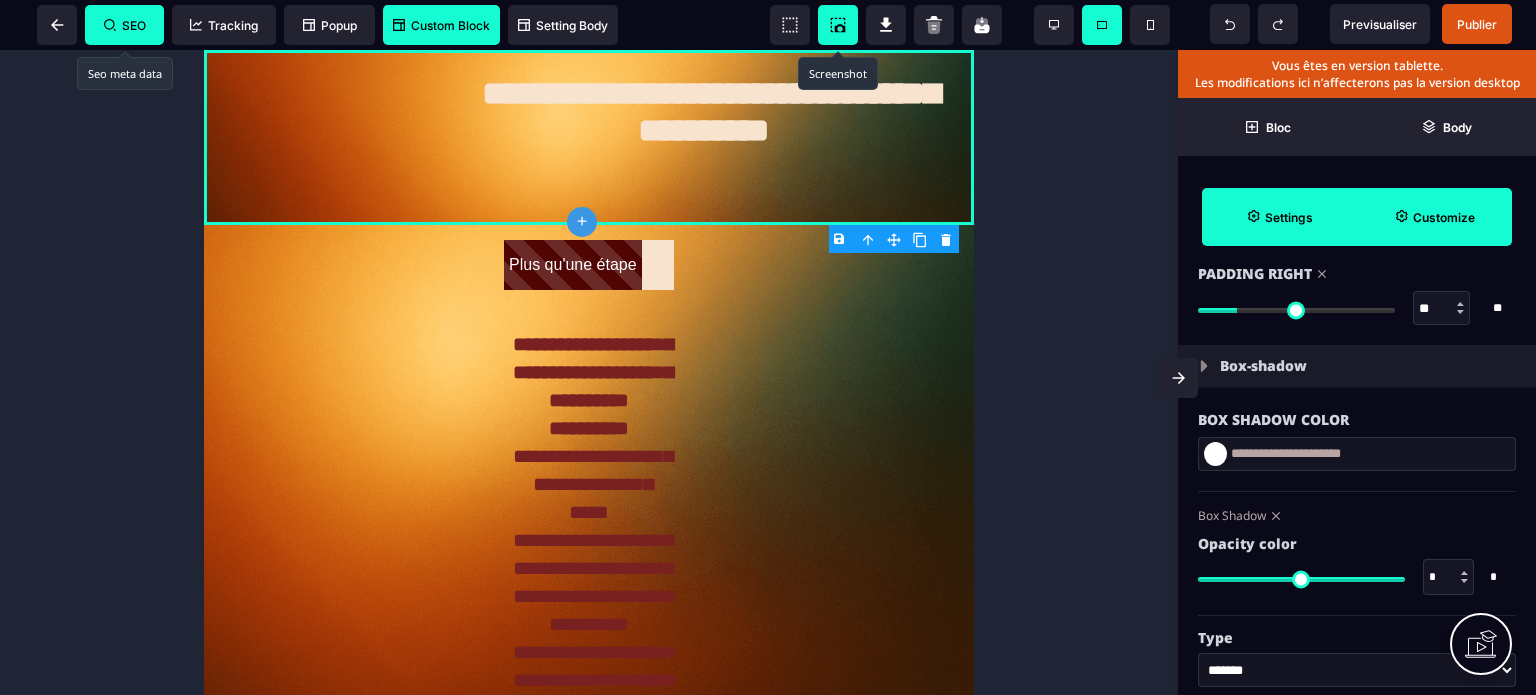 click on "Box Shadow Color" at bounding box center (1357, 420) 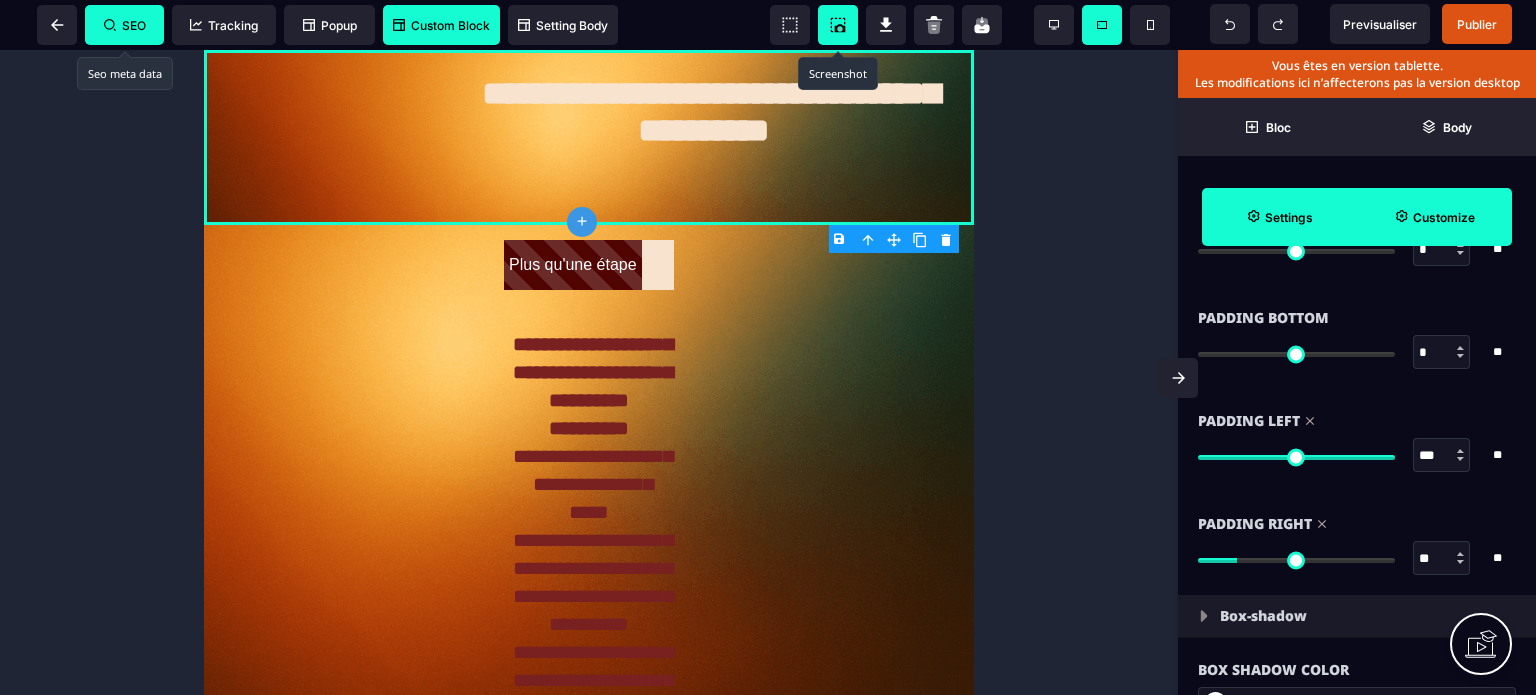 scroll, scrollTop: 1800, scrollLeft: 0, axis: vertical 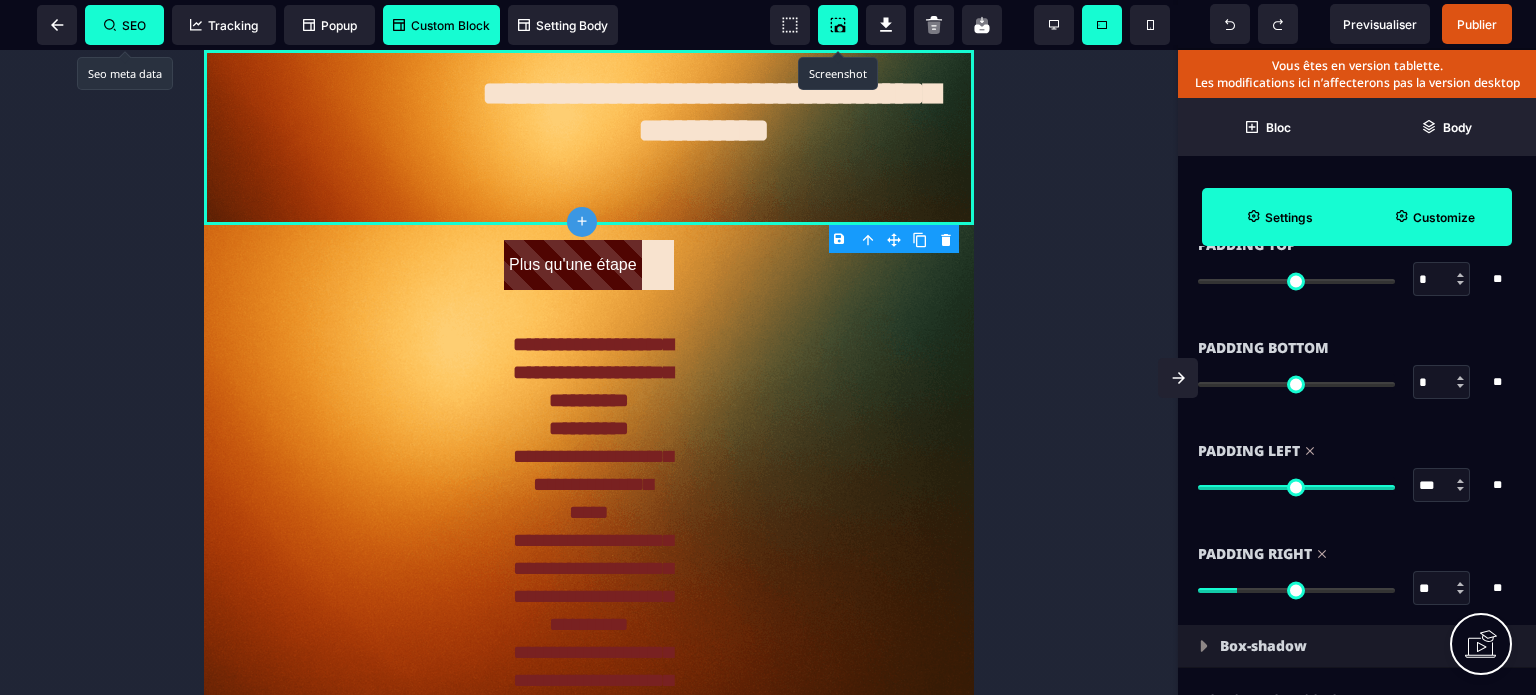 click on "***" at bounding box center (1442, 486) 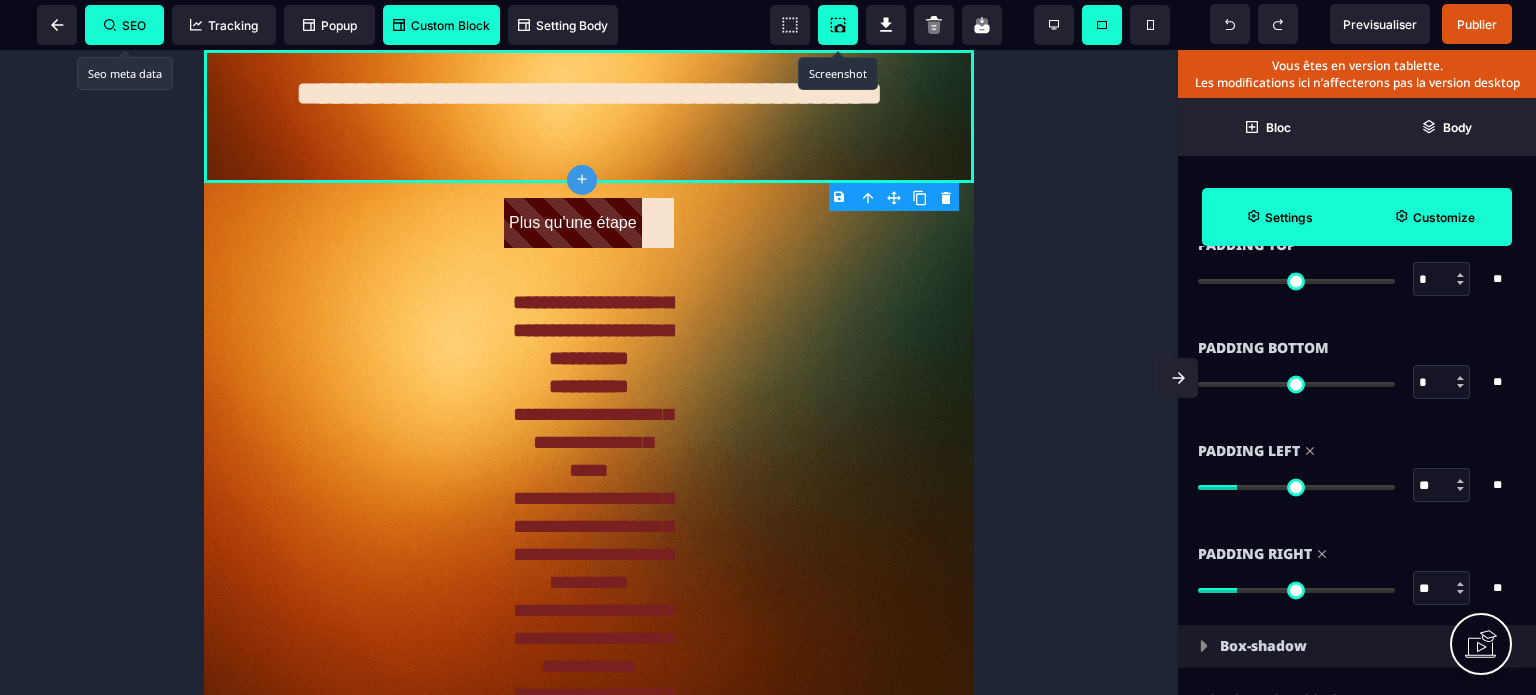 click on "Padding Left" at bounding box center [1357, 451] 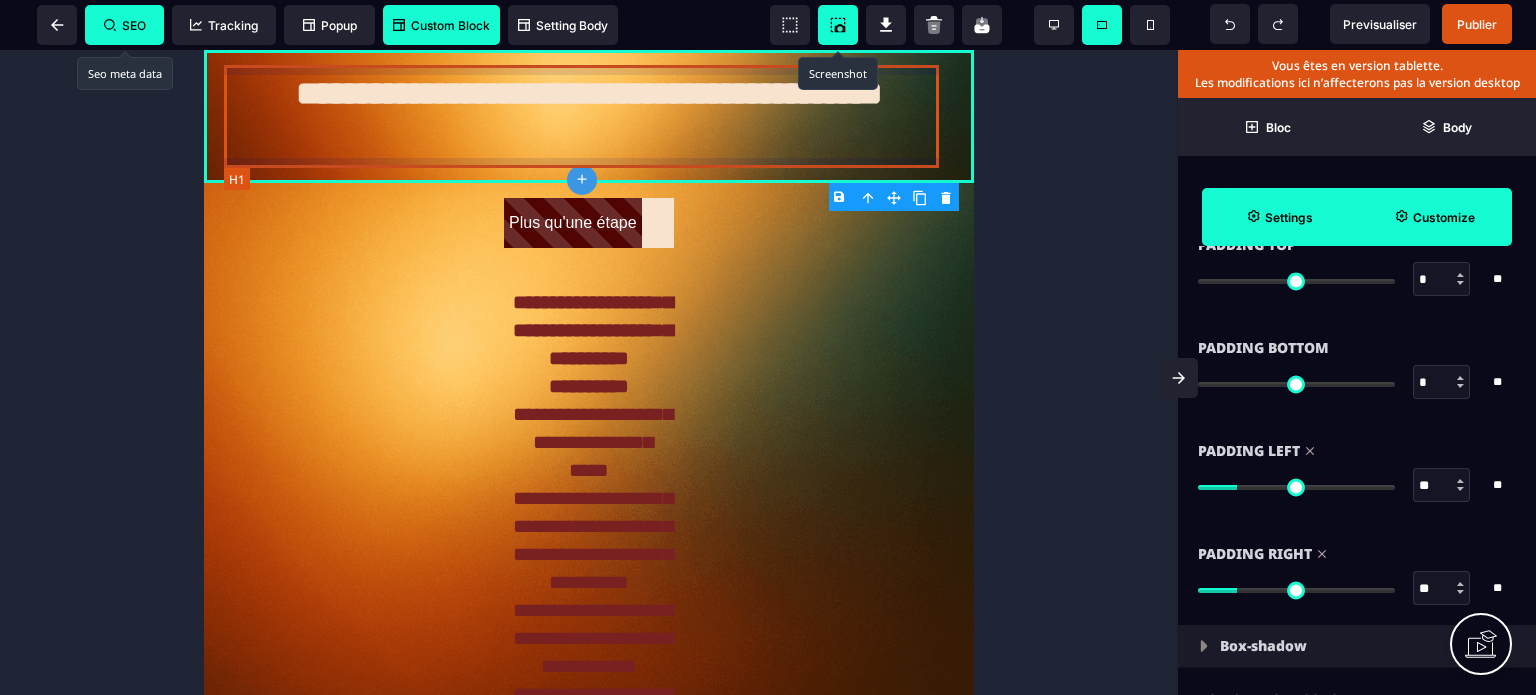 click on "**********" at bounding box center [588, 116] 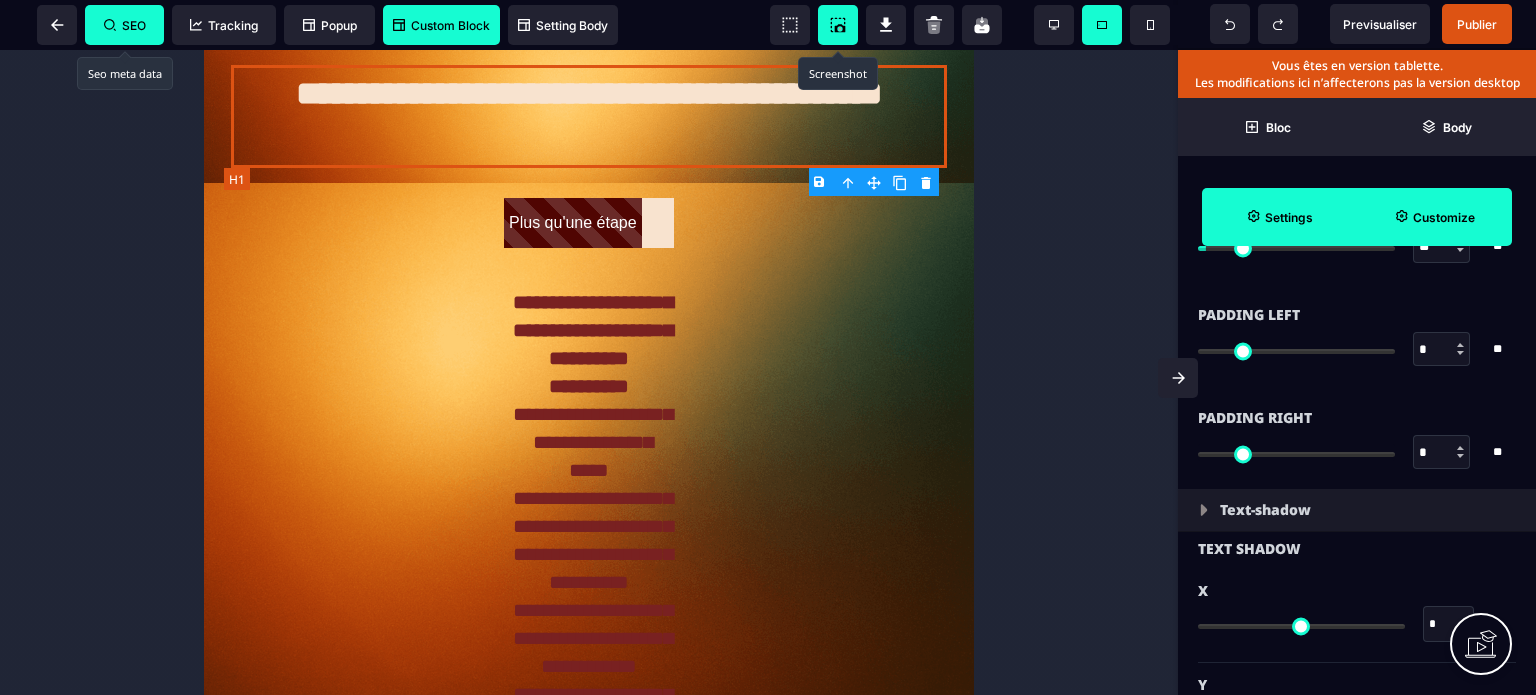 scroll, scrollTop: 0, scrollLeft: 0, axis: both 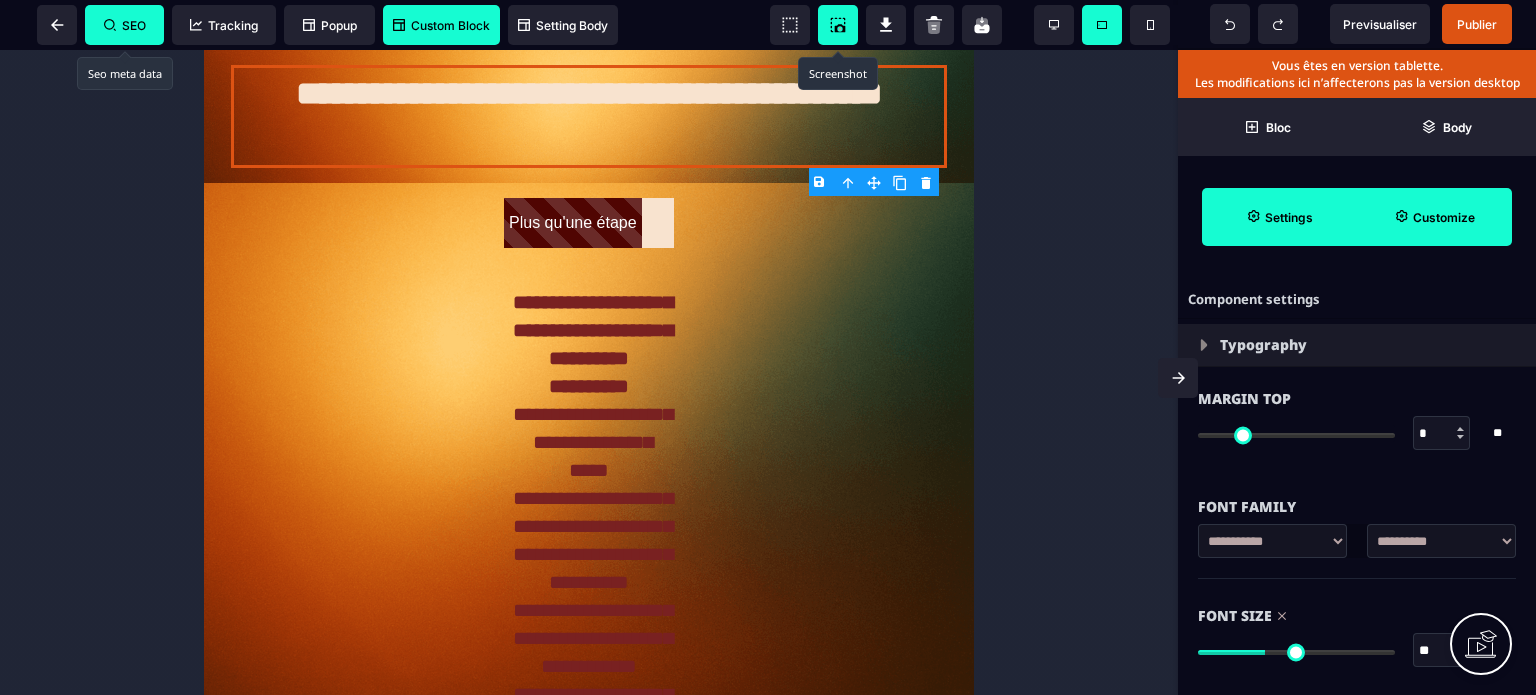 click on "**" at bounding box center [1442, 651] 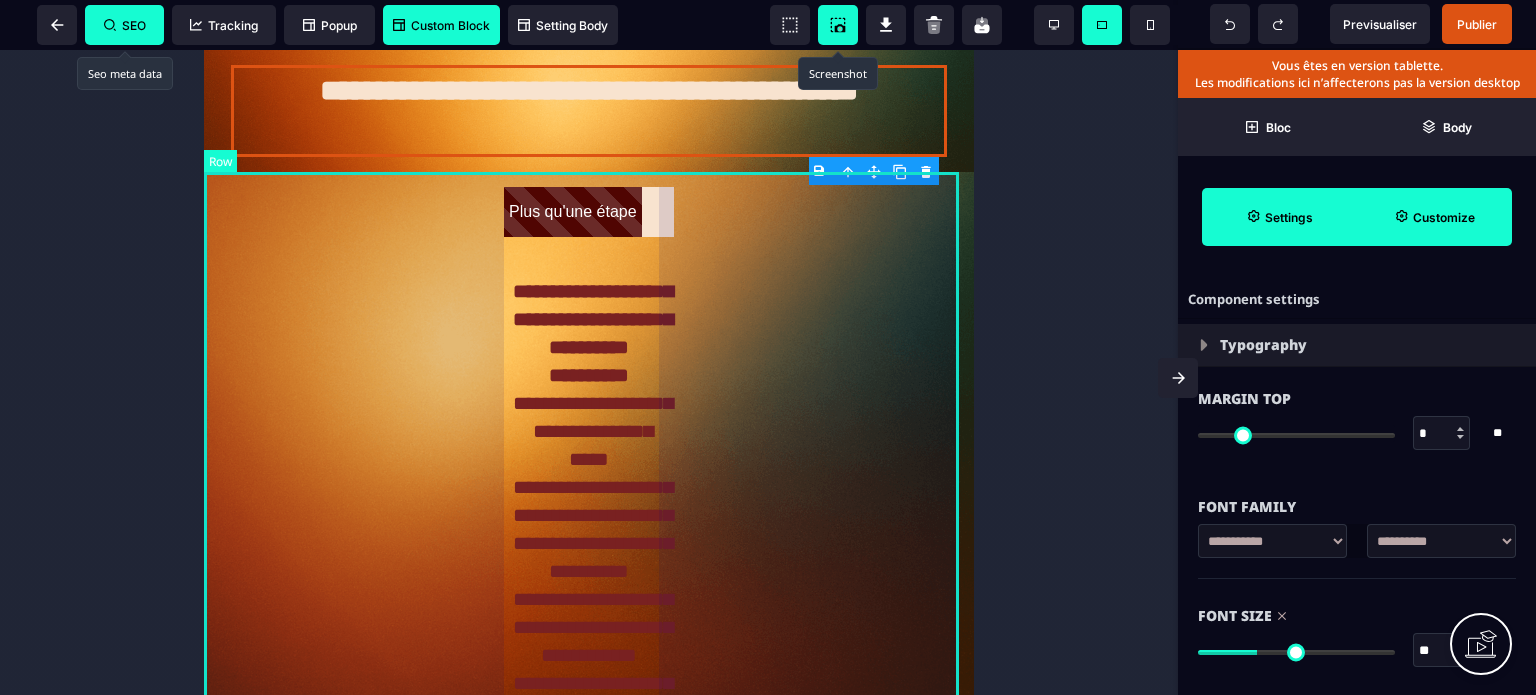 click on "**********" at bounding box center (589, 1016) 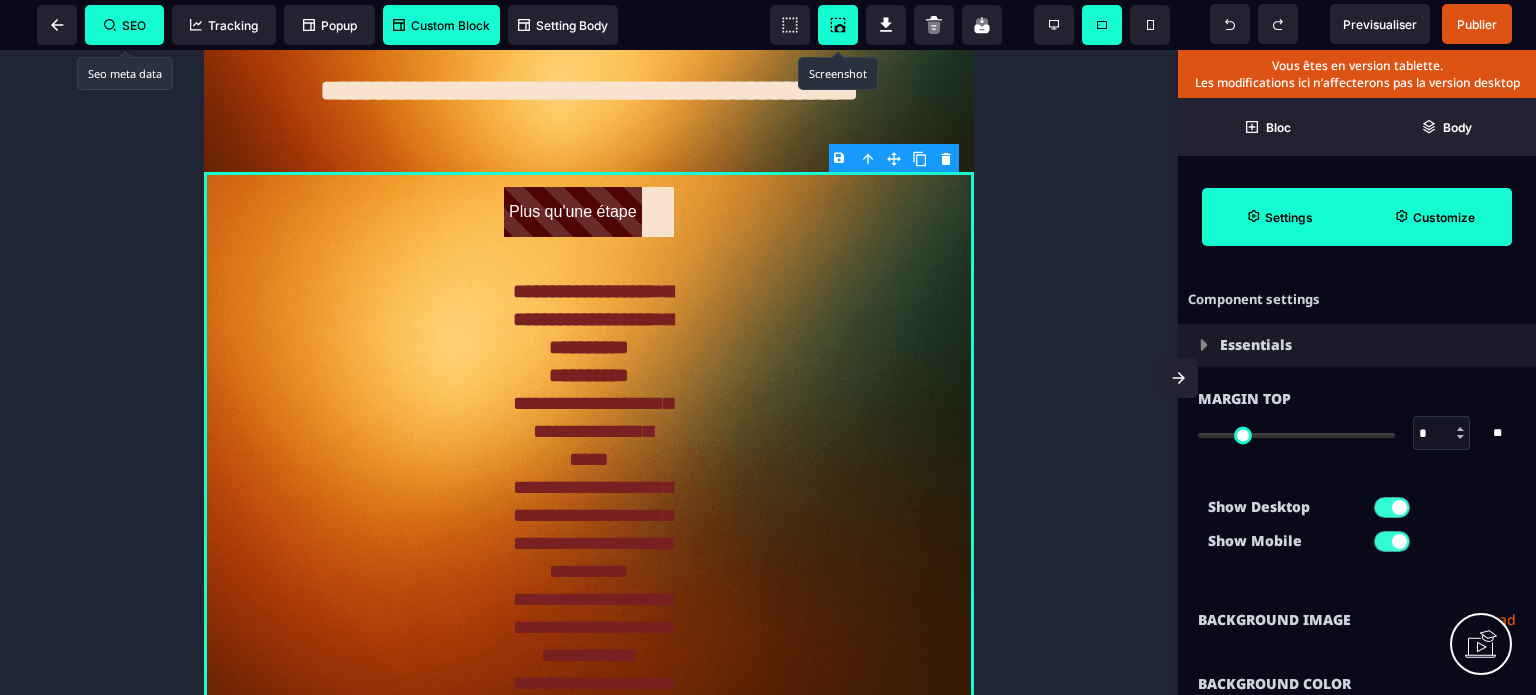 click on "Show Desktop
Show Mobile" at bounding box center [1357, 529] 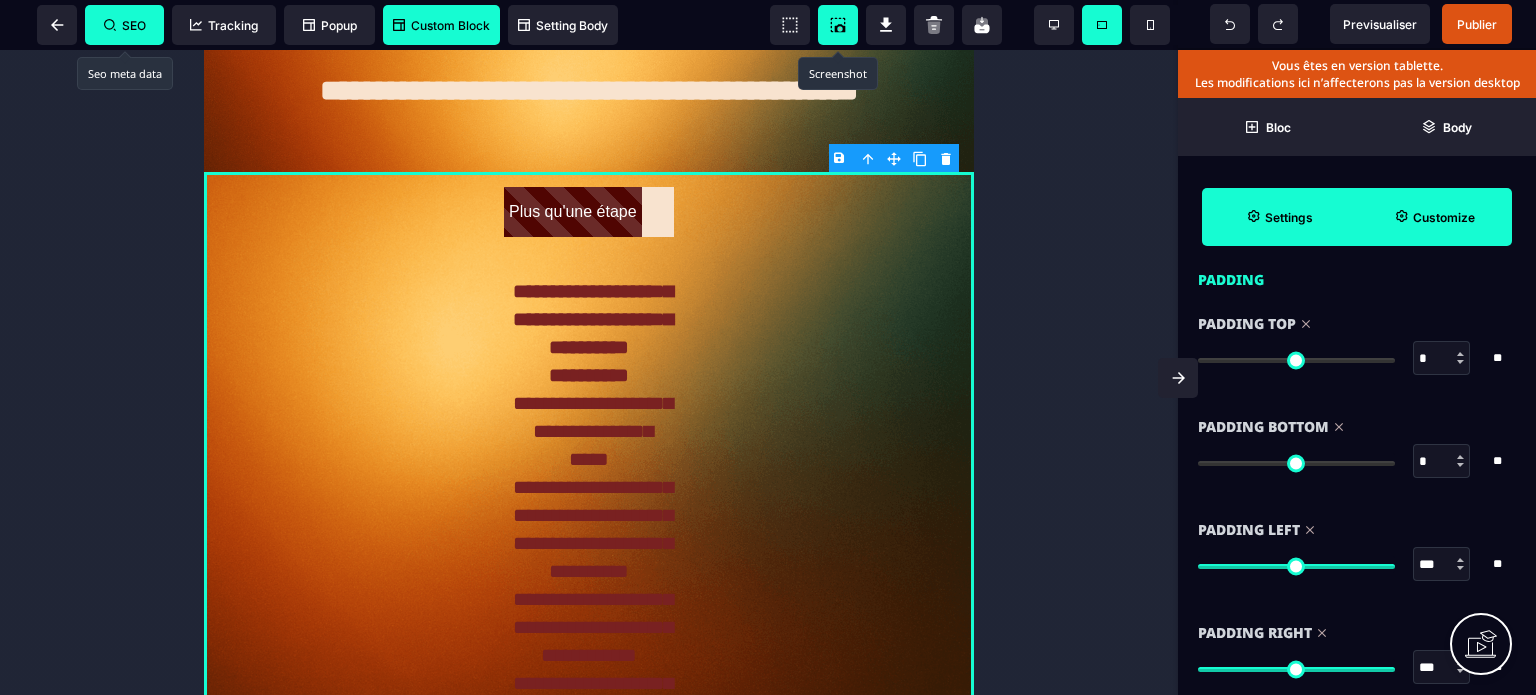 scroll, scrollTop: 1760, scrollLeft: 0, axis: vertical 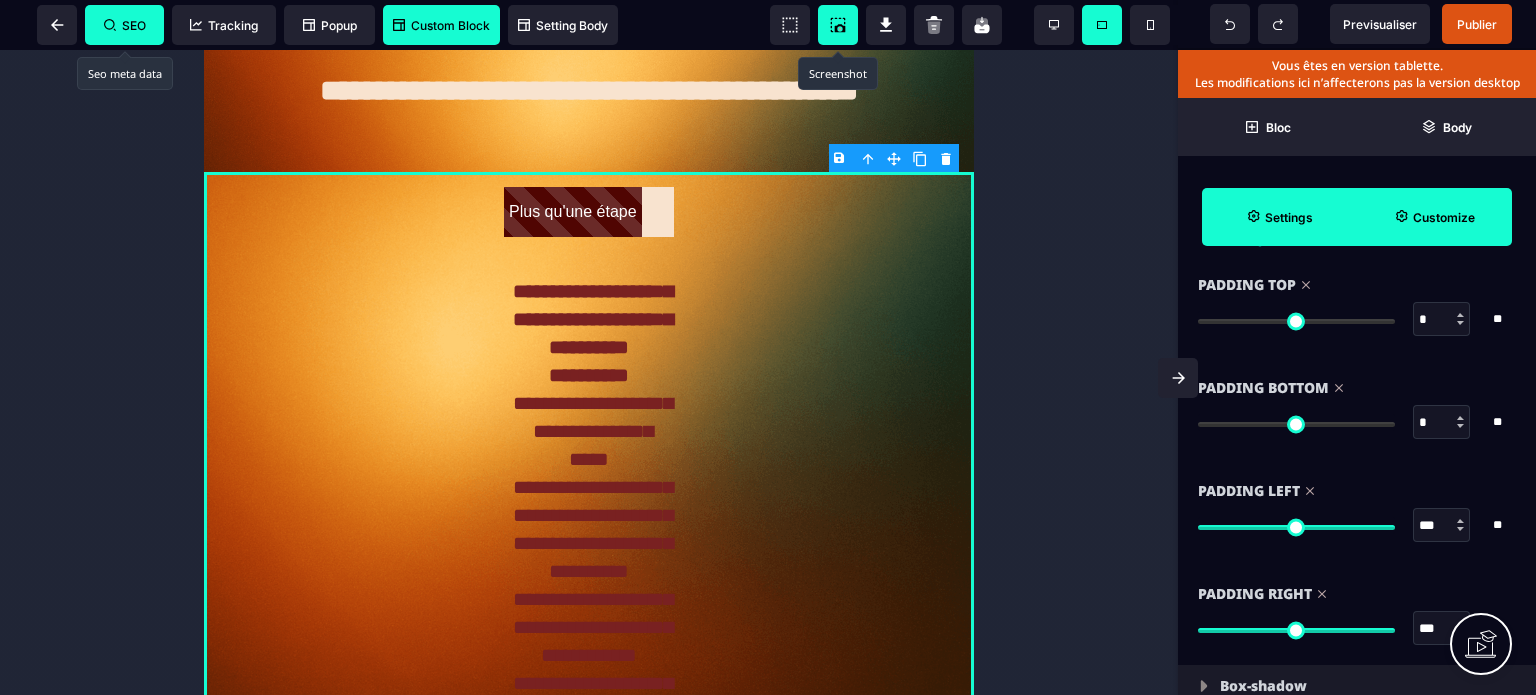 click on "***" at bounding box center [1442, 526] 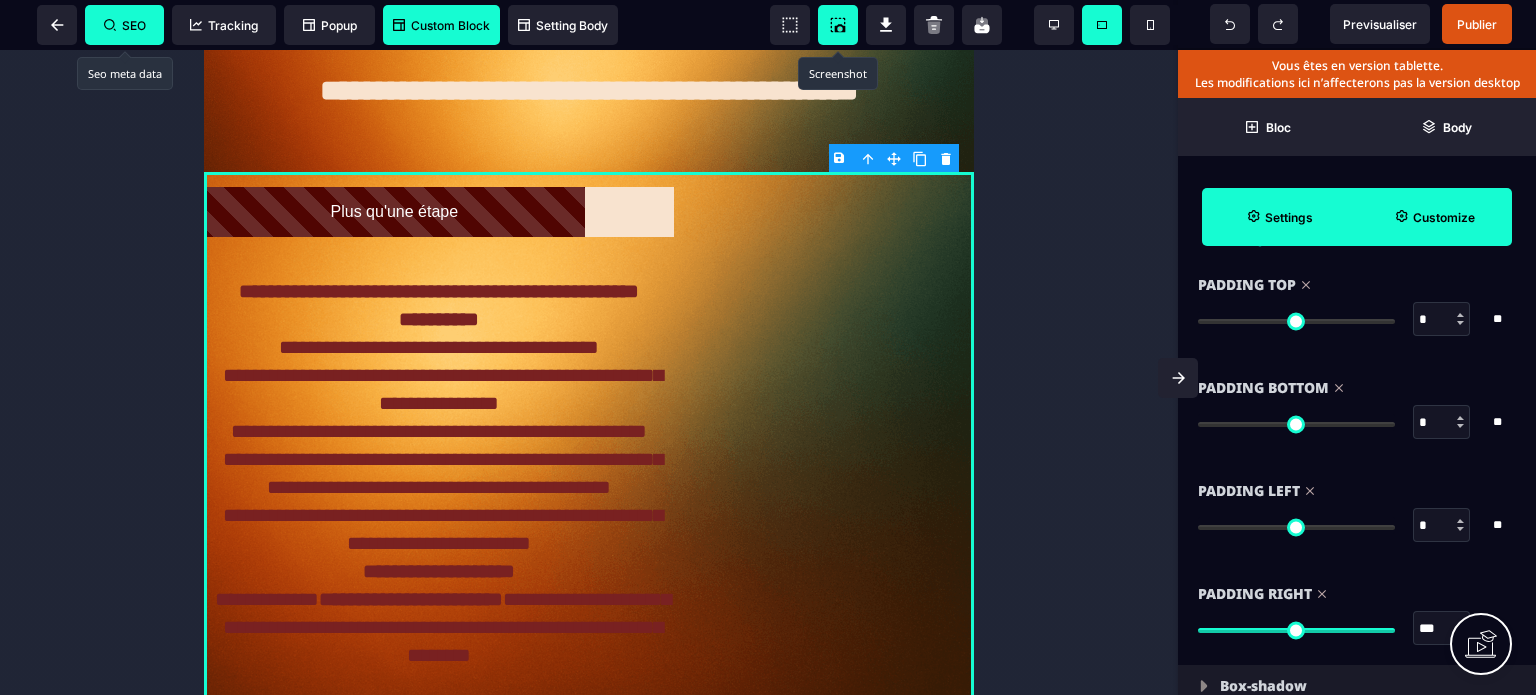 click on "*" at bounding box center [1442, 526] 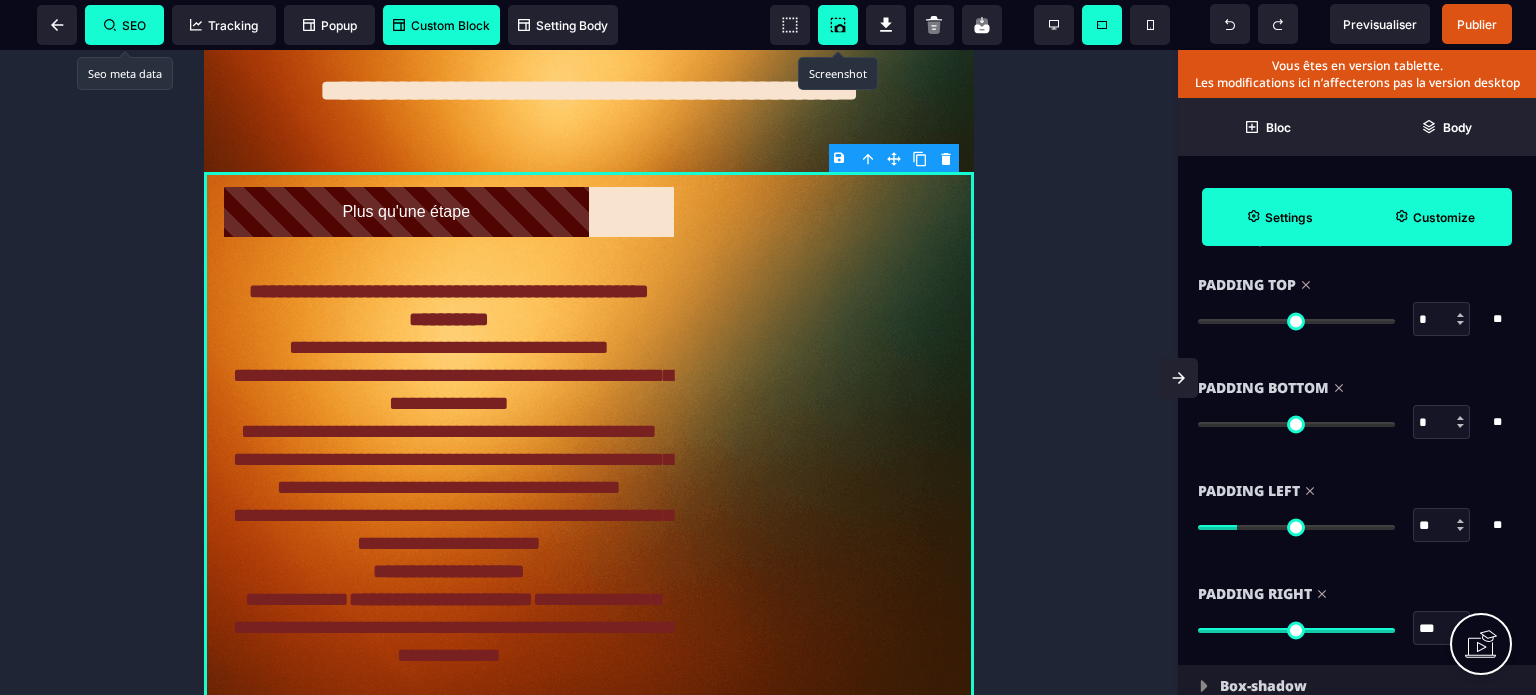 drag, startPoint x: 1432, startPoint y: 629, endPoint x: 1396, endPoint y: 631, distance: 36.05551 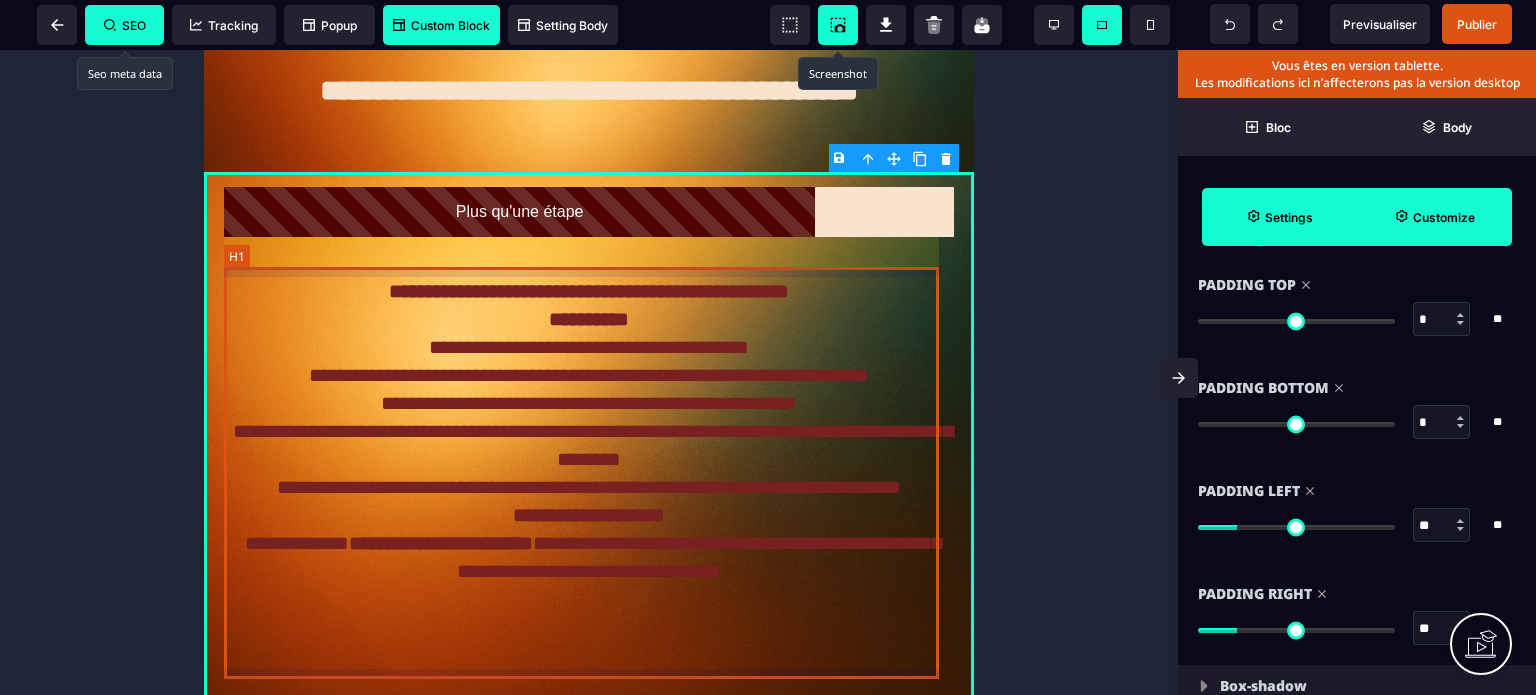 click on "**********" at bounding box center (588, 473) 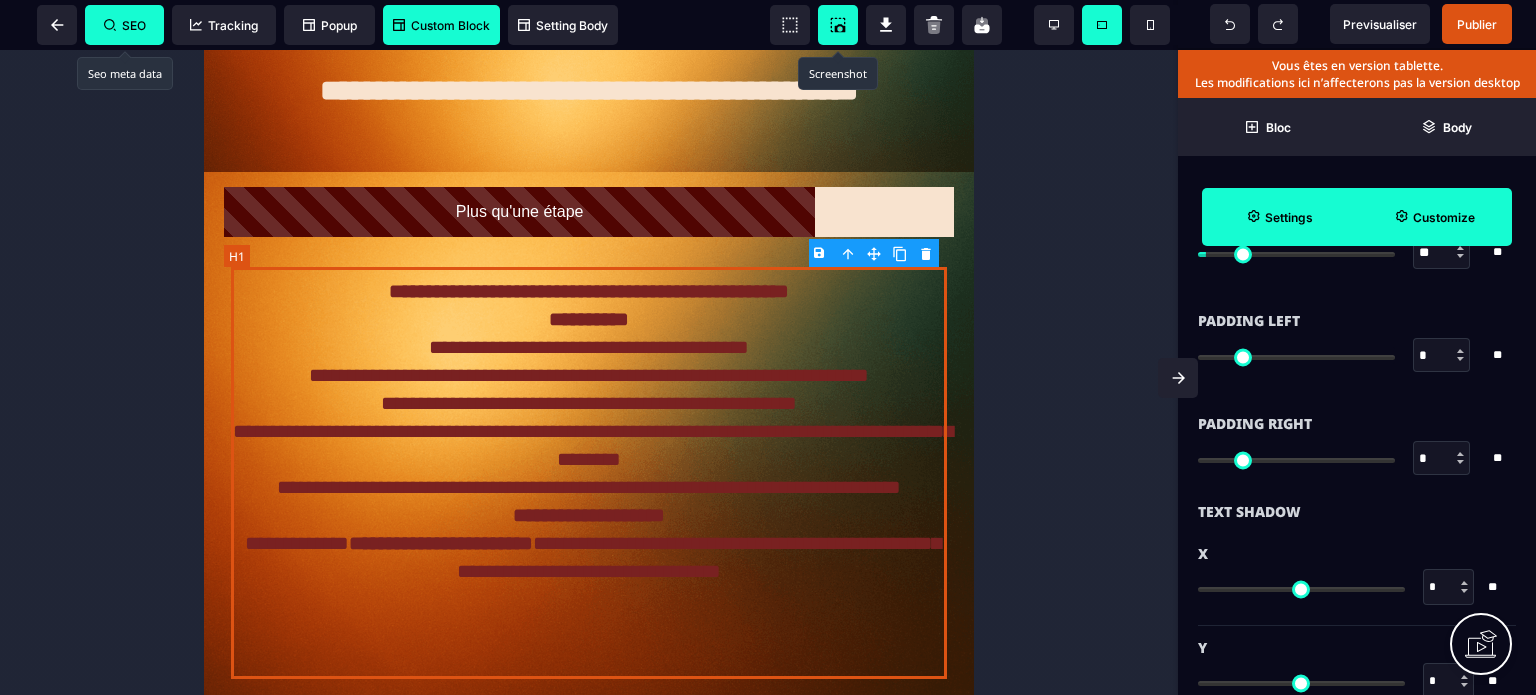scroll, scrollTop: 0, scrollLeft: 0, axis: both 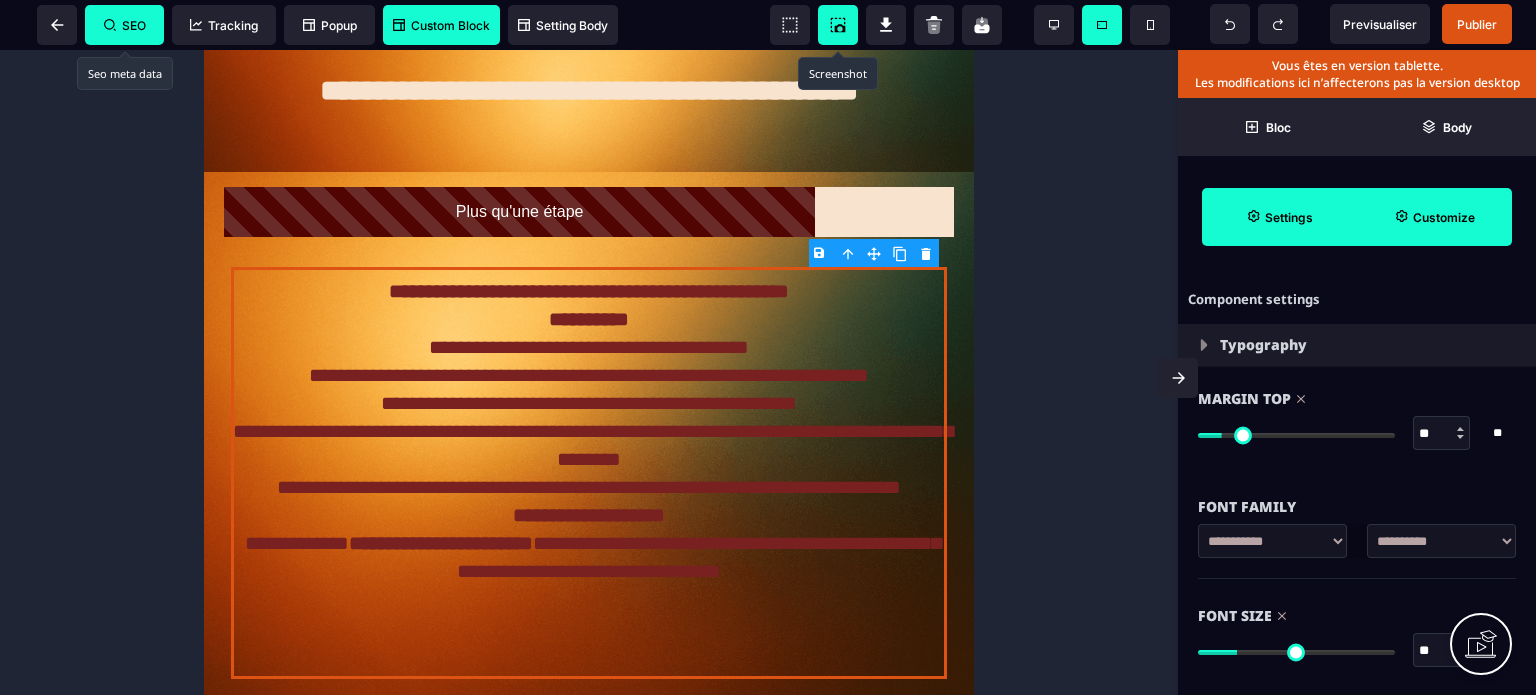 click on "Font Size
**
*
**
All" at bounding box center (1357, 635) 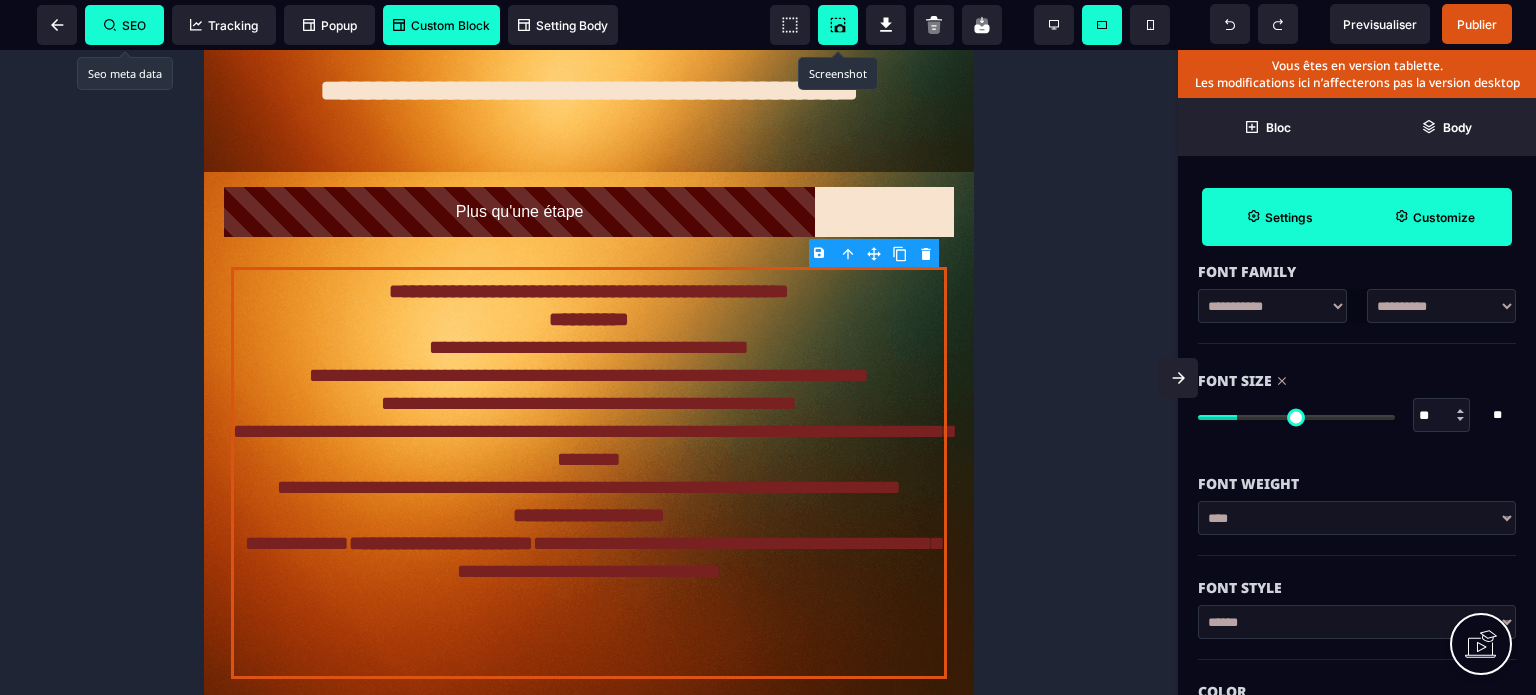 scroll, scrollTop: 360, scrollLeft: 0, axis: vertical 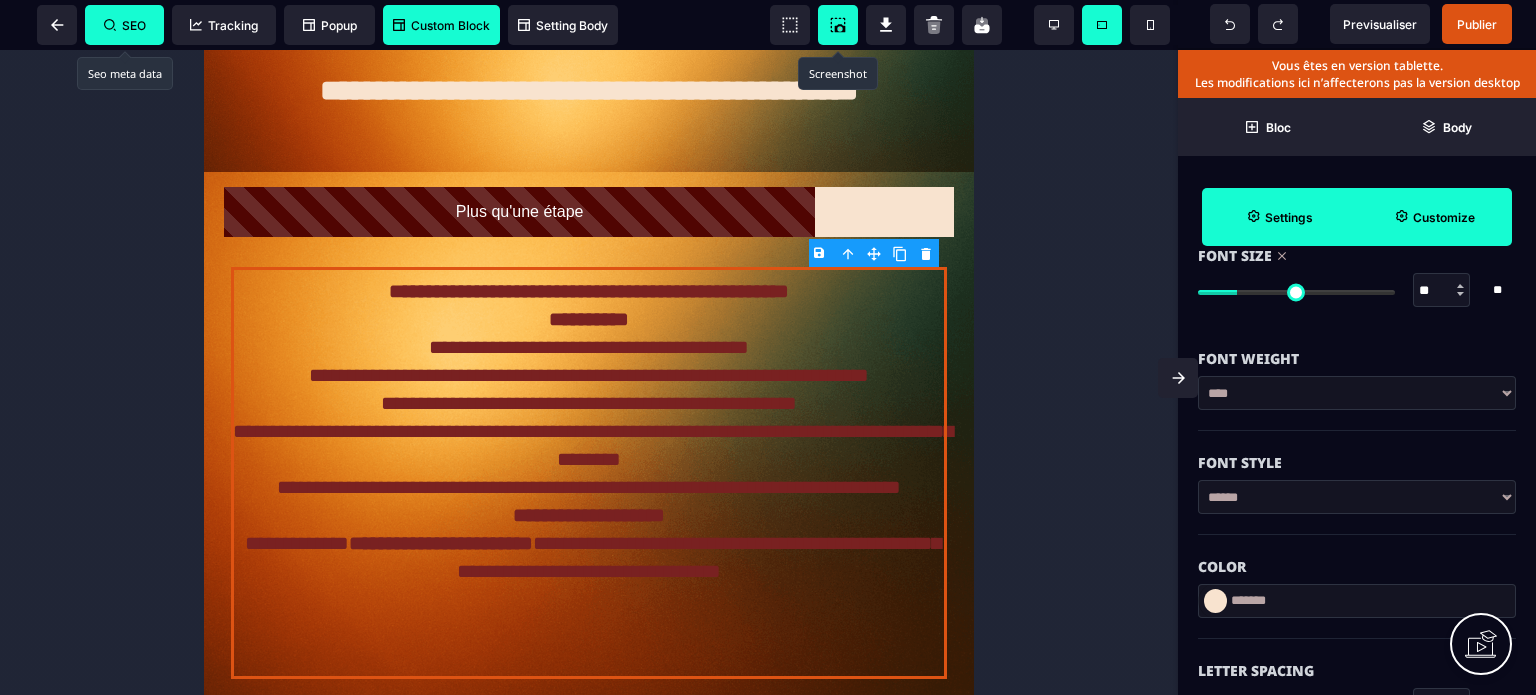 click at bounding box center (1215, 601) 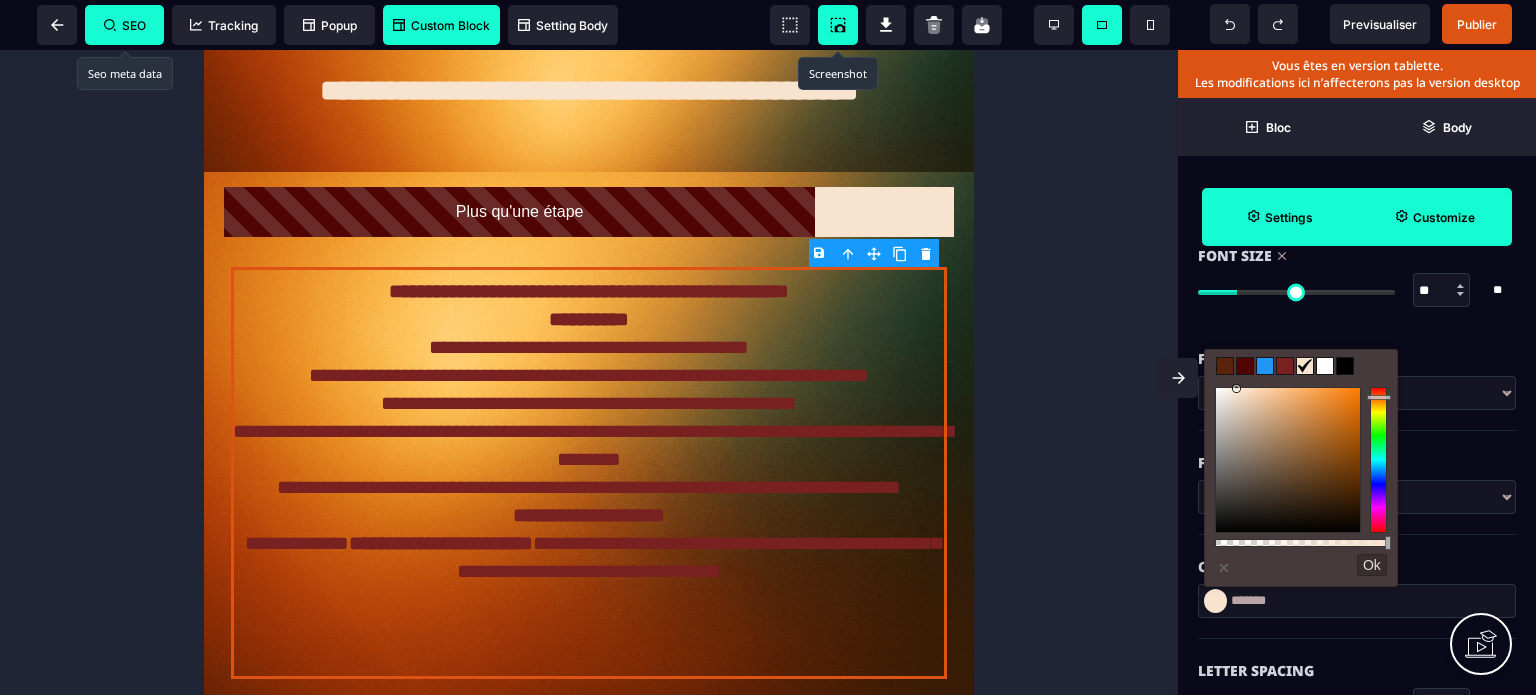 click at bounding box center (1305, 366) 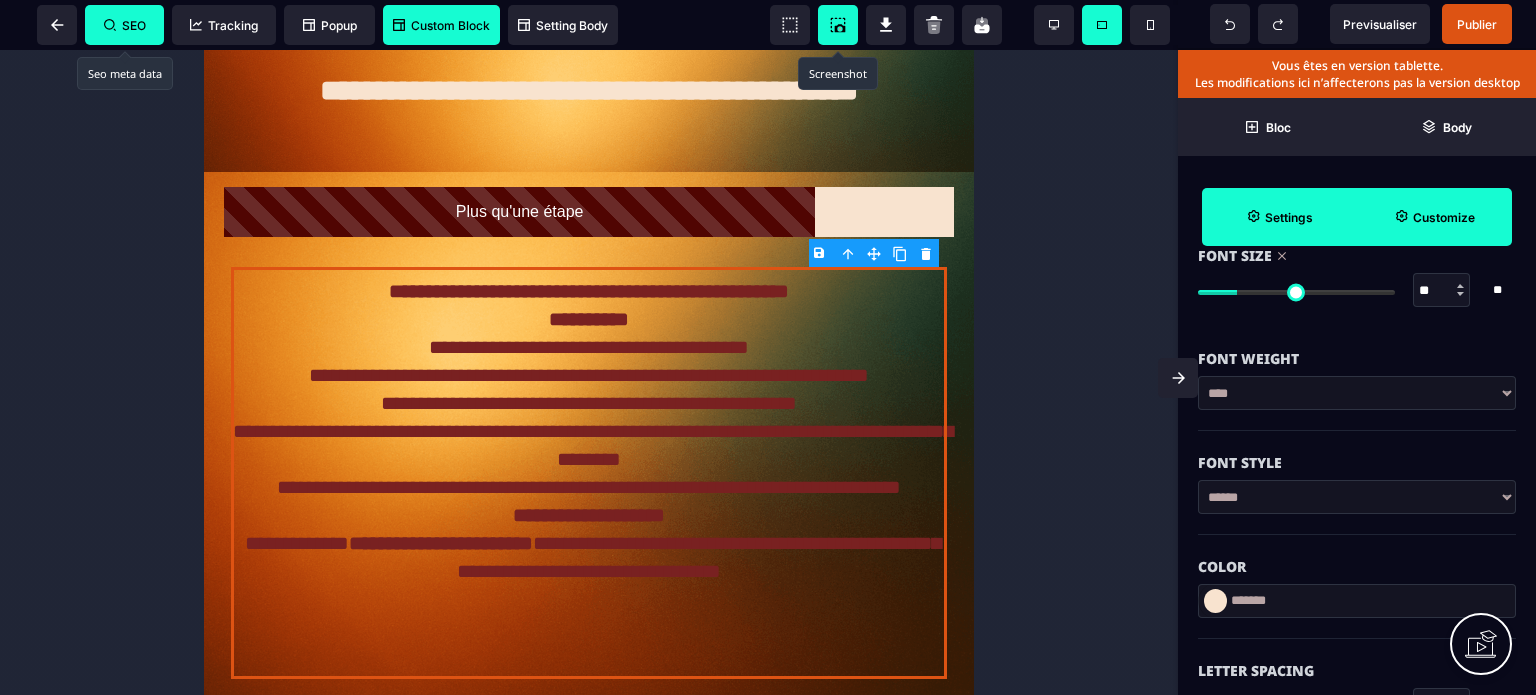 click on "*******" at bounding box center [1357, 601] 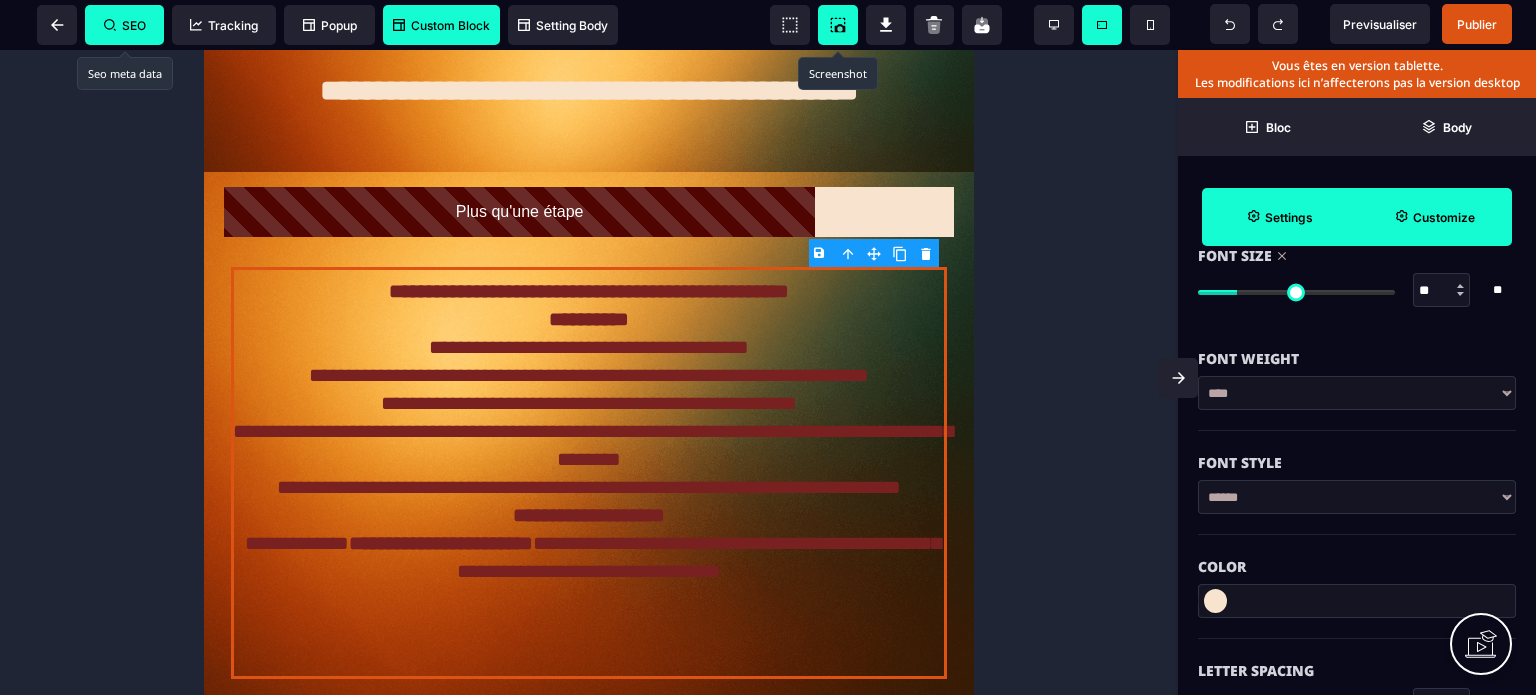 paste on "*******" 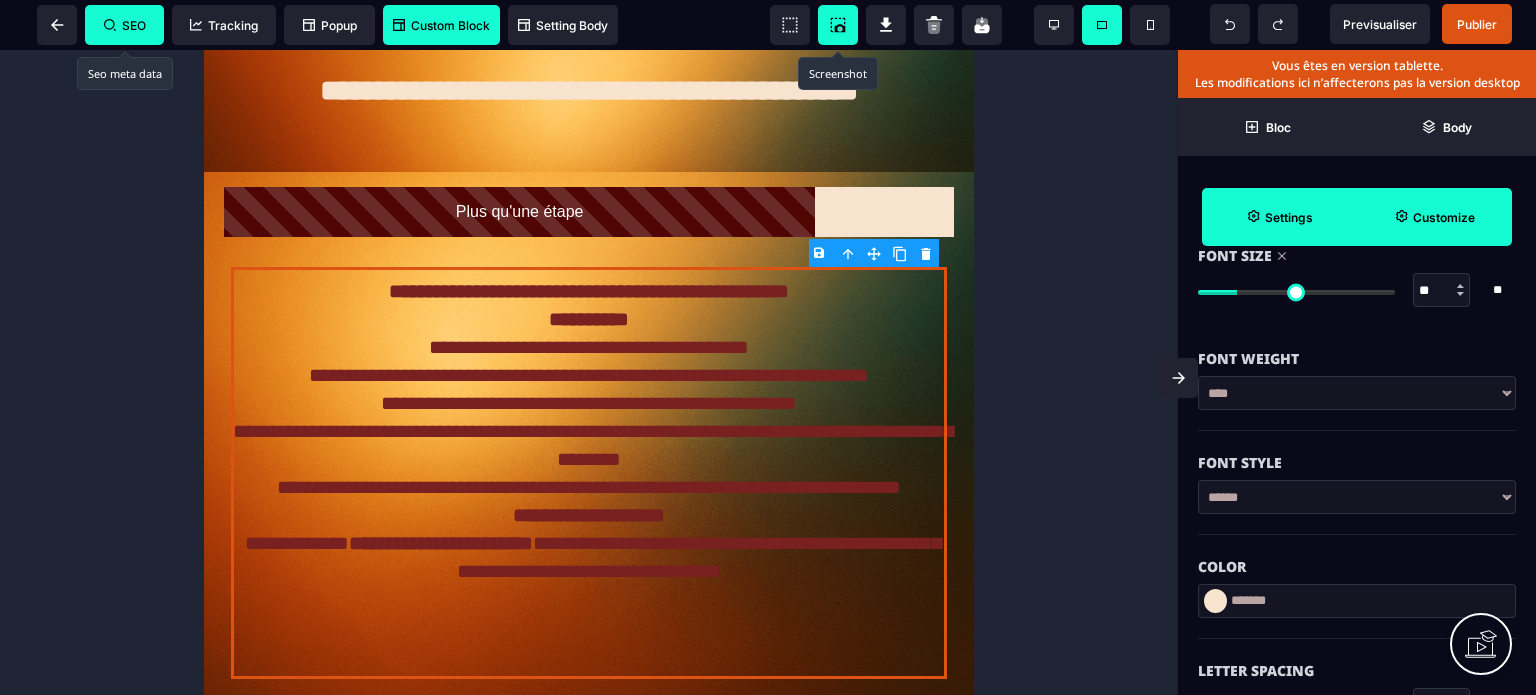 click on "Color" at bounding box center (1357, 567) 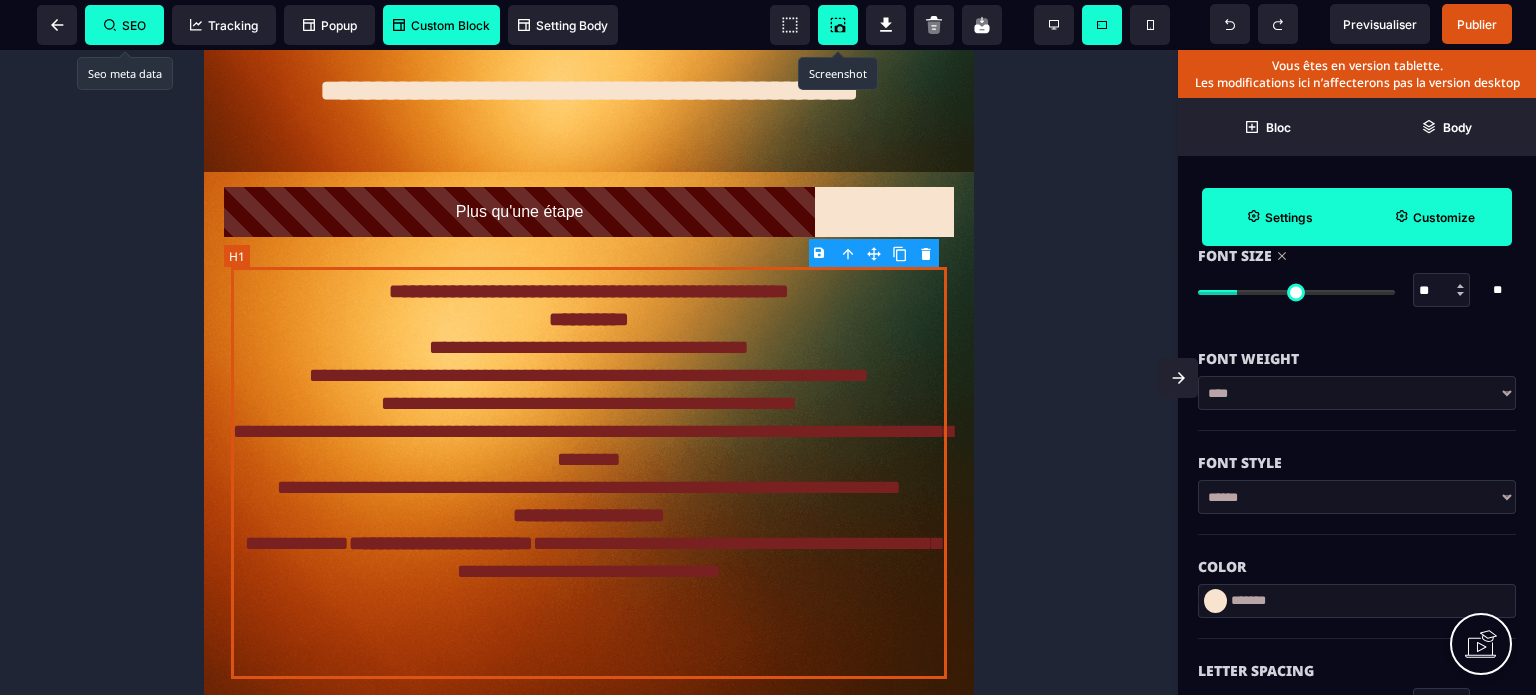 click on "**********" at bounding box center [588, 473] 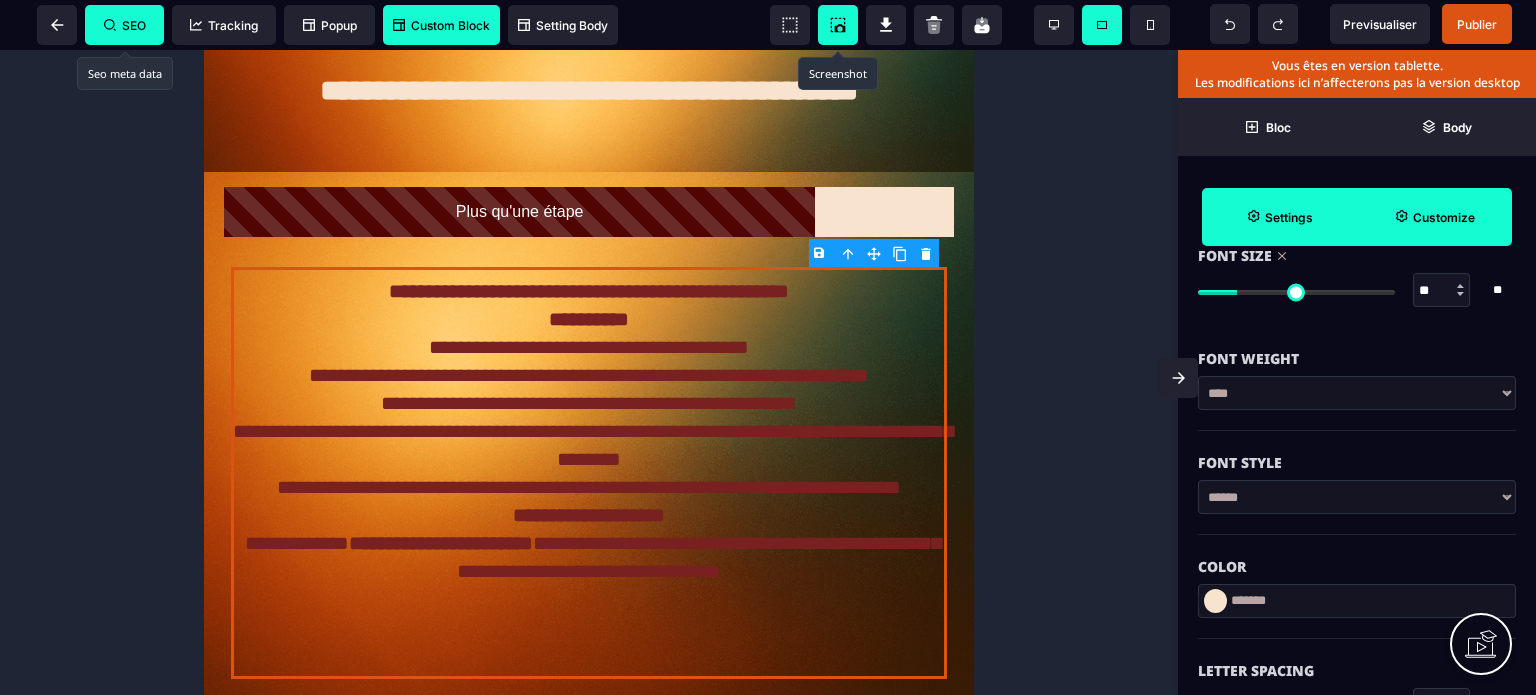 click at bounding box center (589, 372) 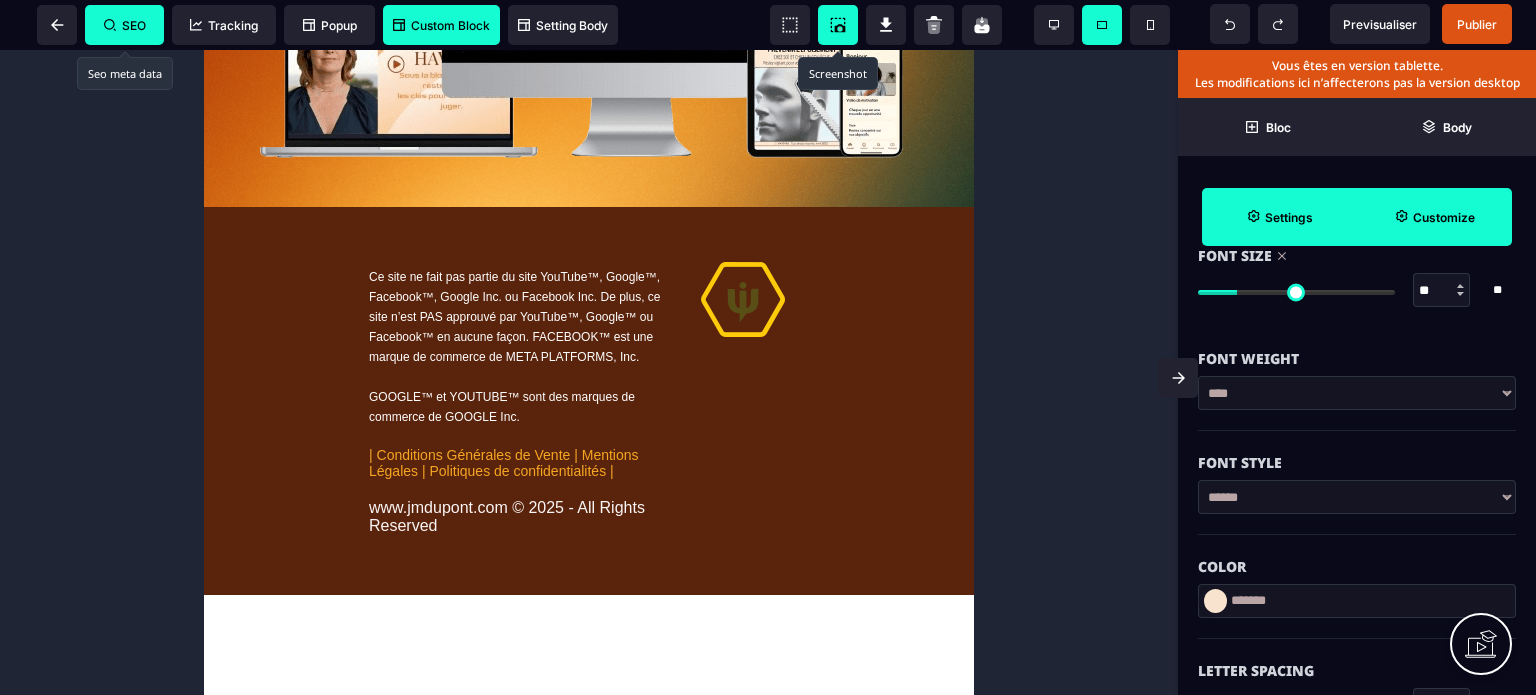 scroll, scrollTop: 903, scrollLeft: 0, axis: vertical 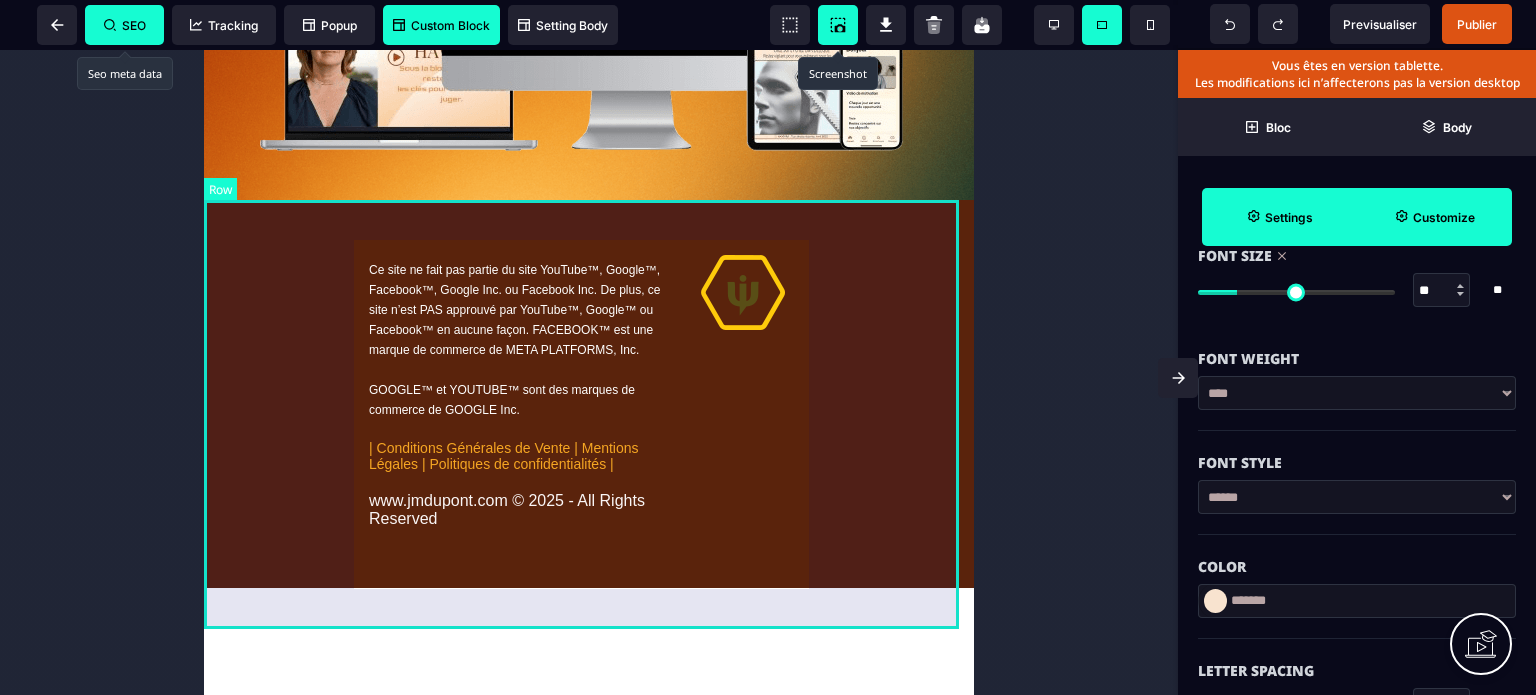 click on "Ce site ne fait pas partie du site YouTube™, Google™, Facebook™, Google Inc. ou Facebook Inc. De plus, ce site n’est PAS approuvé par YouTube™, Google™ ou Facebook™ en aucune façon. FACEBOOK™ est une marque de commerce de META PLATFORMS, Inc. GOOGLE™ et YOUTUBE™ sont des marques de commerce de GOOGLE Inc. | Conditions Générales de Vente | Mentions Légales | Politiques de confidentialités | www.jmd[LAST].com © 2025 - All Rights Reserved" at bounding box center [589, 394] 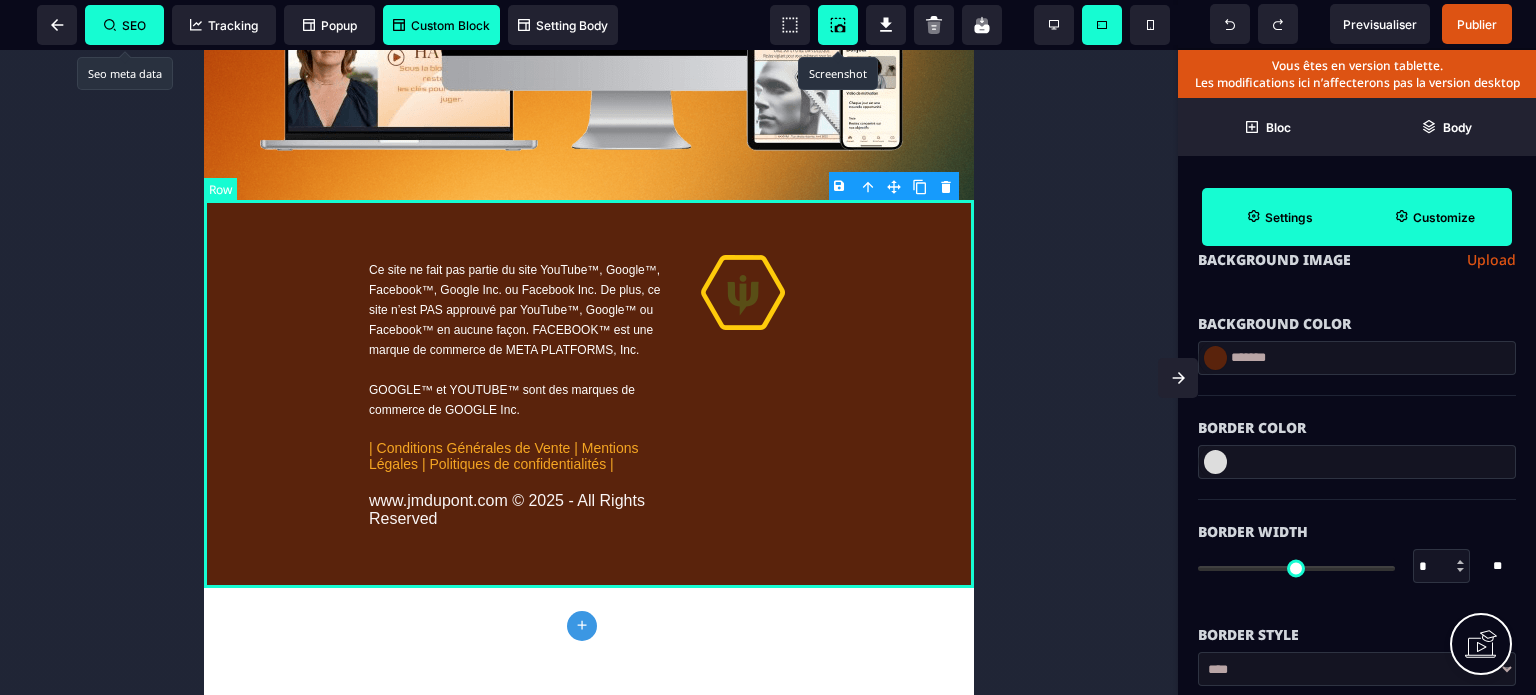 scroll, scrollTop: 0, scrollLeft: 0, axis: both 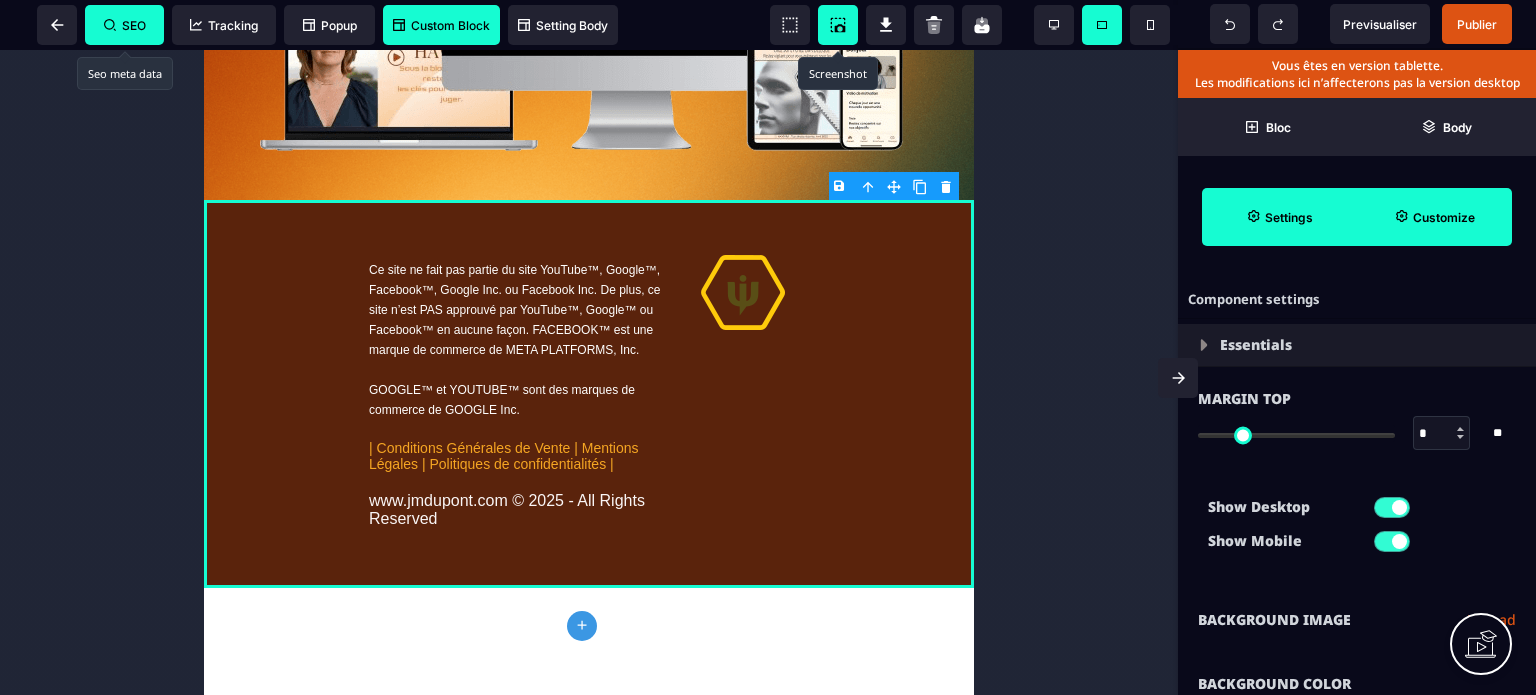click on "Show Desktop
Show Mobile" at bounding box center (1357, 529) 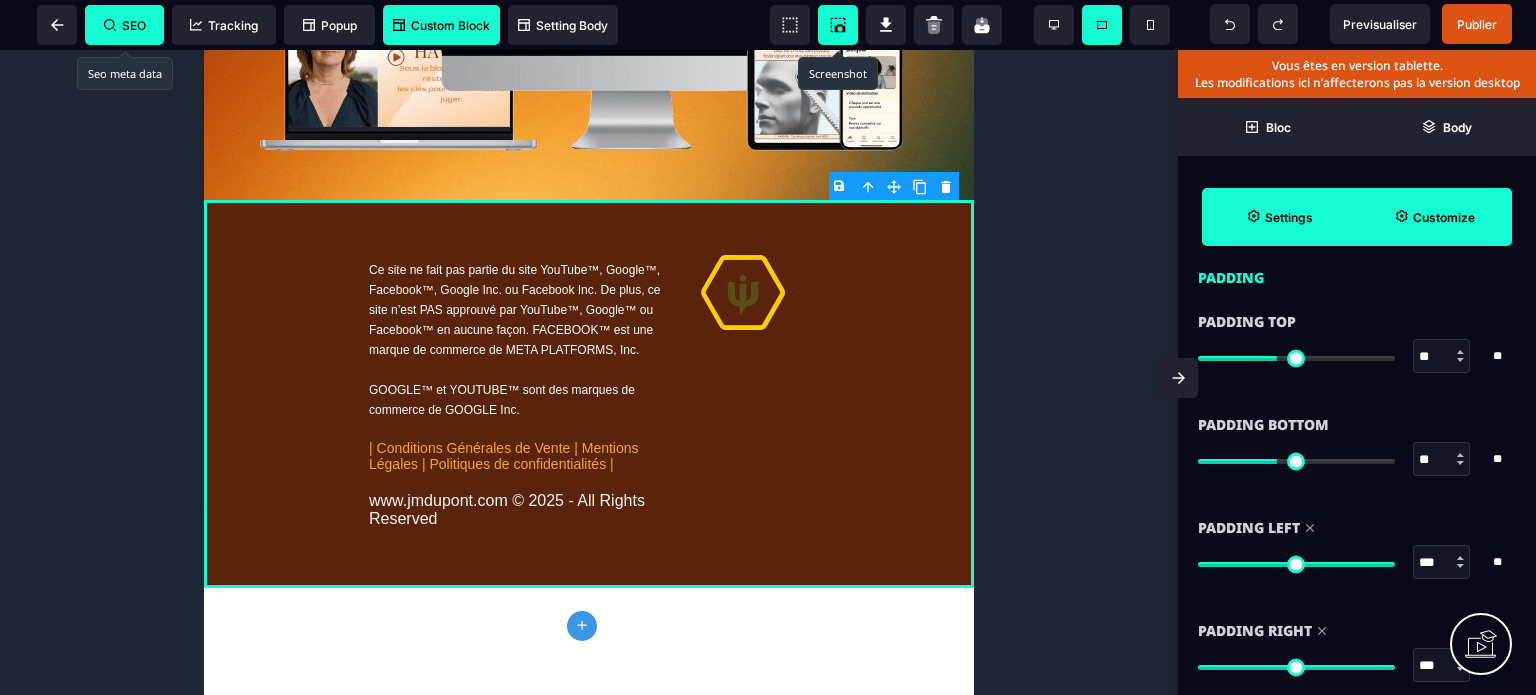 scroll, scrollTop: 1840, scrollLeft: 0, axis: vertical 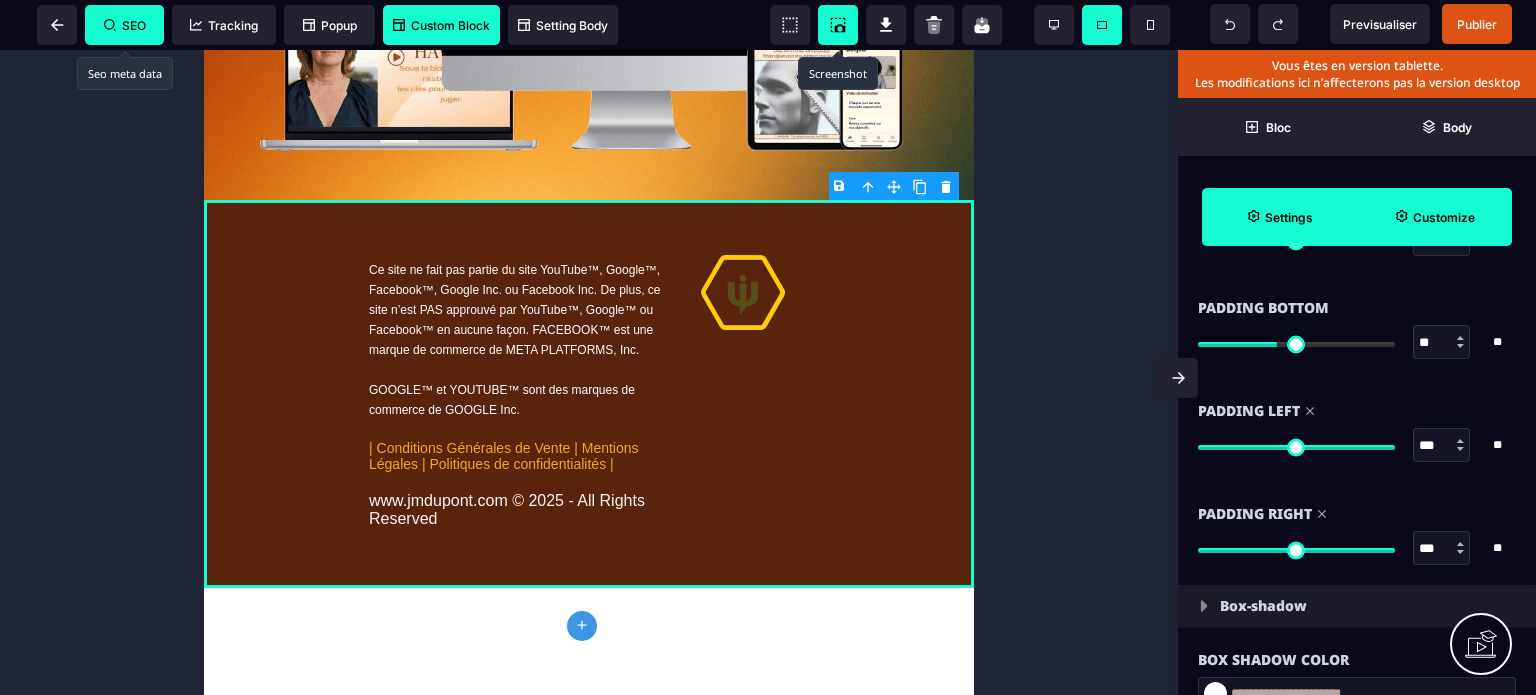 drag, startPoint x: 1432, startPoint y: 543, endPoint x: 1415, endPoint y: 551, distance: 18.788294 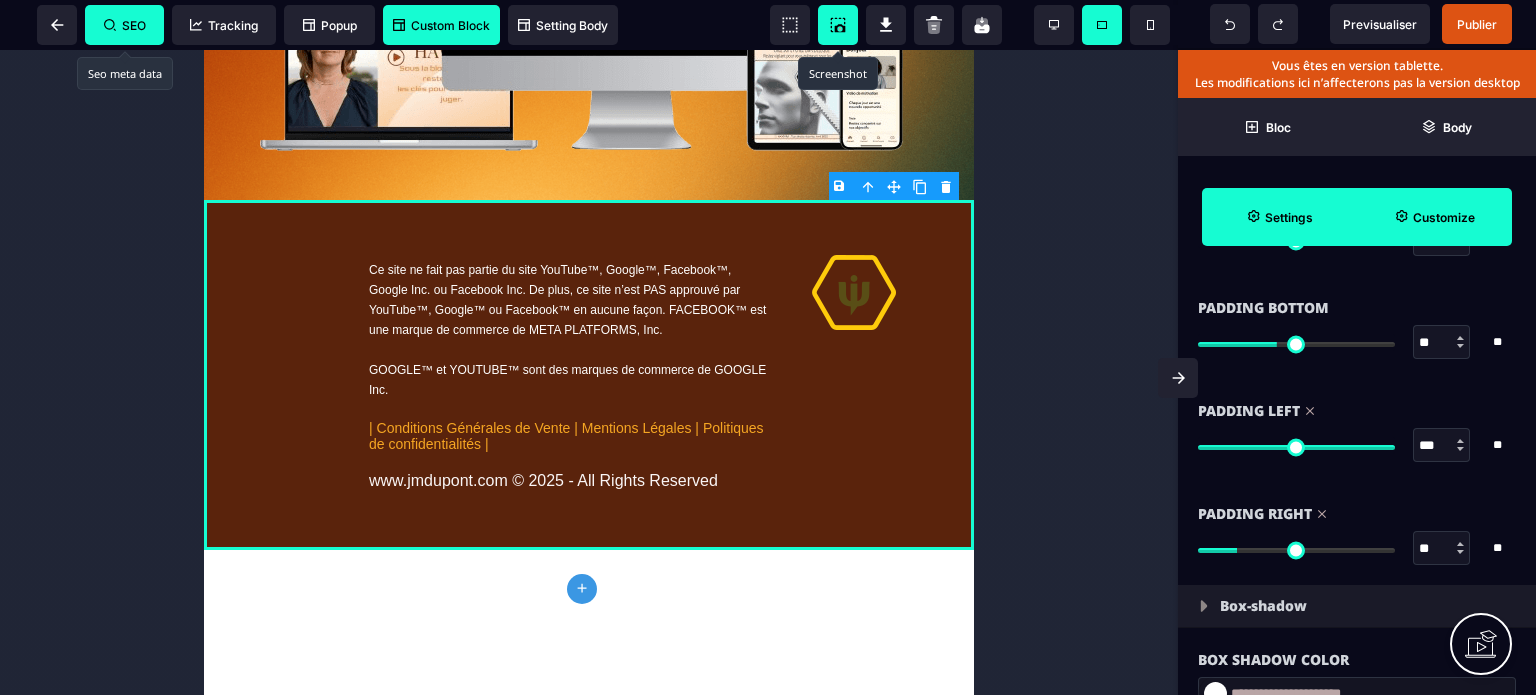 drag, startPoint x: 1431, startPoint y: 441, endPoint x: 1417, endPoint y: 447, distance: 15.231546 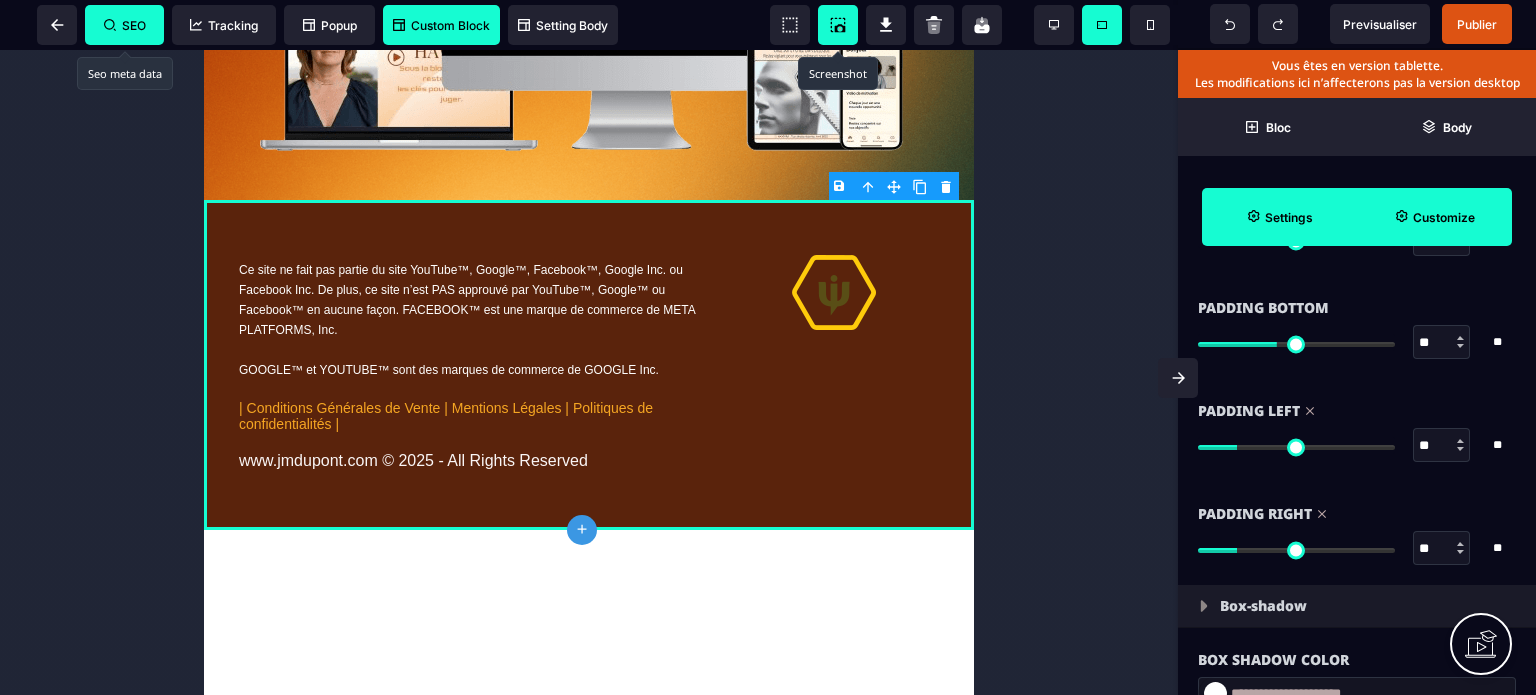 click on "Padding Left" at bounding box center (1357, 411) 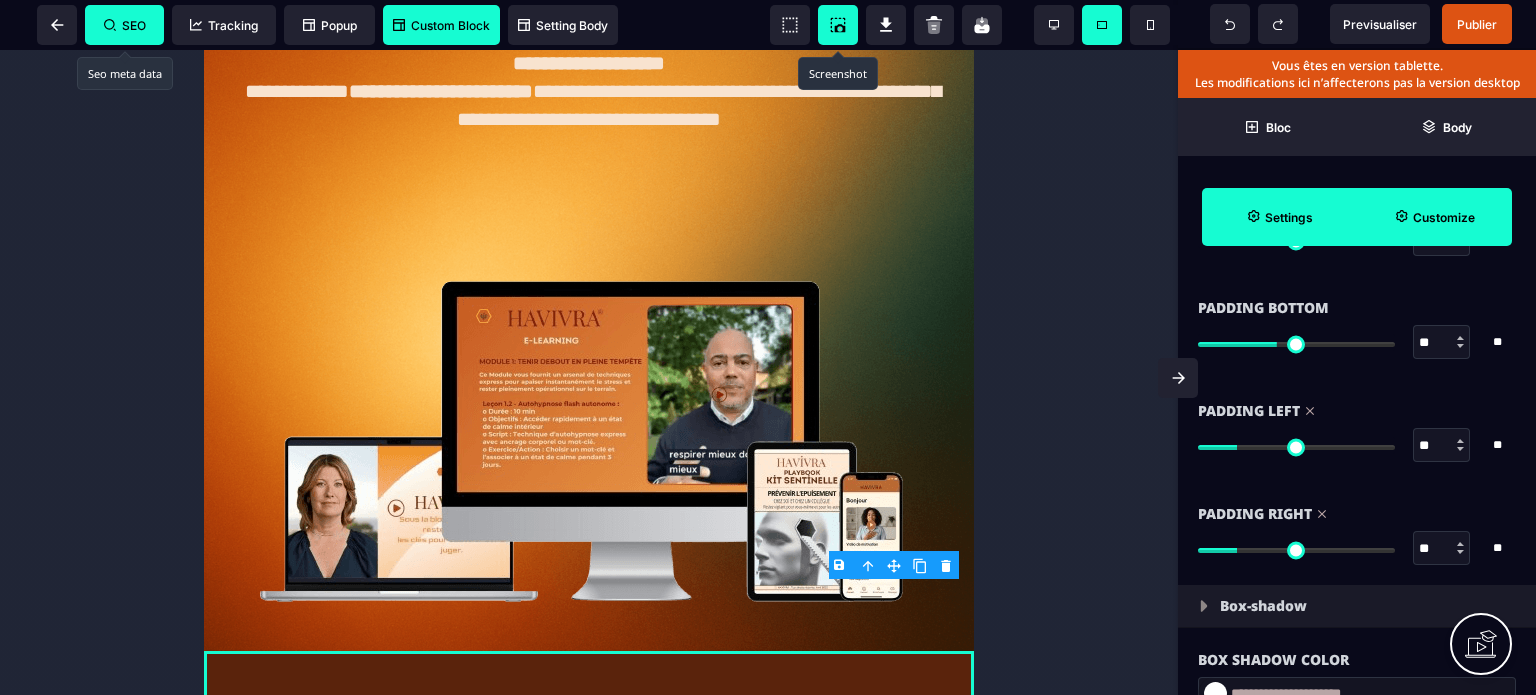 scroll, scrollTop: 570, scrollLeft: 0, axis: vertical 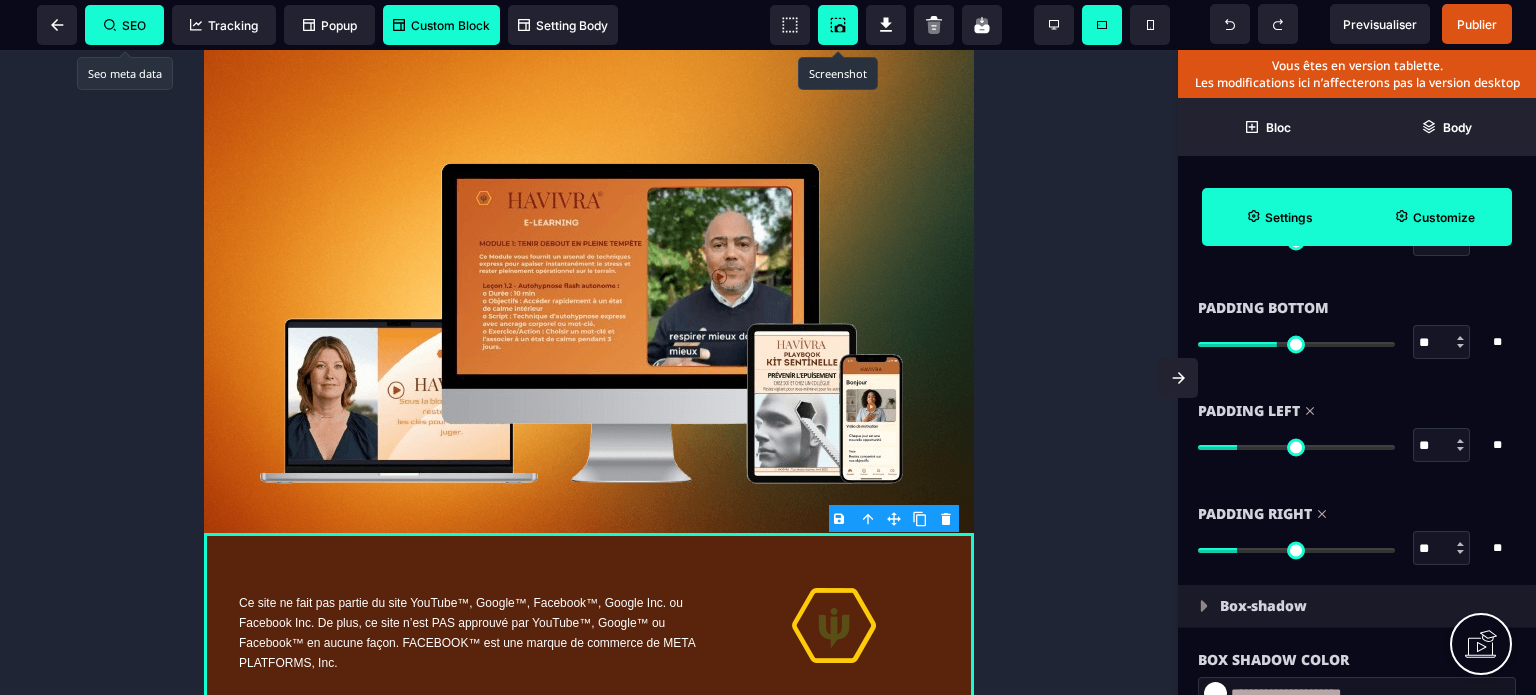 drag, startPoint x: 972, startPoint y: 493, endPoint x: 1194, endPoint y: 429, distance: 231.04112 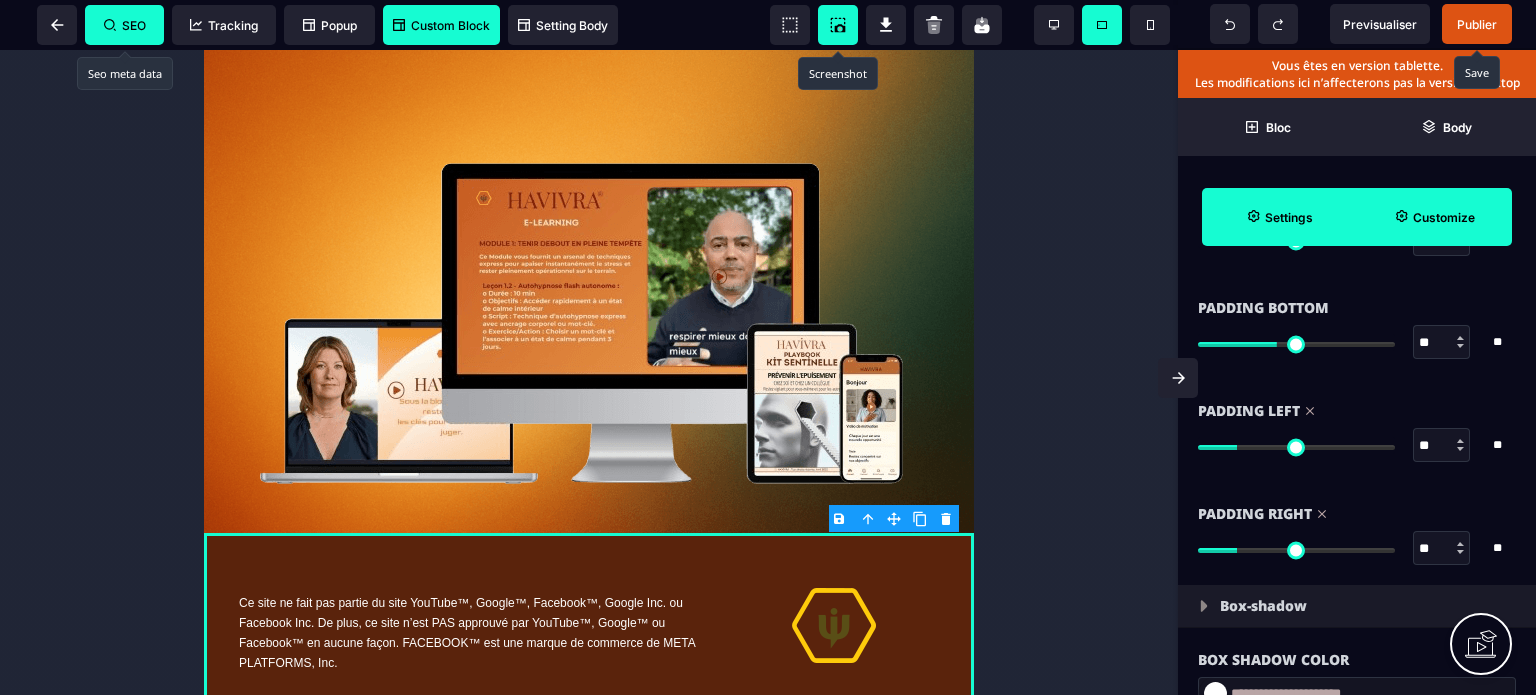 click on "Publier" at bounding box center [1477, 24] 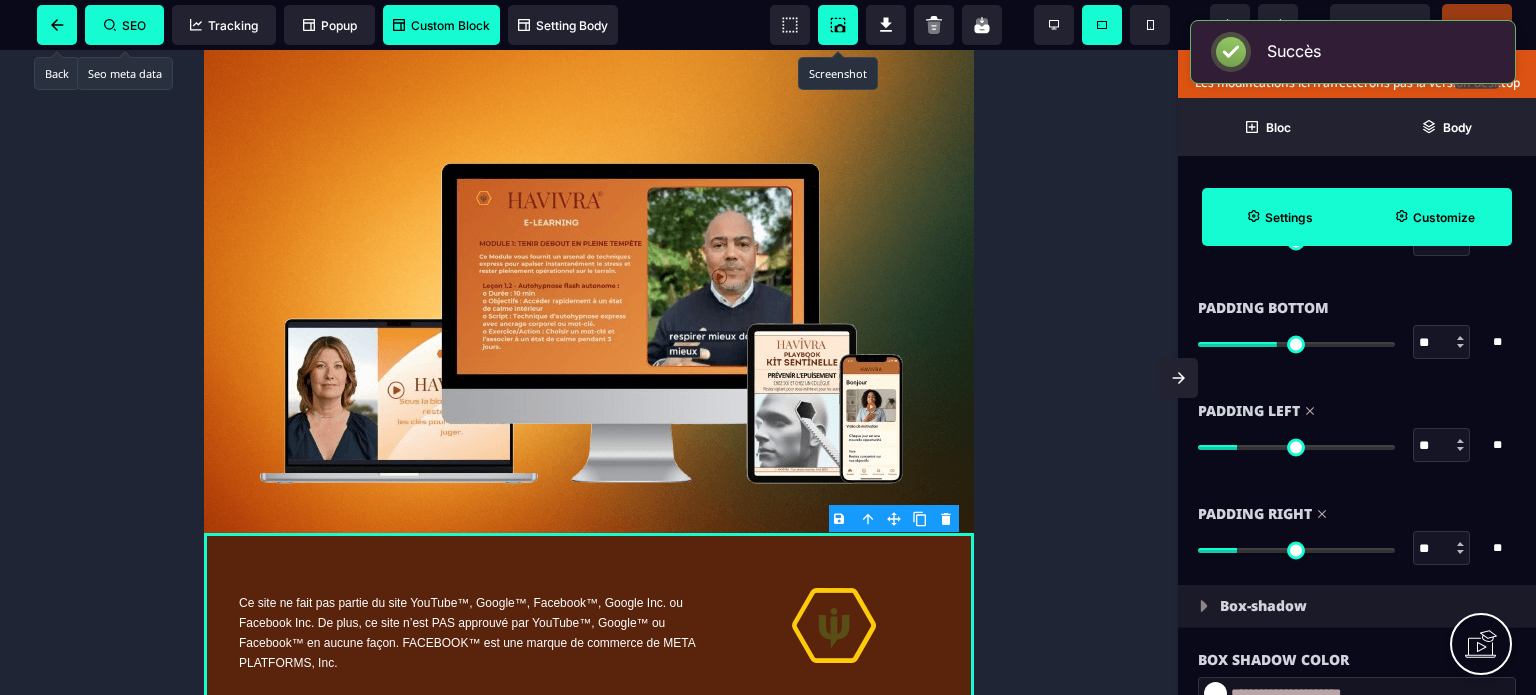 click at bounding box center (57, 25) 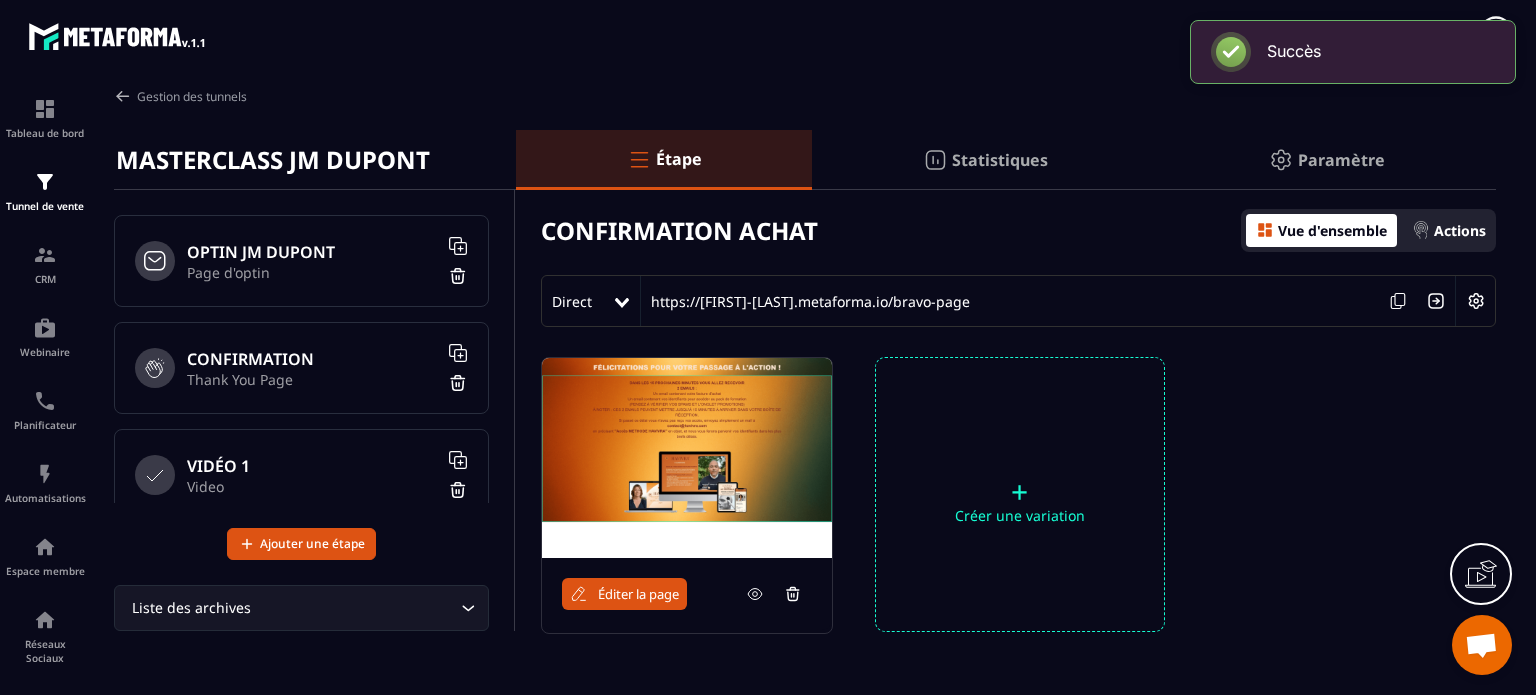click 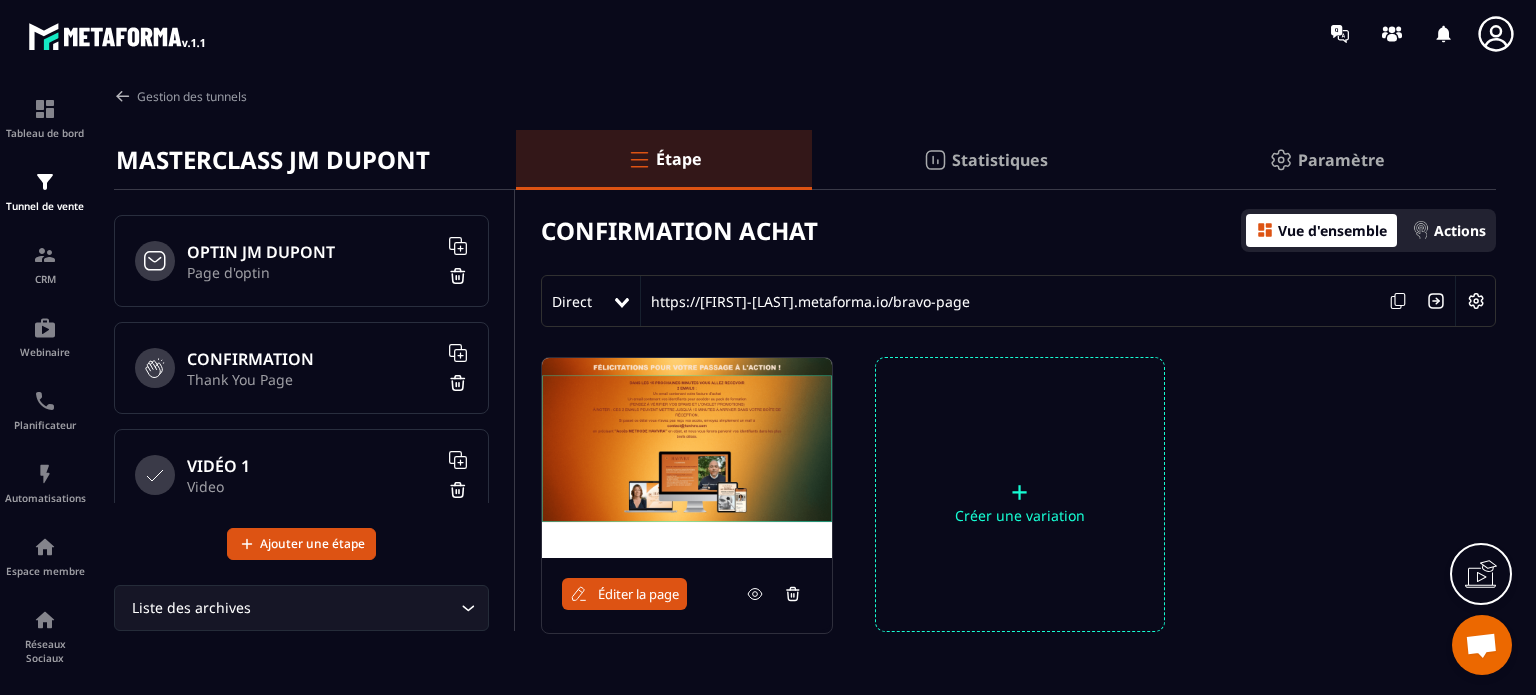 scroll, scrollTop: 458, scrollLeft: 0, axis: vertical 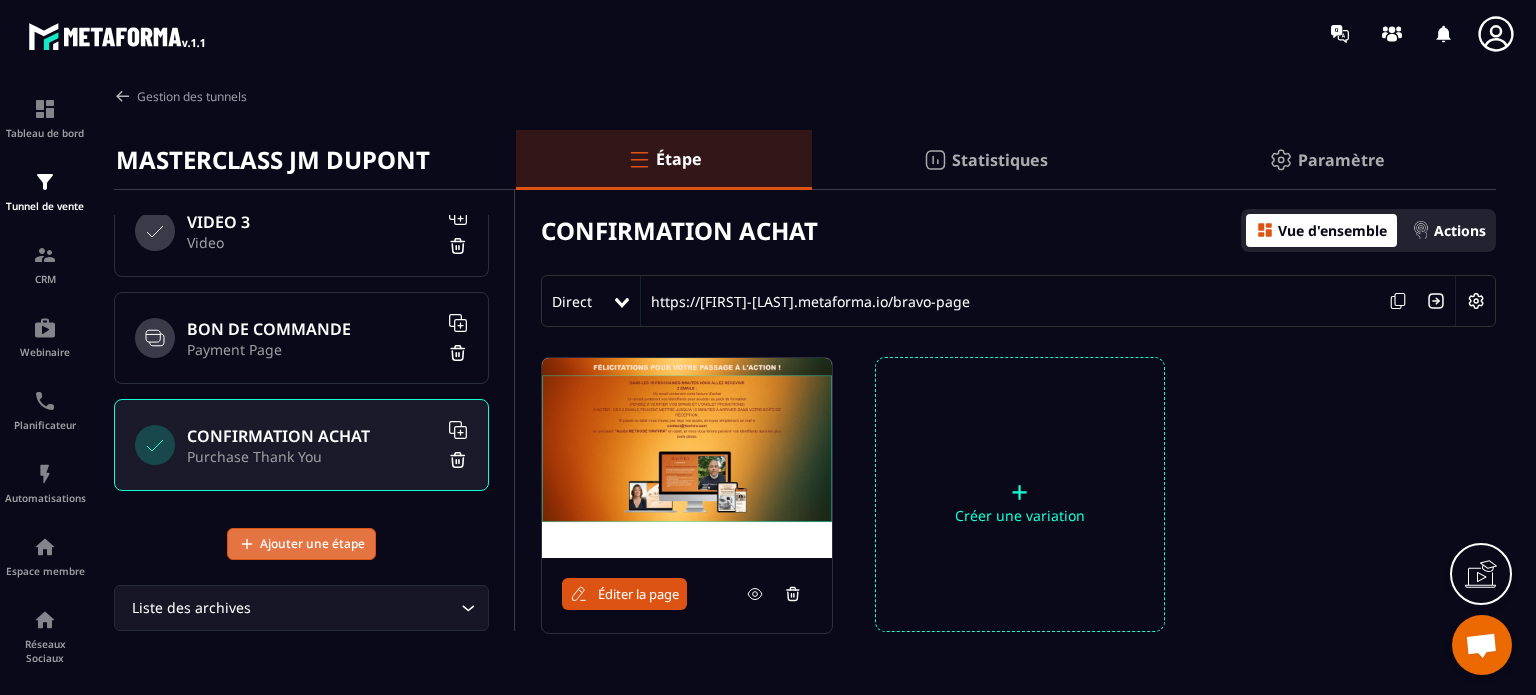 click on "Ajouter une étape" at bounding box center (312, 544) 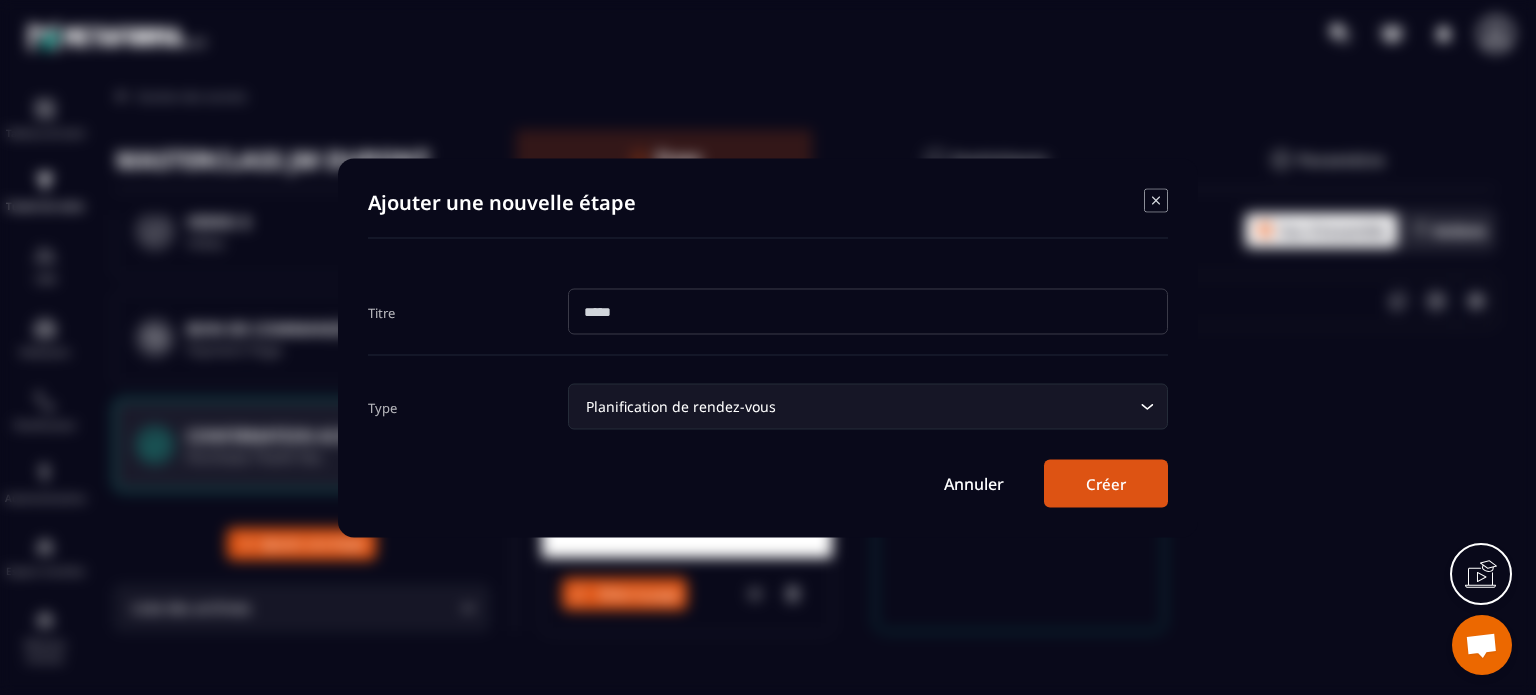 click at bounding box center (868, 311) 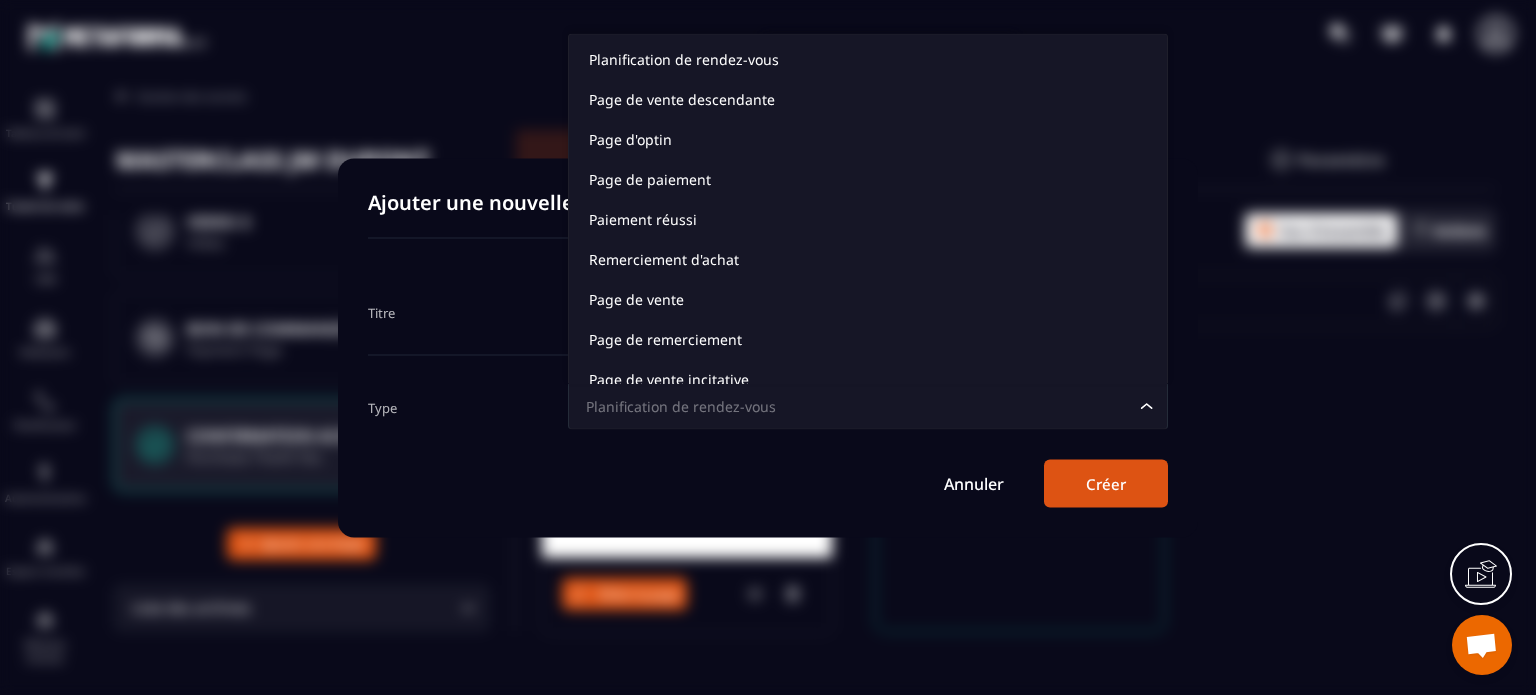 click on "Planification de rendez-vous" at bounding box center (858, 406) 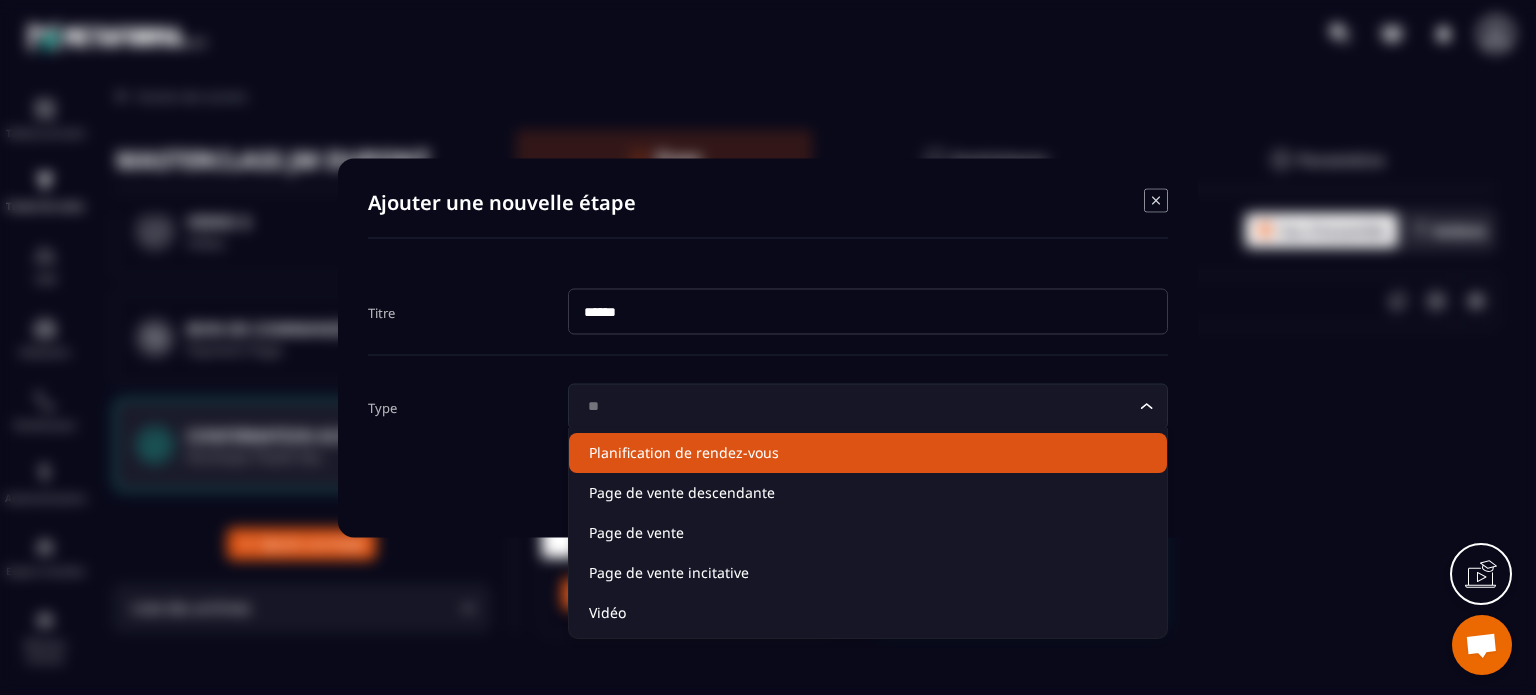 scroll, scrollTop: 0, scrollLeft: 0, axis: both 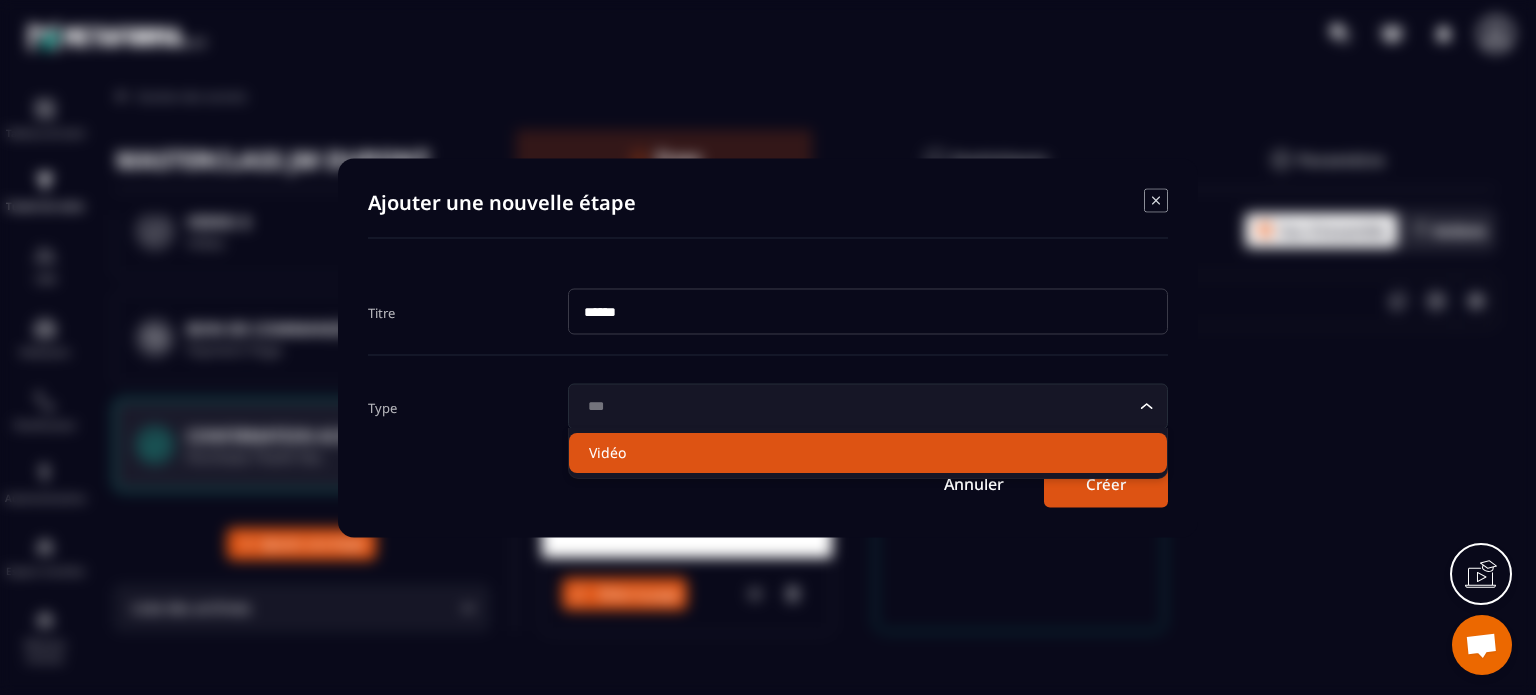 click on "Vidéo" 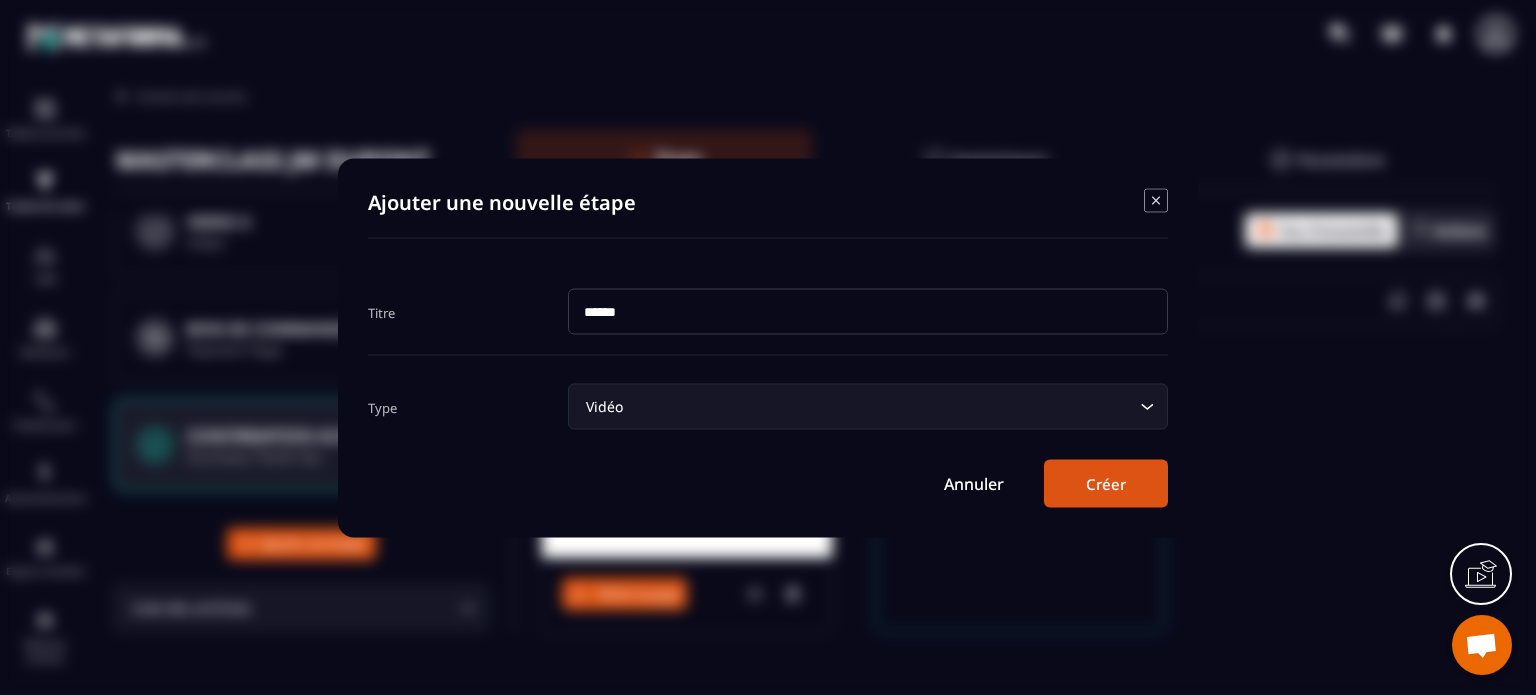 click on "Créer" at bounding box center [1106, 483] 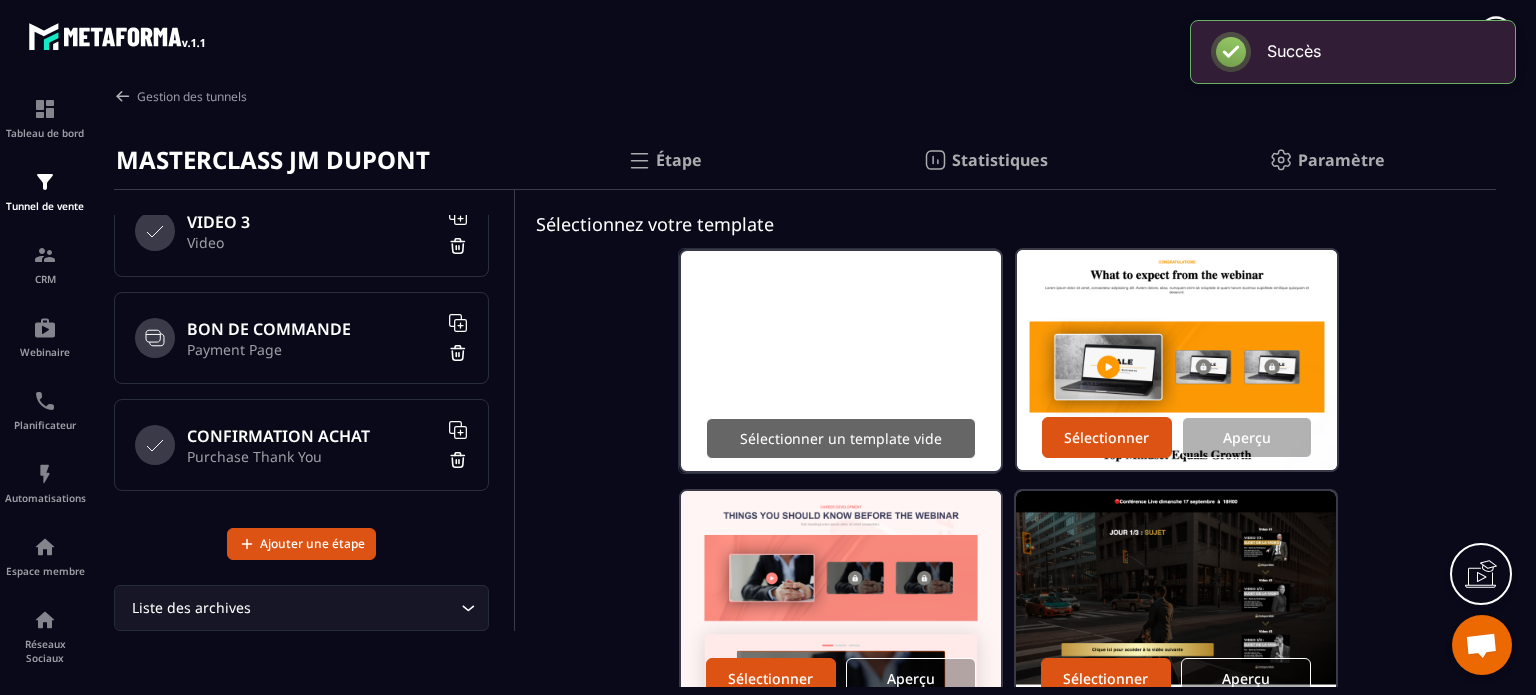 click on "Sélectionner un template vide" at bounding box center (841, 438) 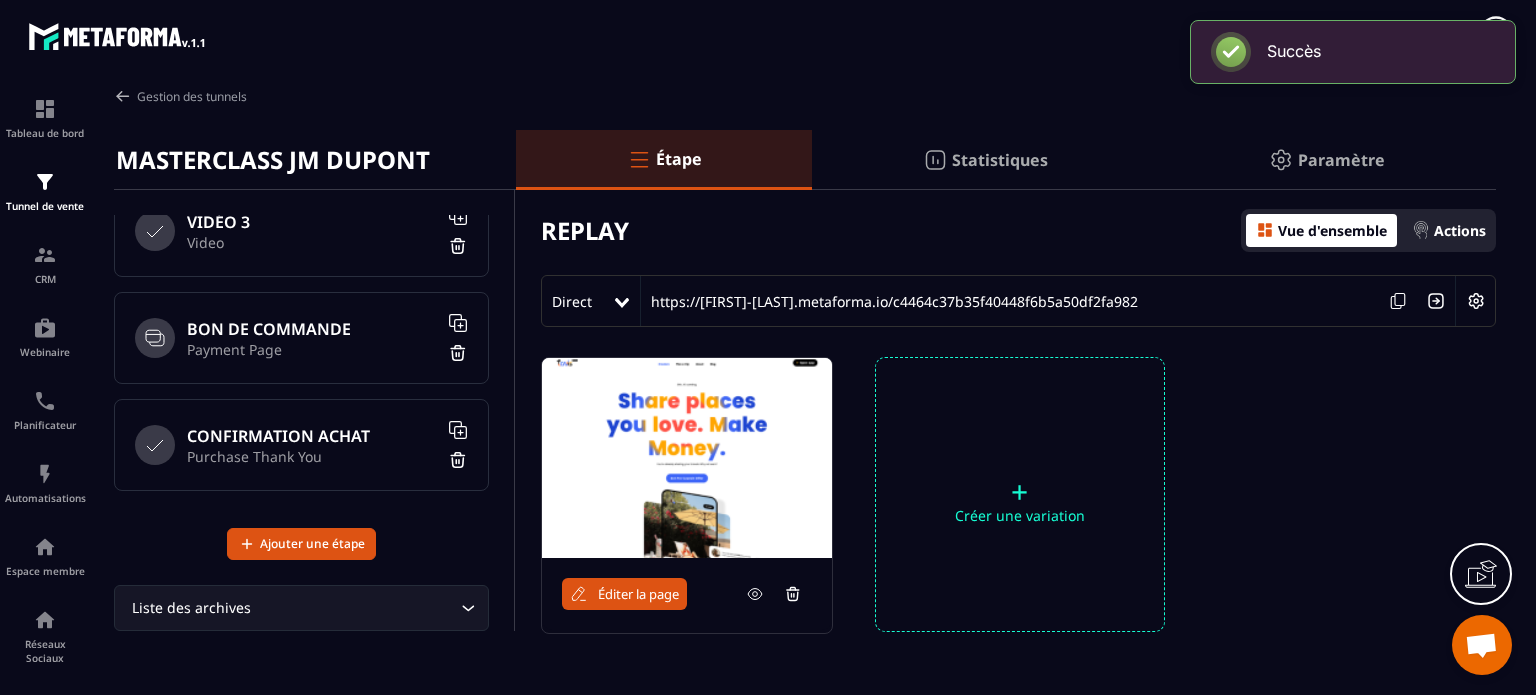 click at bounding box center (1476, 301) 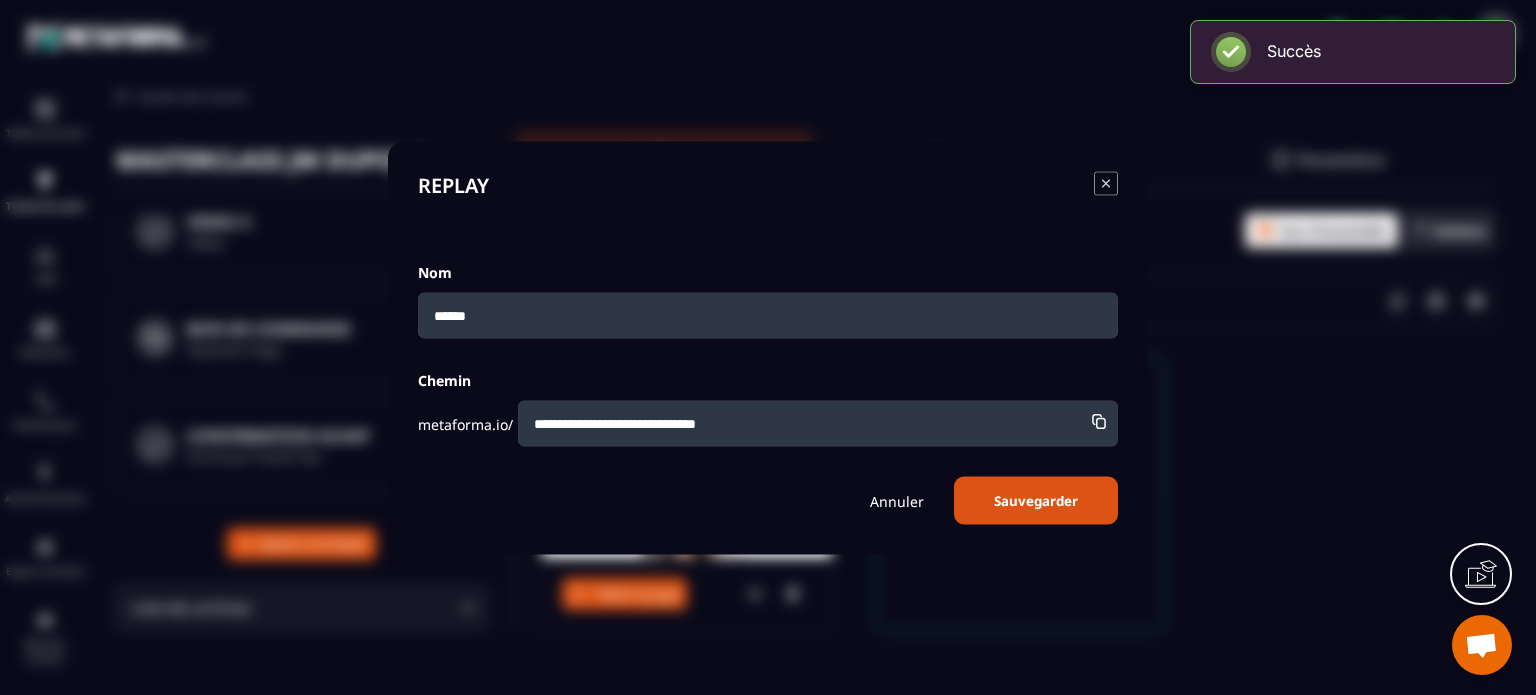 click on "**********" at bounding box center [818, 423] 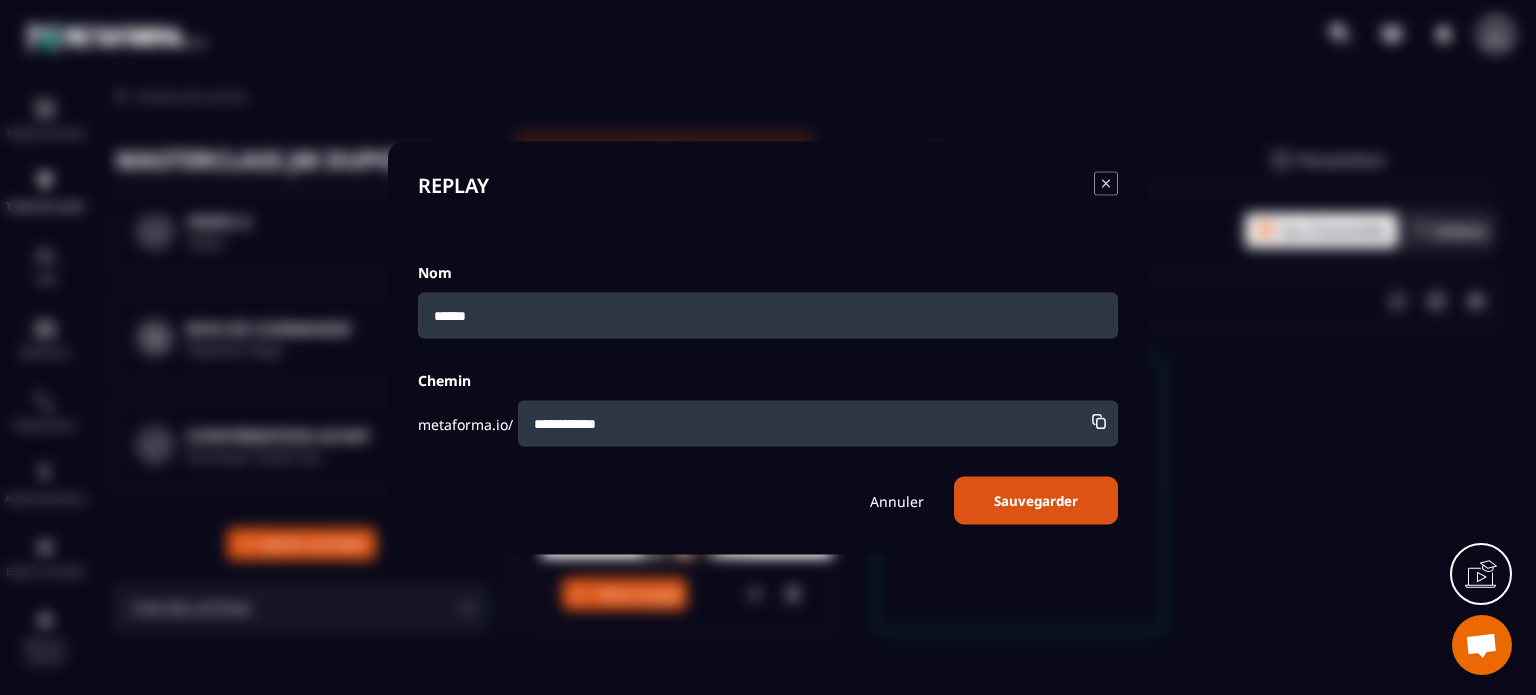 click on "Sauvegarder" at bounding box center (1036, 500) 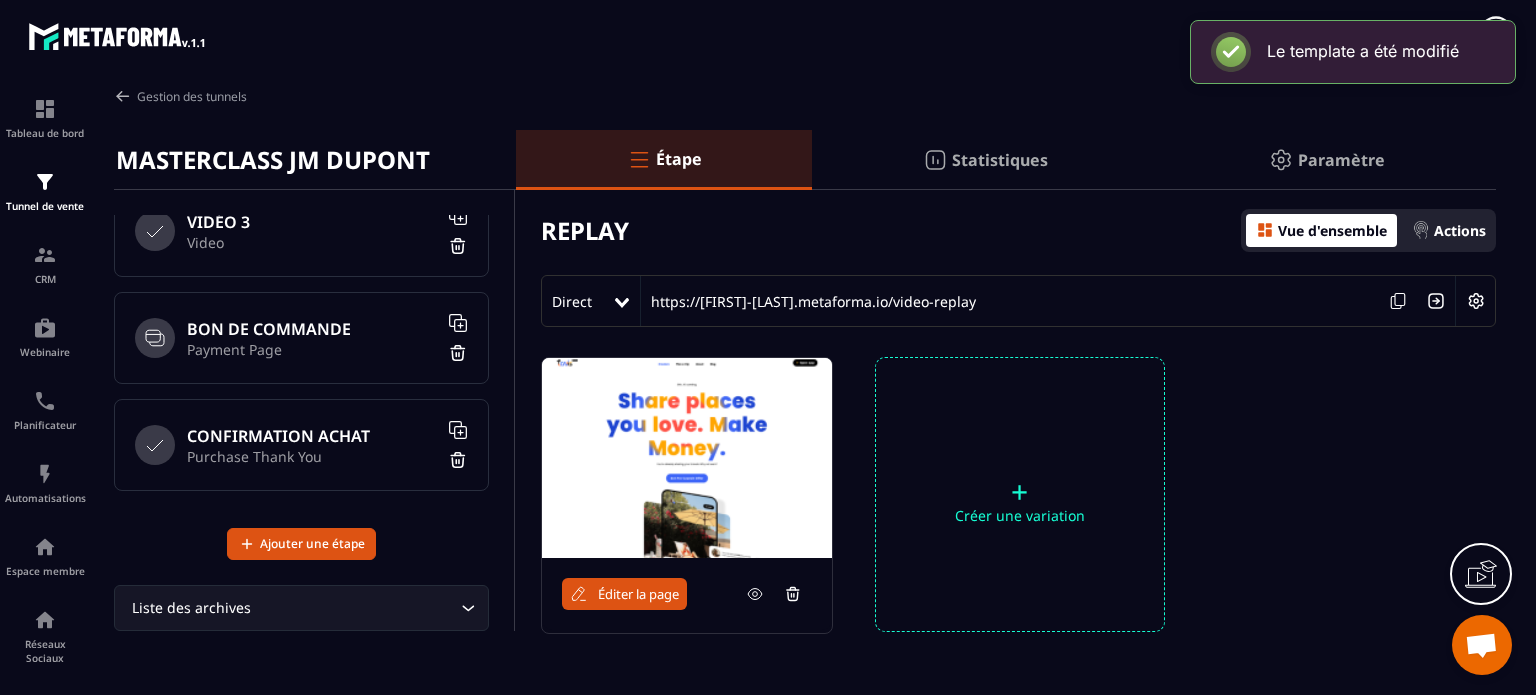 click on "Éditer la page" at bounding box center (638, 594) 